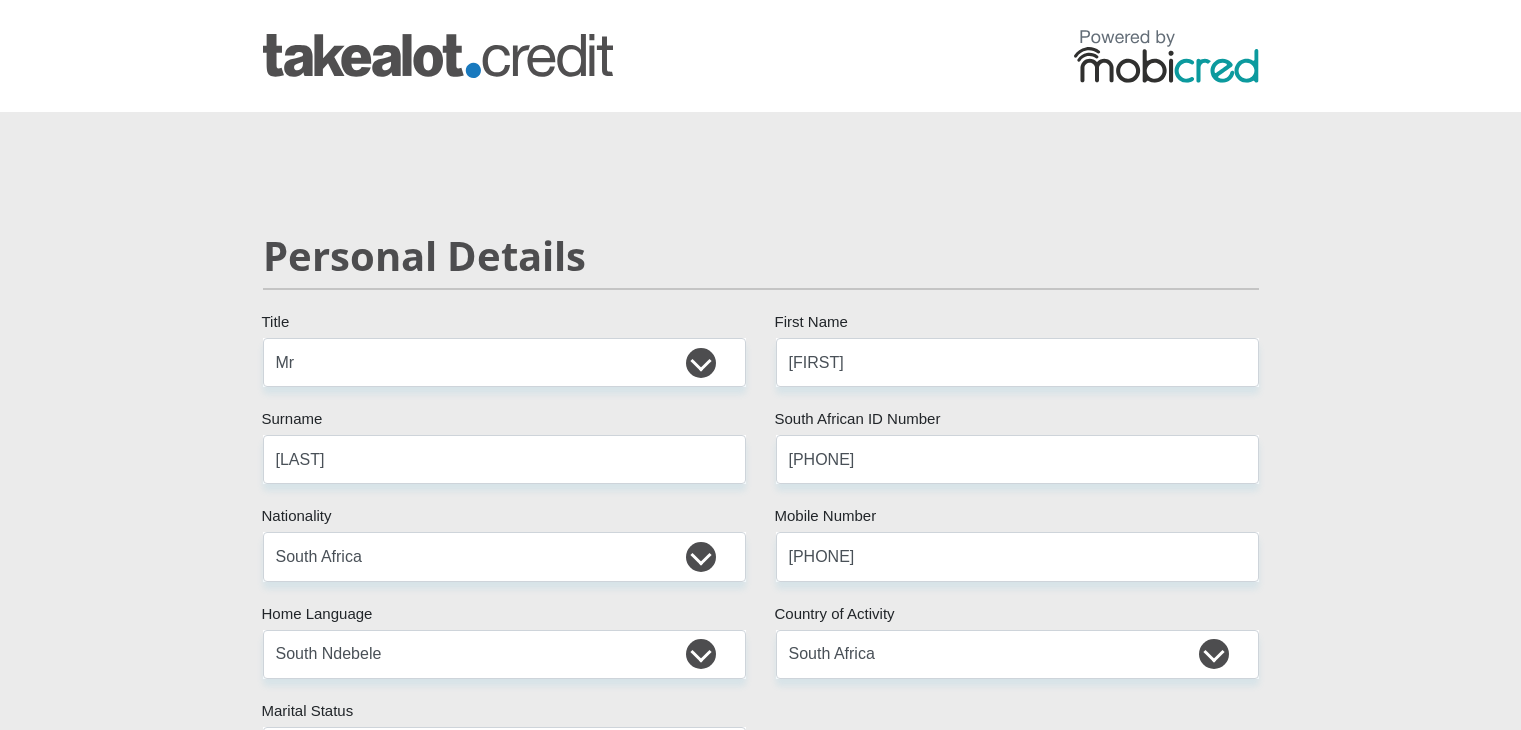 select on "Mr" 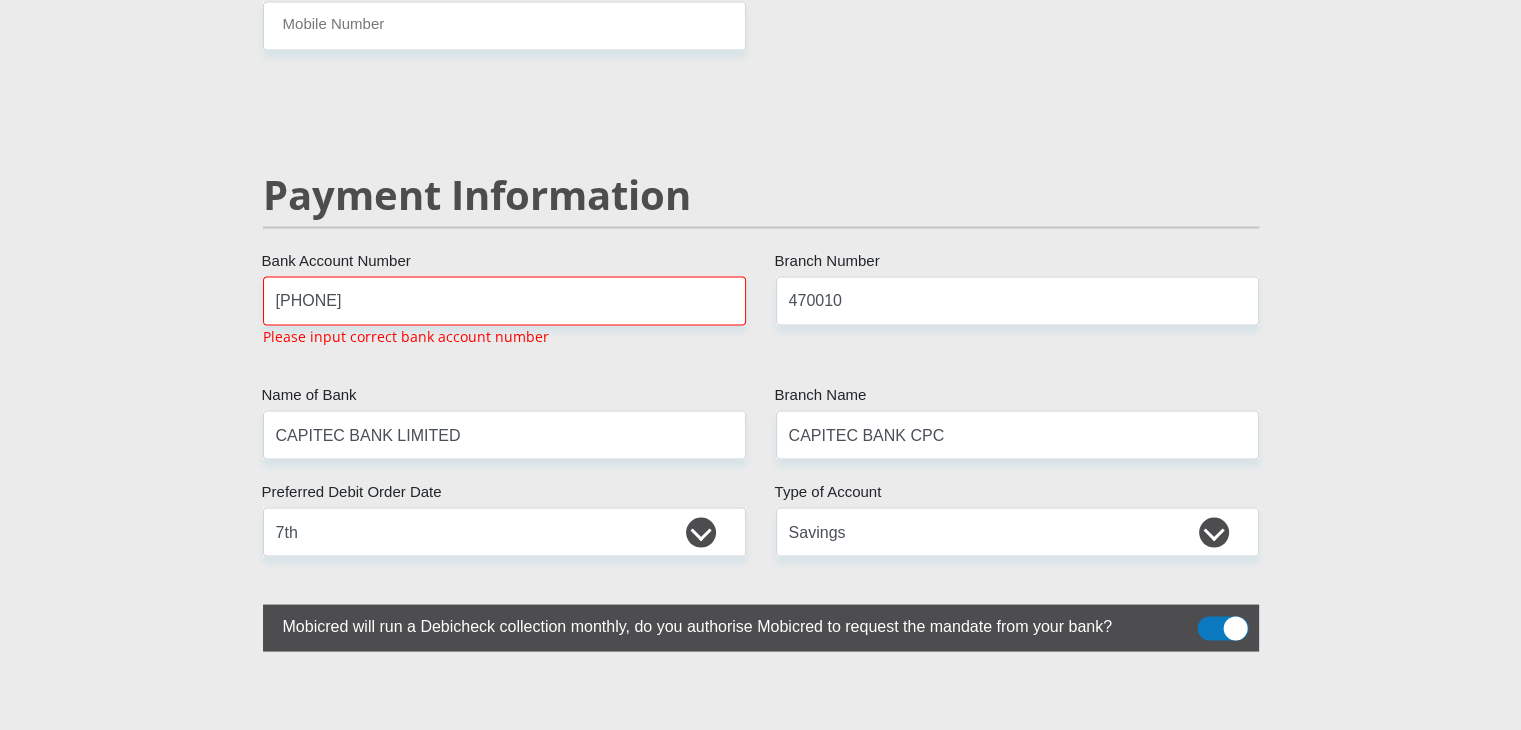 scroll, scrollTop: 3774, scrollLeft: 0, axis: vertical 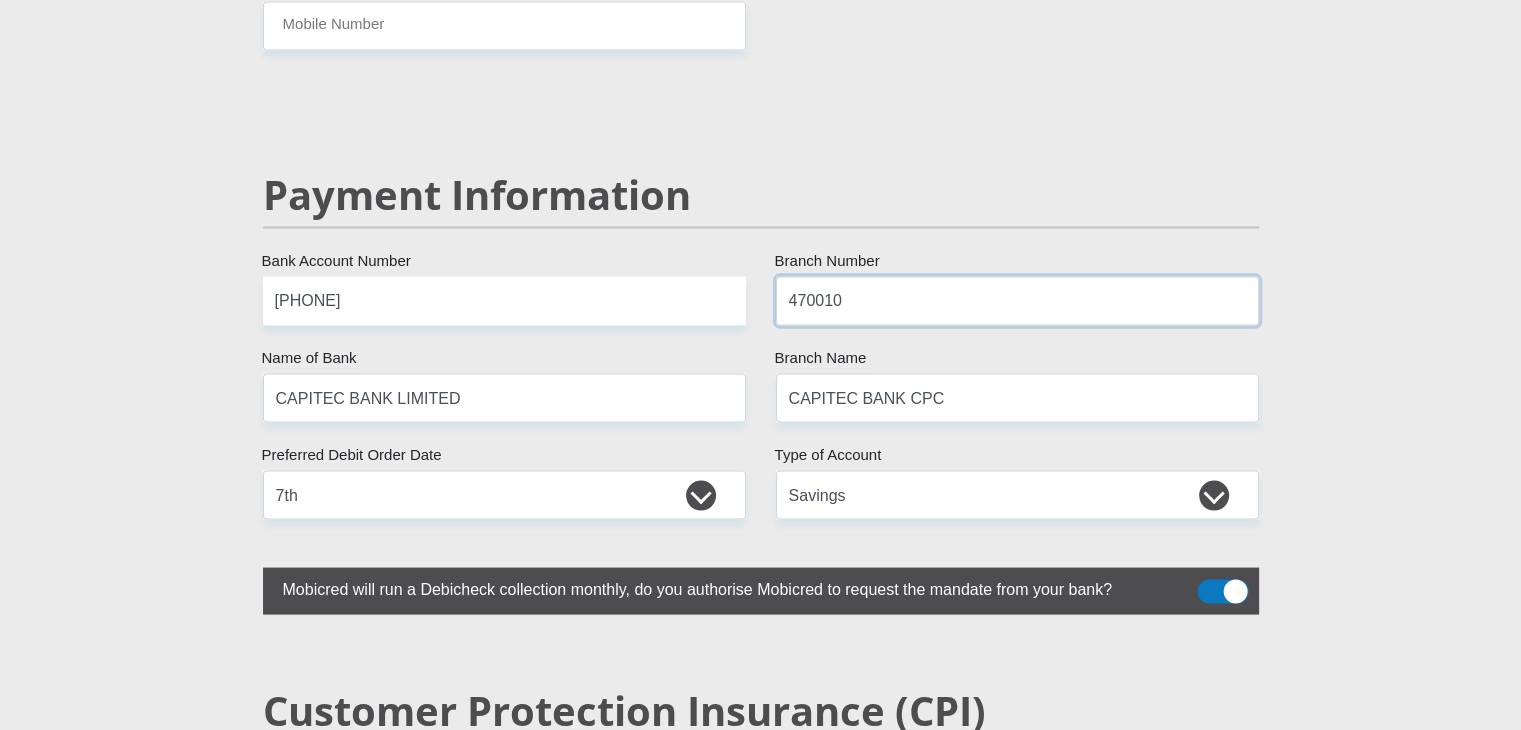 click on "470010" at bounding box center [1017, 300] 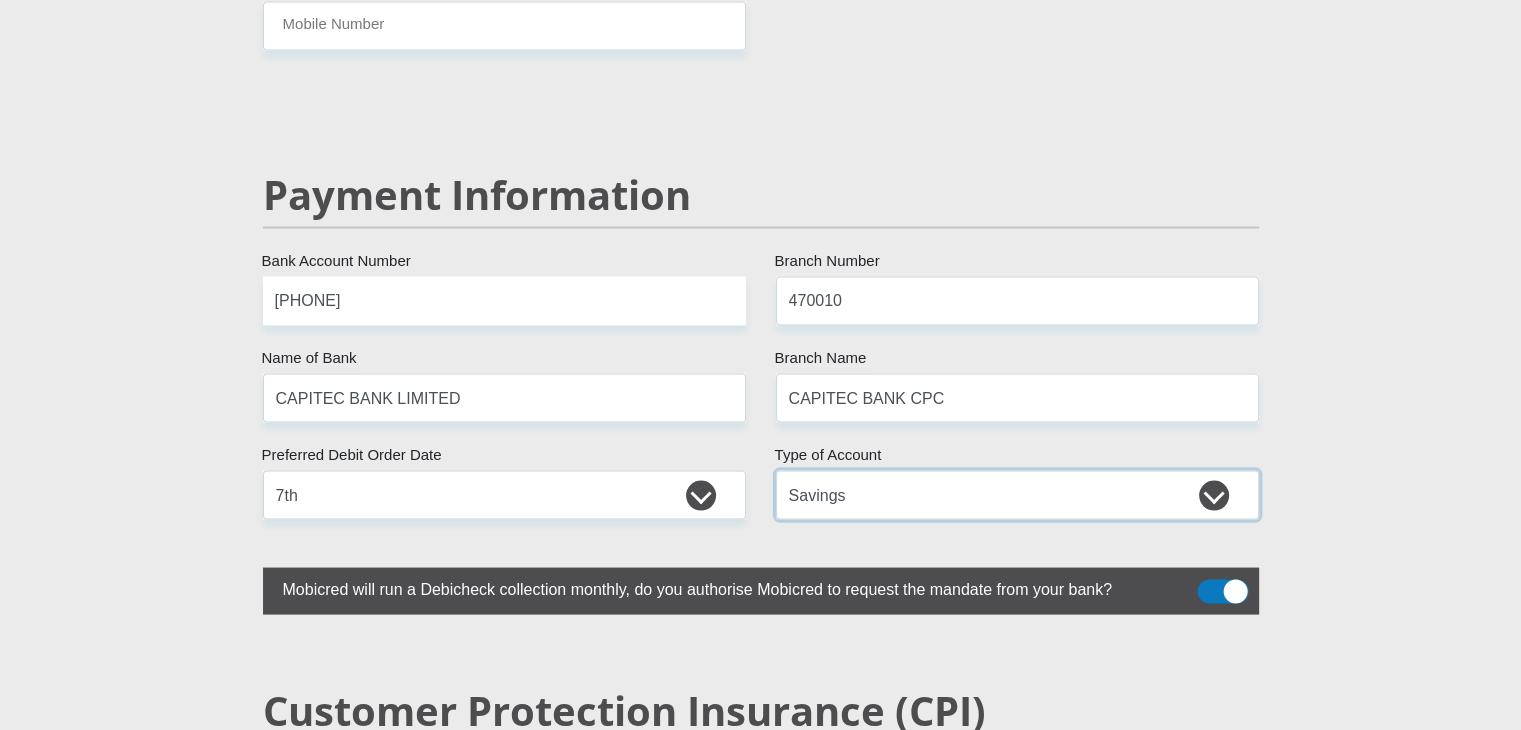 click on "Cheque
Savings" at bounding box center (1017, 494) 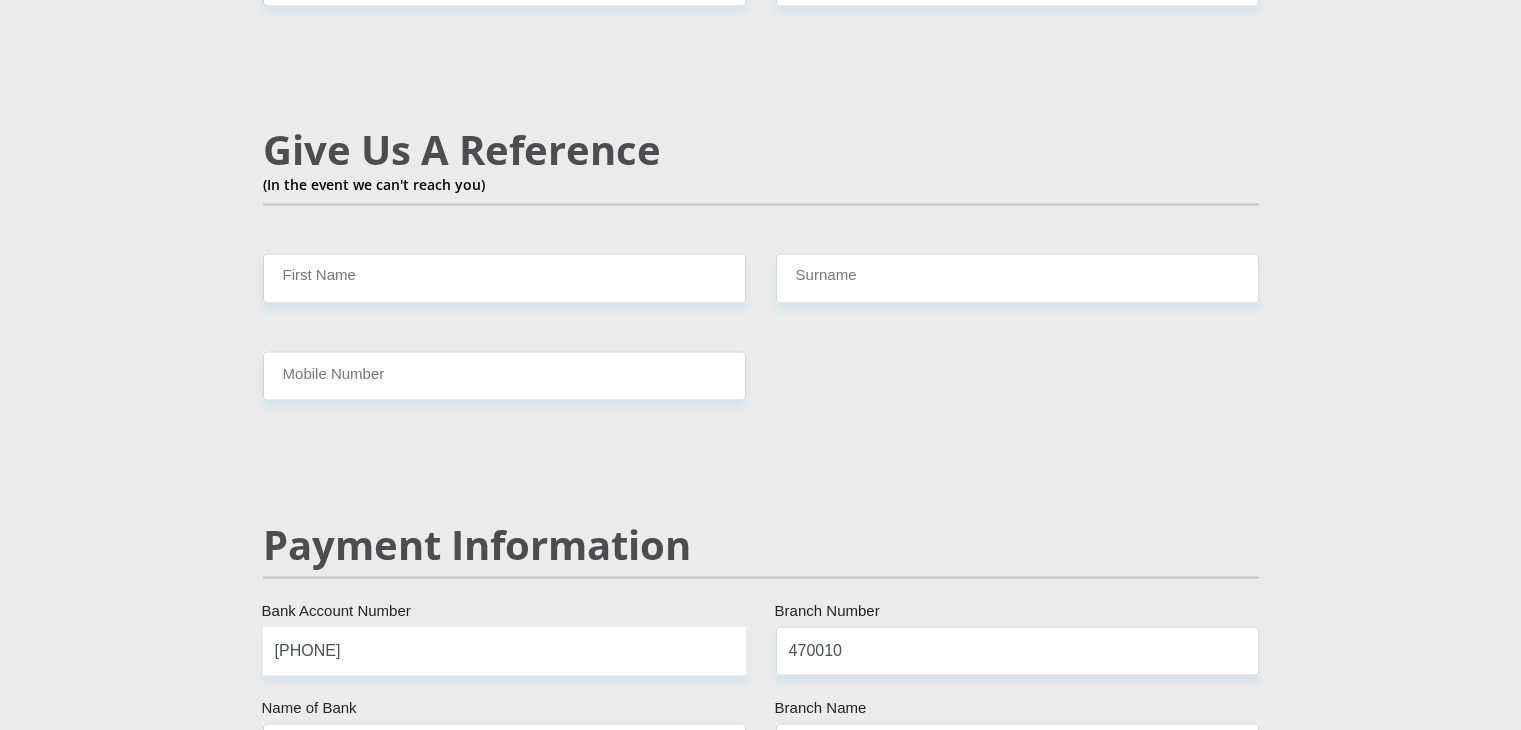 scroll, scrollTop: 3424, scrollLeft: 0, axis: vertical 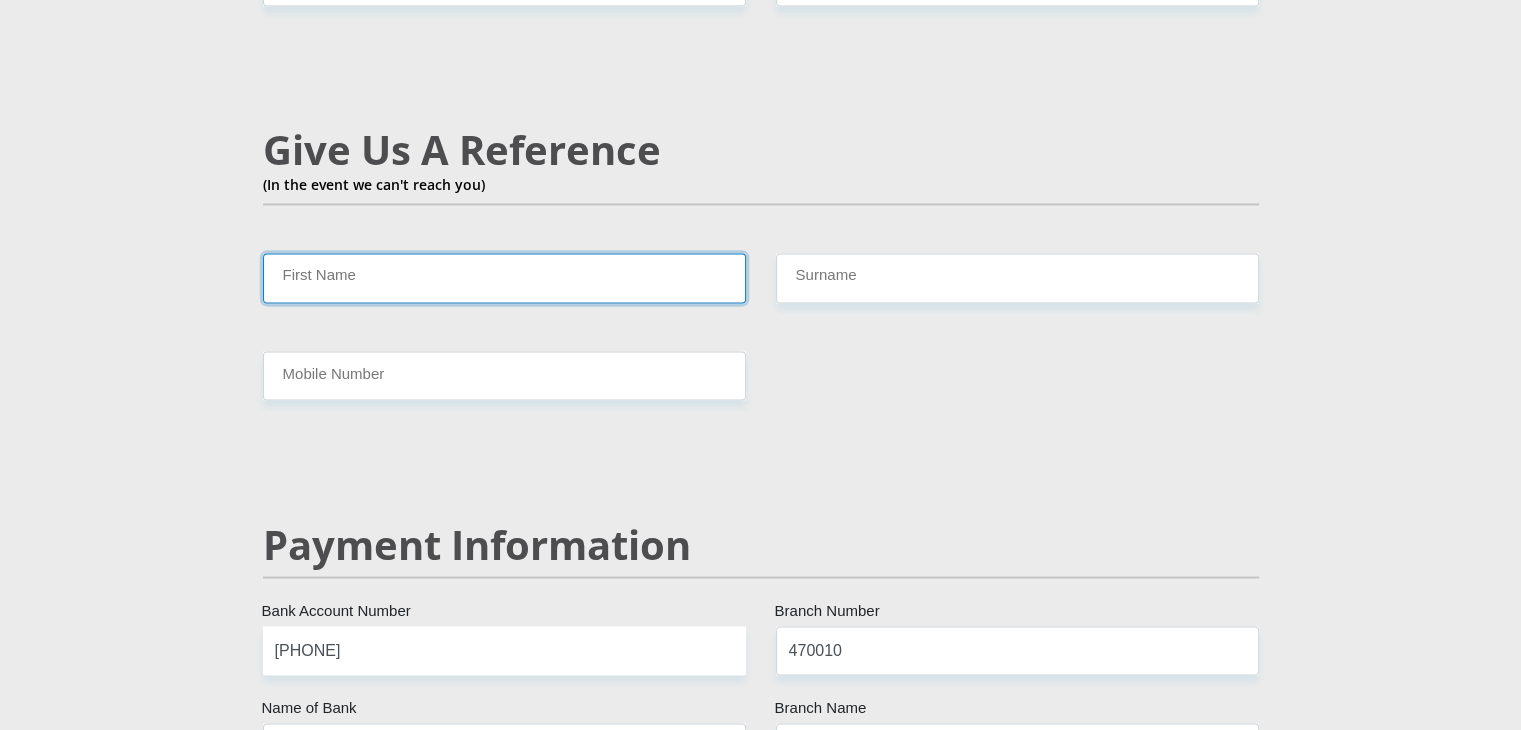 click on "First Name" at bounding box center (504, 277) 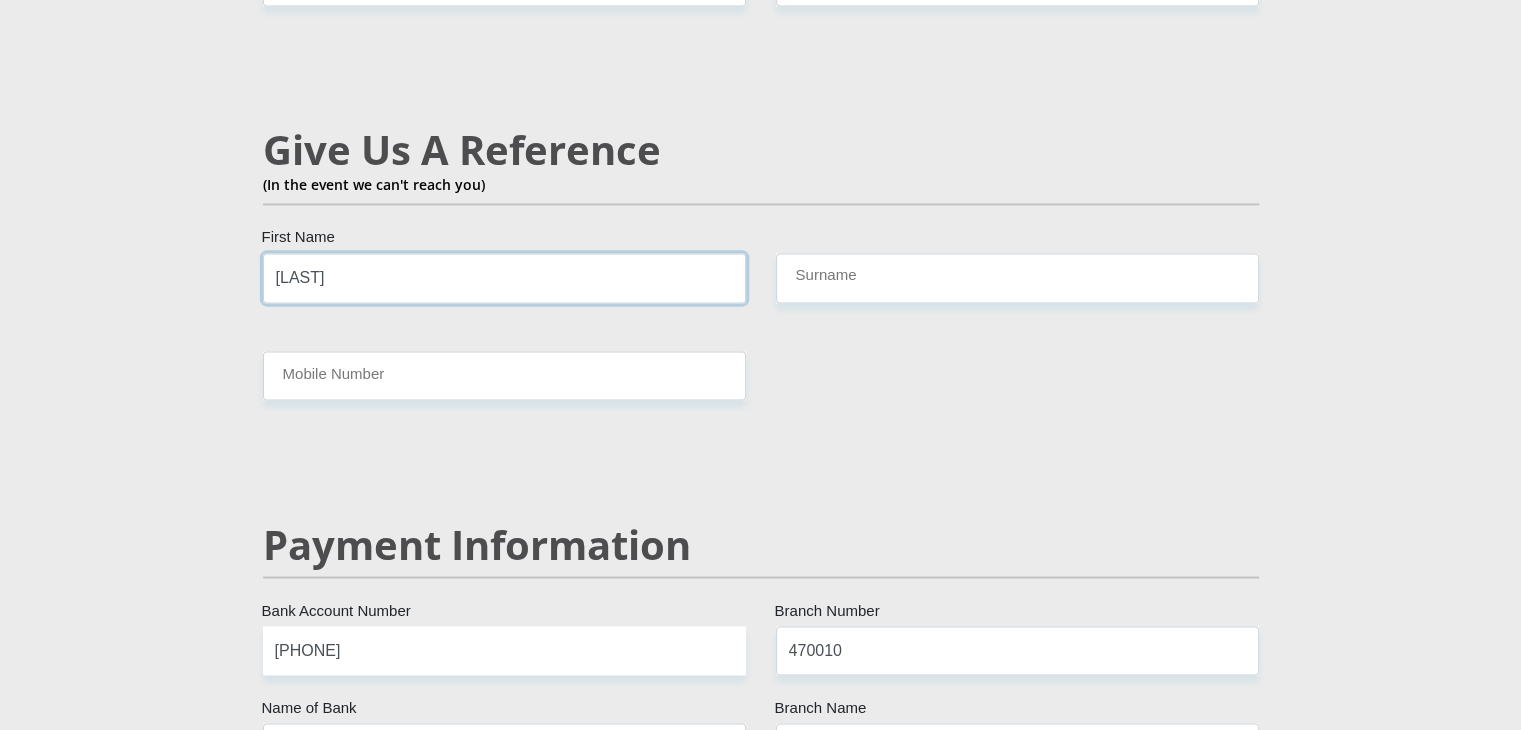 type on "KATLEGO" 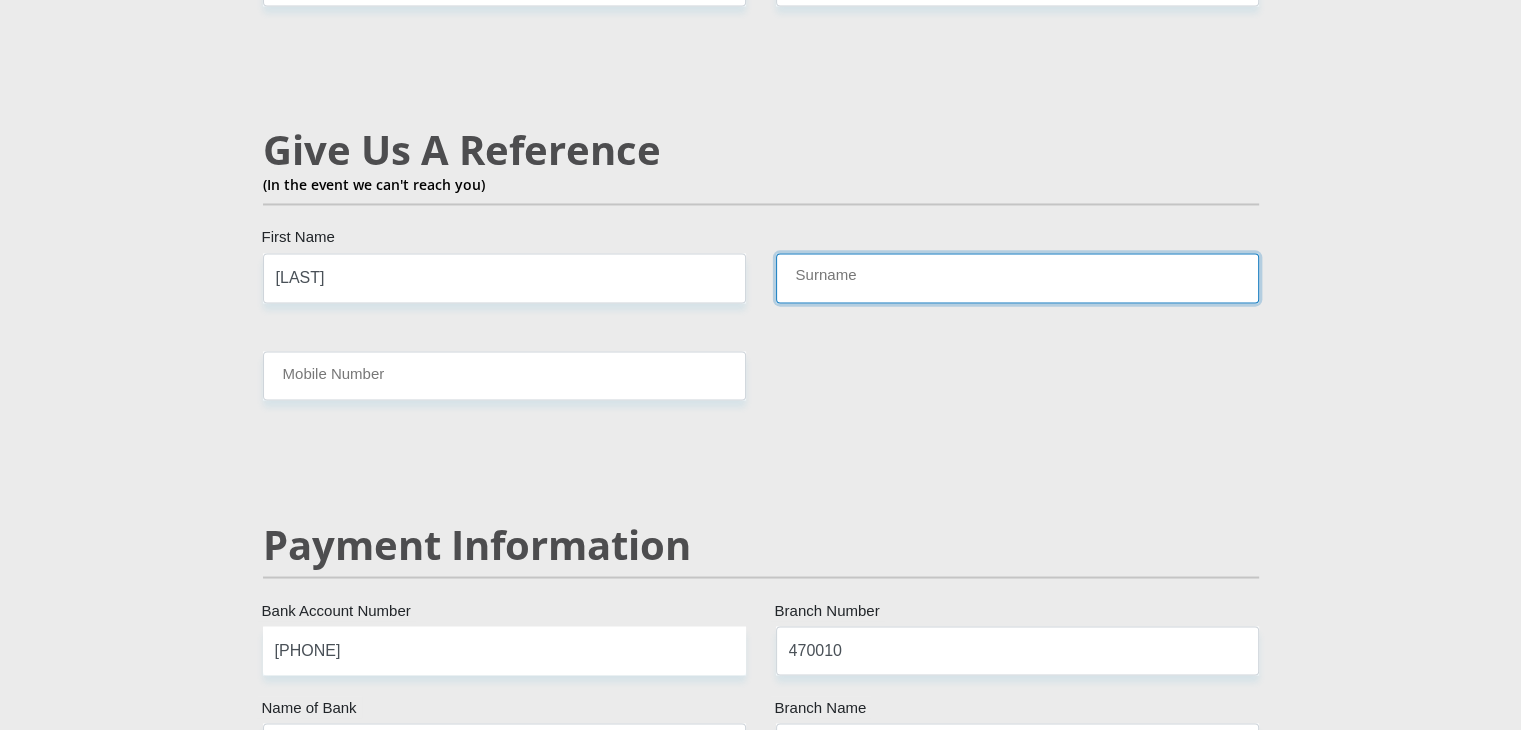 click on "Surname" at bounding box center (1017, 277) 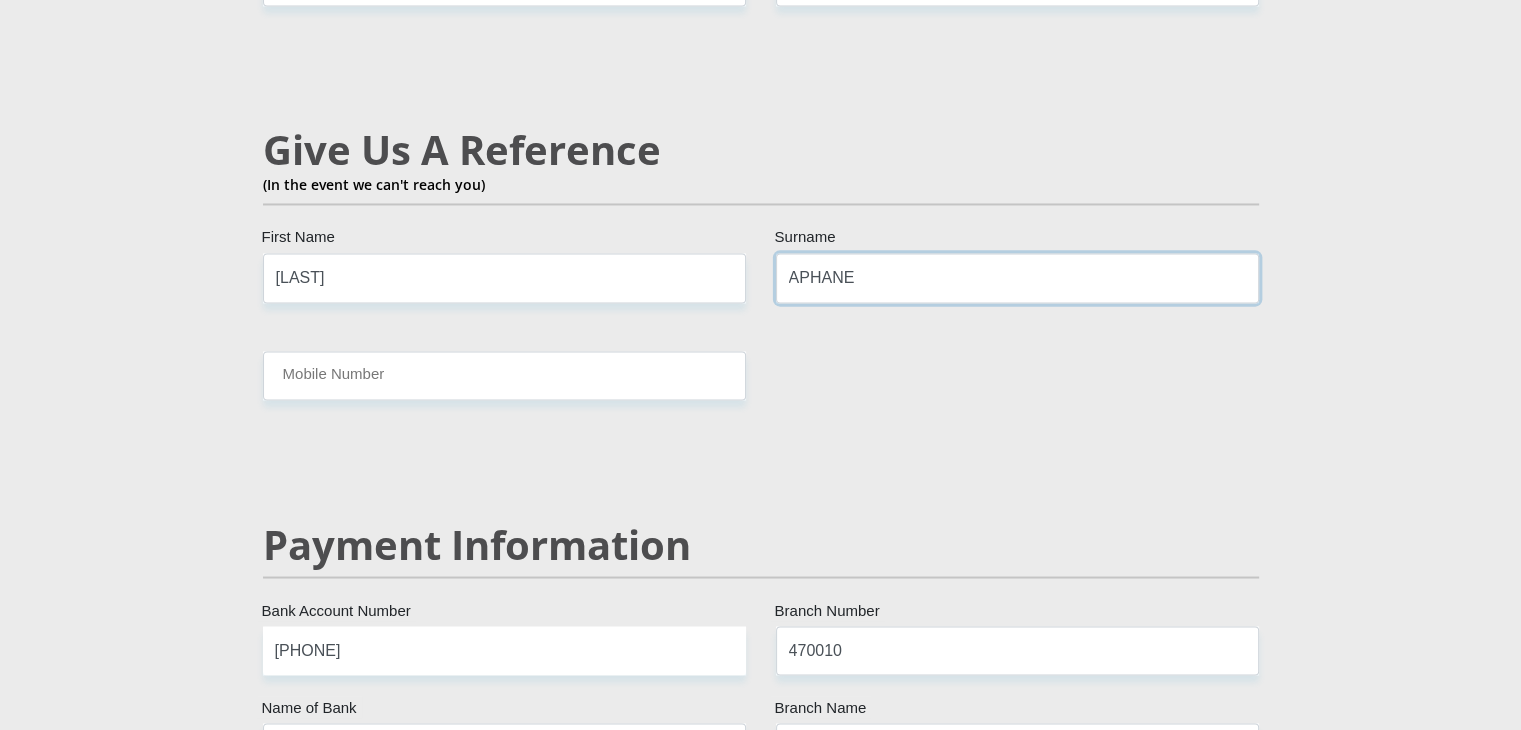 type on "APHANE" 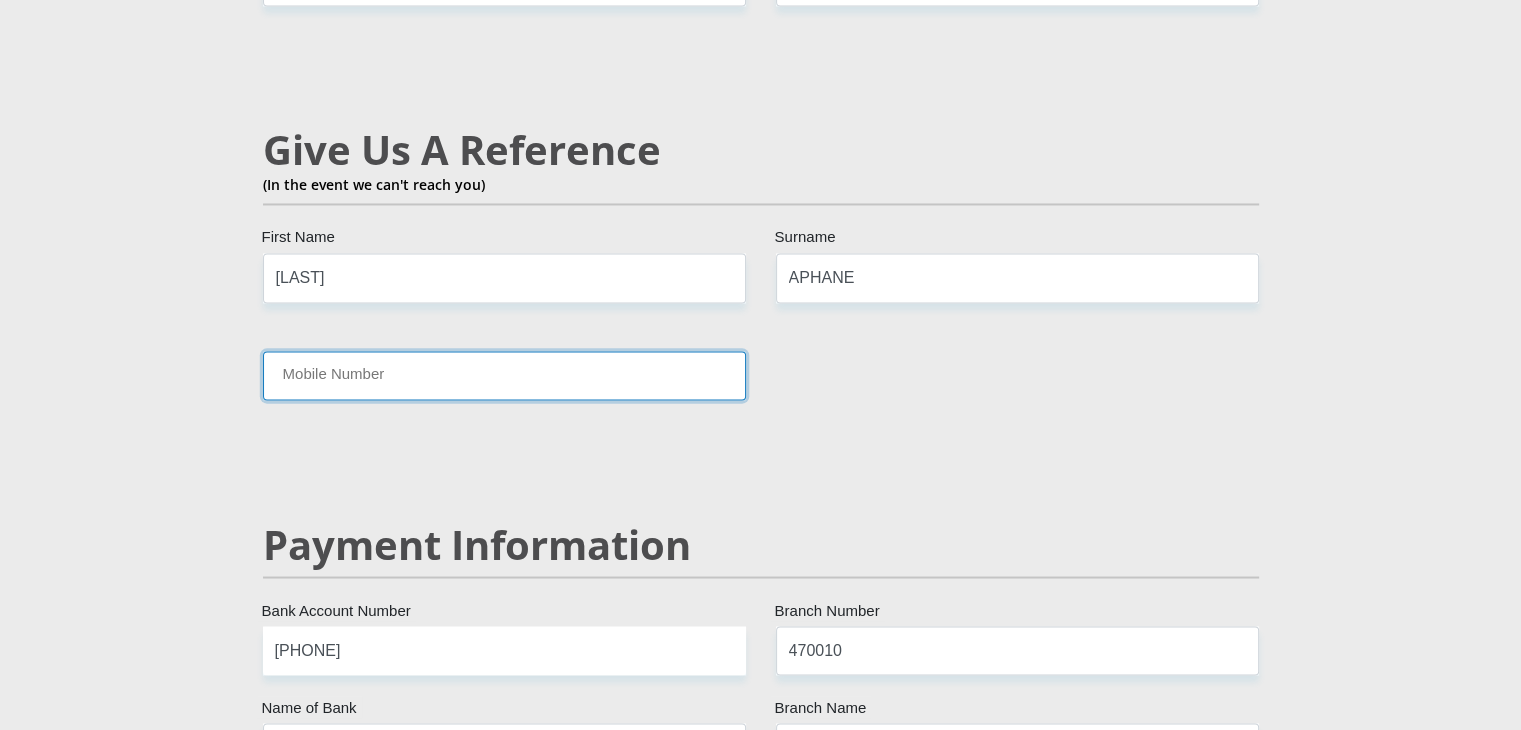 click on "Mobile Number" at bounding box center [504, 375] 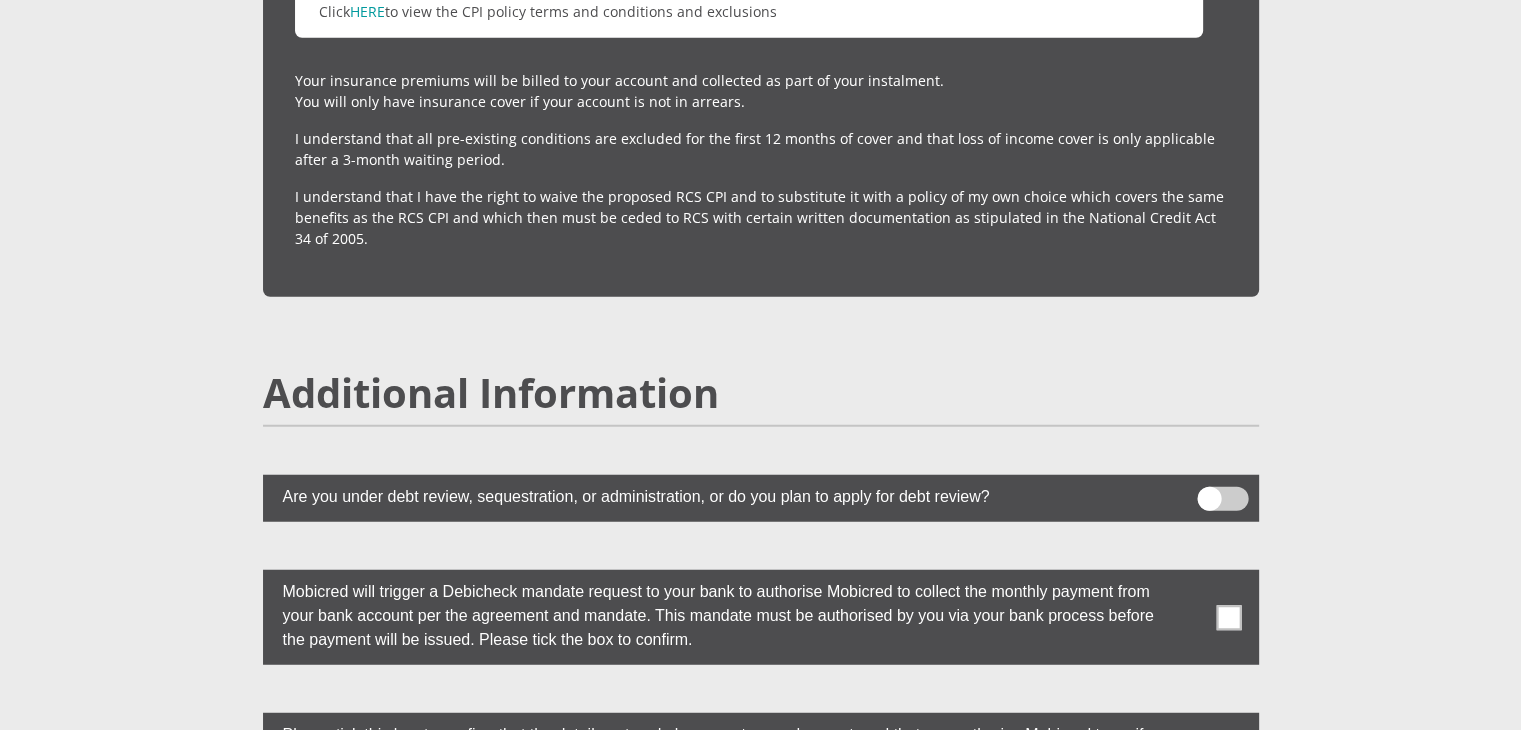 scroll, scrollTop: 5512, scrollLeft: 0, axis: vertical 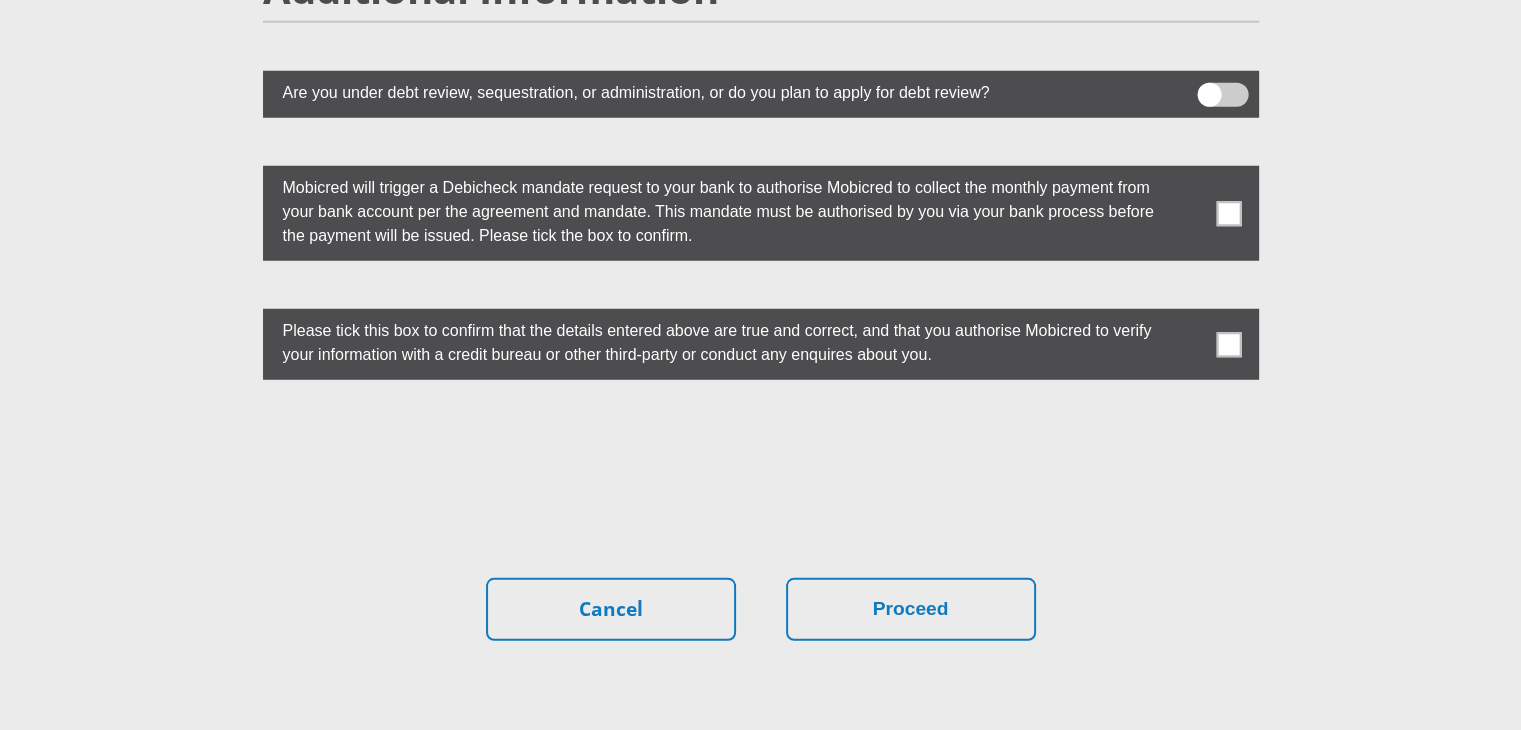 type on "0792175493" 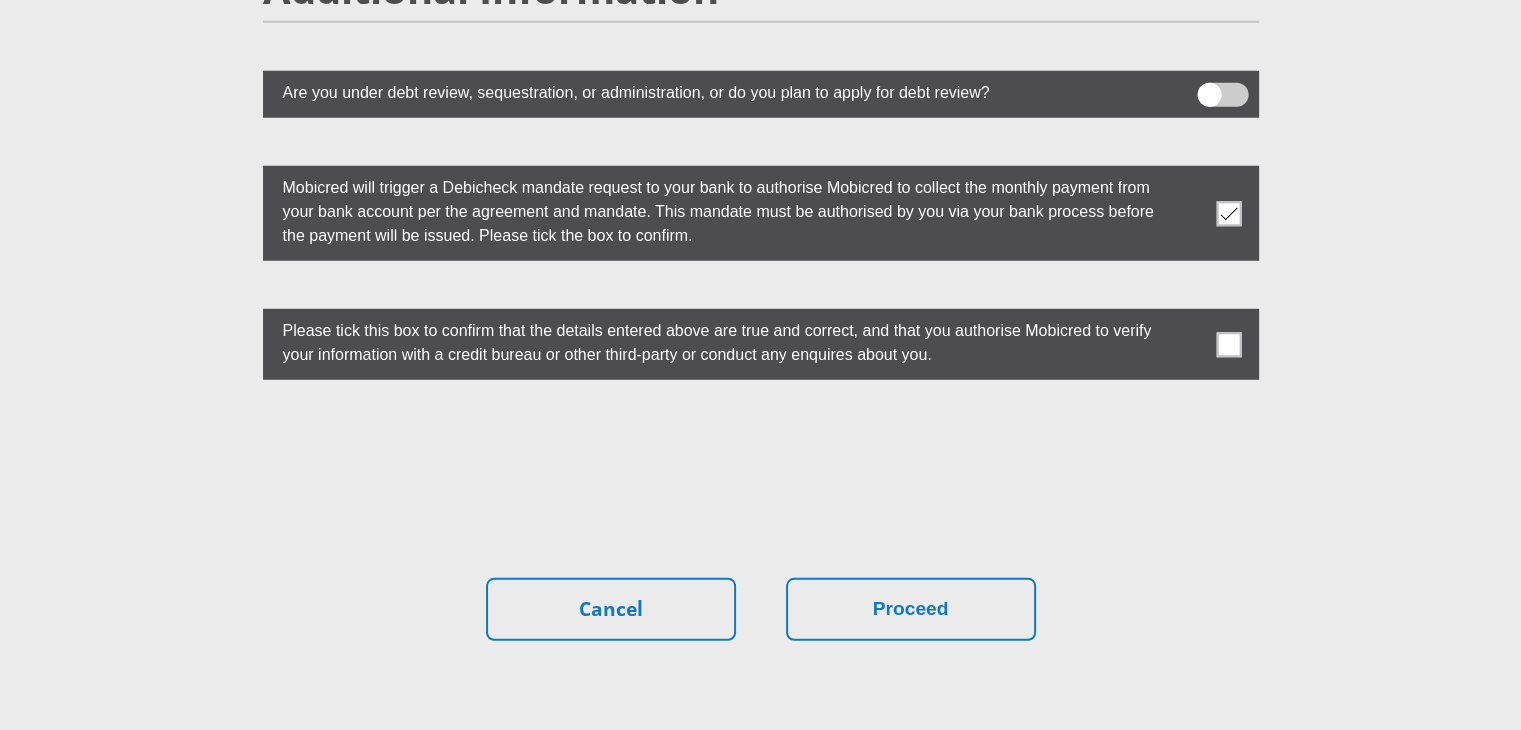 click at bounding box center [1228, 344] 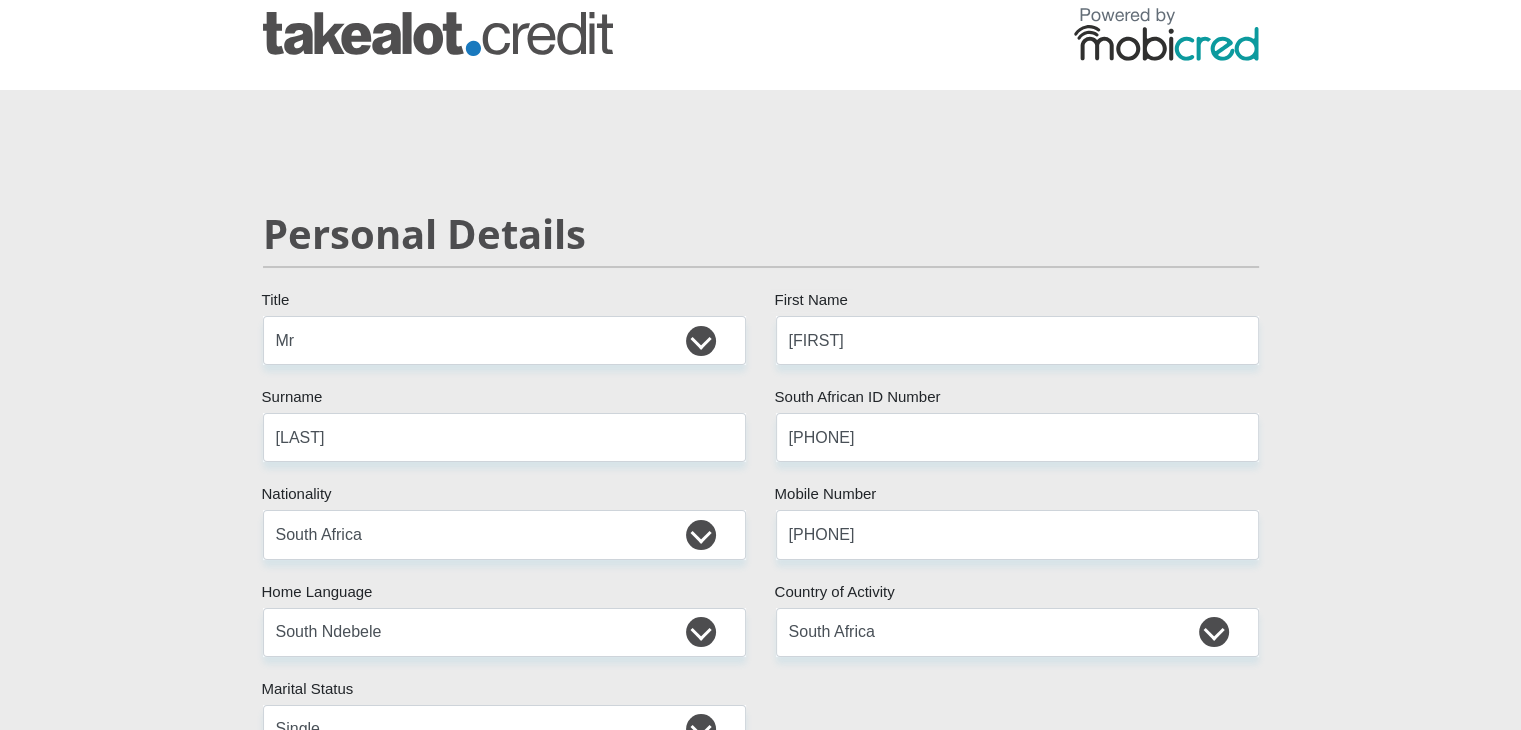 scroll, scrollTop: 0, scrollLeft: 0, axis: both 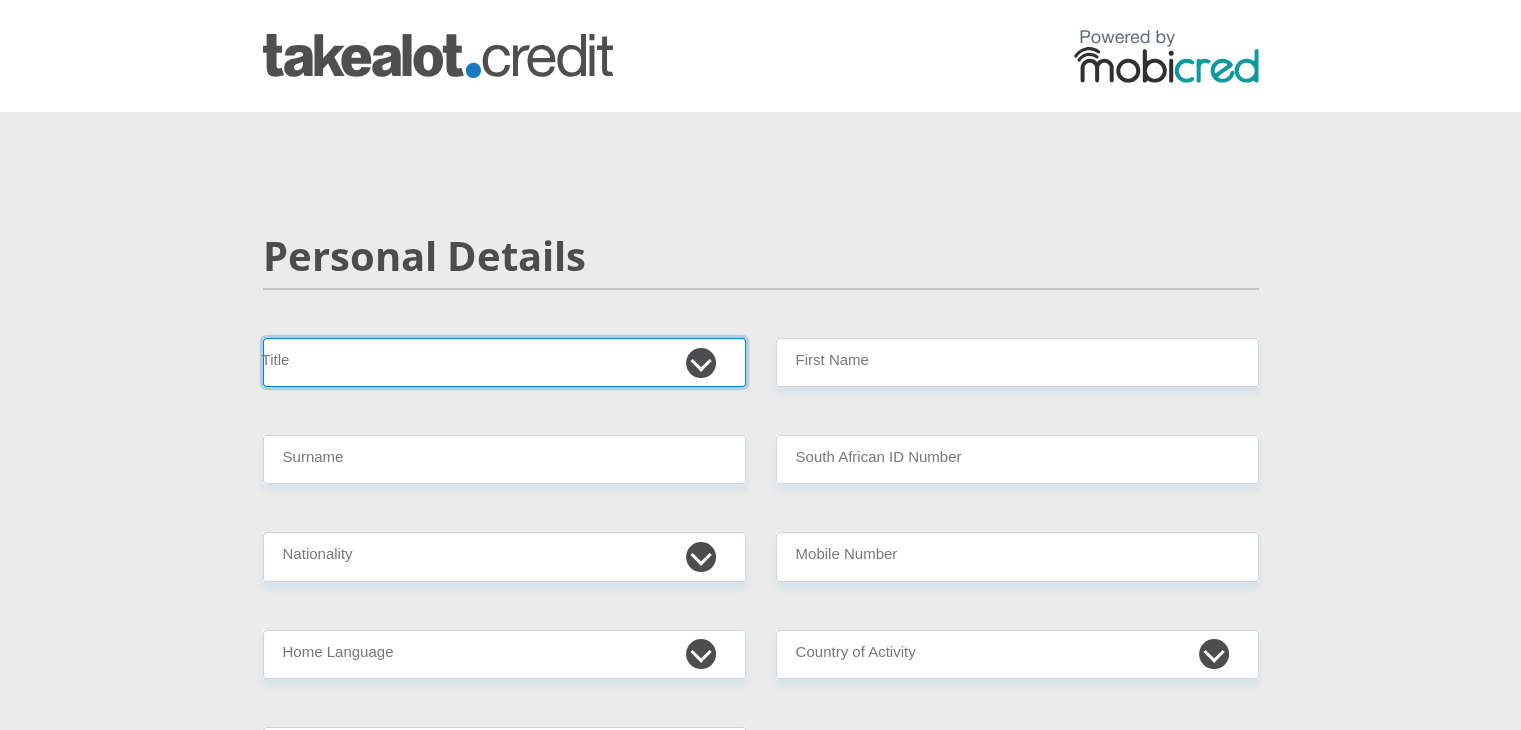 drag, startPoint x: 0, startPoint y: 0, endPoint x: 396, endPoint y: 367, distance: 539.91205 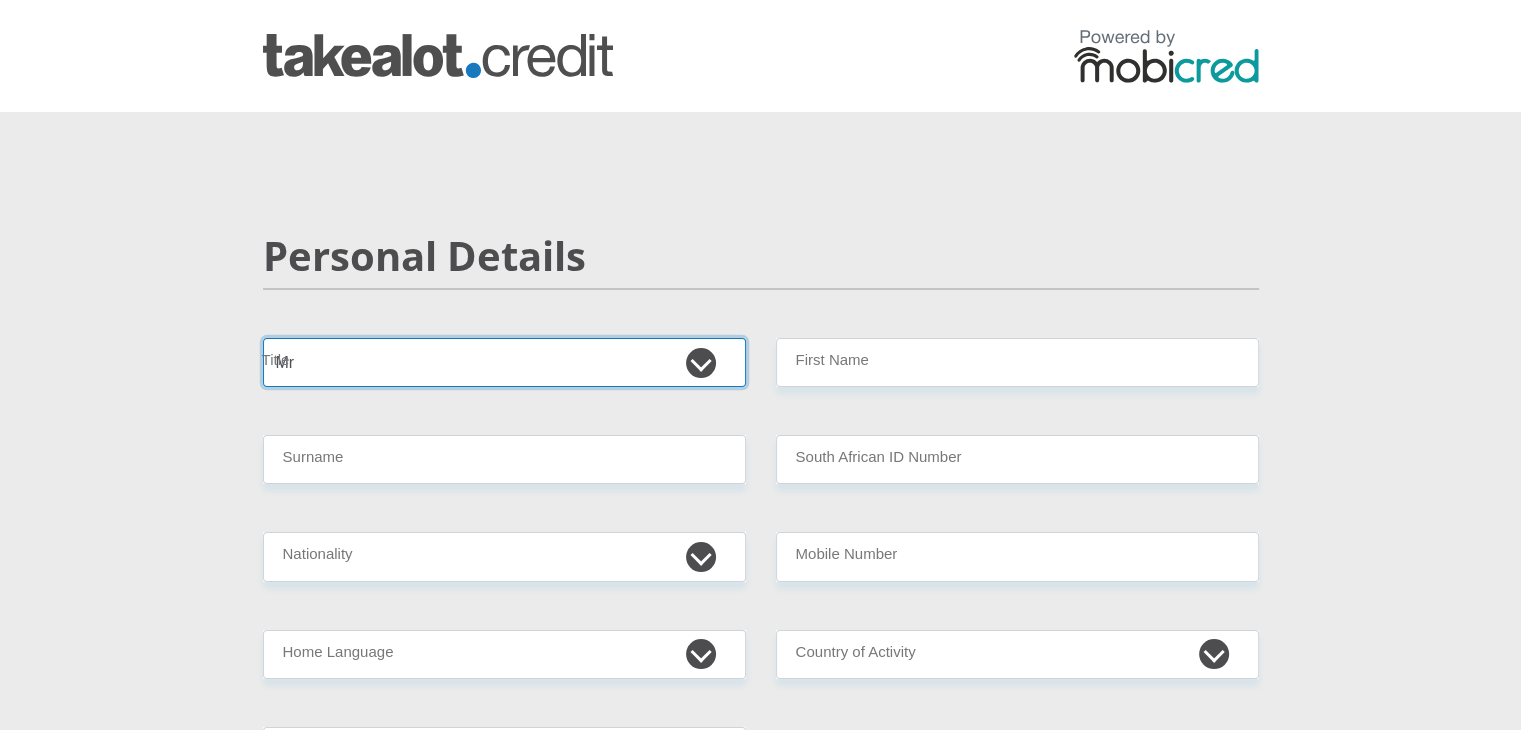 click on "Mr
Ms
Mrs
Dr
Other" at bounding box center (504, 362) 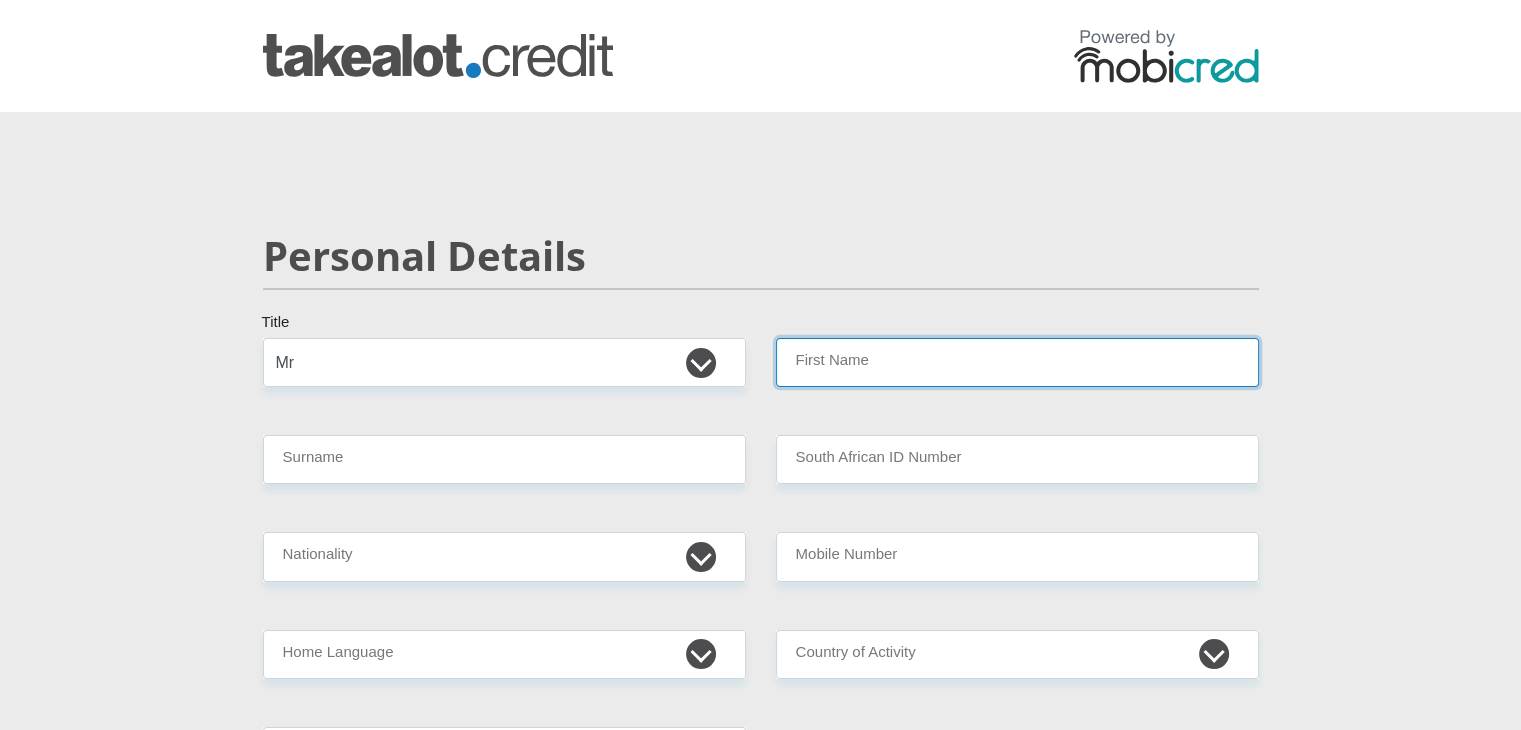 click on "First Name" at bounding box center [1017, 362] 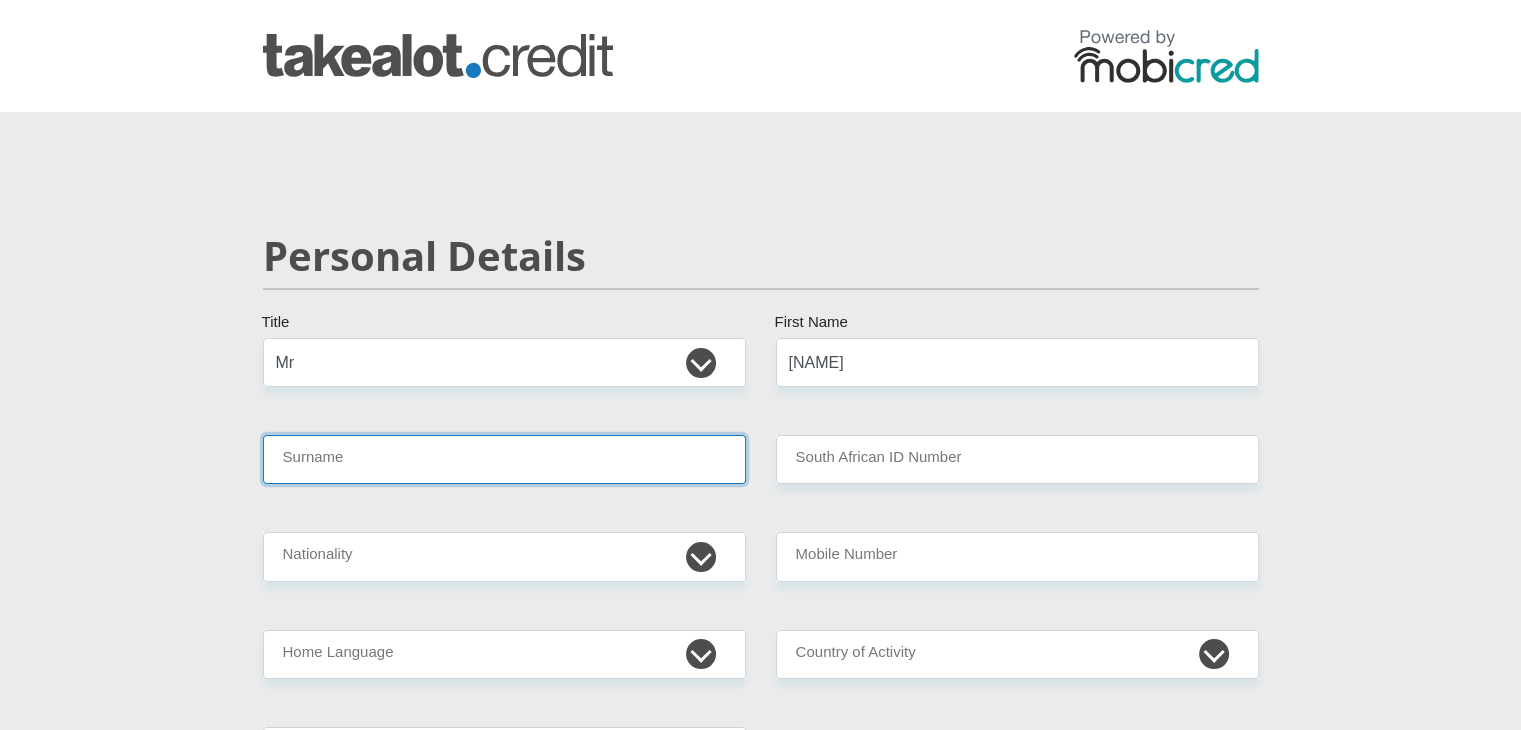 click on "Surname" at bounding box center [504, 459] 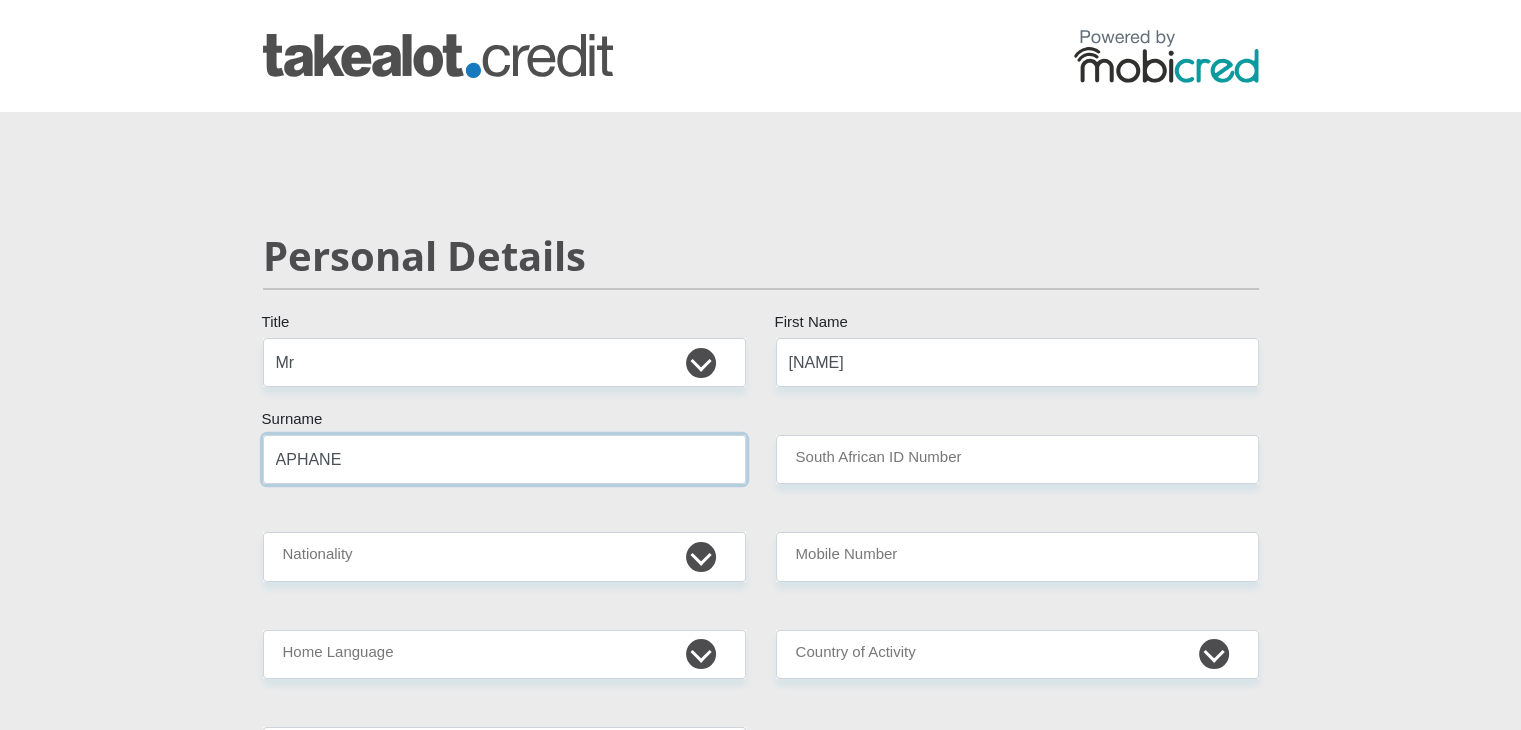 type on "APHANE" 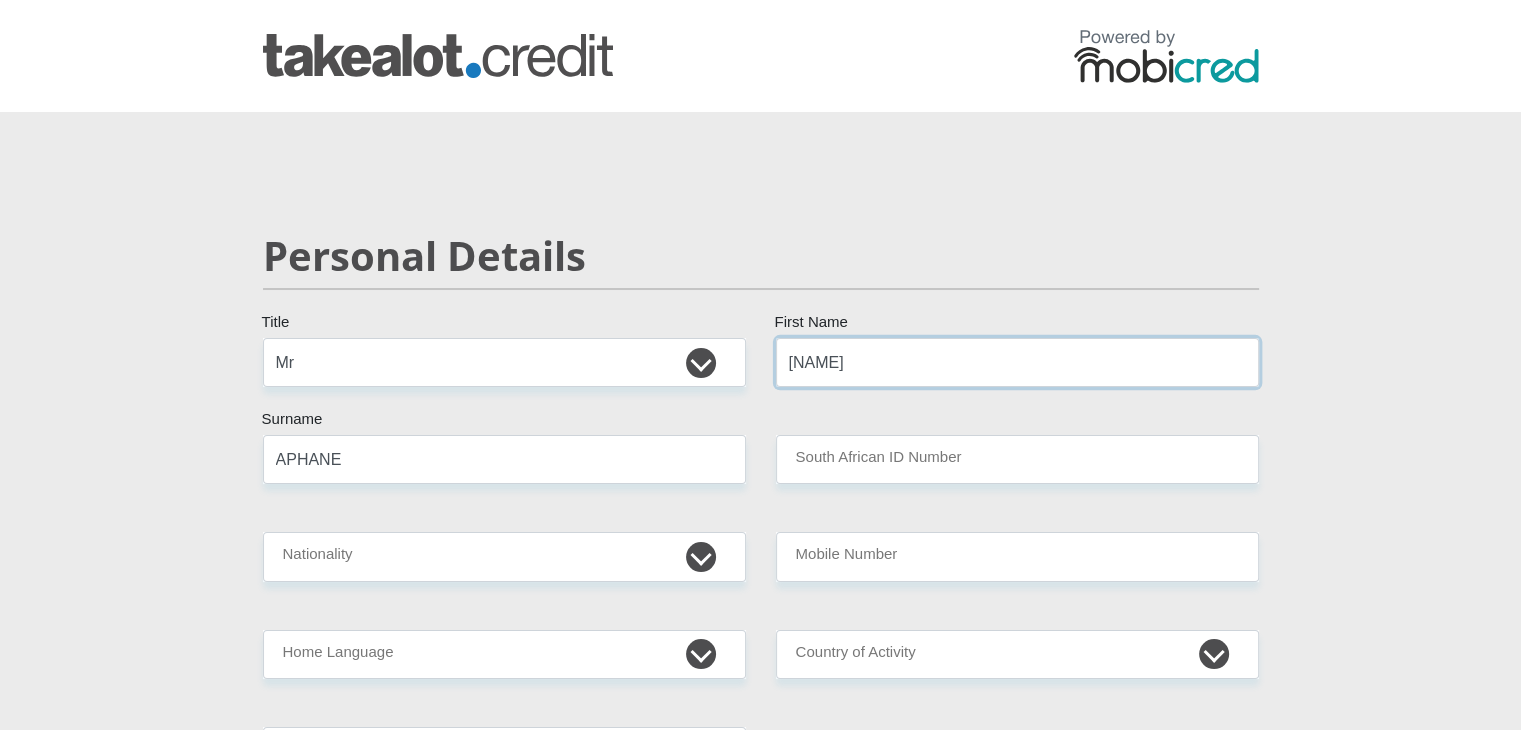 click on "Ivan" at bounding box center [1017, 362] 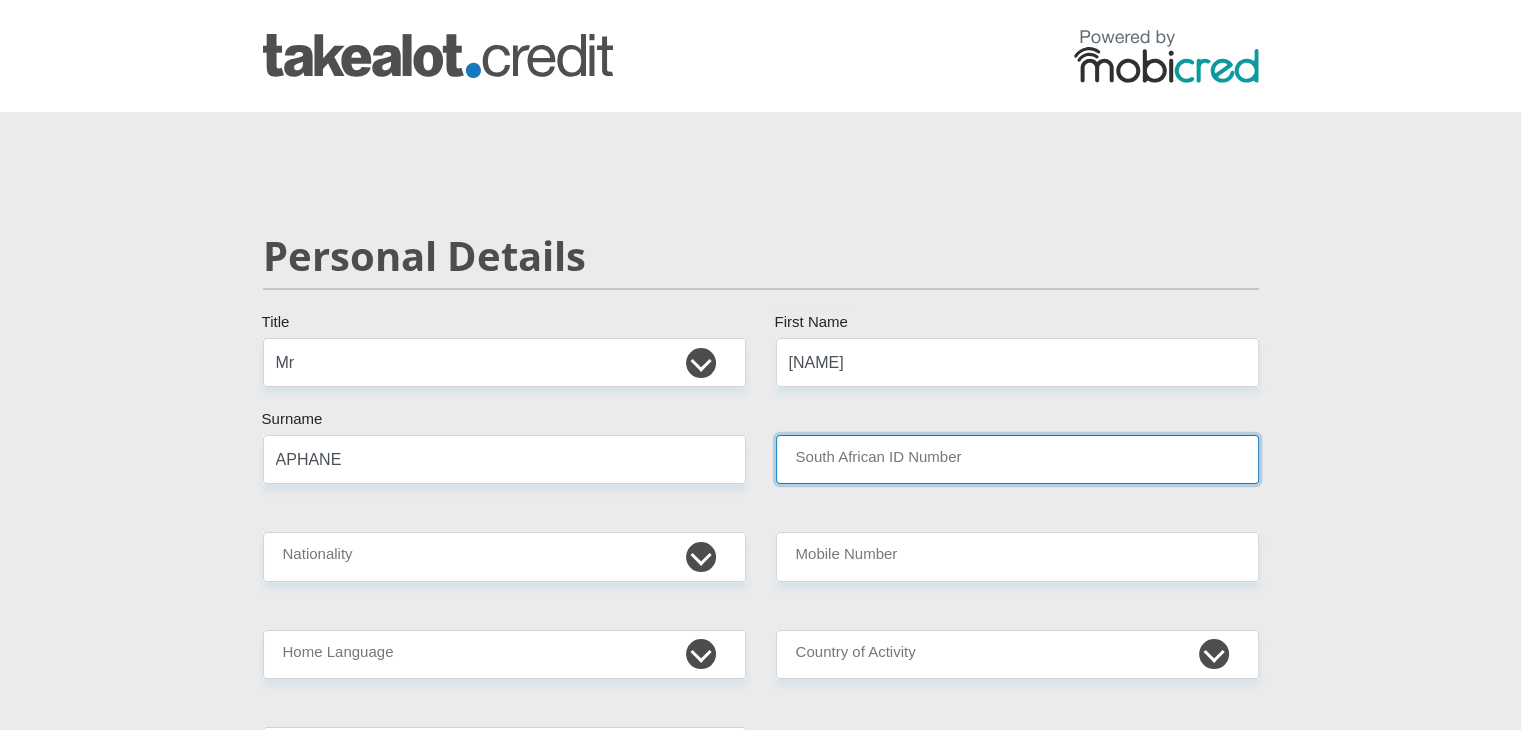 click on "South African ID Number" at bounding box center (1017, 459) 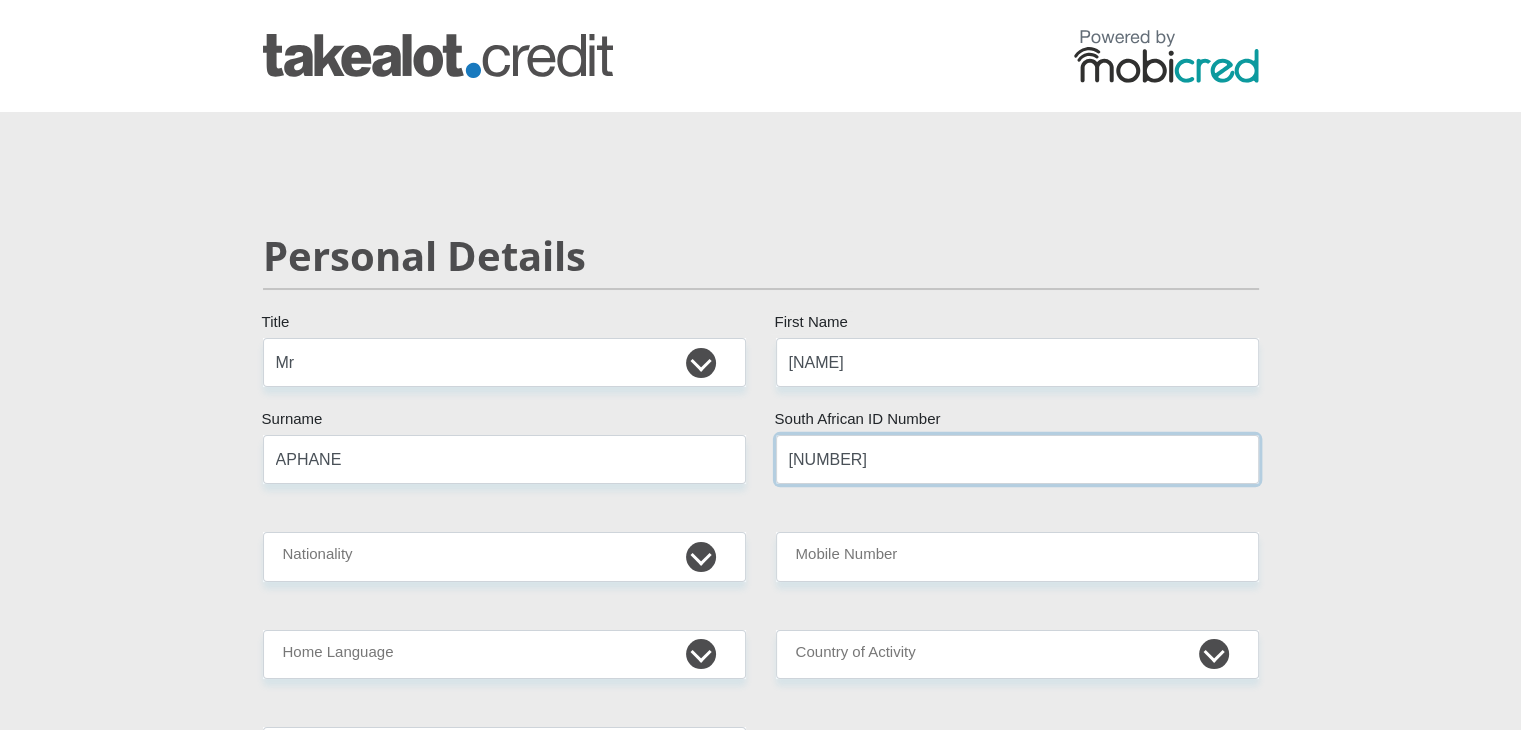 type on "0412235800080" 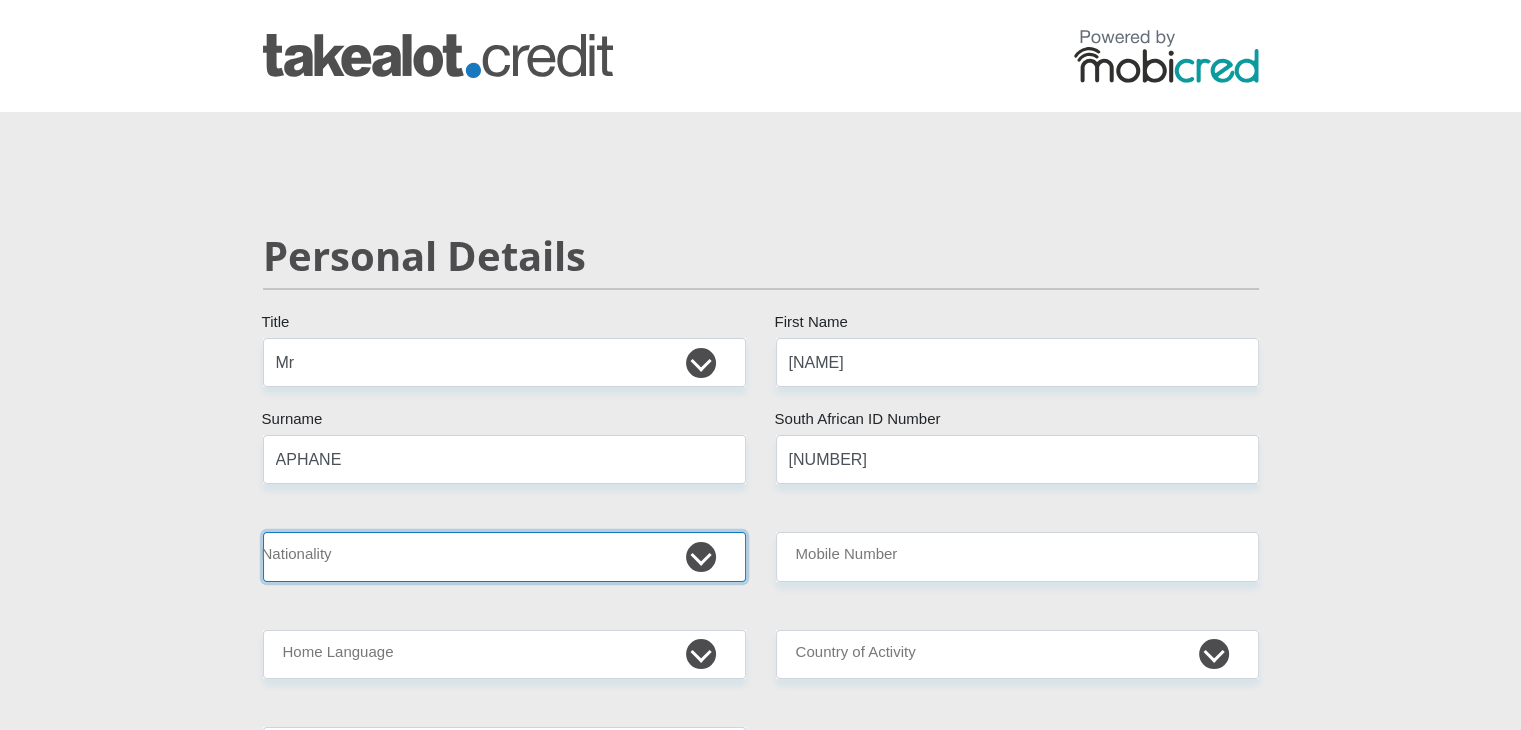 click on "South Africa
Afghanistan
Aland Islands
Albania
Algeria
America Samoa
American Virgin Islands
Andorra
Angola
Anguilla
Antarctica
Antigua and Barbuda
Argentina
Armenia
Aruba
Ascension Island
Australia
Austria
Azerbaijan
Bahamas
Bahrain
Bangladesh
Barbados
Chad" at bounding box center (504, 556) 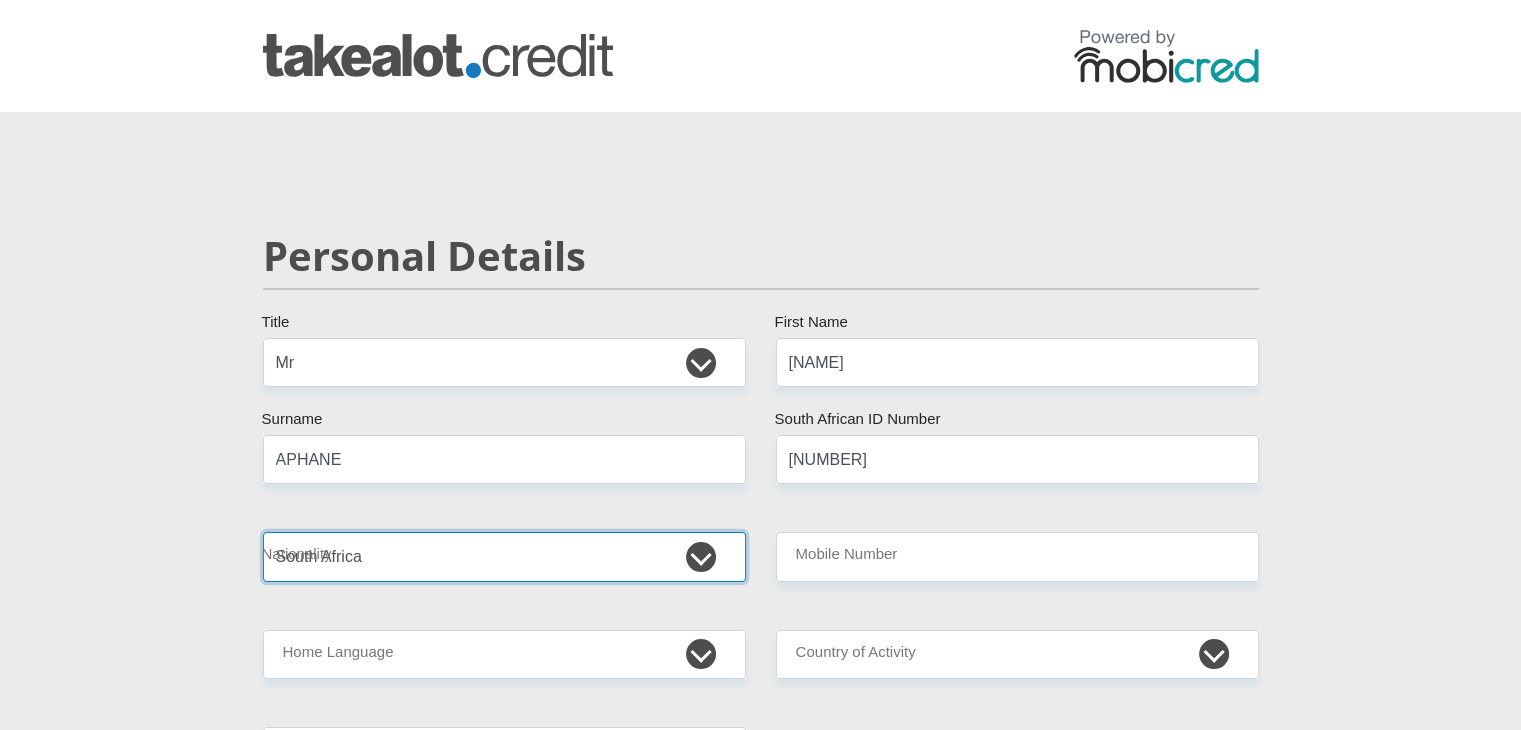 click on "South Africa
Afghanistan
Aland Islands
Albania
Algeria
America Samoa
American Virgin Islands
Andorra
Angola
Anguilla
Antarctica
Antigua and Barbuda
Argentina
Armenia
Aruba
Ascension Island
Australia
Austria
Azerbaijan
Bahamas
Bahrain
Bangladesh
Barbados
Chad" at bounding box center [504, 556] 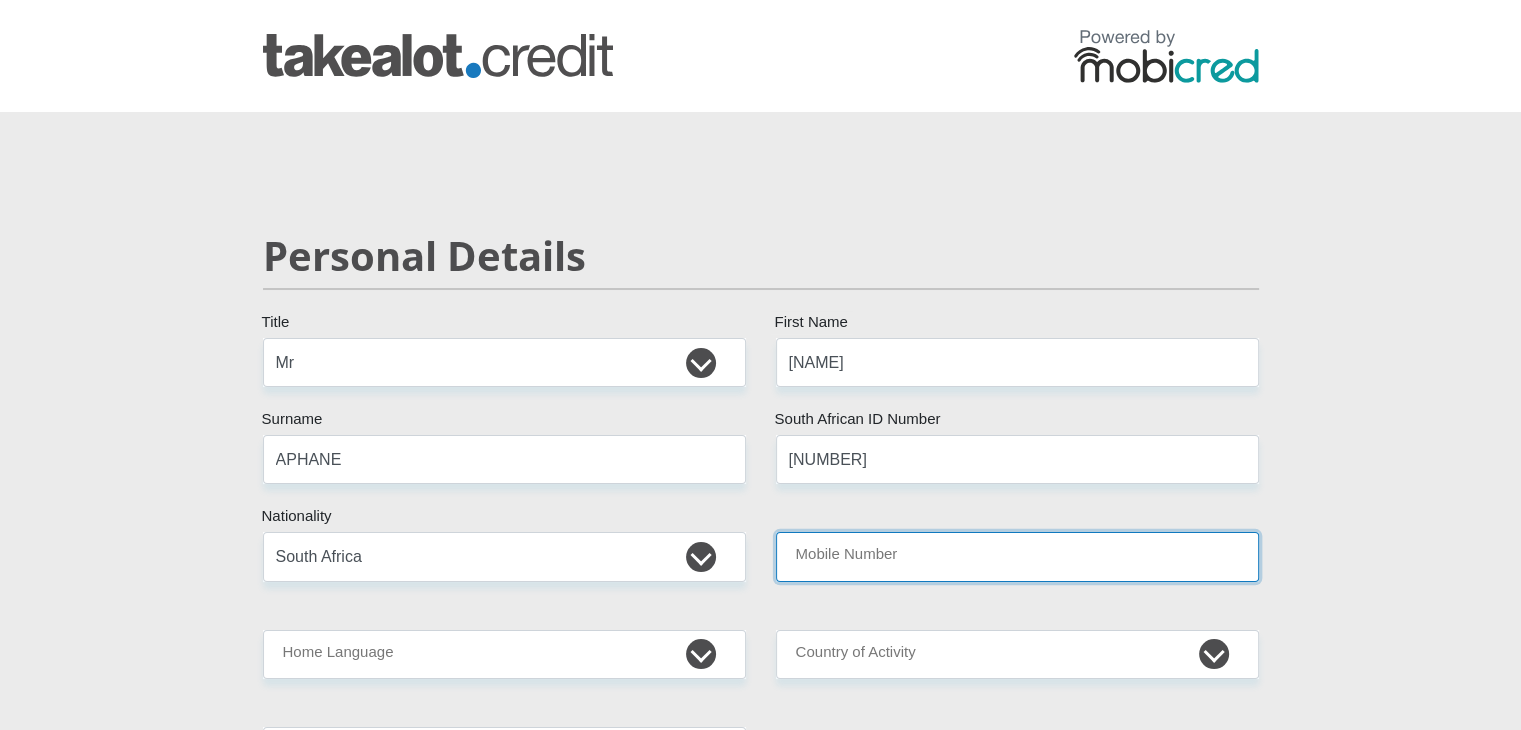 click on "Mobile Number" at bounding box center [1017, 556] 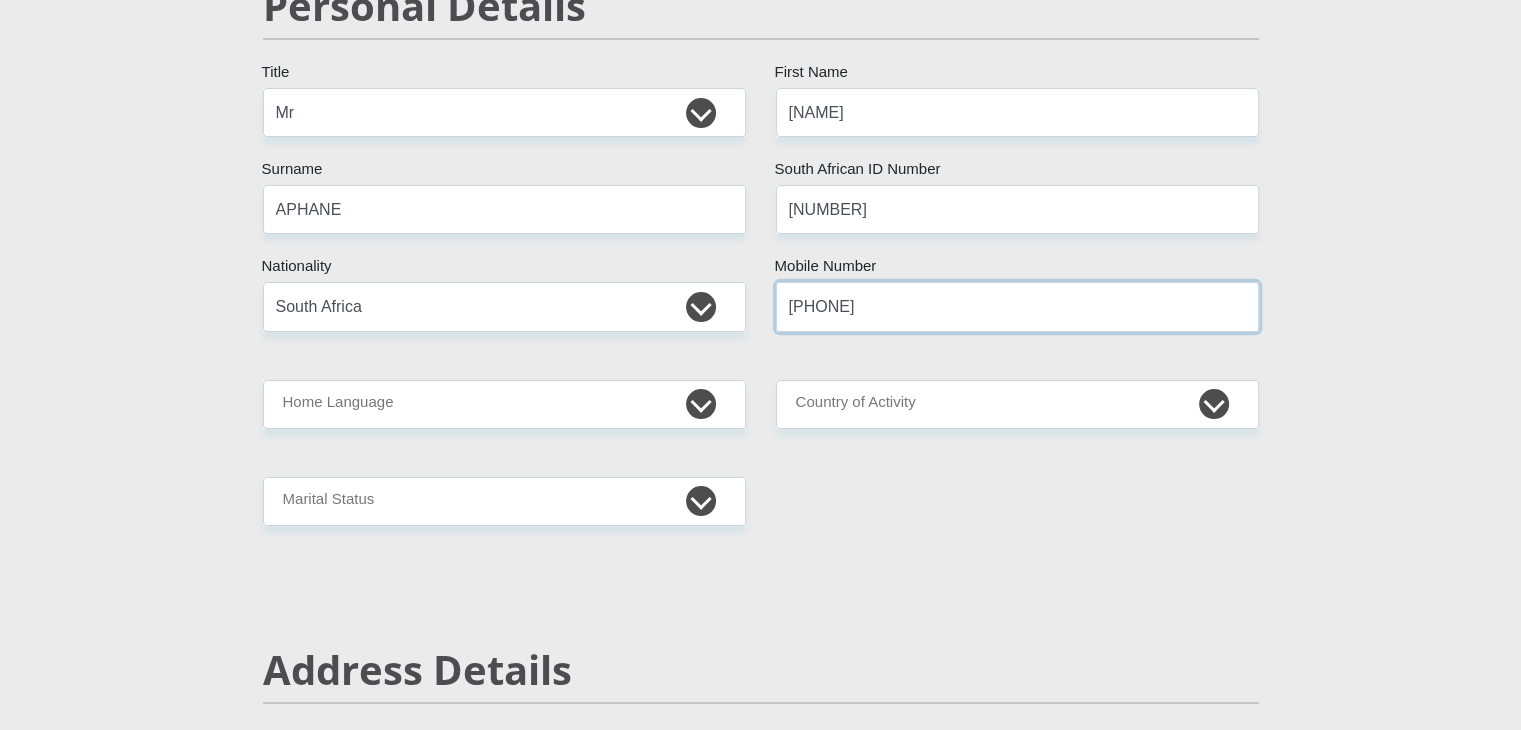 scroll, scrollTop: 251, scrollLeft: 0, axis: vertical 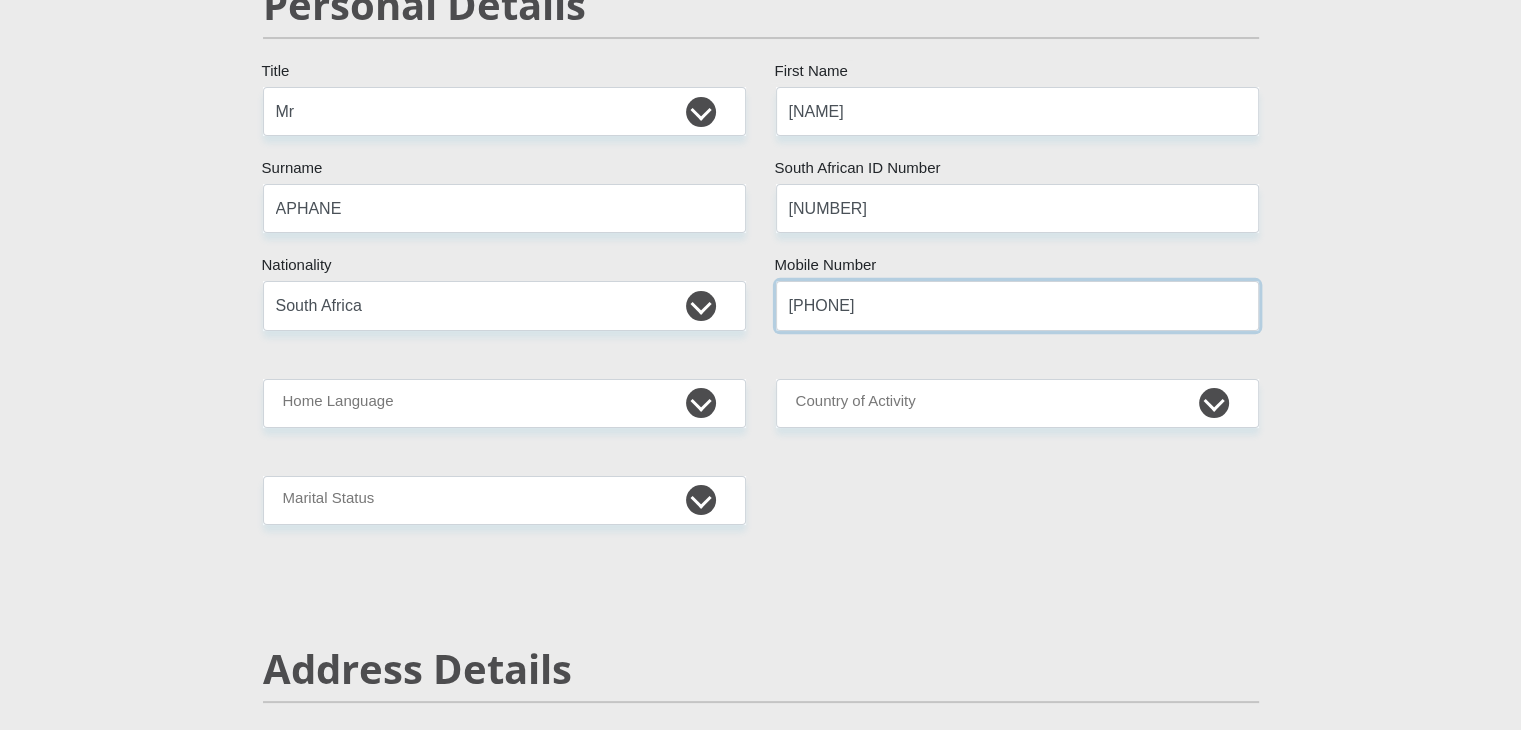 type on "0790777468" 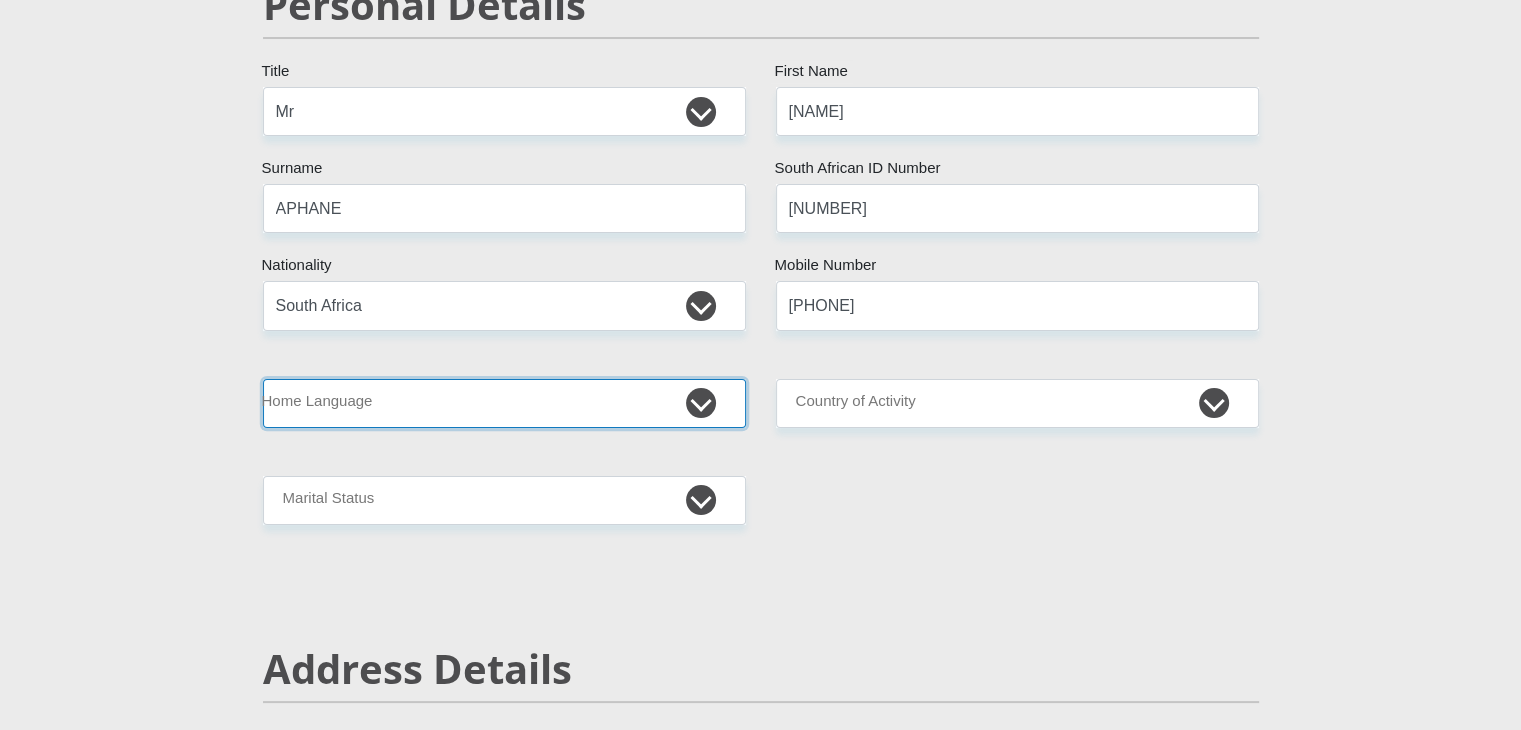 click on "Afrikaans
English
Sepedi
South Ndebele
Southern Sotho
Swati
Tsonga
Tswana
Venda
Xhosa
Zulu
Other" at bounding box center (504, 403) 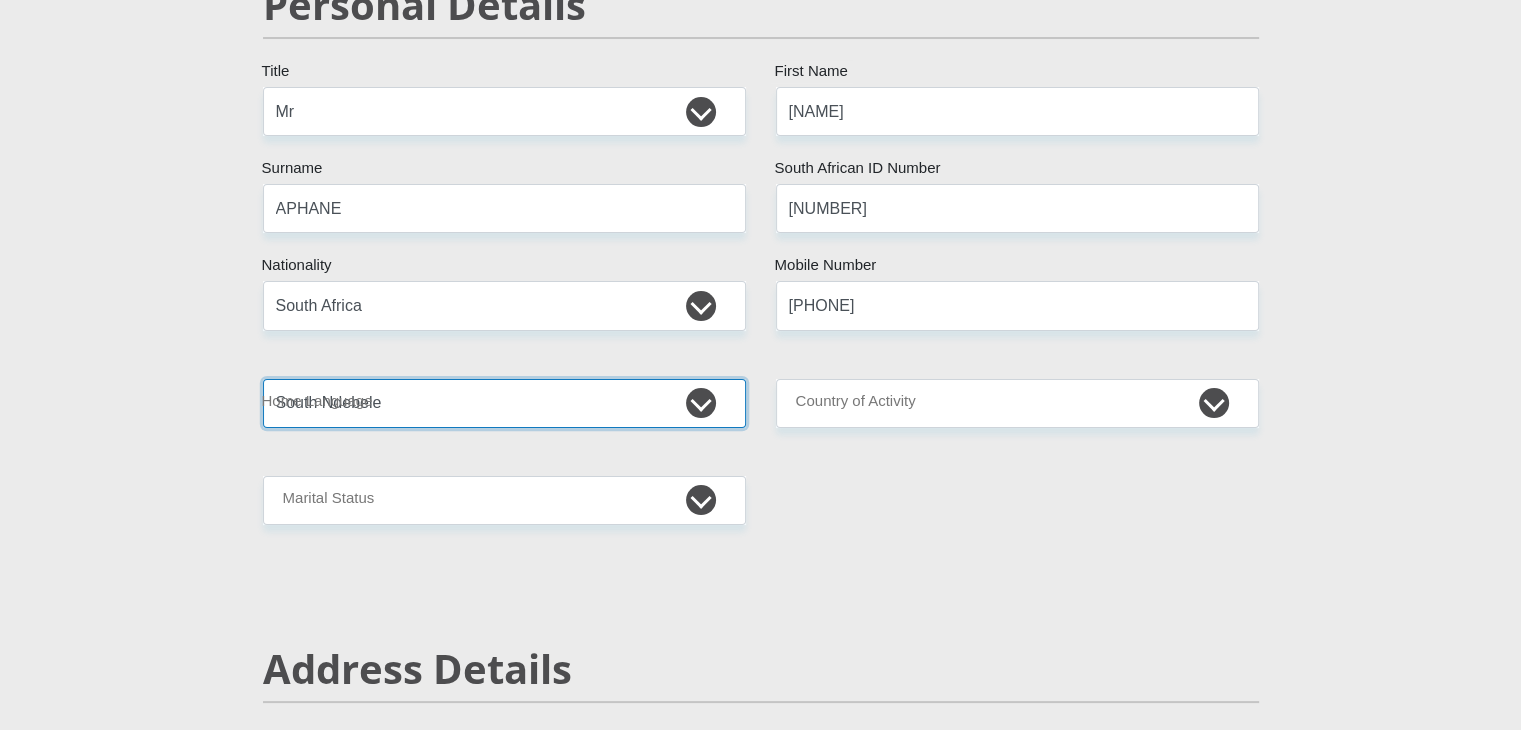 click on "Afrikaans
English
Sepedi
South Ndebele
Southern Sotho
Swati
Tsonga
Tswana
Venda
Xhosa
Zulu
Other" at bounding box center (504, 403) 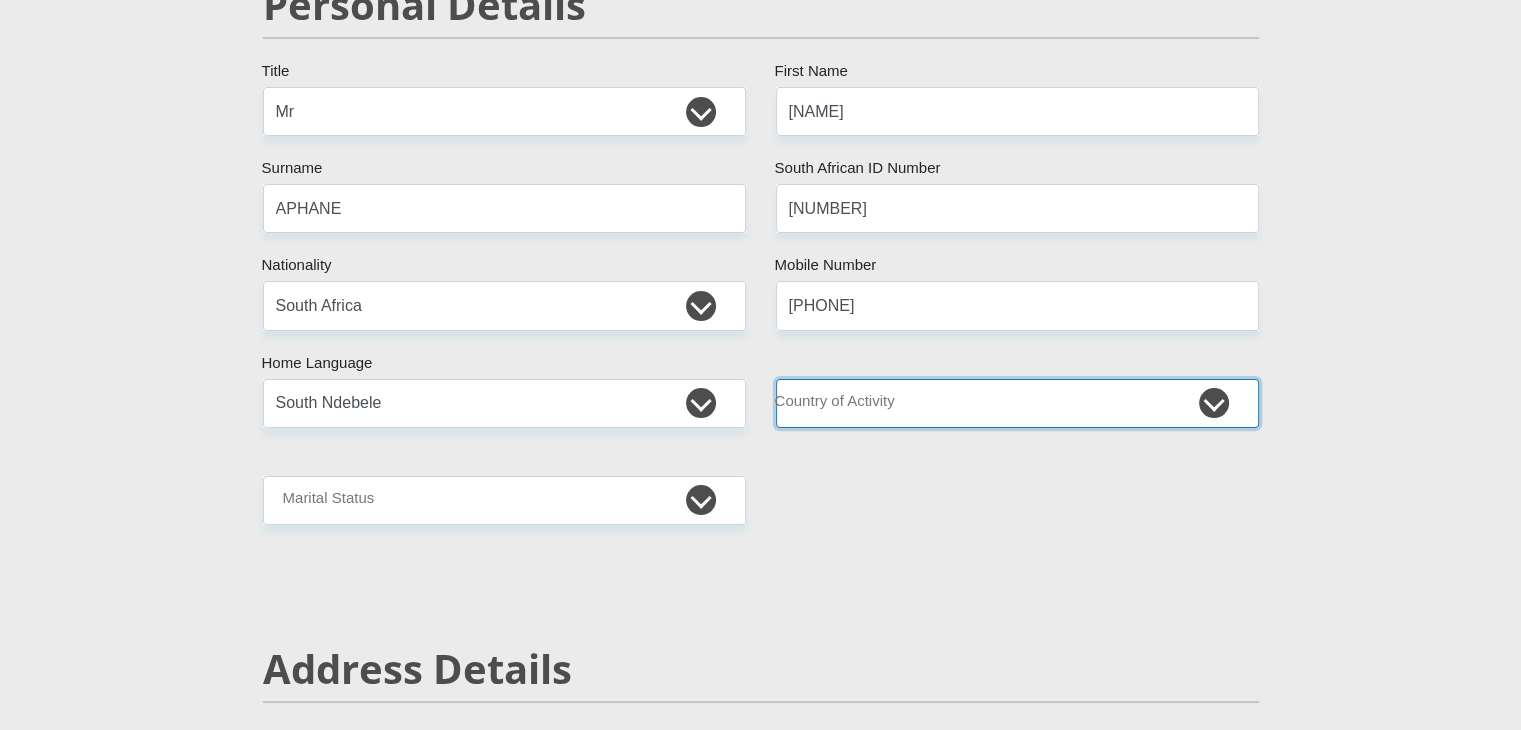 click on "South Africa
Afghanistan
Aland Islands
Albania
Algeria
America Samoa
American Virgin Islands
Andorra
Angola
Anguilla
Antarctica
Antigua and Barbuda
Argentina
Armenia
Aruba
Ascension Island
Australia
Austria
Azerbaijan
Chad" at bounding box center (1017, 403) 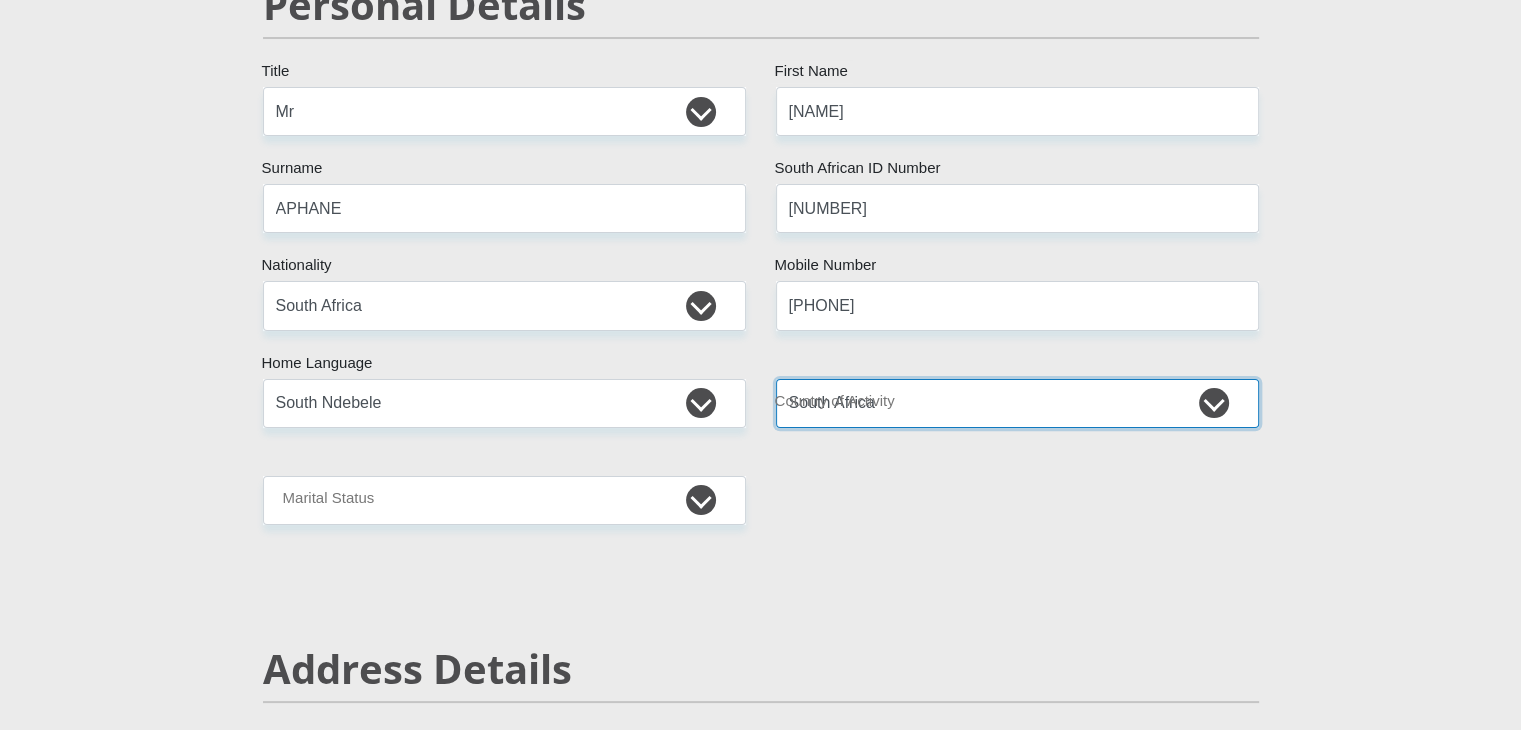 click on "South Africa
Afghanistan
Aland Islands
Albania
Algeria
America Samoa
American Virgin Islands
Andorra
Angola
Anguilla
Antarctica
Antigua and Barbuda
Argentina
Armenia
Aruba
Ascension Island
Australia
Austria
Azerbaijan
Chad" at bounding box center [1017, 403] 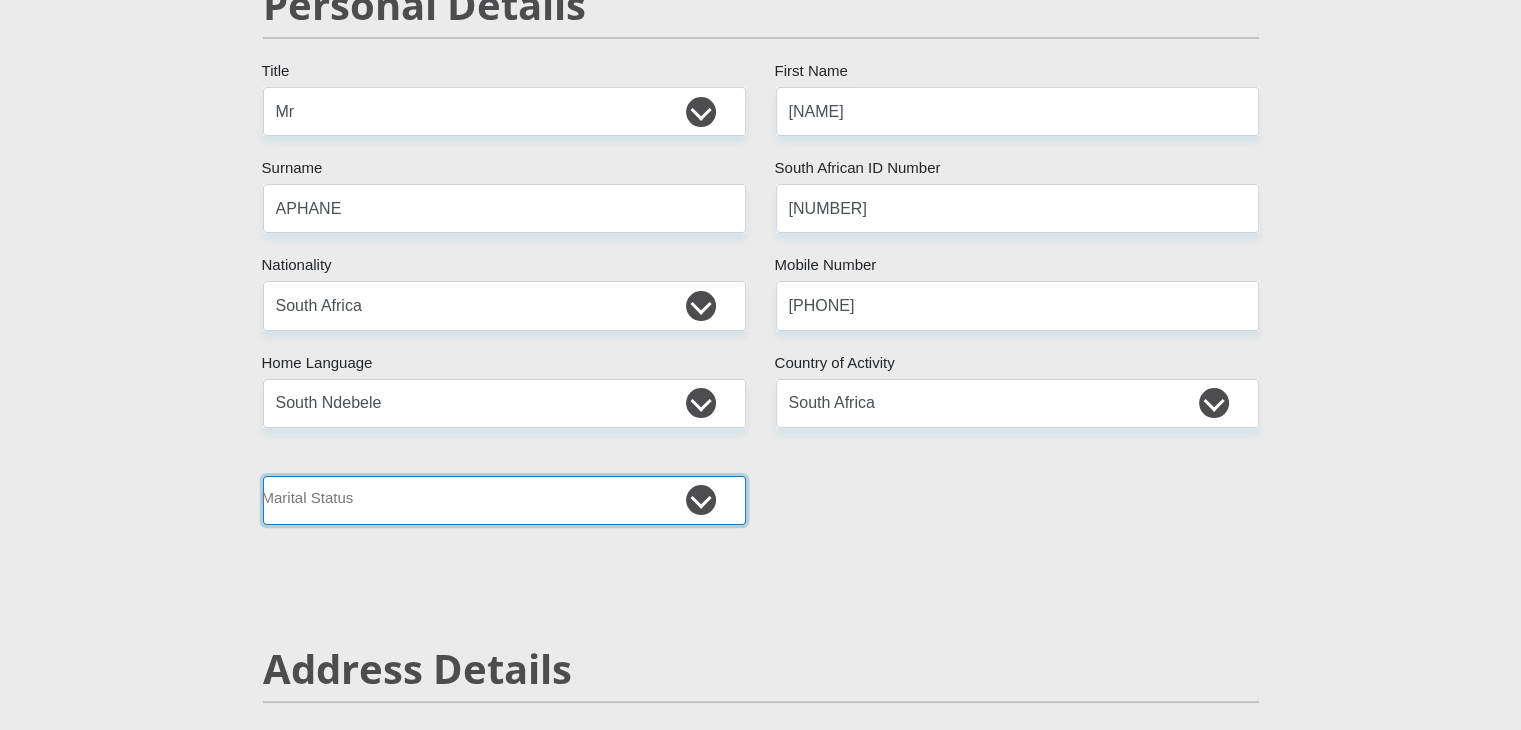click on "Married ANC
Single
Divorced
Widowed
Married COP or Customary Law" at bounding box center (504, 500) 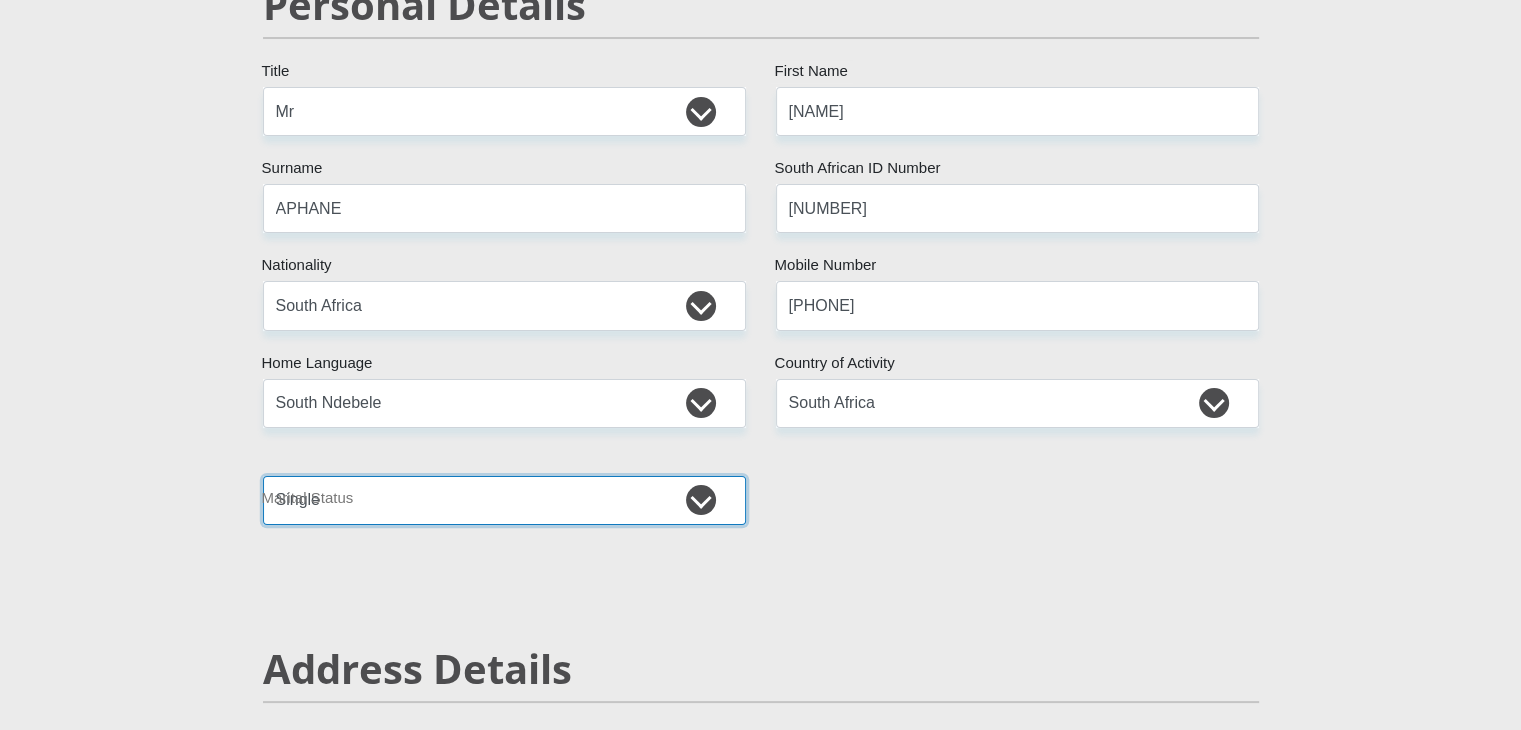 click on "Married ANC
Single
Divorced
Widowed
Married COP or Customary Law" at bounding box center (504, 500) 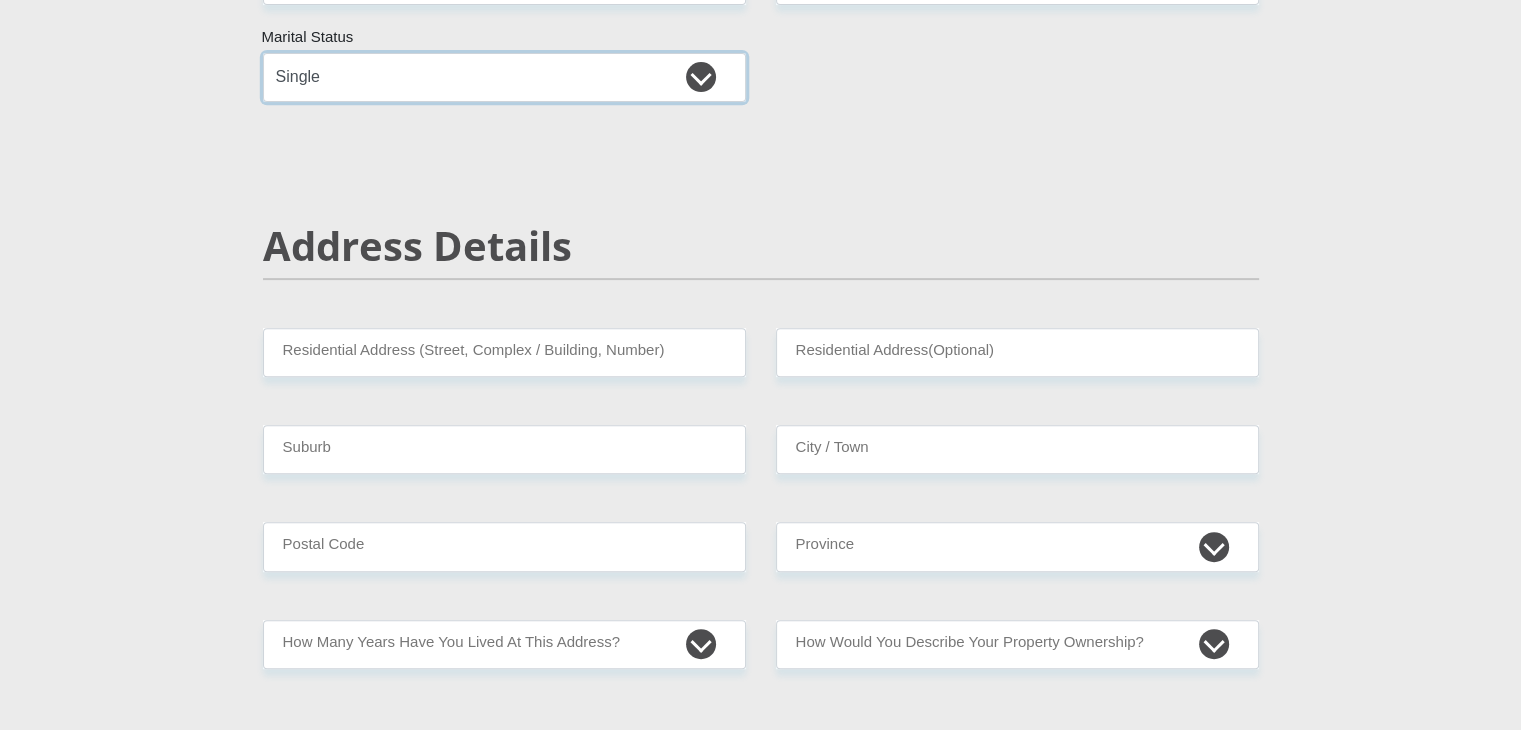 scroll, scrollTop: 744, scrollLeft: 0, axis: vertical 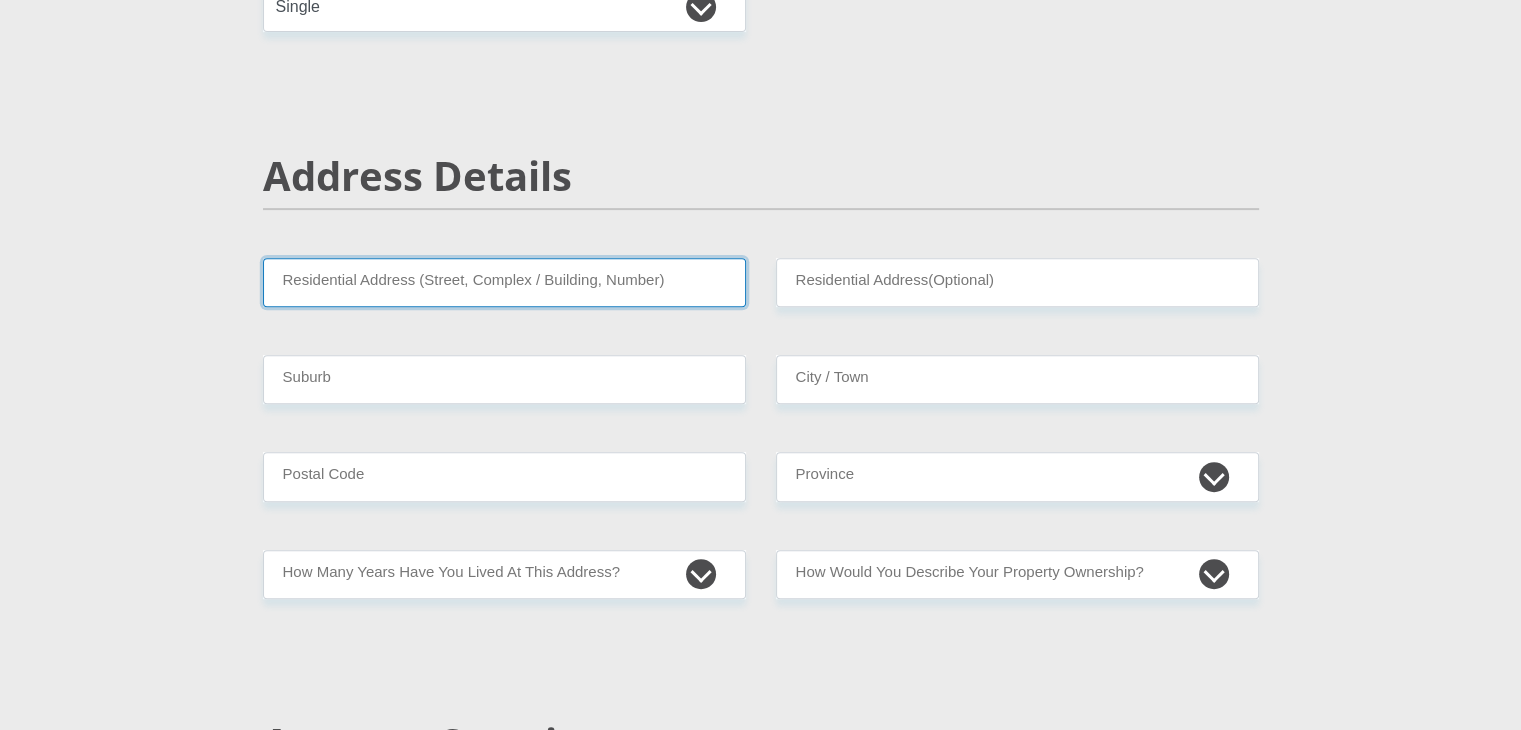 click on "Residential Address (Street, Complex / Building, Number)" at bounding box center (504, 282) 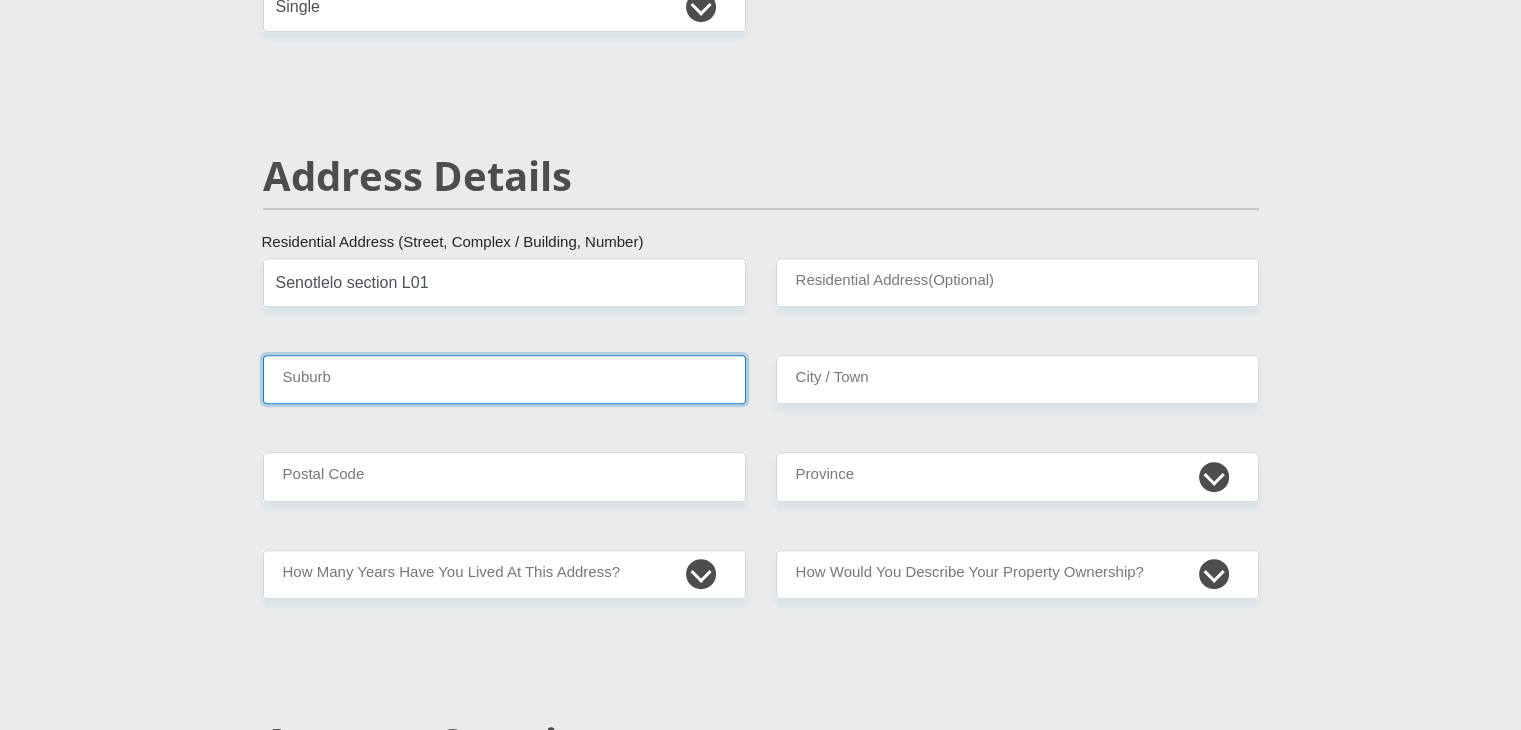 type on "Siyabuswa" 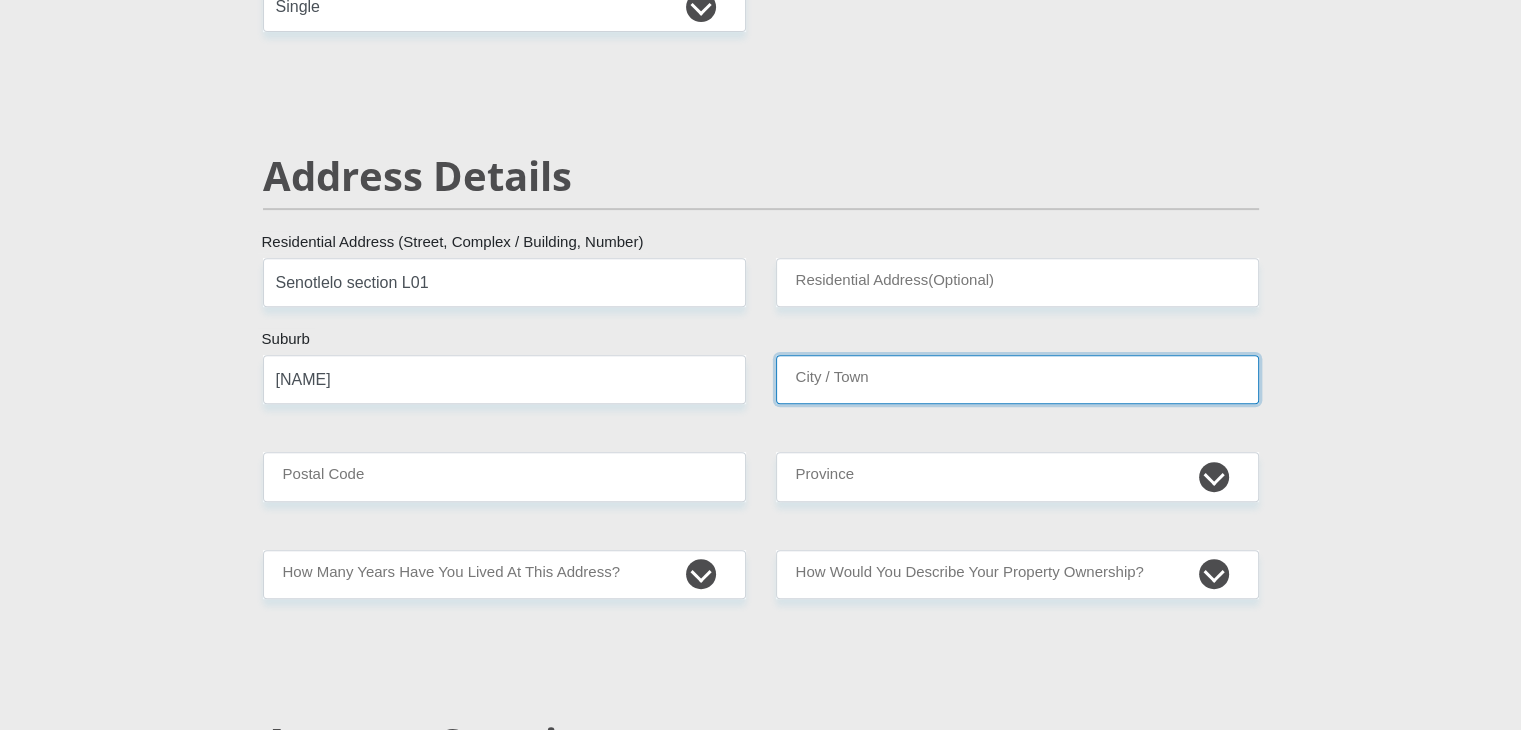 type on "Siyabuswa" 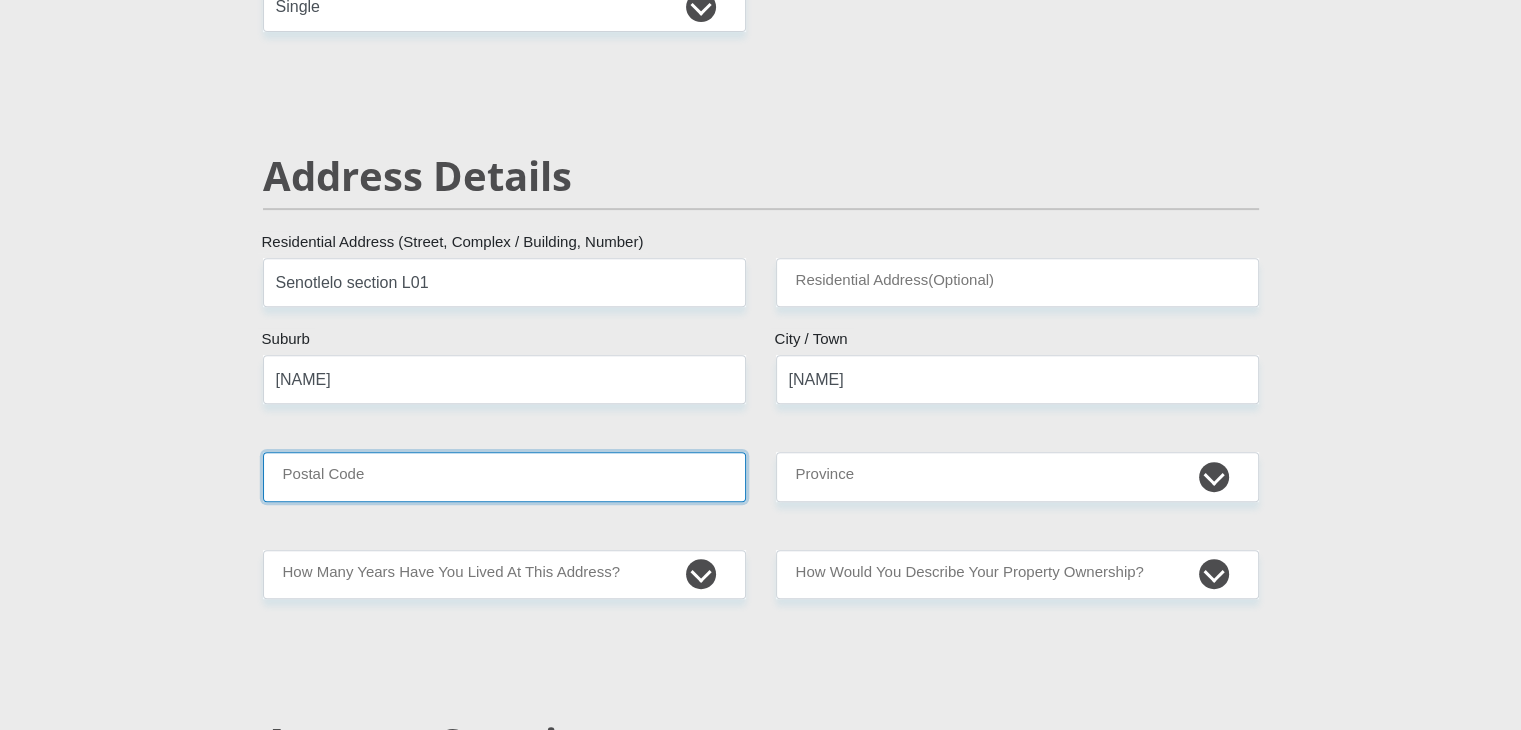 type on "0465" 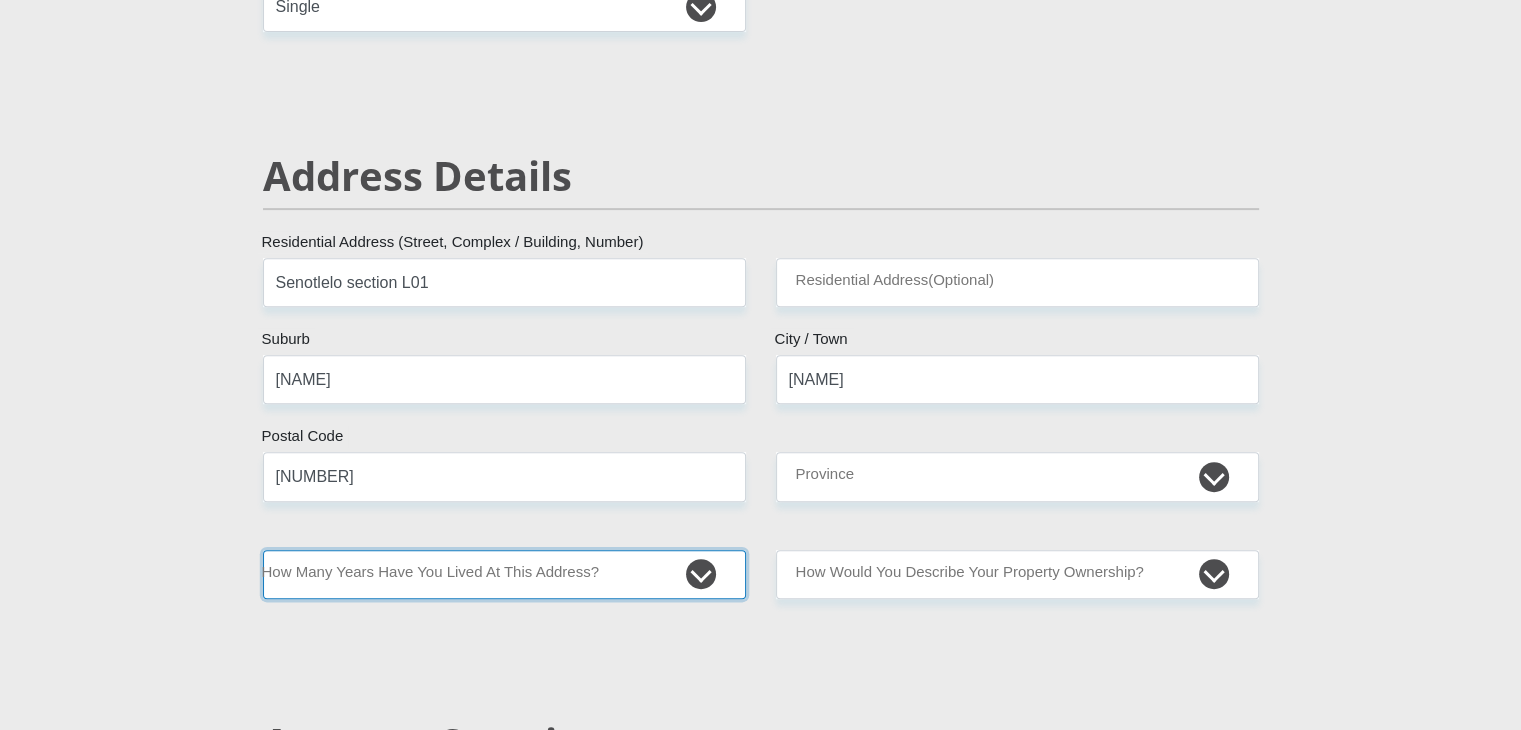 click on "less than 1 year
1-3 years
3-5 years
5+ years" at bounding box center [504, 574] 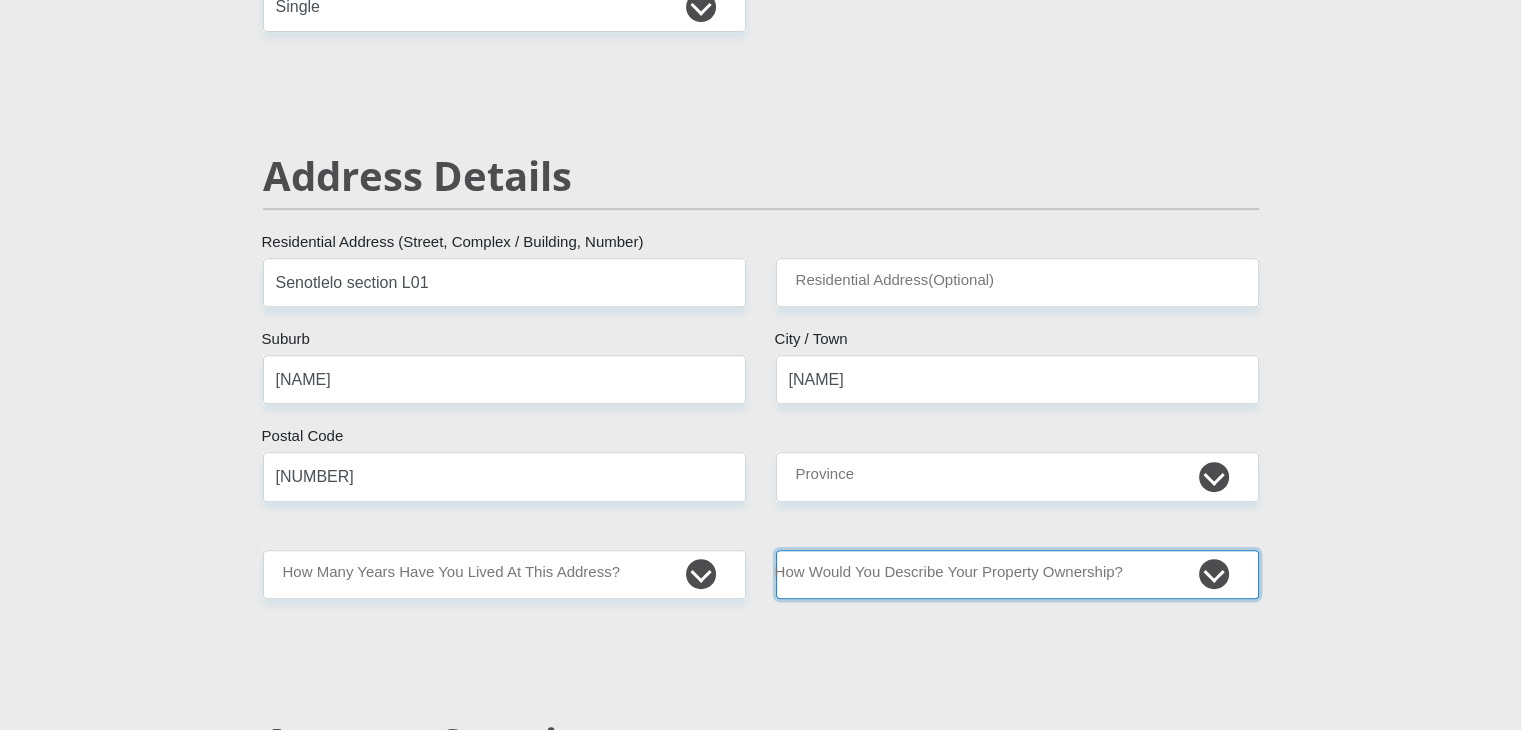 click on "Owned
Rented
Family Owned
Company Dwelling" at bounding box center (1017, 574) 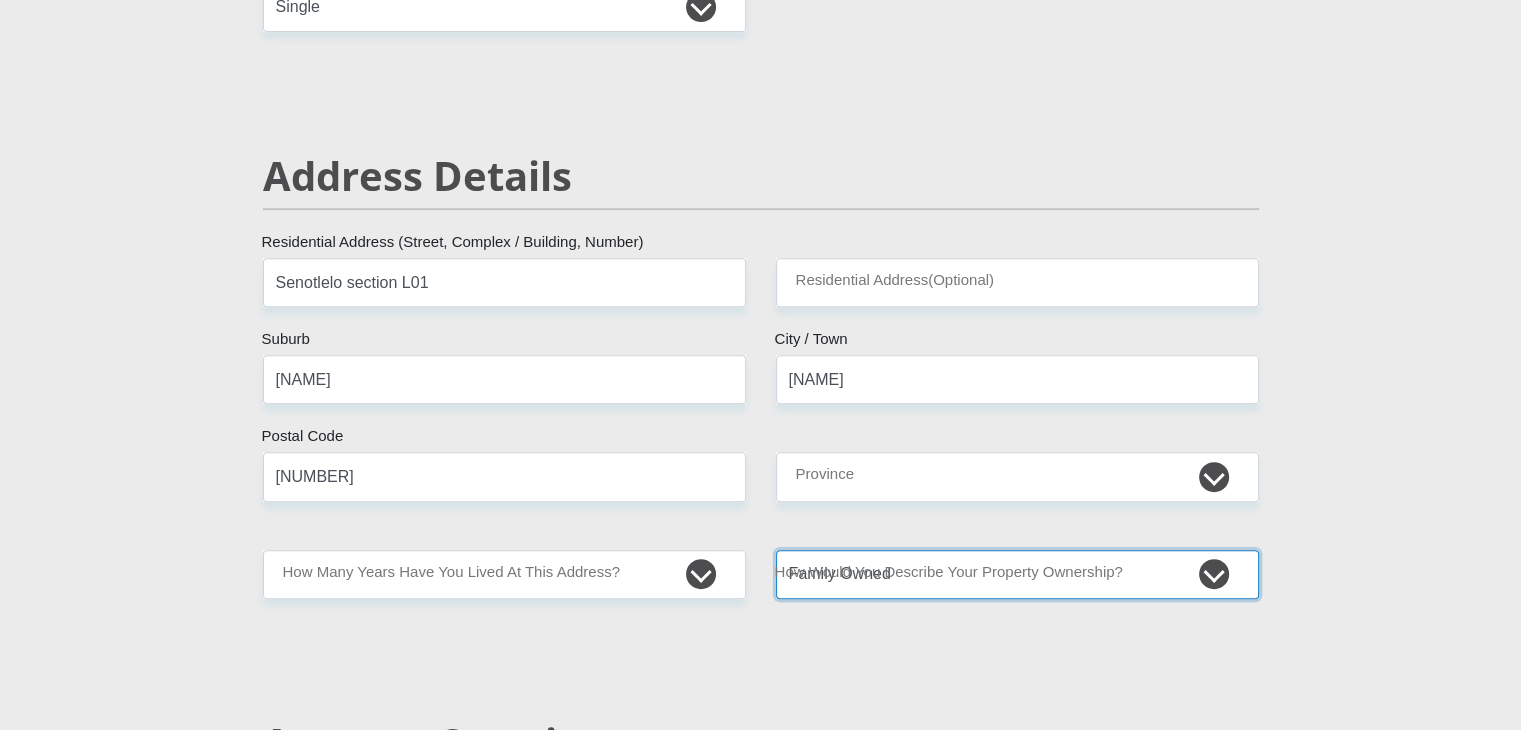 click on "Owned
Rented
Family Owned
Company Dwelling" at bounding box center [1017, 574] 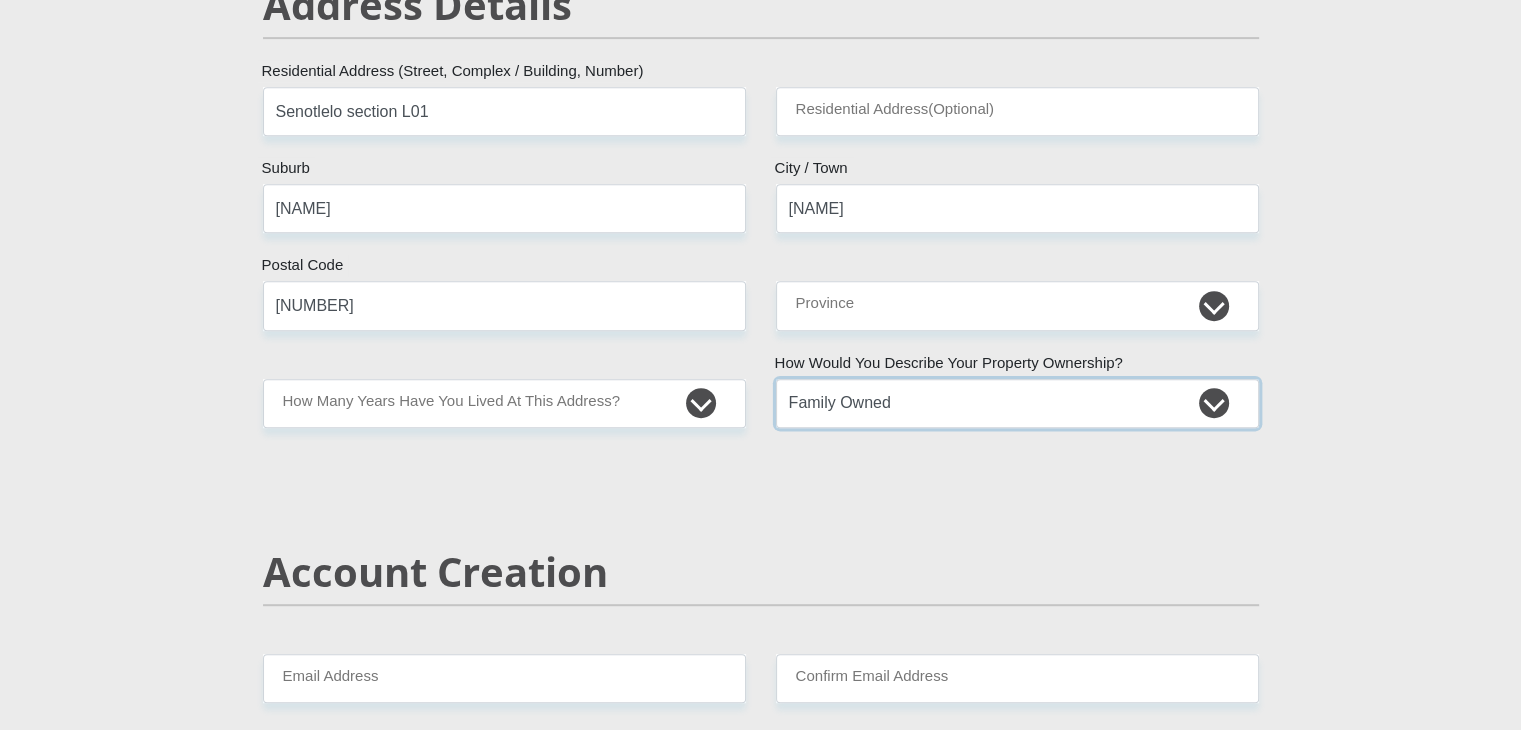 scroll, scrollTop: 916, scrollLeft: 0, axis: vertical 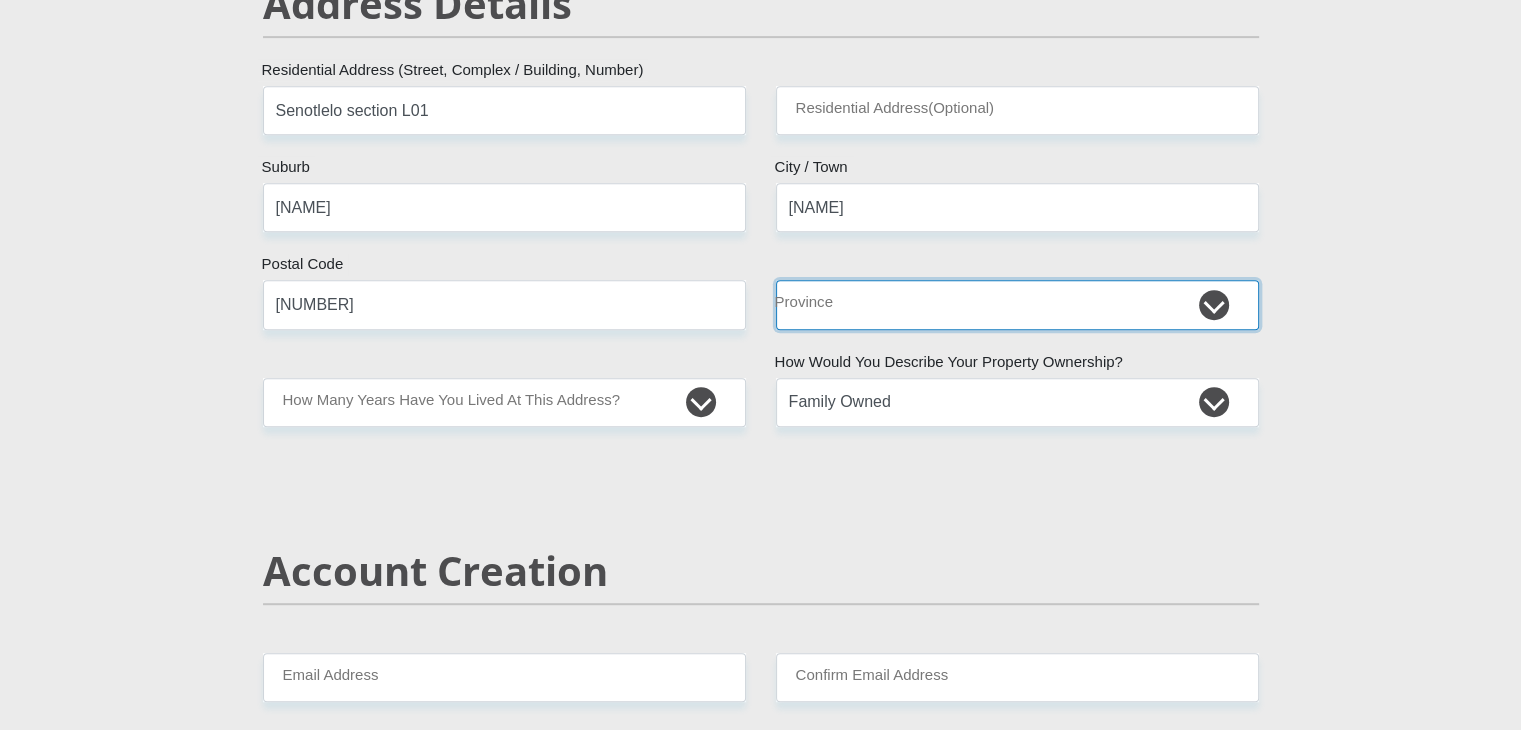 click on "Eastern Cape
Free State
Gauteng
KwaZulu-Natal
Limpopo
Mpumalanga
Northern Cape
North West
Western Cape" at bounding box center (1017, 304) 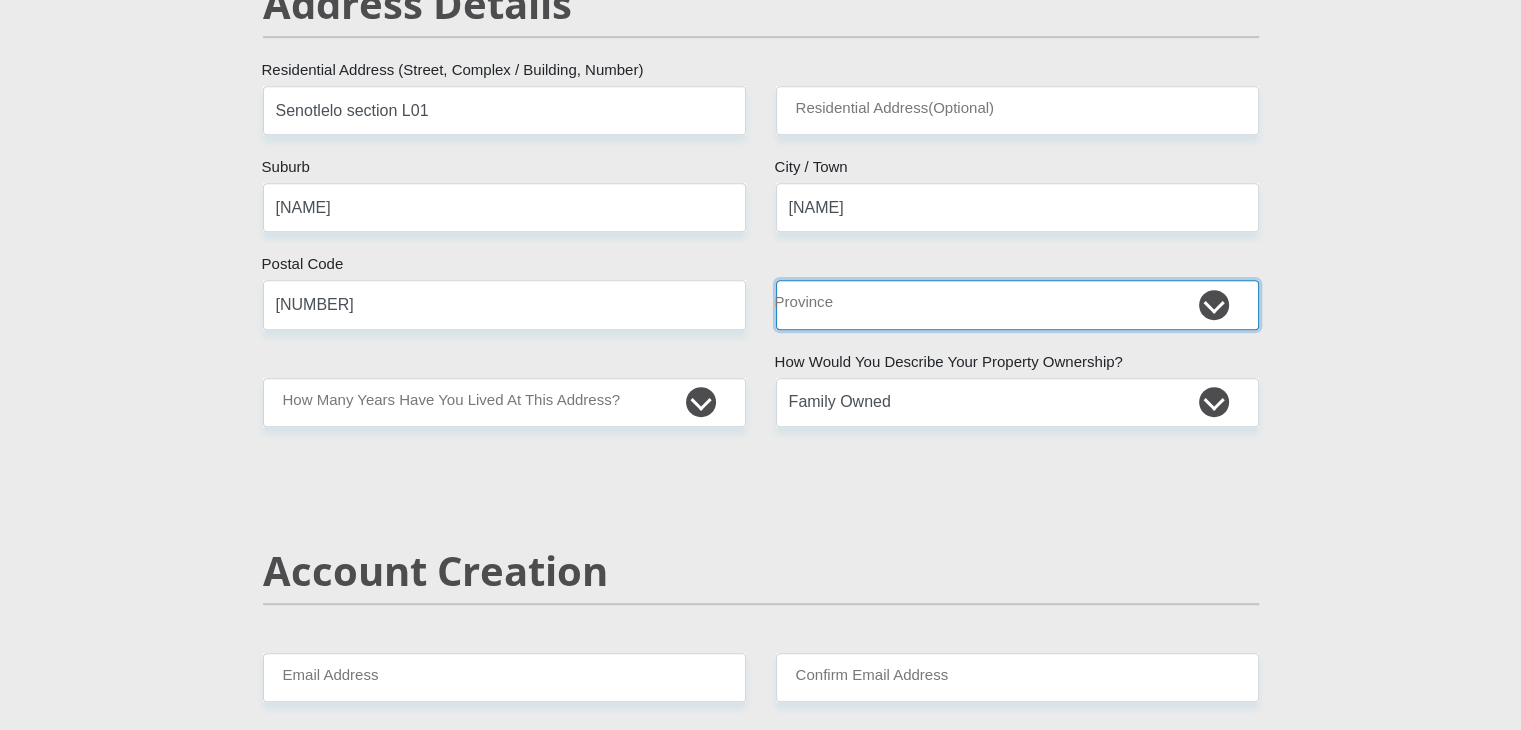 select on "Mpumalanga" 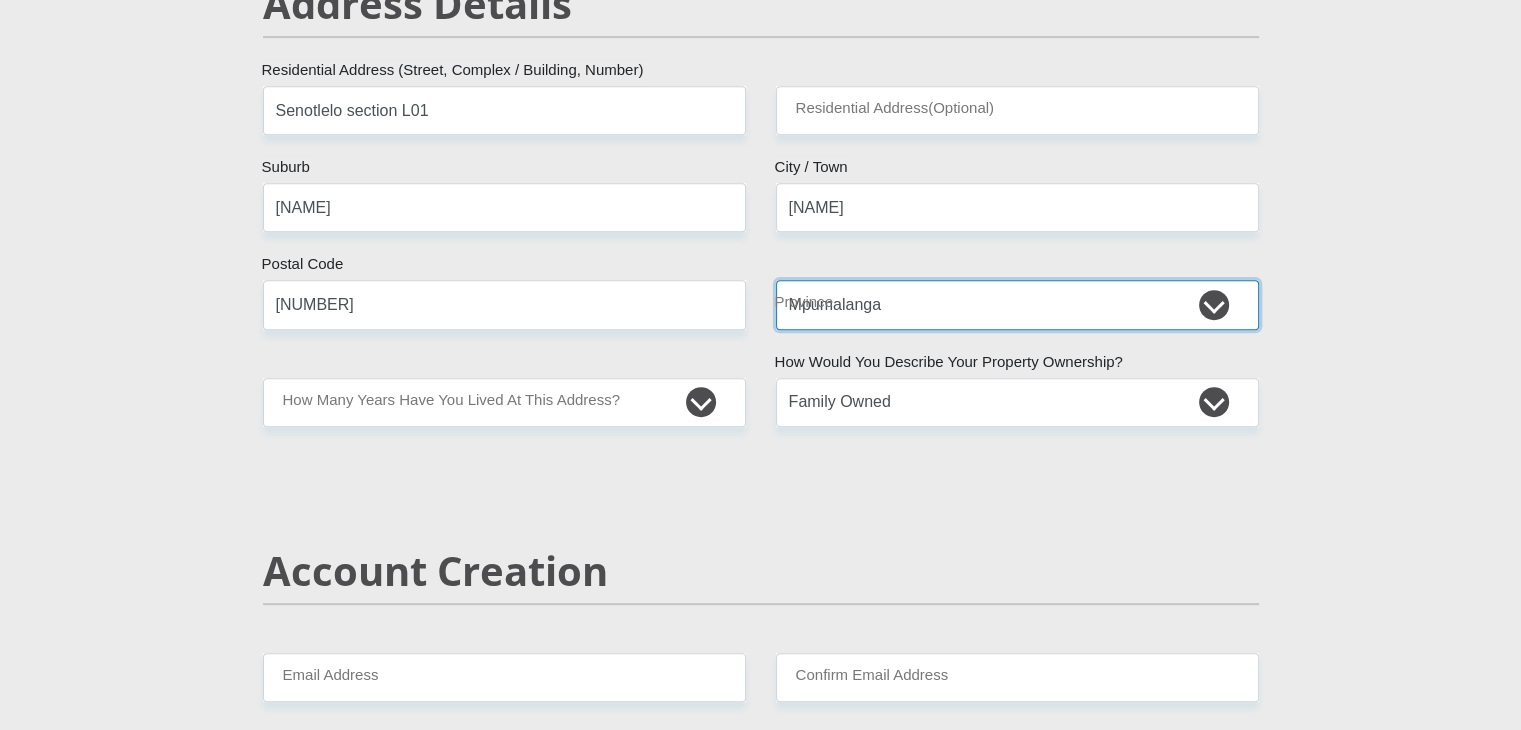 click on "Eastern Cape
Free State
Gauteng
KwaZulu-Natal
Limpopo
Mpumalanga
Northern Cape
North West
Western Cape" at bounding box center (1017, 304) 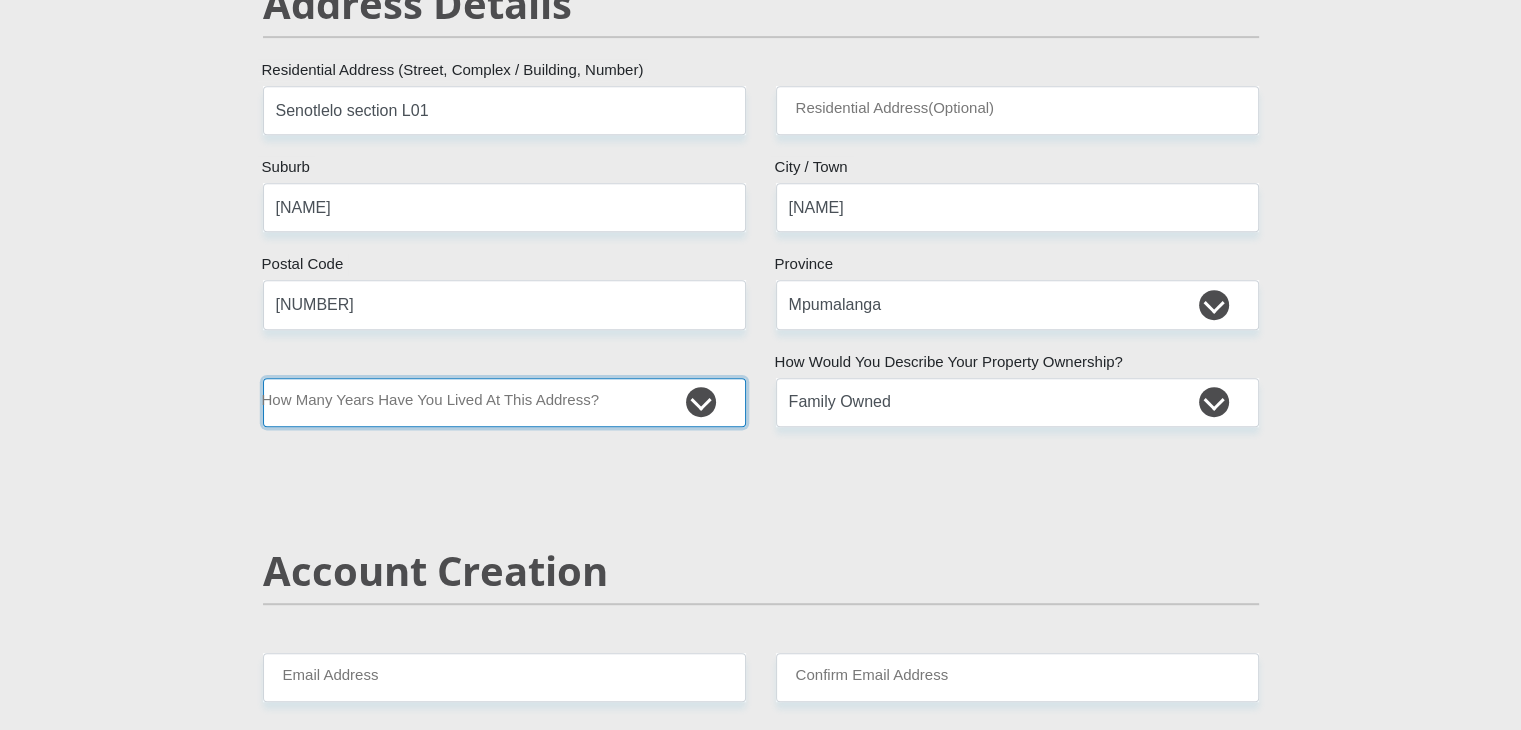 click on "less than 1 year
1-3 years
3-5 years
5+ years" at bounding box center (504, 402) 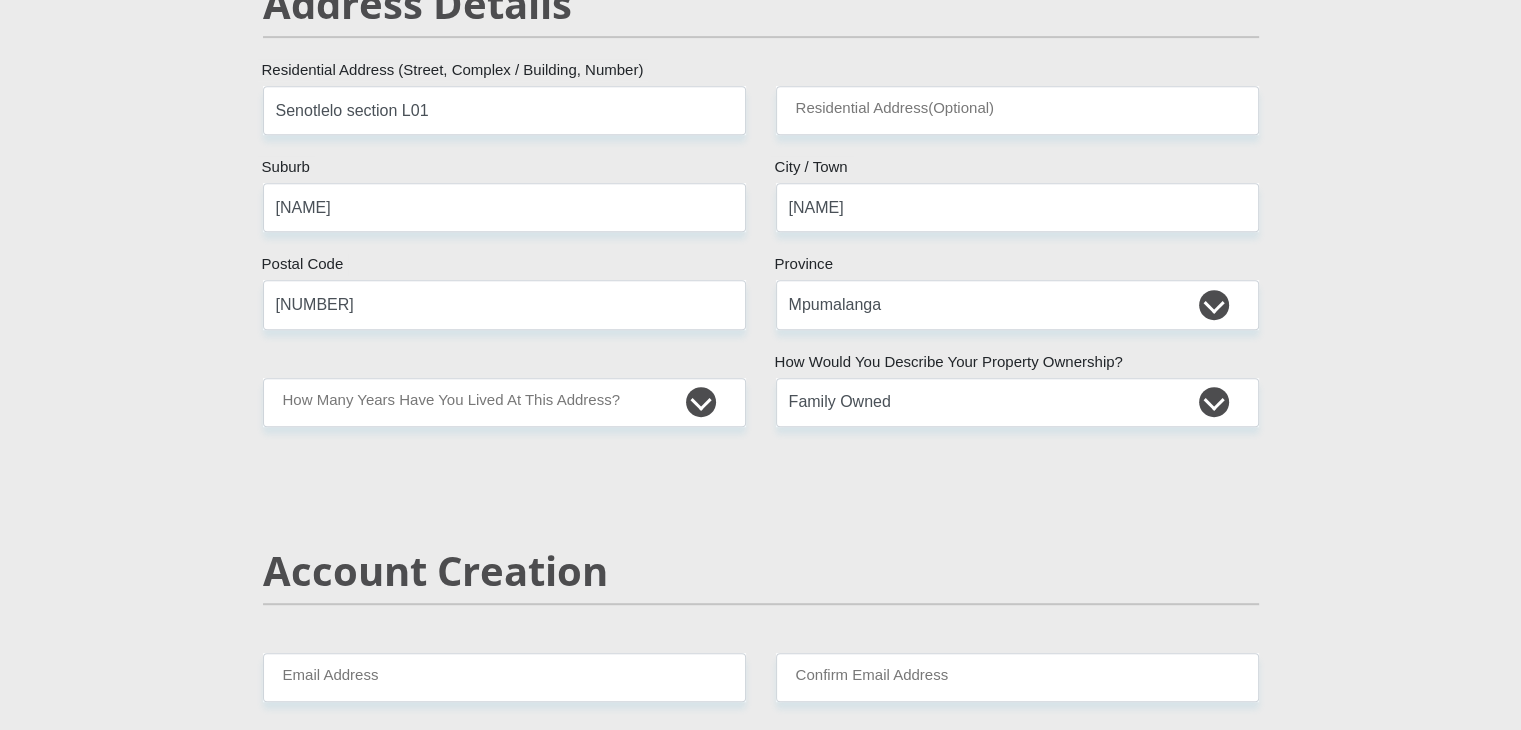 click on "Account Creation" at bounding box center [761, 571] 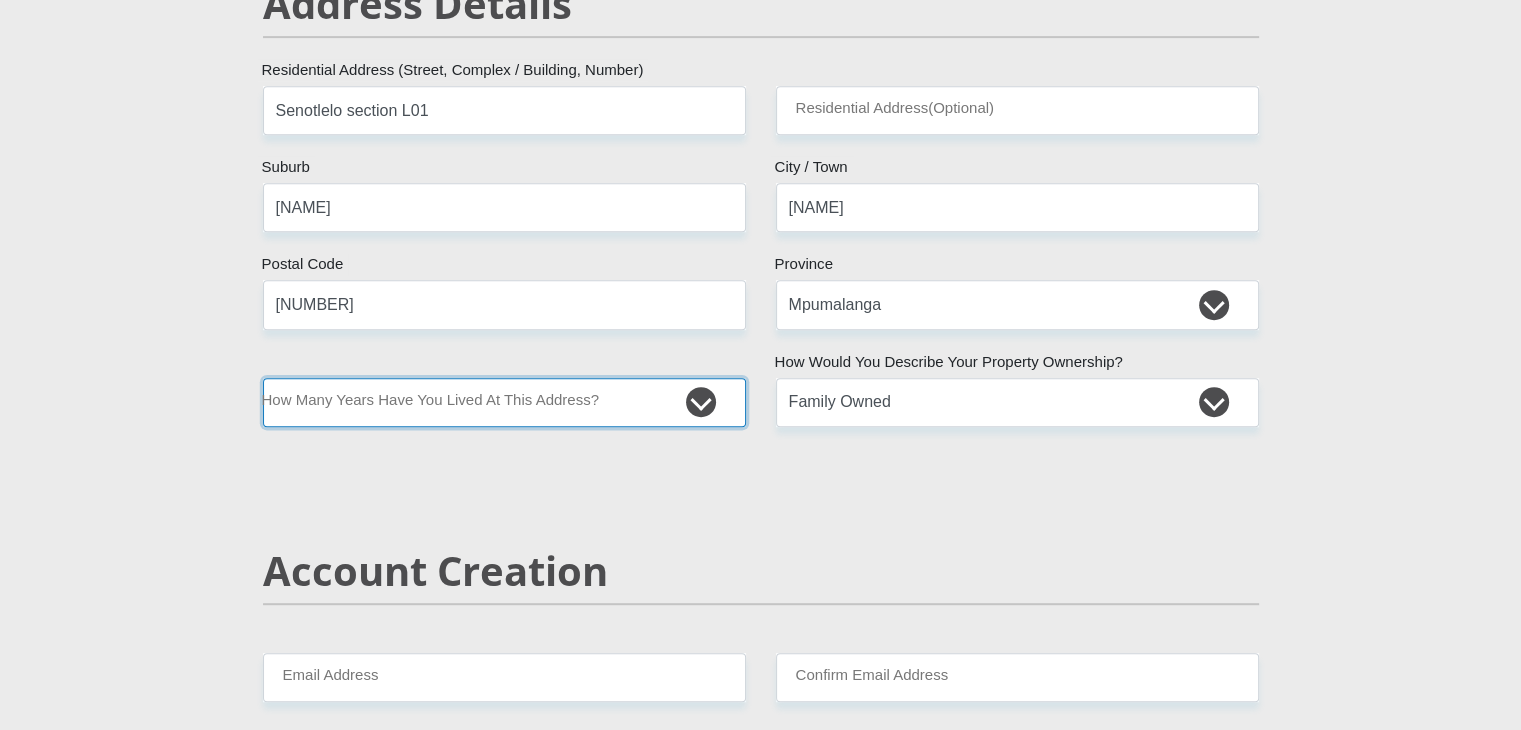 click on "less than 1 year
1-3 years
3-5 years
5+ years" at bounding box center (504, 402) 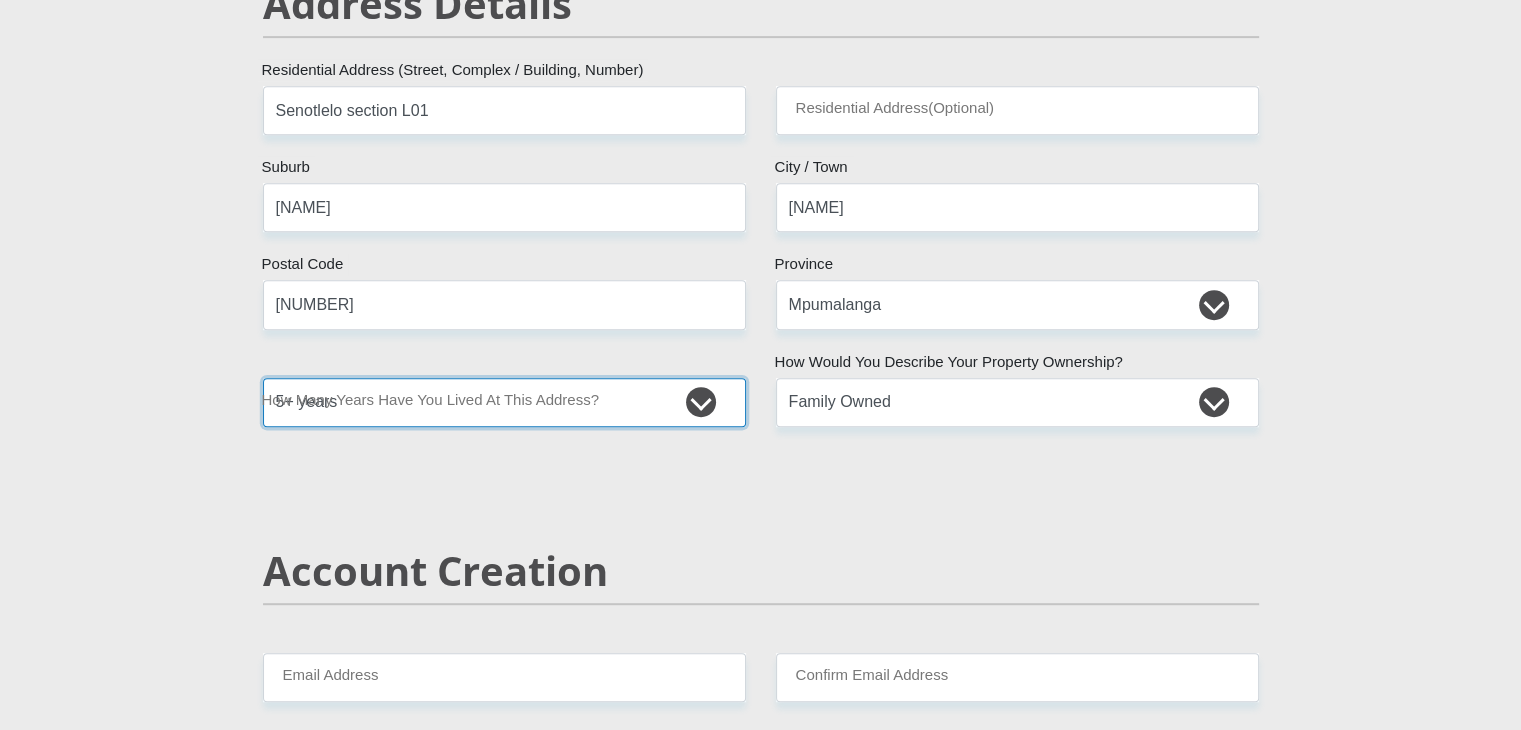 click on "less than 1 year
1-3 years
3-5 years
5+ years" at bounding box center (504, 402) 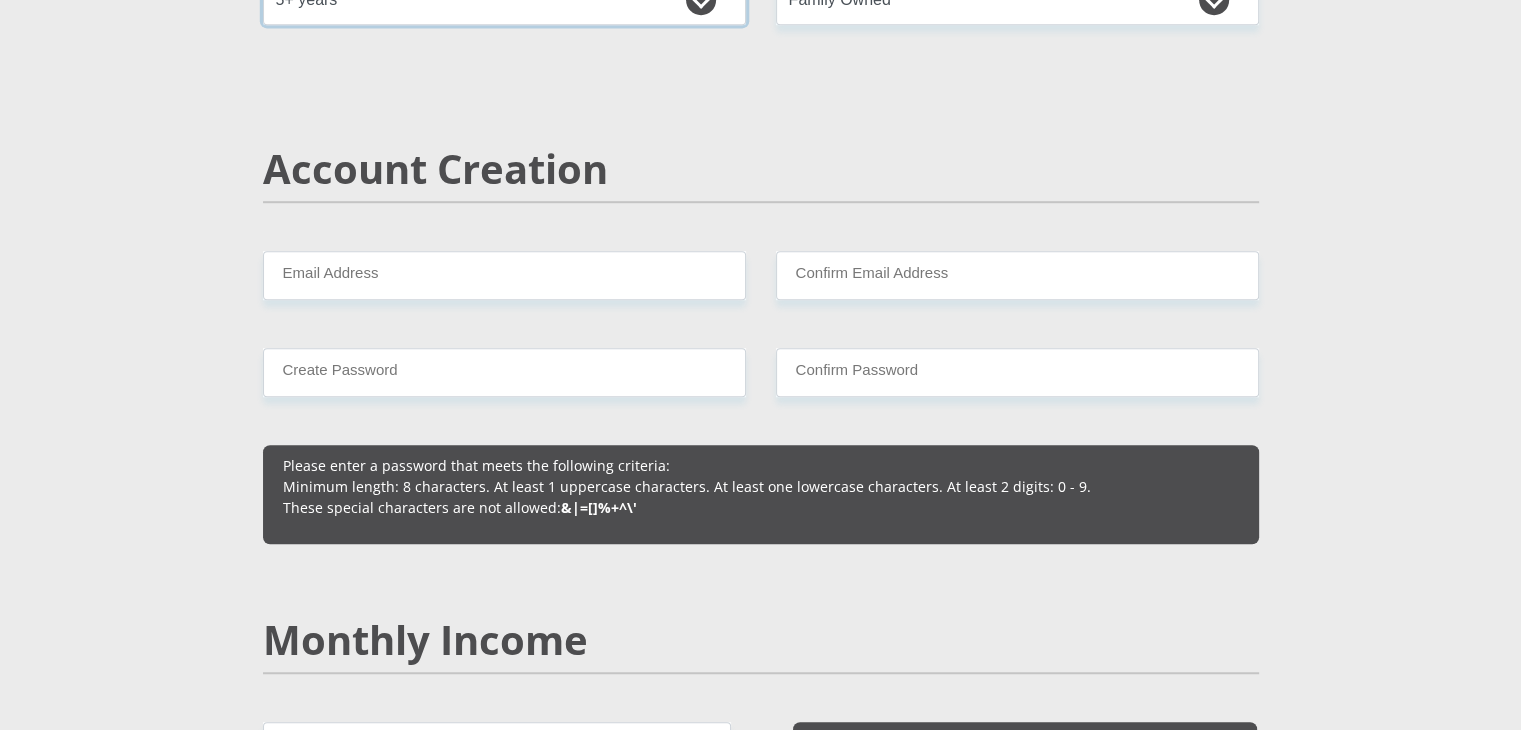 scroll, scrollTop: 1319, scrollLeft: 0, axis: vertical 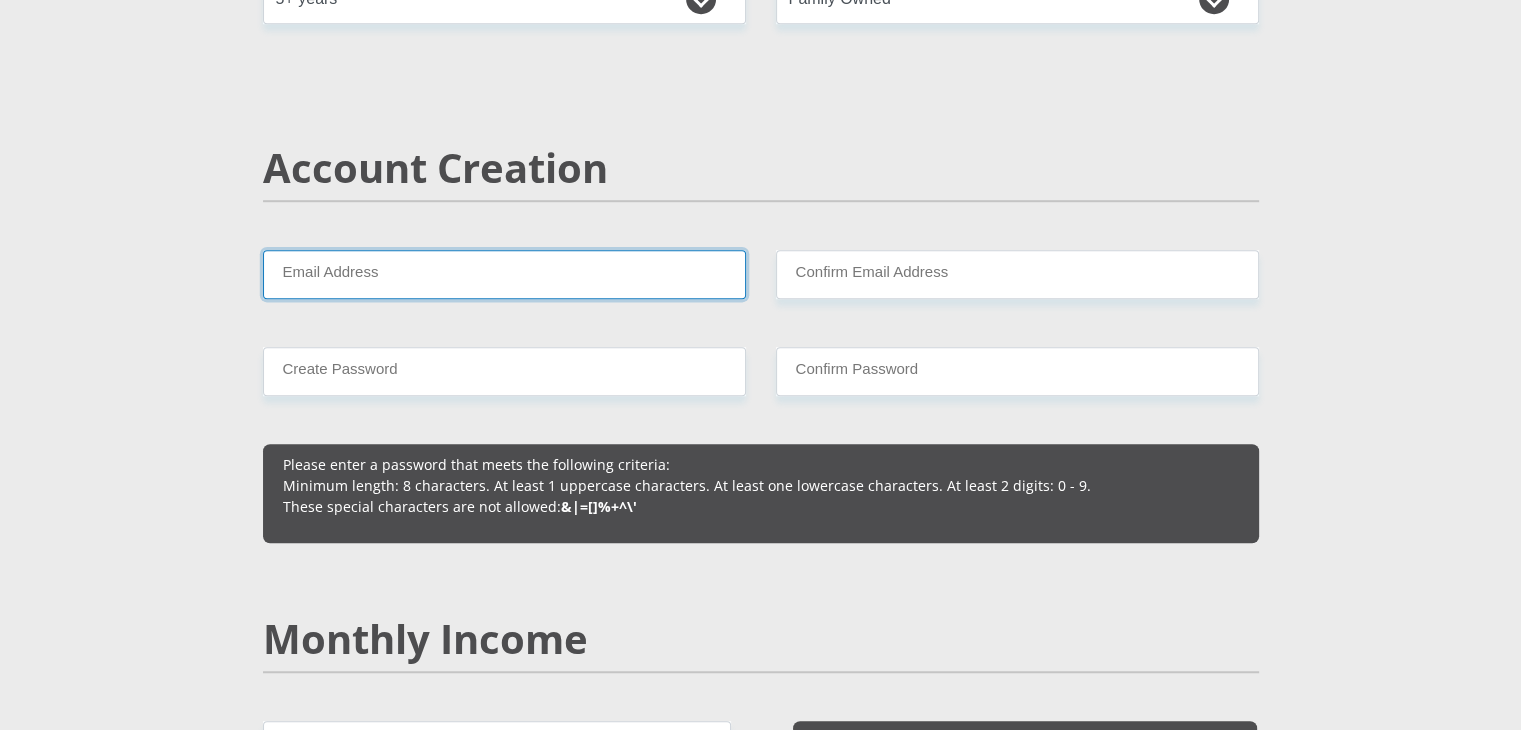click on "Email Address" at bounding box center [504, 274] 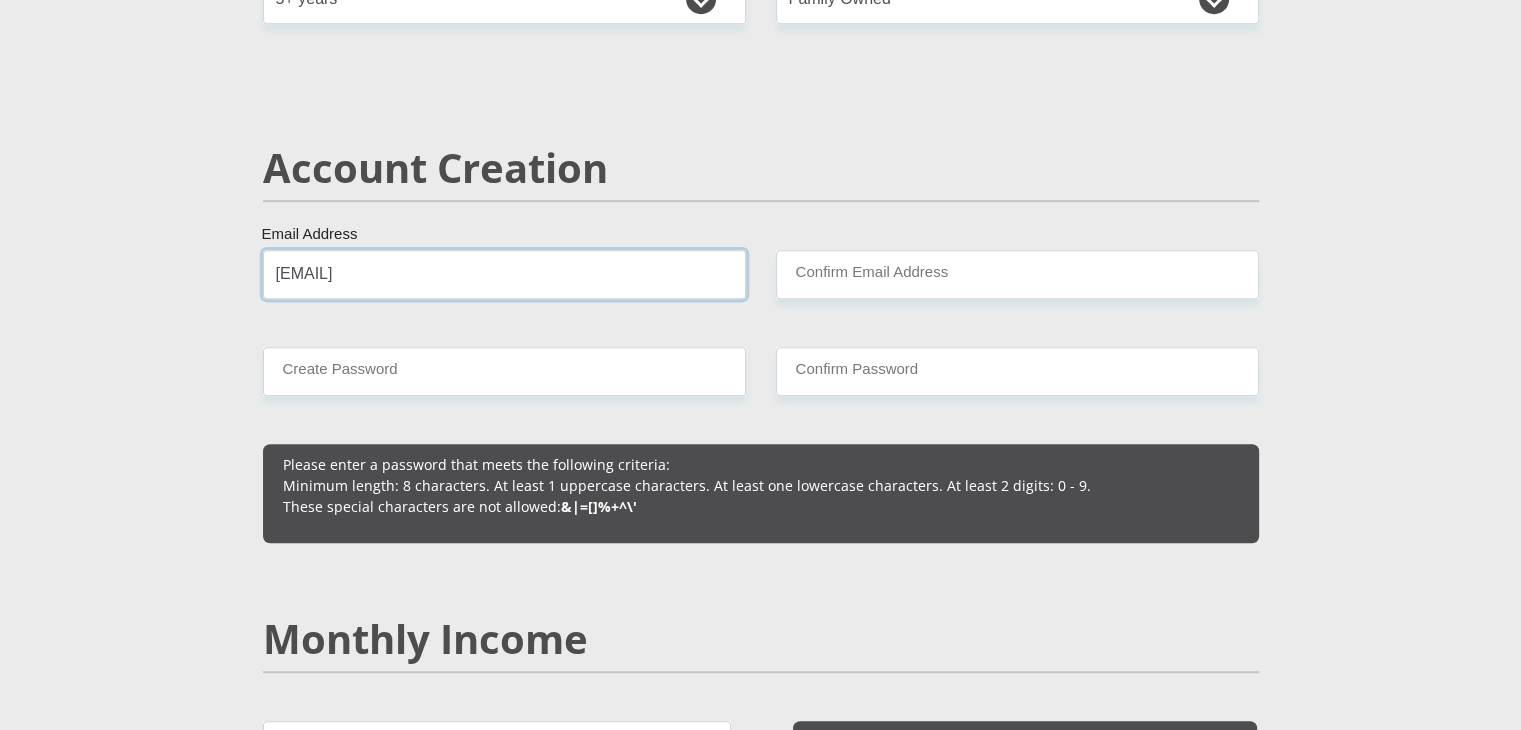 type on "aphaneivan945@gmail.com" 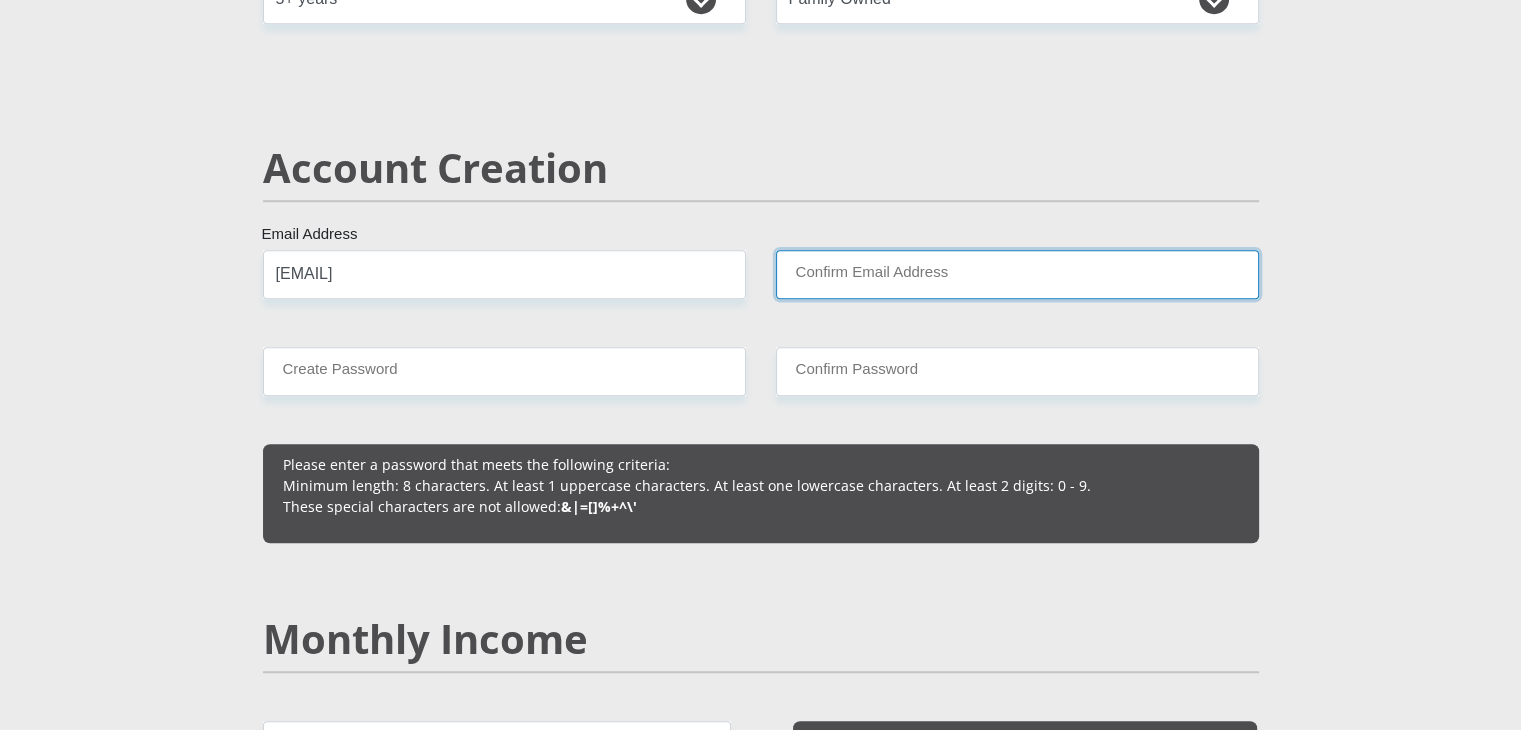 click on "Confirm Email Address" at bounding box center (1017, 274) 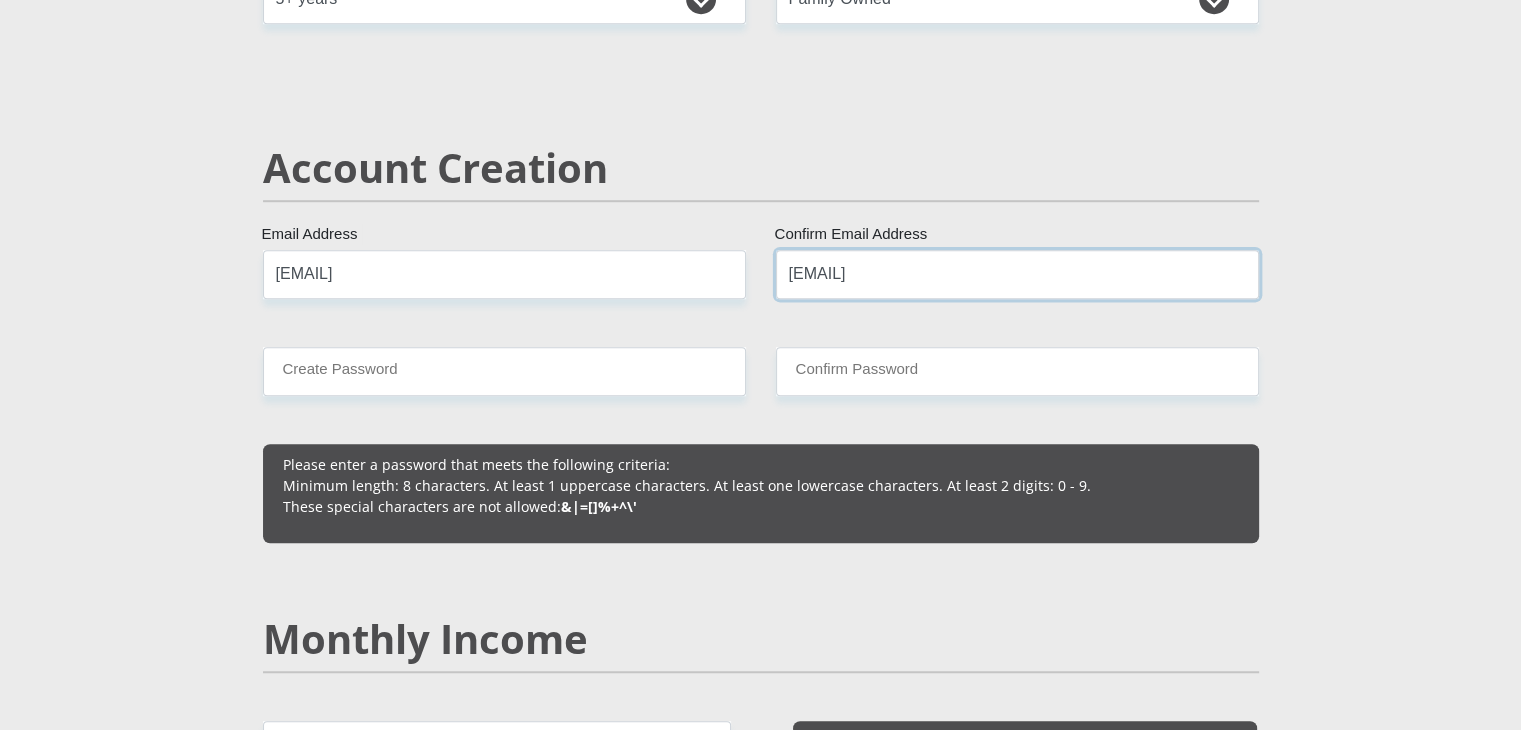 type on "aphaneivan945@gmail.com" 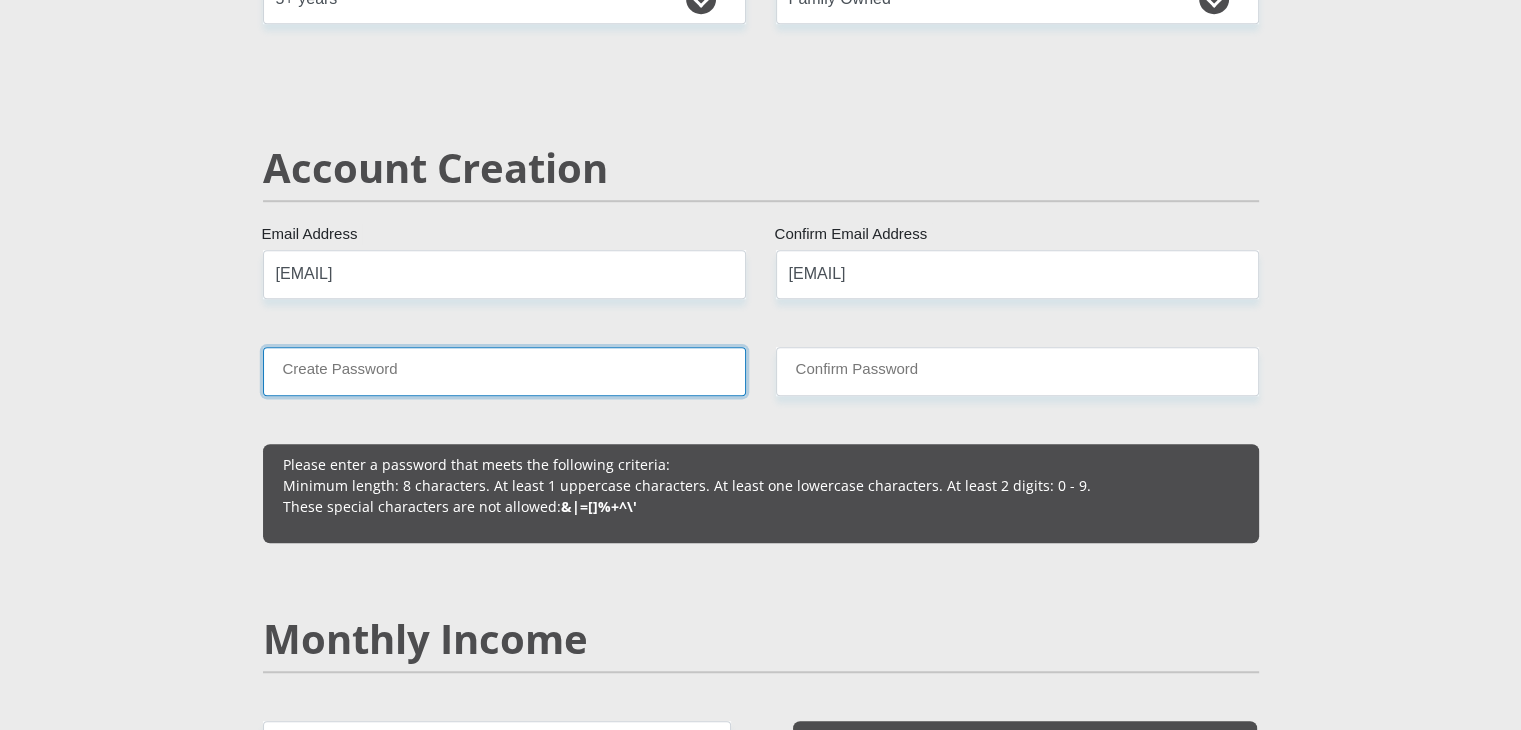 click on "Create Password" at bounding box center [504, 371] 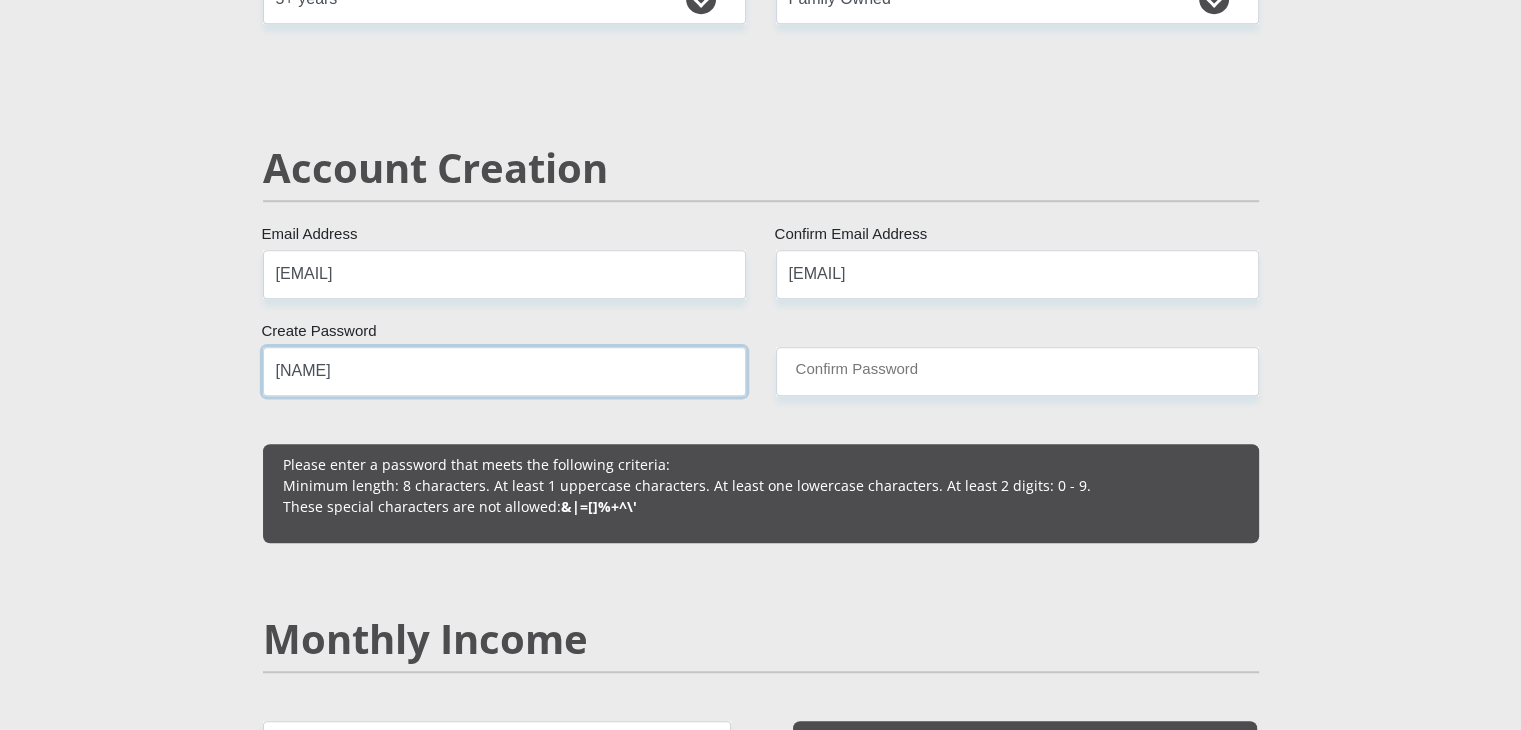 type on "Cynthia85" 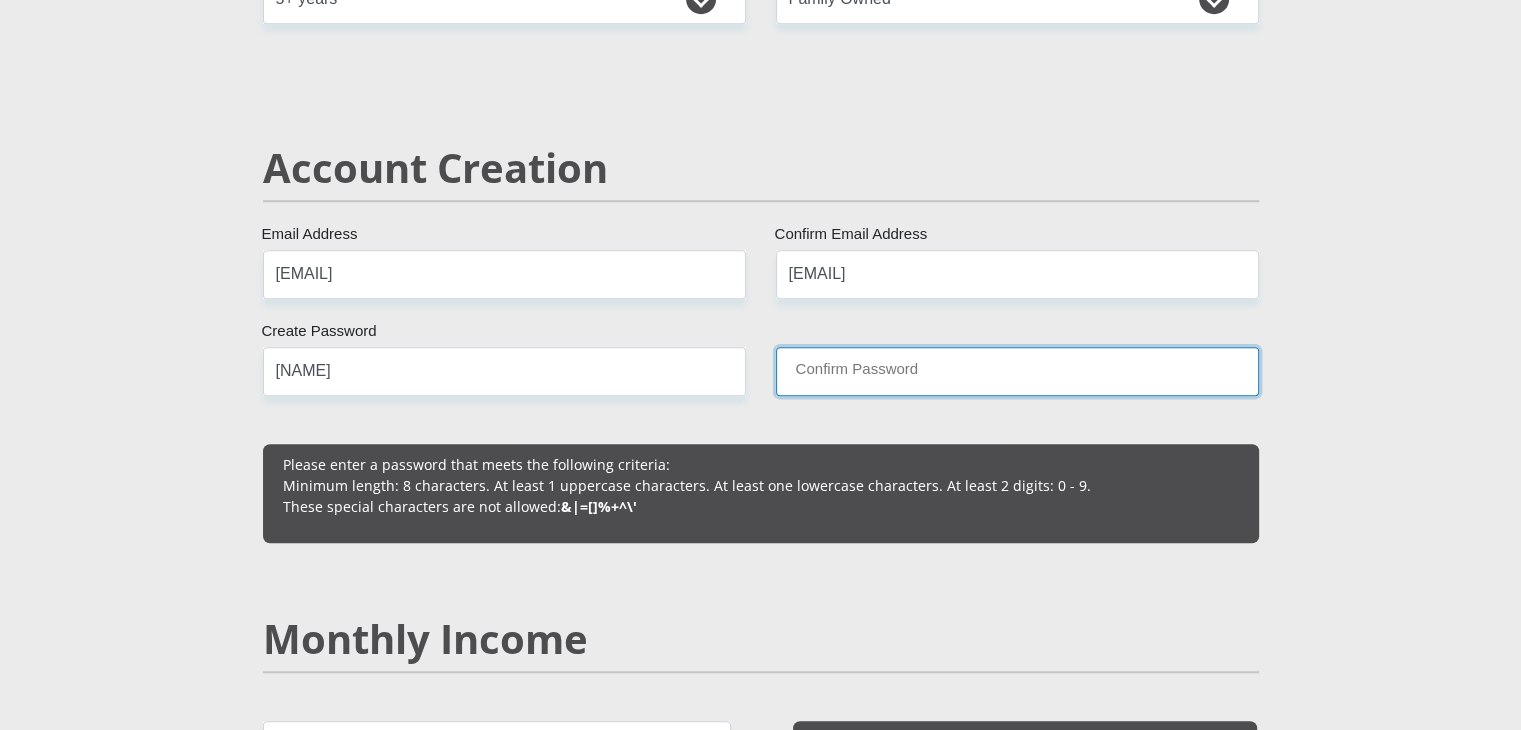 click on "Confirm Password" at bounding box center (1017, 371) 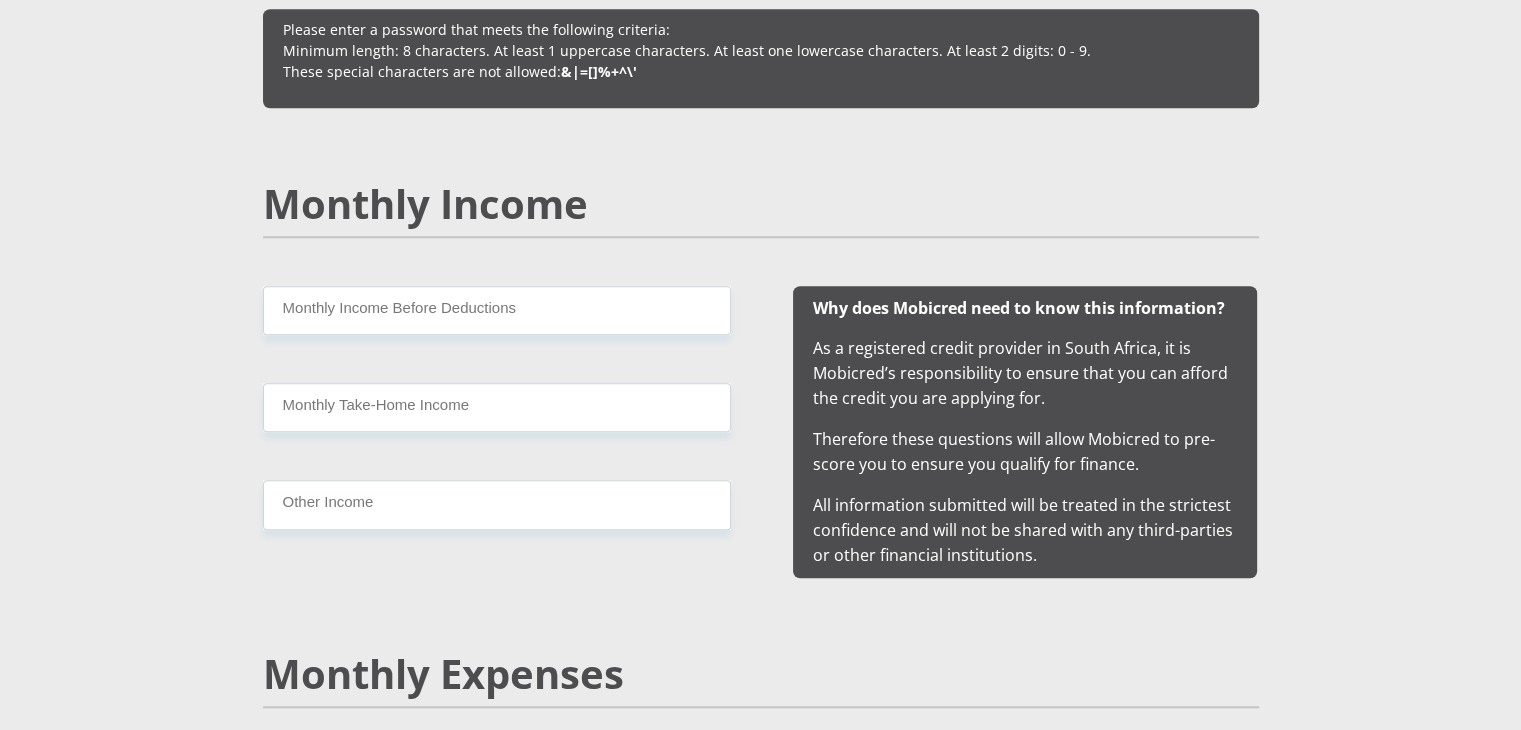 scroll, scrollTop: 1755, scrollLeft: 0, axis: vertical 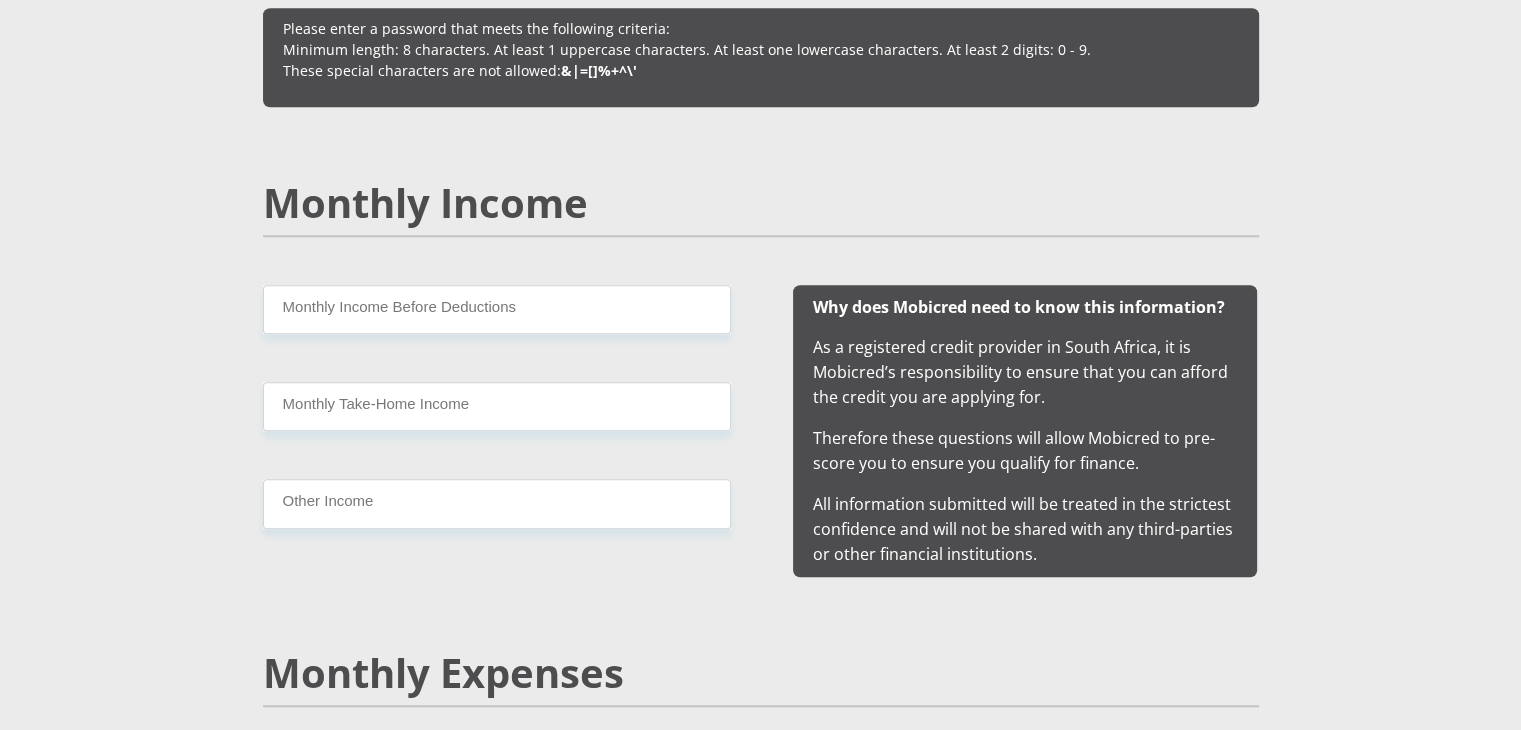 type on "Cynthia85" 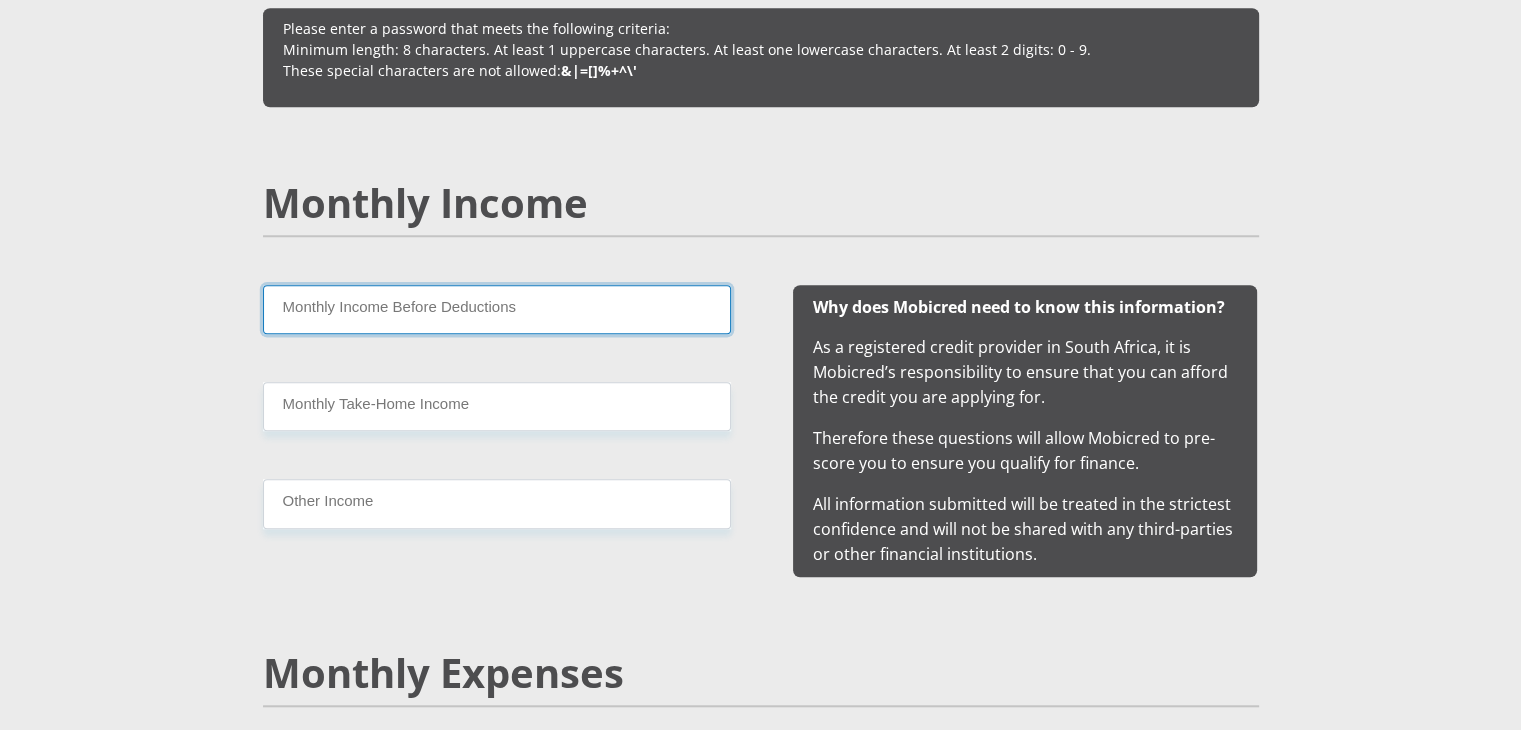 click on "Monthly Income Before Deductions" at bounding box center (497, 309) 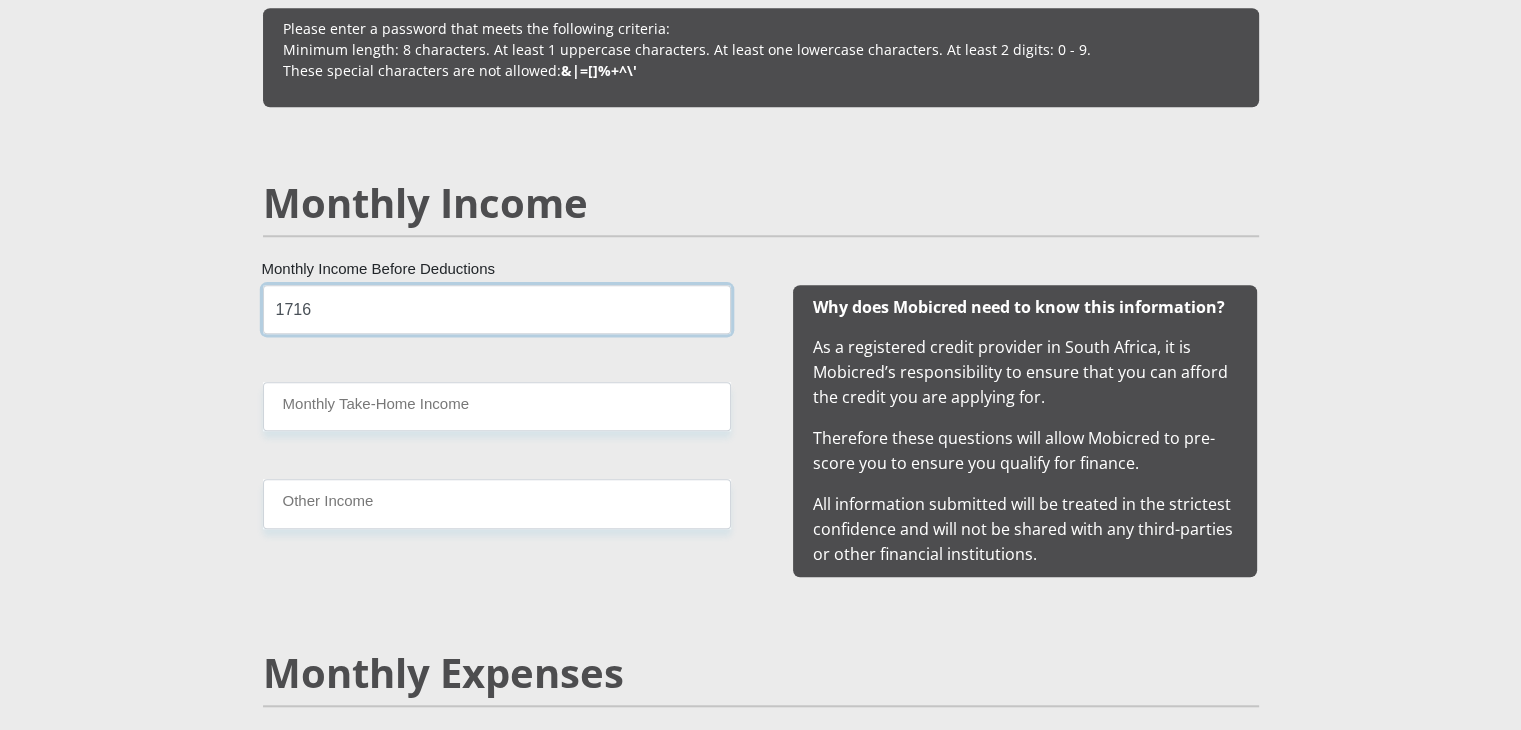 type on "1716" 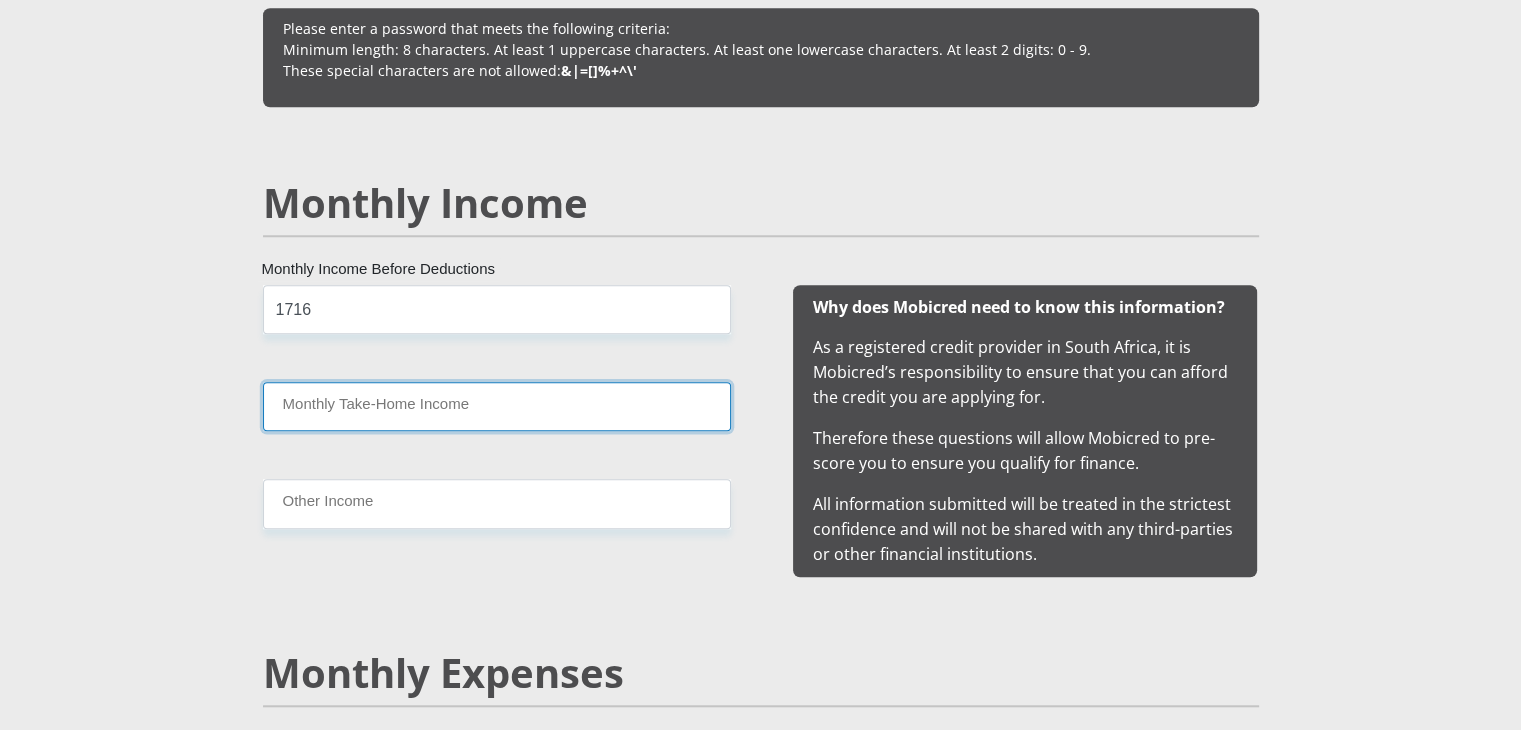 click on "Monthly Take-Home Income" at bounding box center [497, 406] 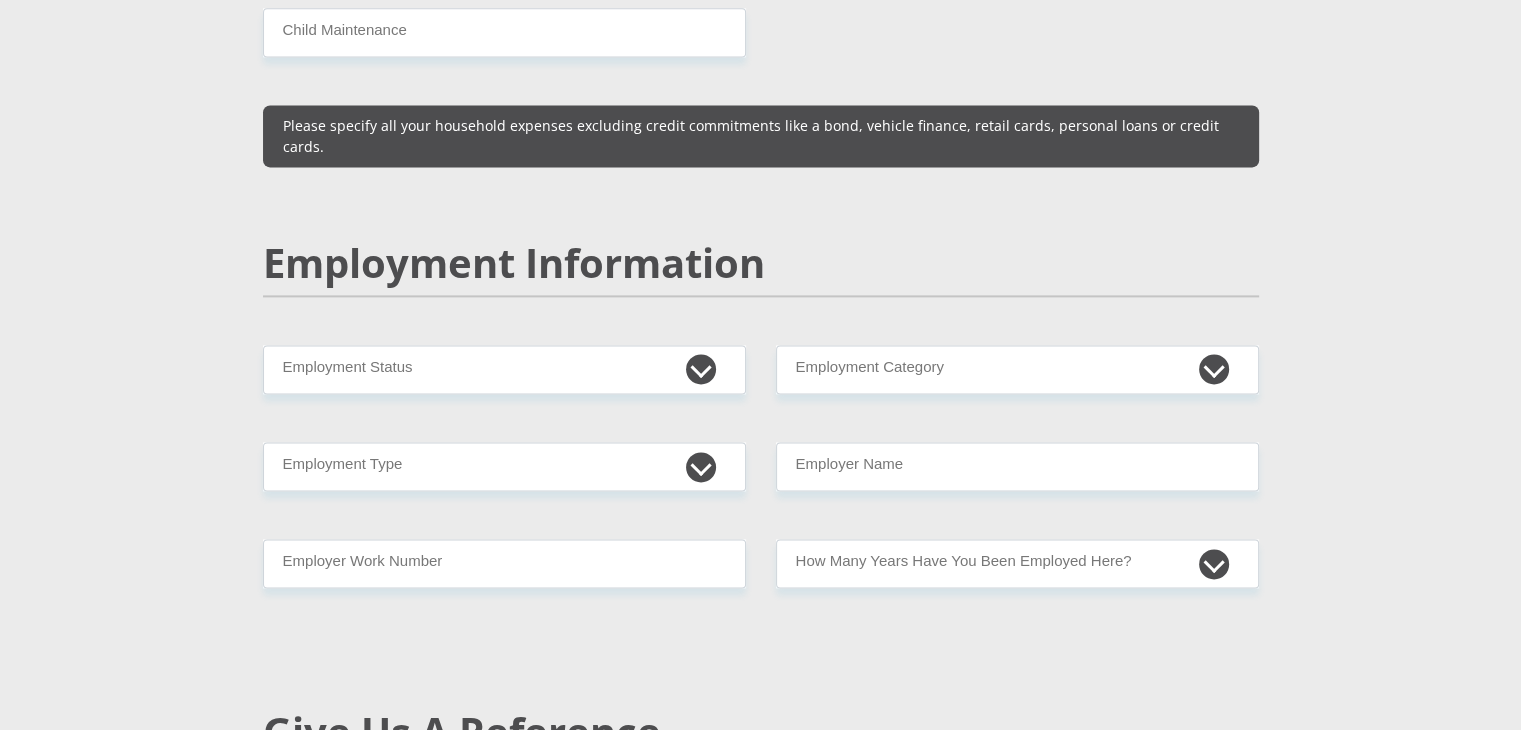 scroll, scrollTop: 2872, scrollLeft: 0, axis: vertical 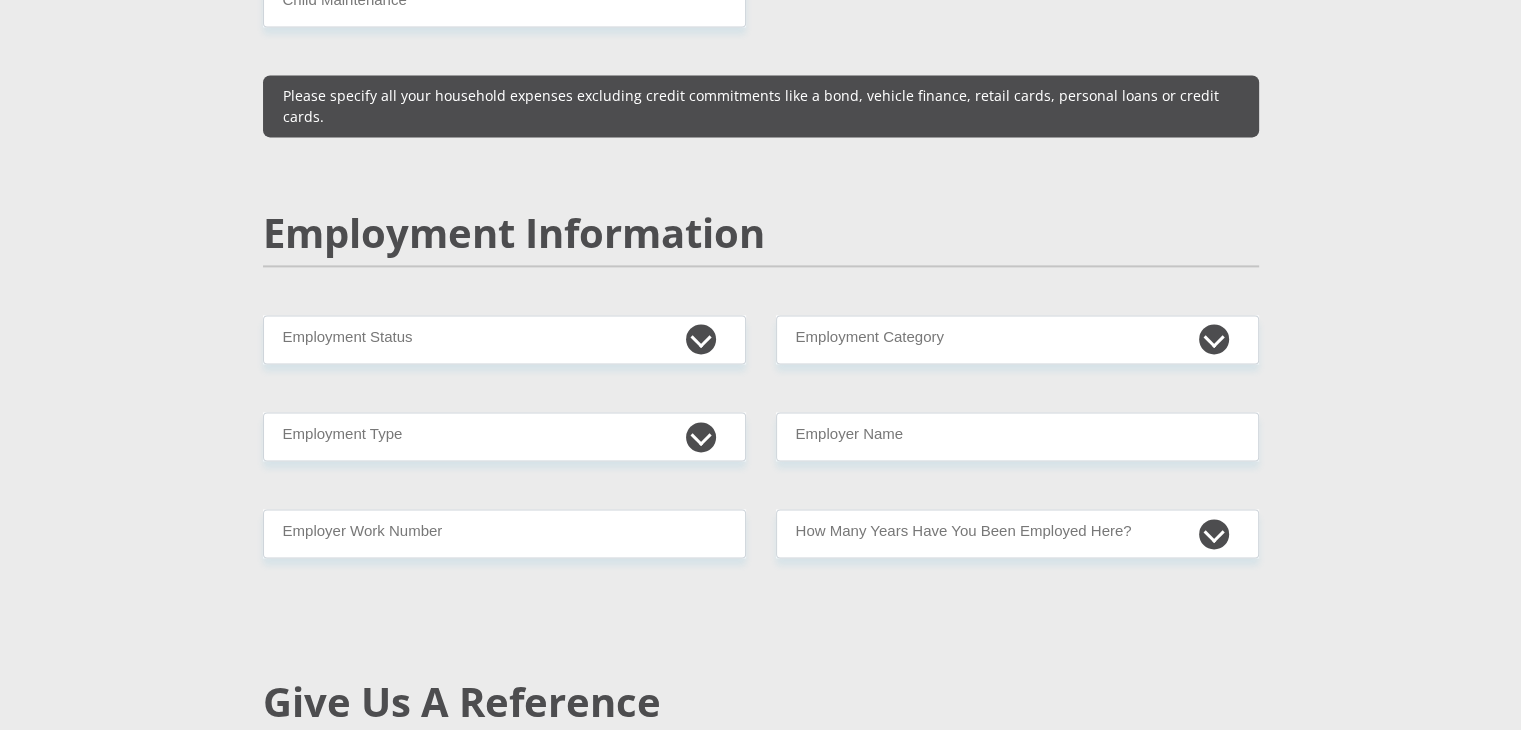 type on "1716" 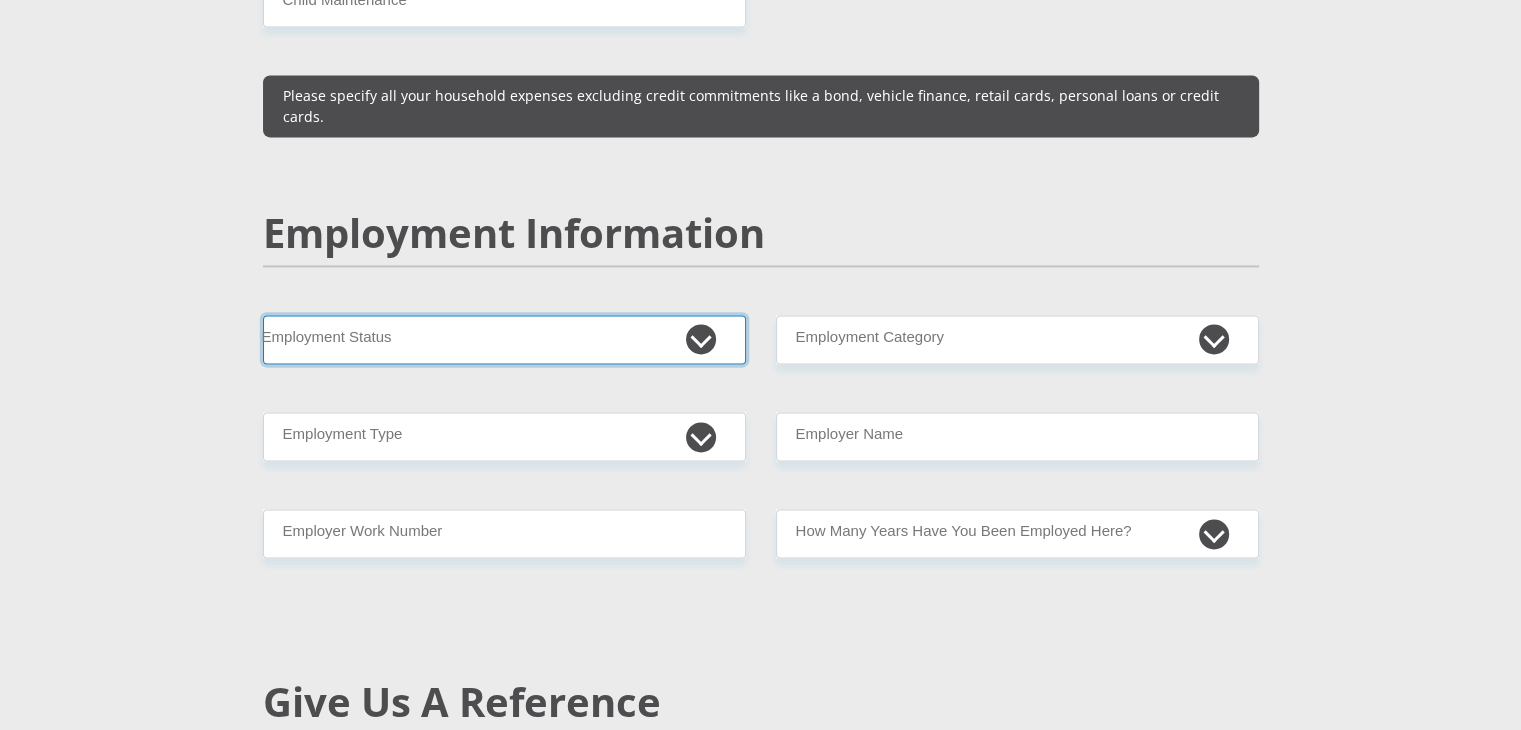 click on "Permanent/Full-time
Part-time/Casual
Contract Worker
Self-Employed
Housewife
Retired
Student
Medically Boarded
Disability
Unemployed" at bounding box center (504, 339) 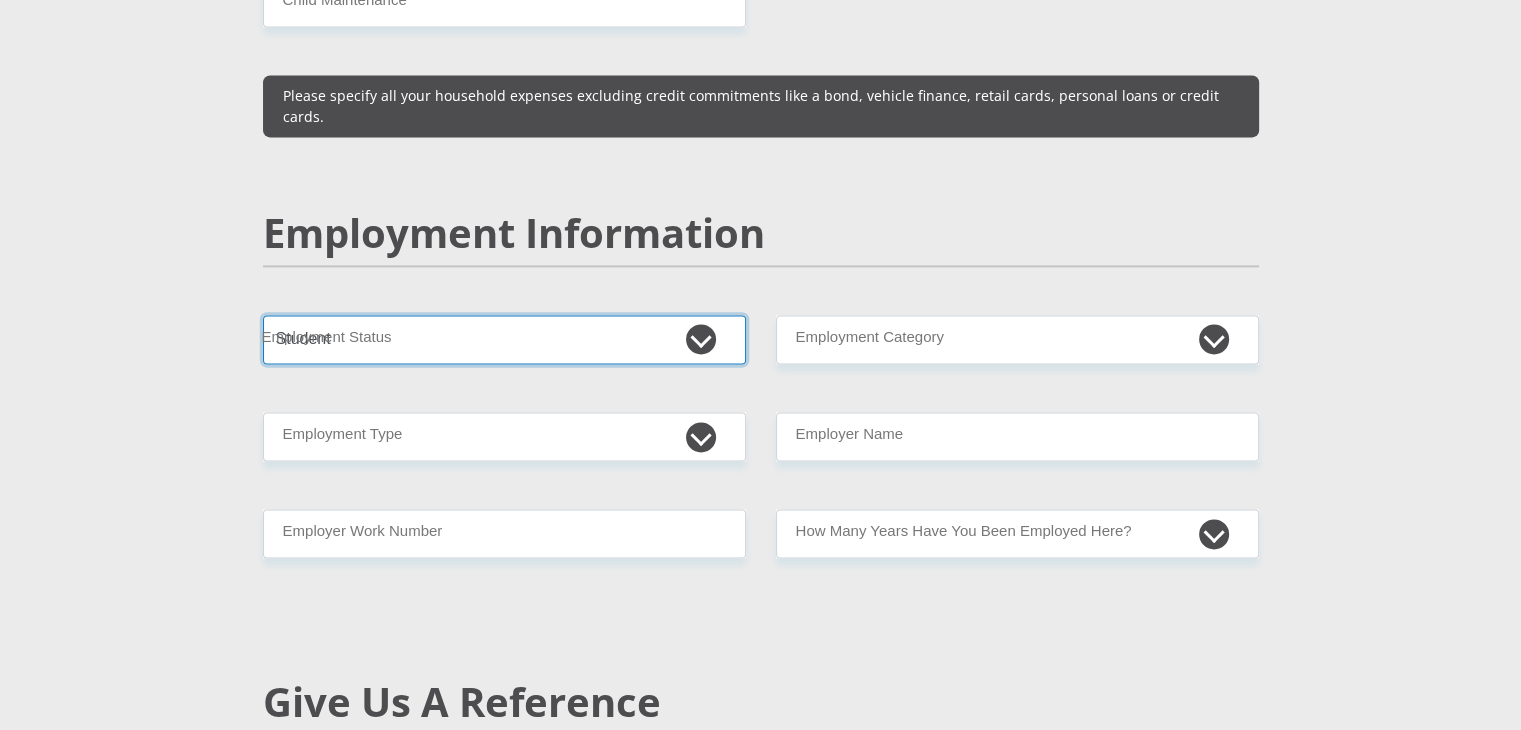 click on "Permanent/Full-time
Part-time/Casual
Contract Worker
Self-Employed
Housewife
Retired
Student
Medically Boarded
Disability
Unemployed" at bounding box center [504, 339] 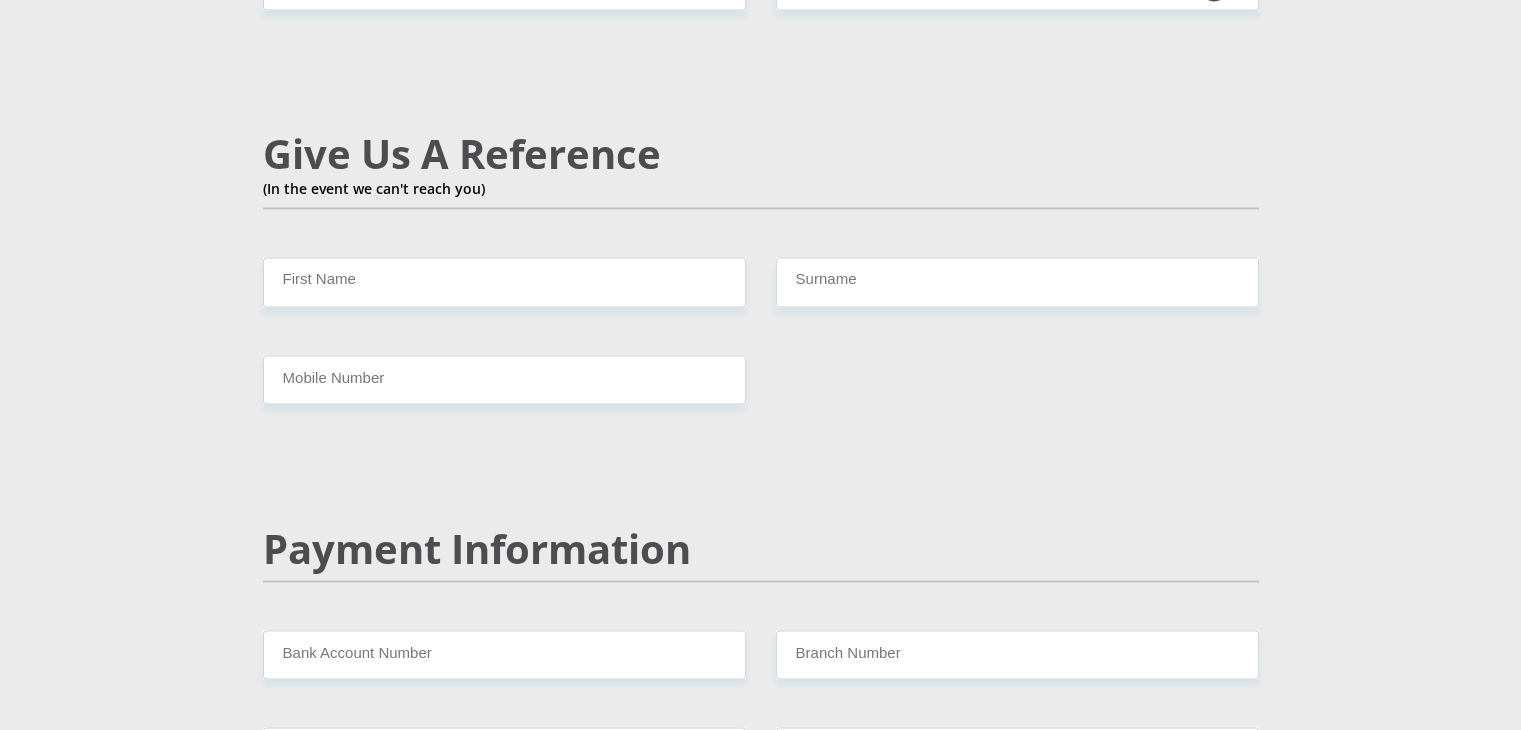 scroll, scrollTop: 3424, scrollLeft: 0, axis: vertical 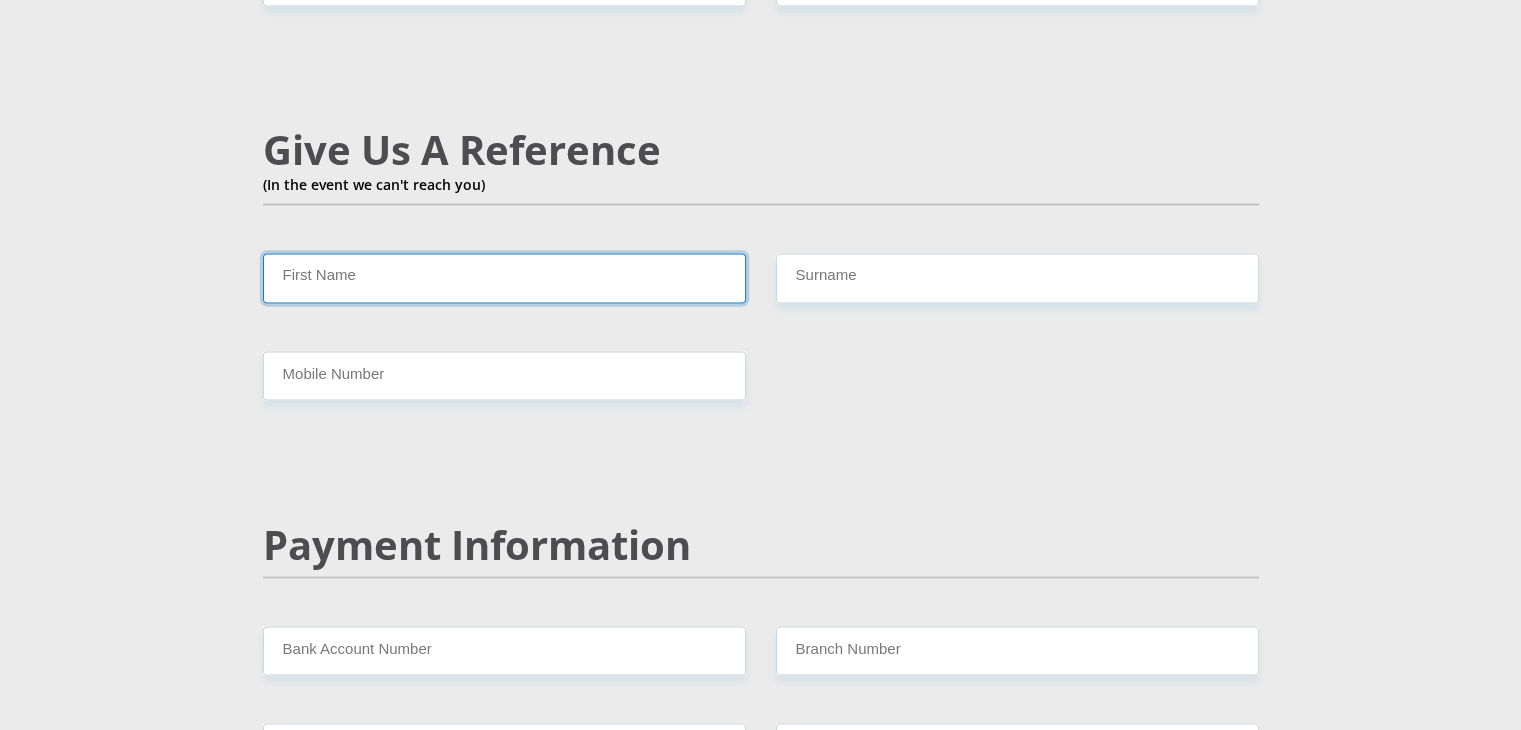 click on "First Name" at bounding box center (504, 277) 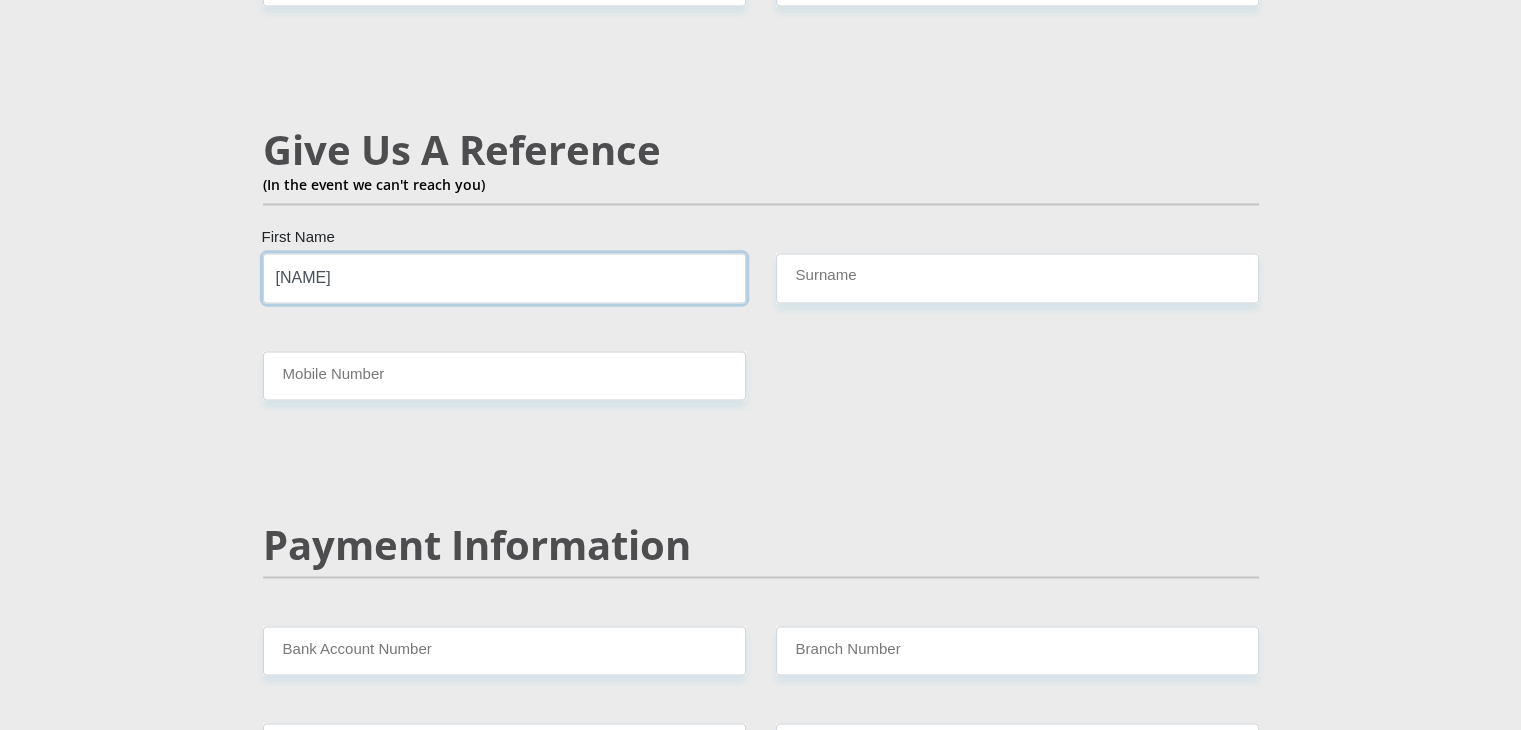 type on "Katlego" 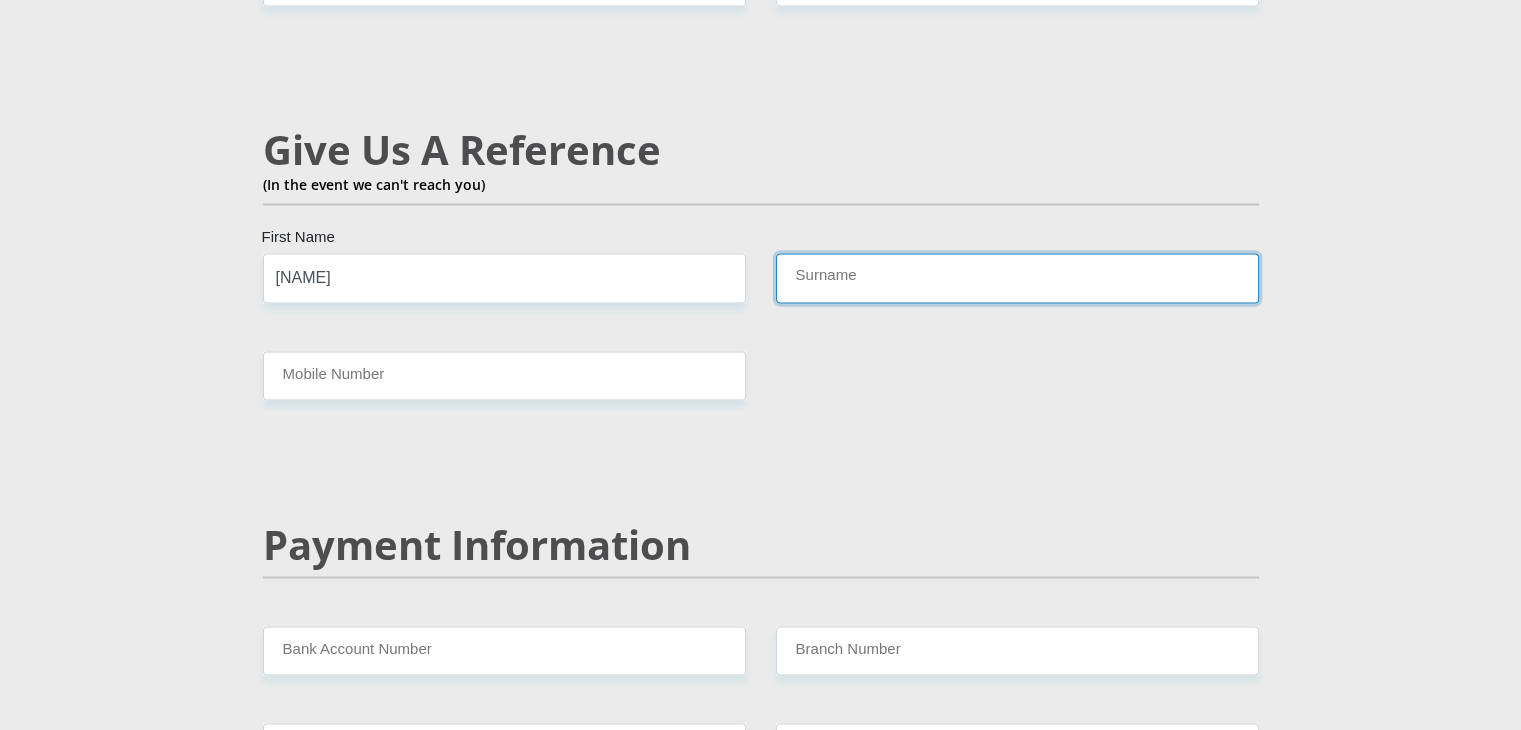 click on "Surname" at bounding box center [1017, 277] 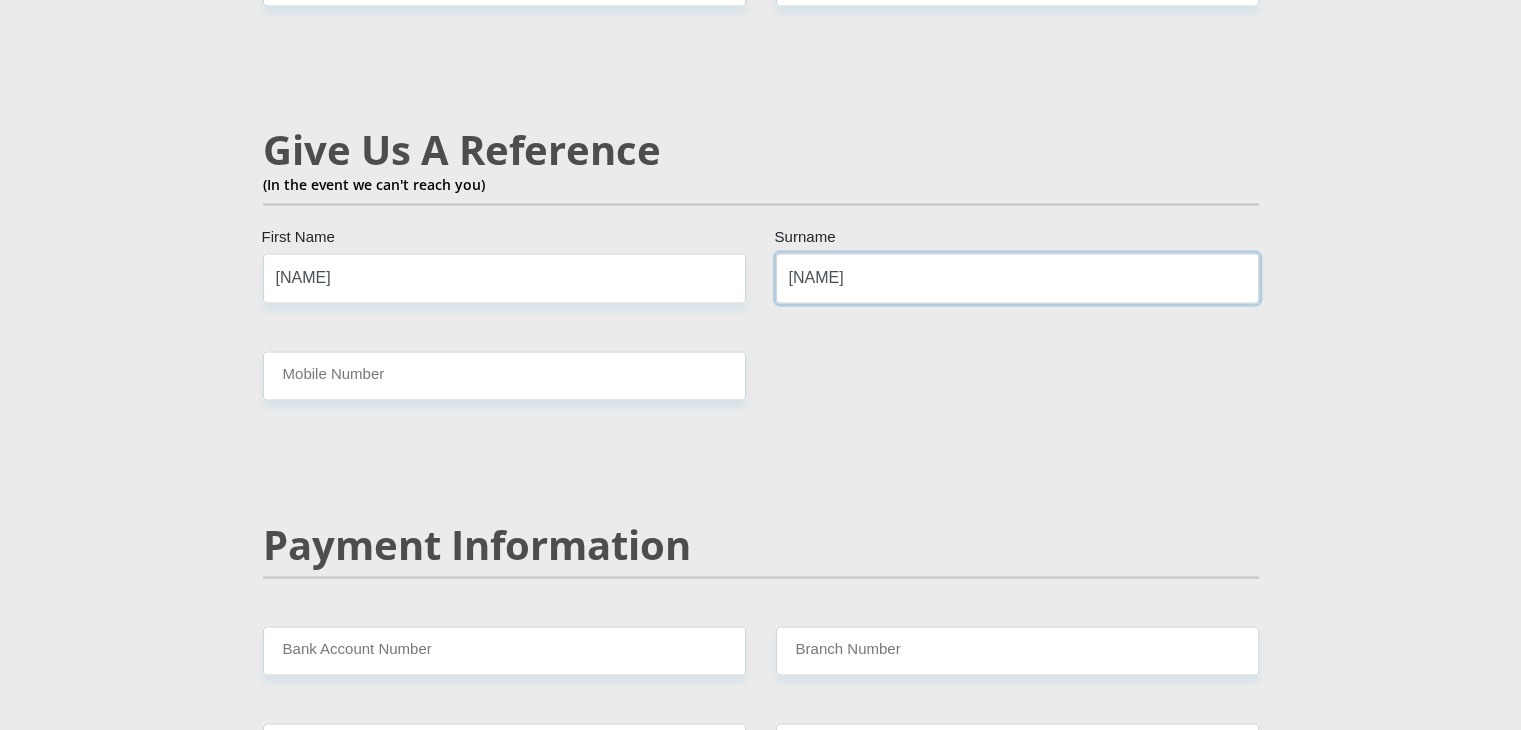type on "Aphane" 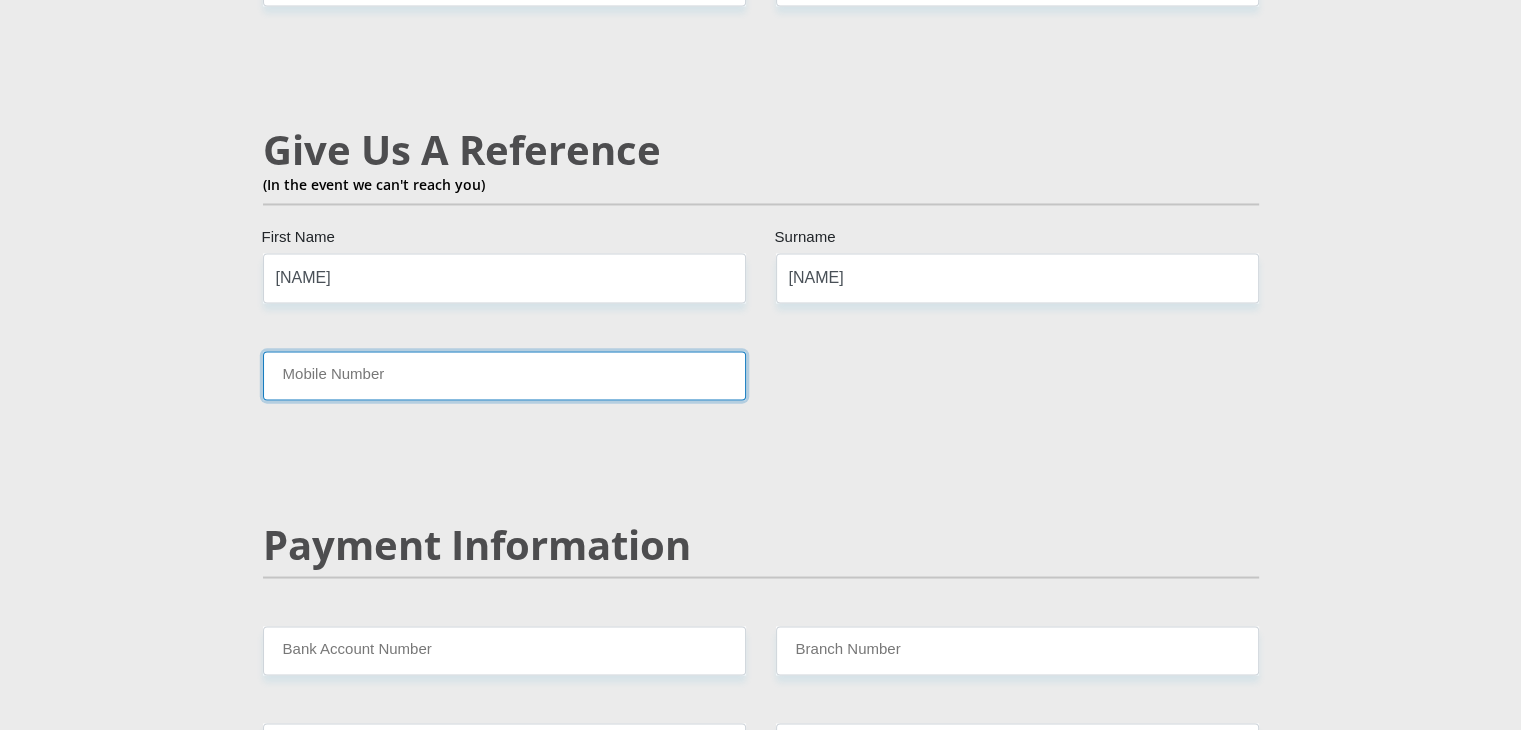 click on "Mobile Number" at bounding box center (504, 375) 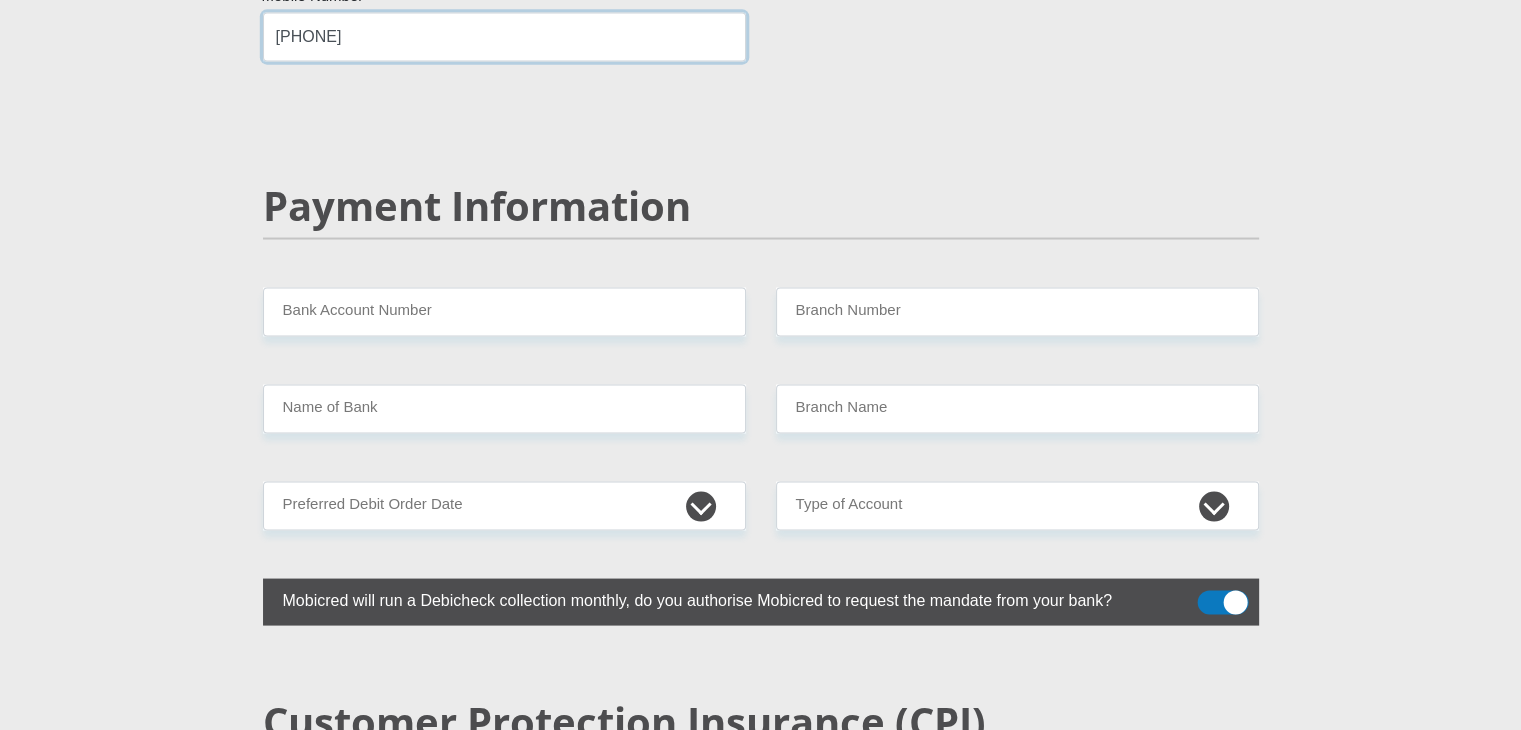 scroll, scrollTop: 3764, scrollLeft: 0, axis: vertical 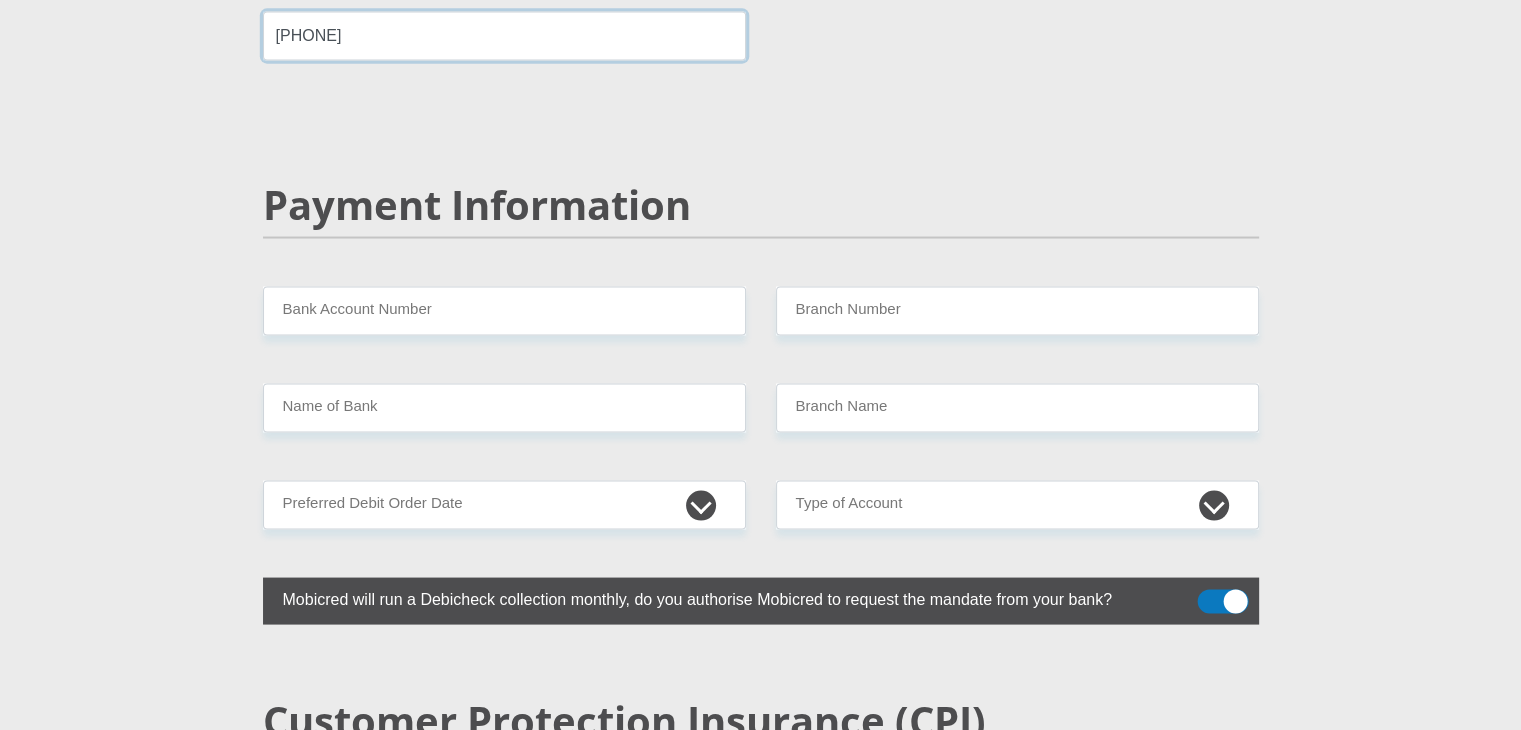 type on "0792175493" 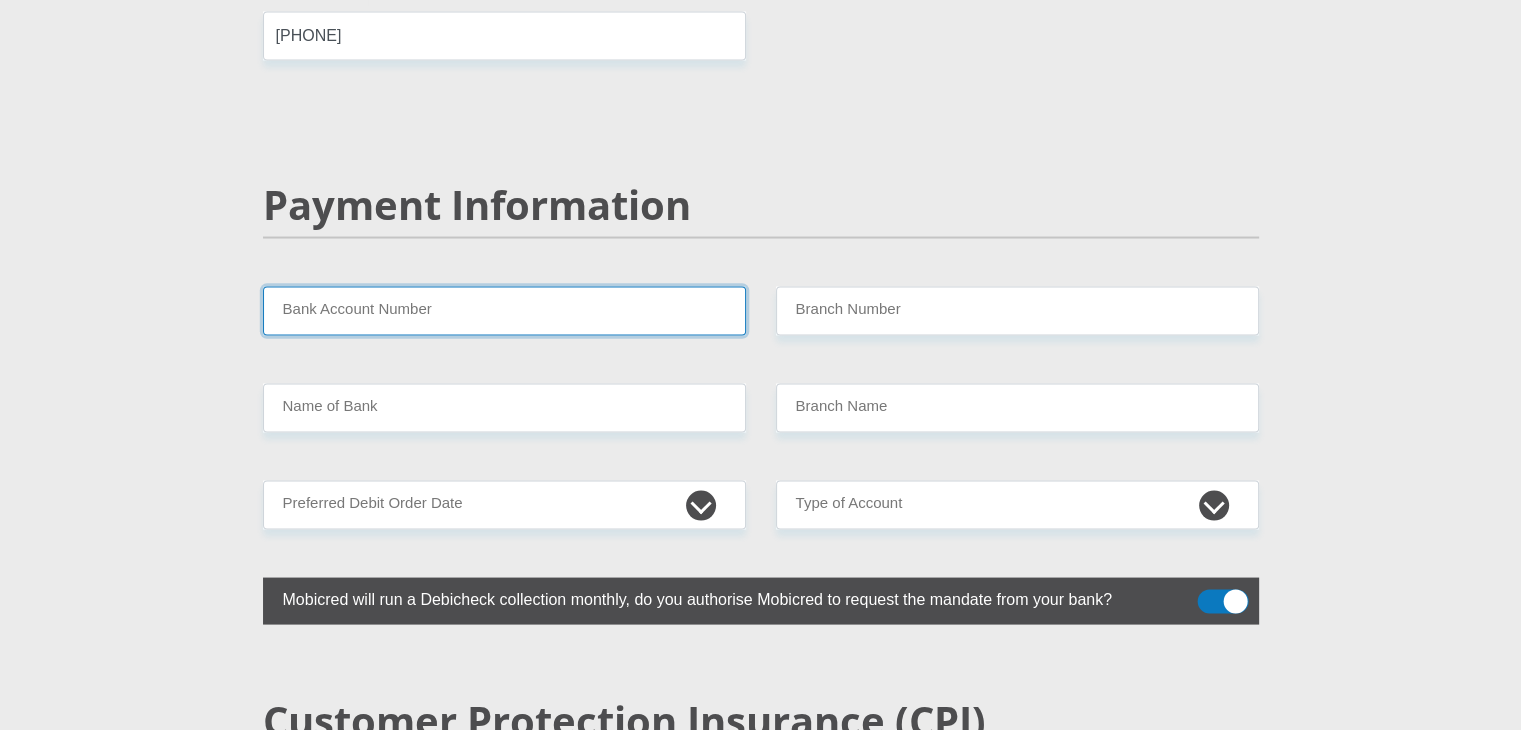 click on "Bank Account Number" at bounding box center (504, 310) 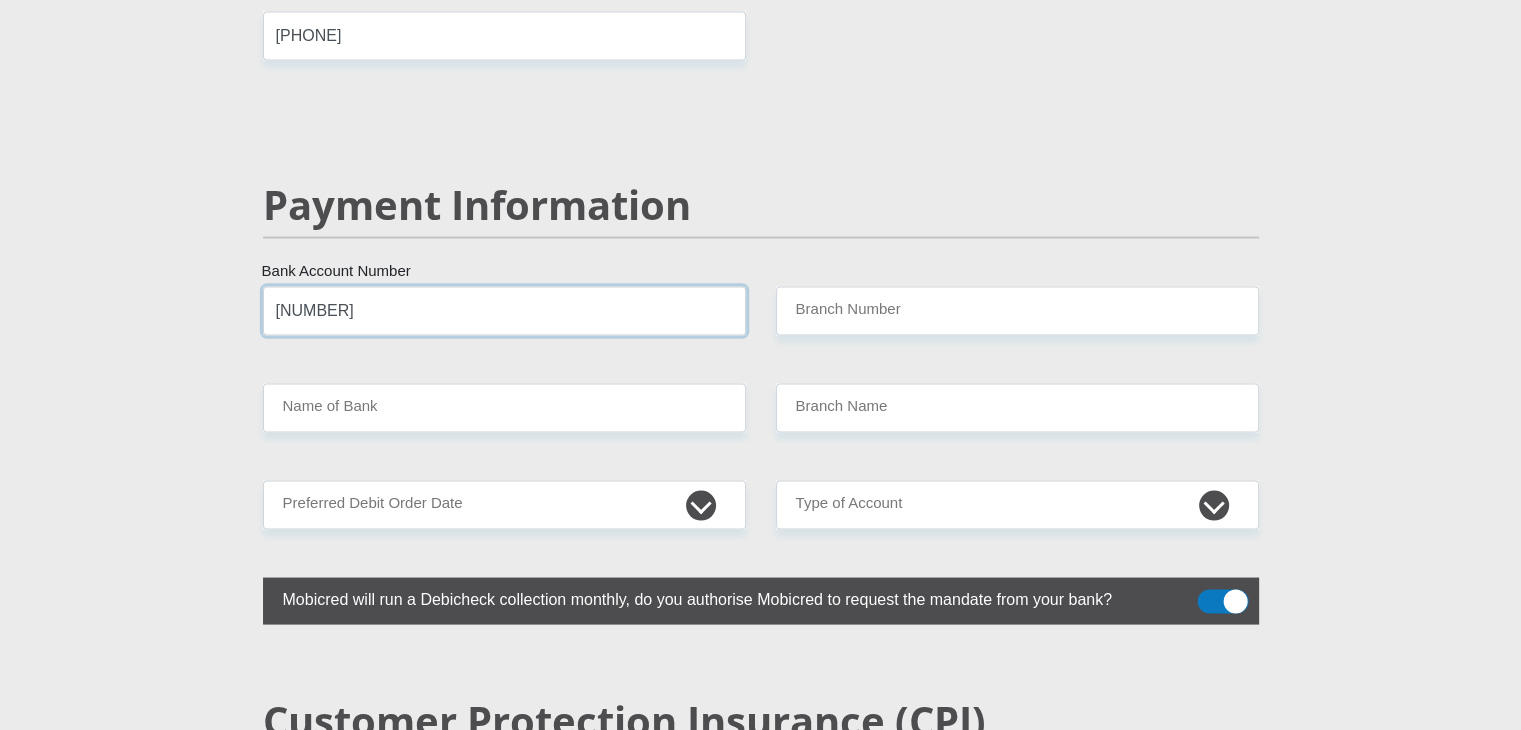 type on "2146621814" 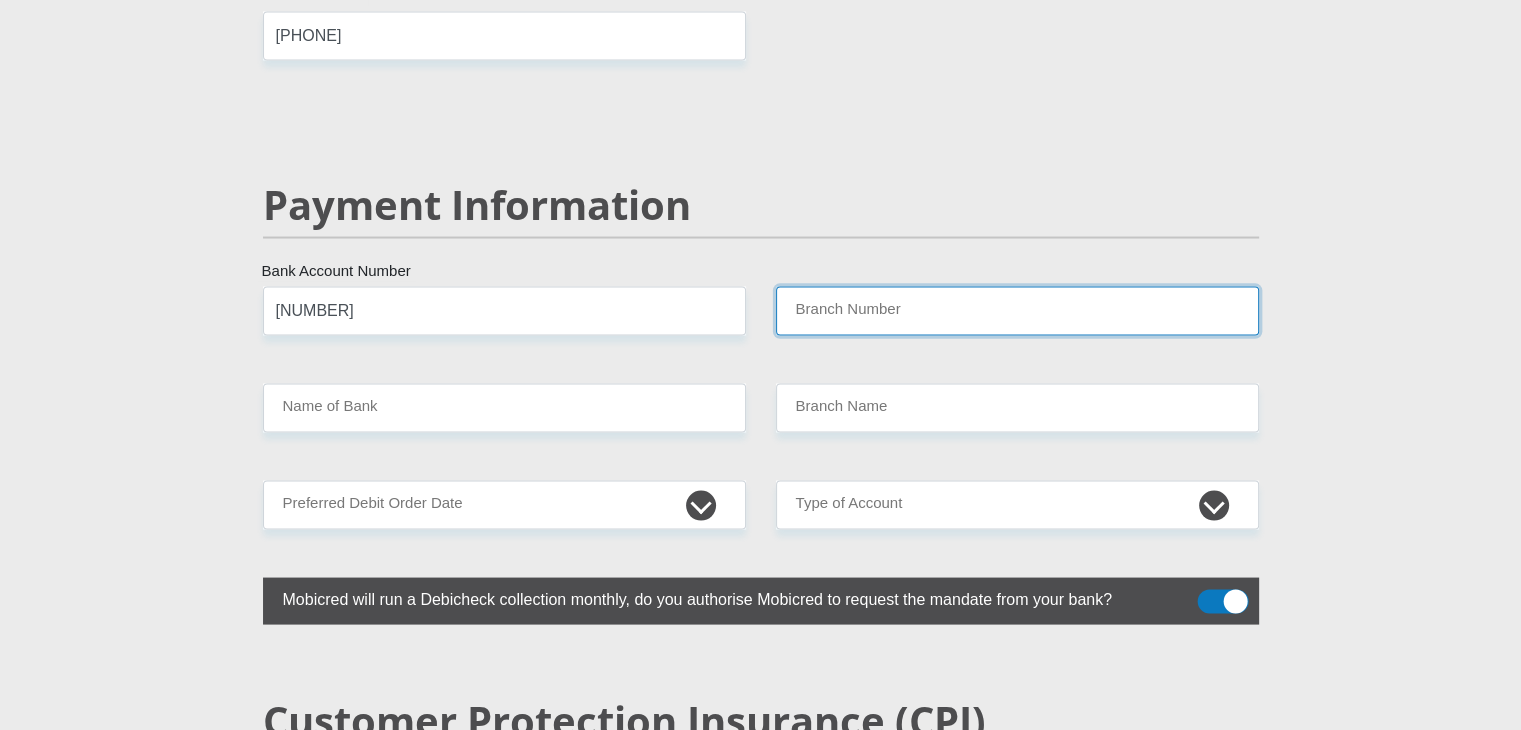 click on "Branch Number" at bounding box center [1017, 310] 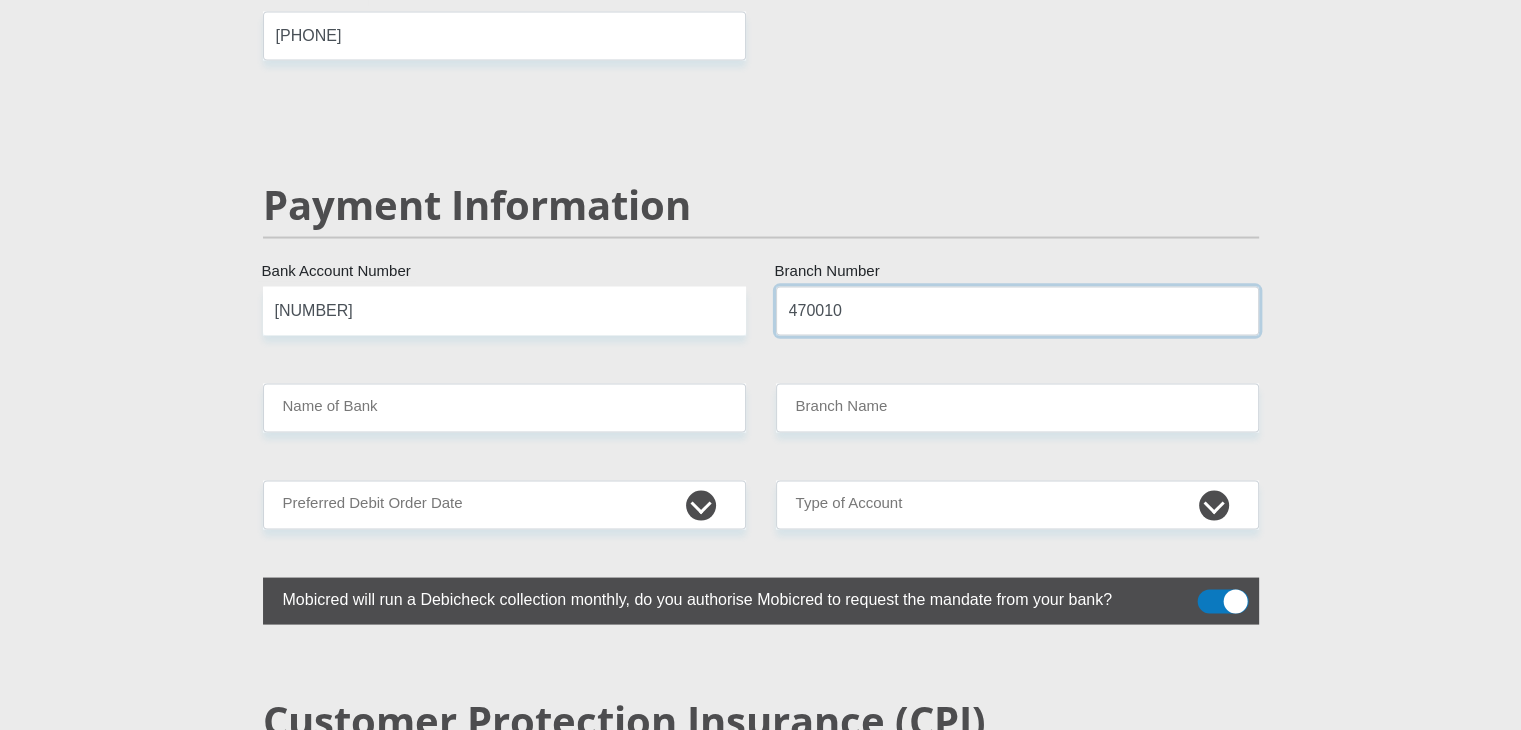 type on "470010" 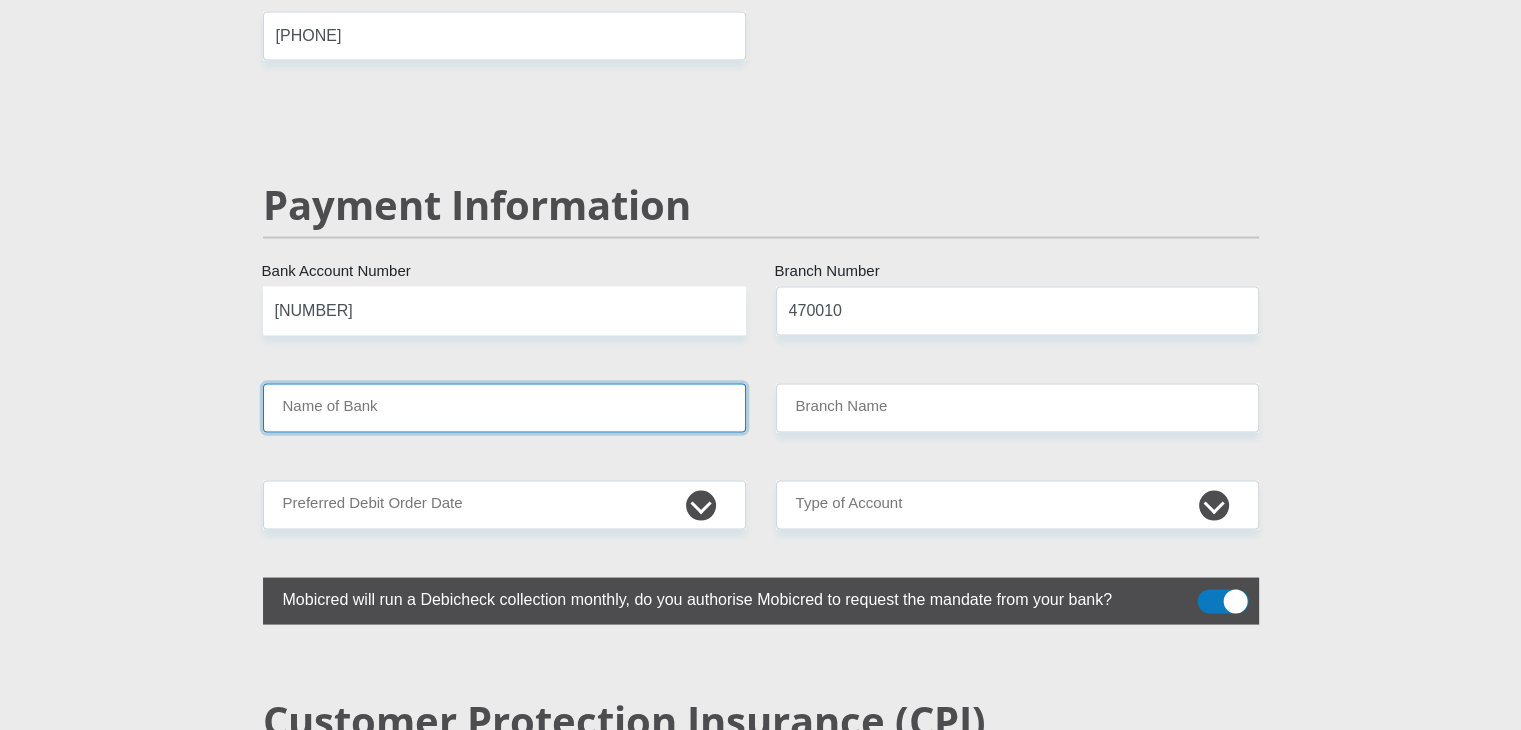 click on "Name of Bank" at bounding box center (504, 407) 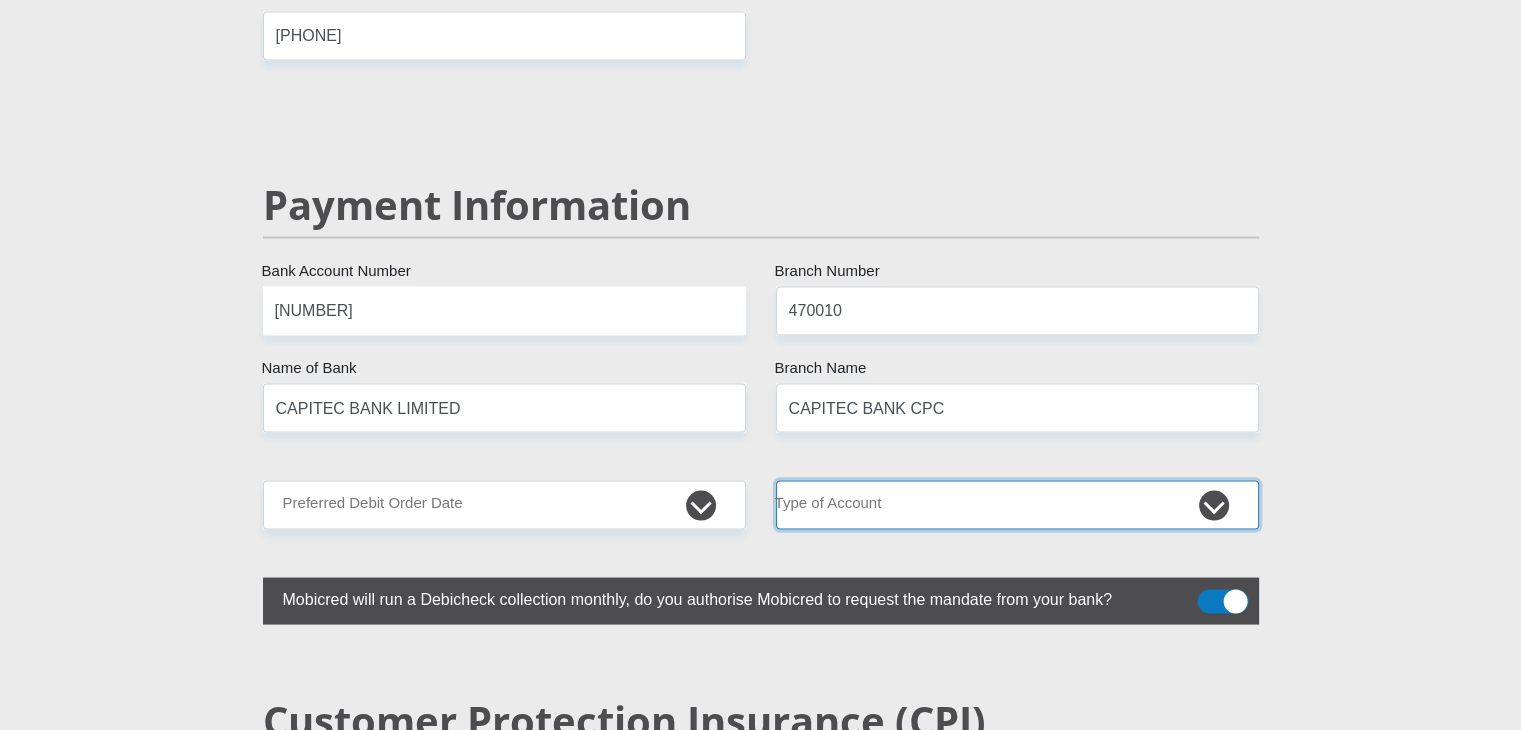 click on "Cheque
Savings" at bounding box center [1017, 504] 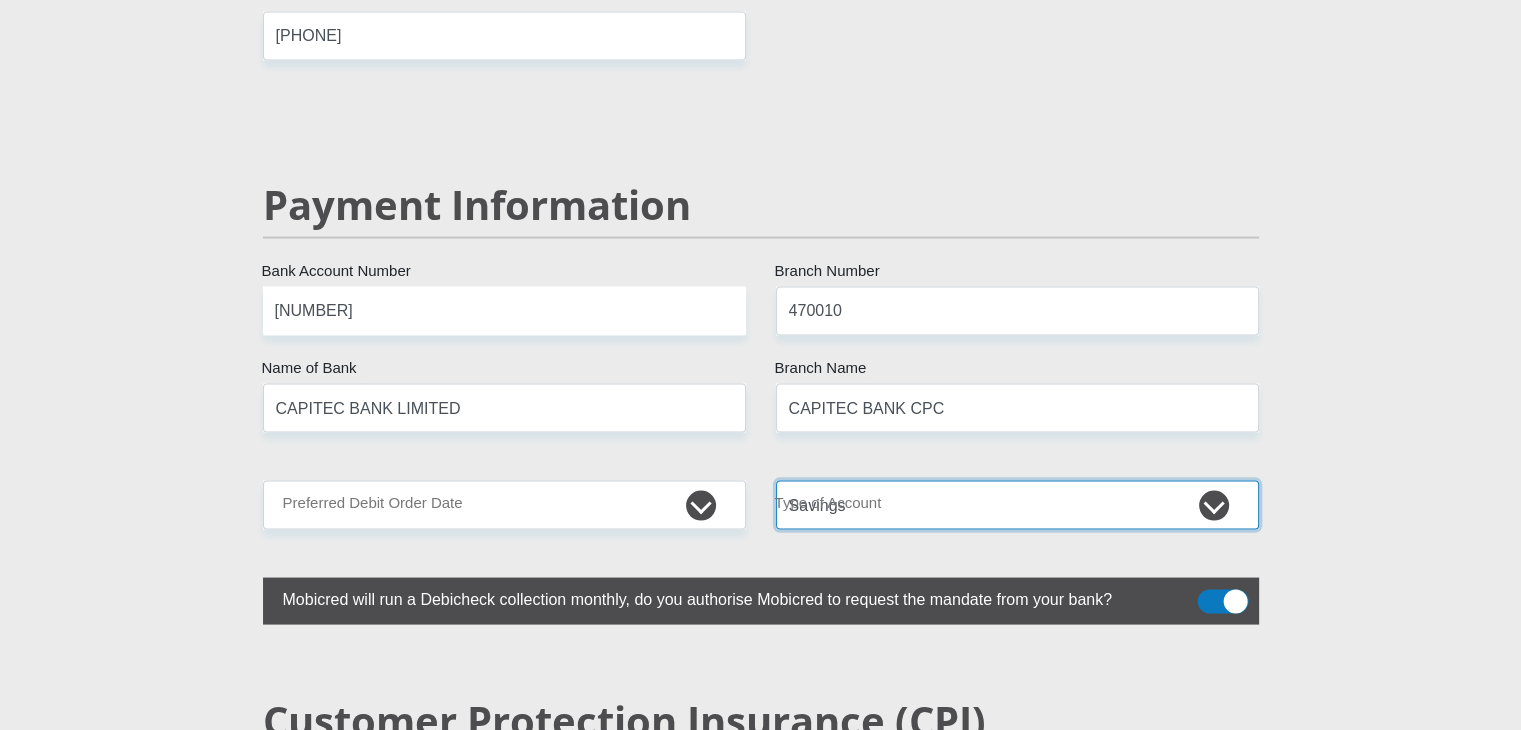 click on "Cheque
Savings" at bounding box center (1017, 504) 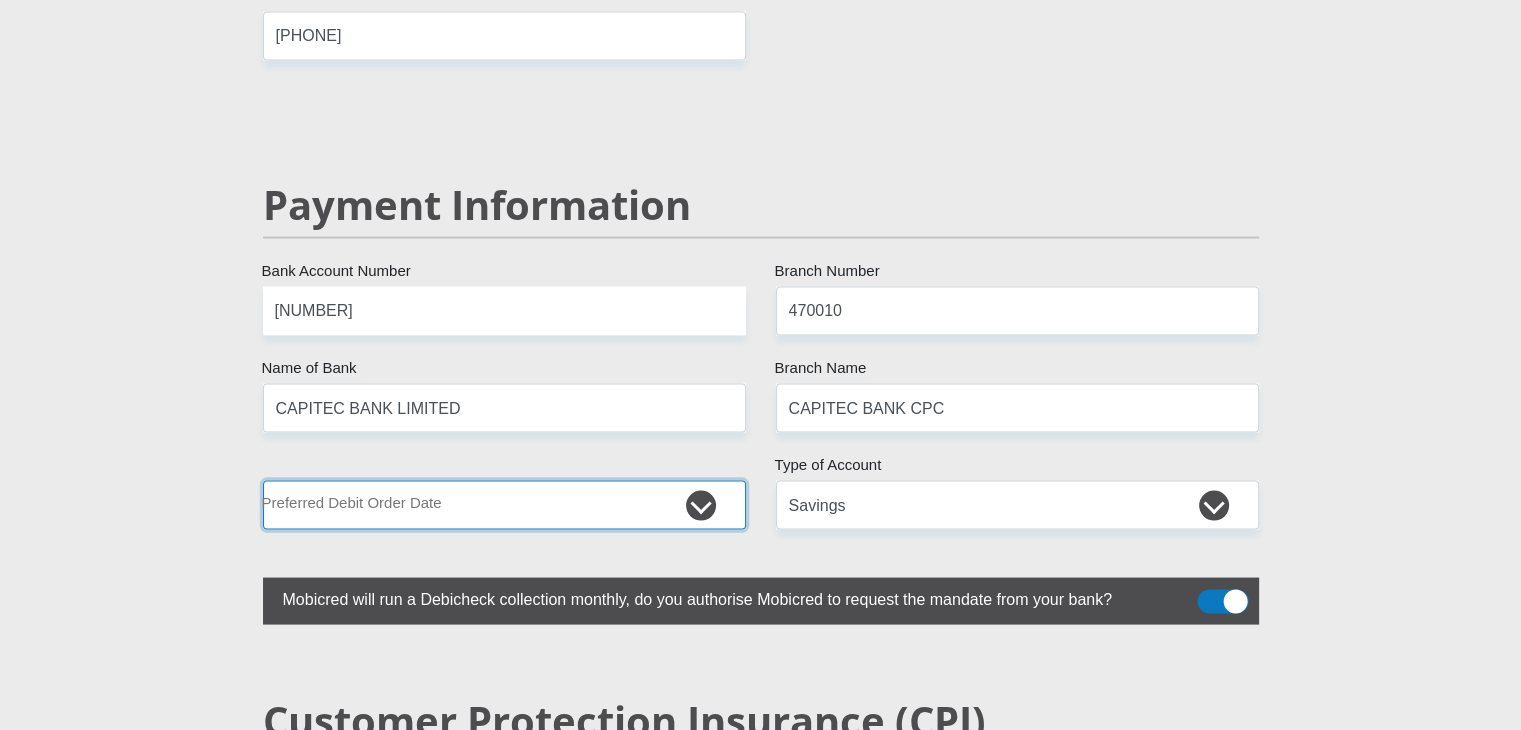 click on "1st
2nd
3rd
4th
5th
7th
18th
19th
20th
21st
22nd
23rd
24th
25th
26th
27th
28th
29th
30th" at bounding box center [504, 504] 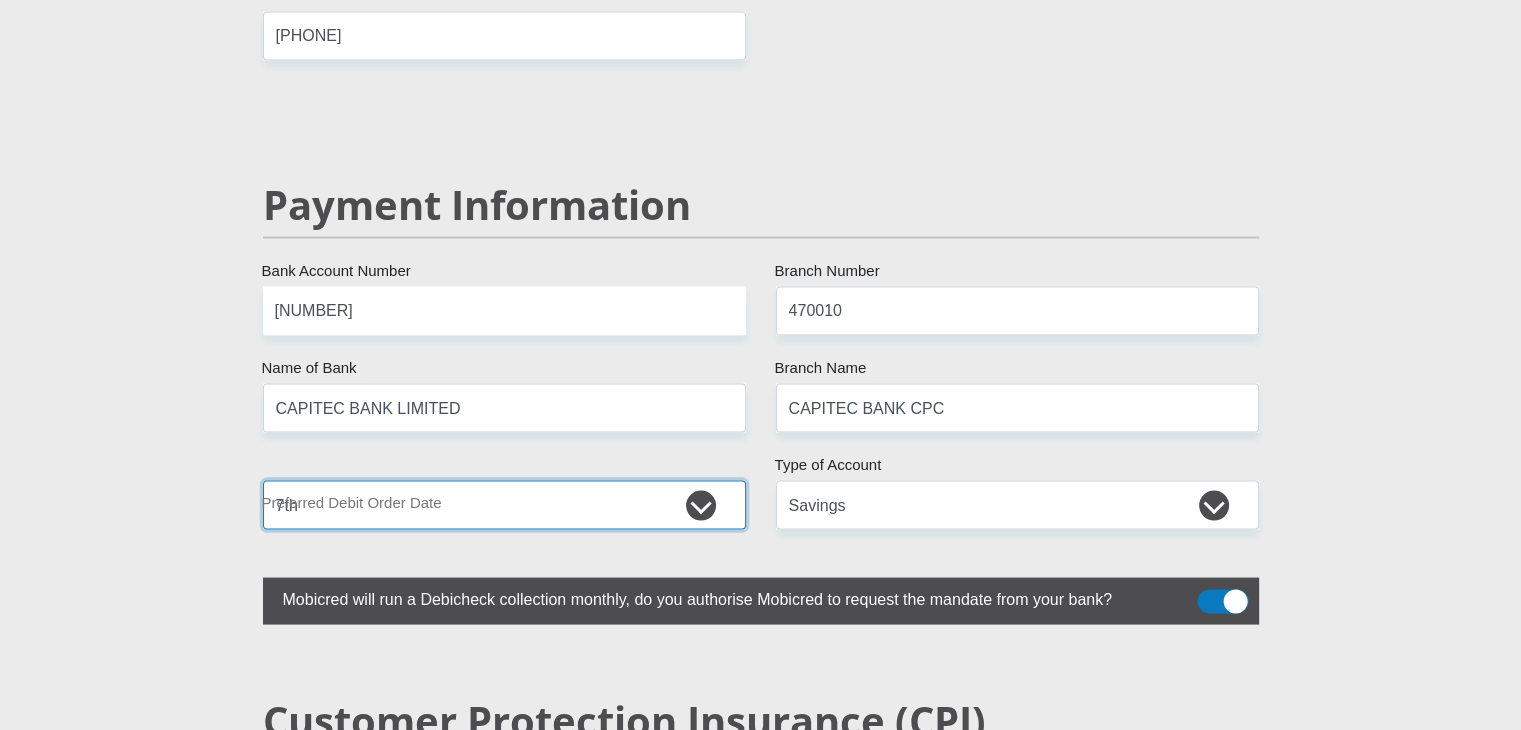 click on "1st
2nd
3rd
4th
5th
7th
18th
19th
20th
21st
22nd
23rd
24th
25th
26th
27th
28th
29th
30th" at bounding box center (504, 504) 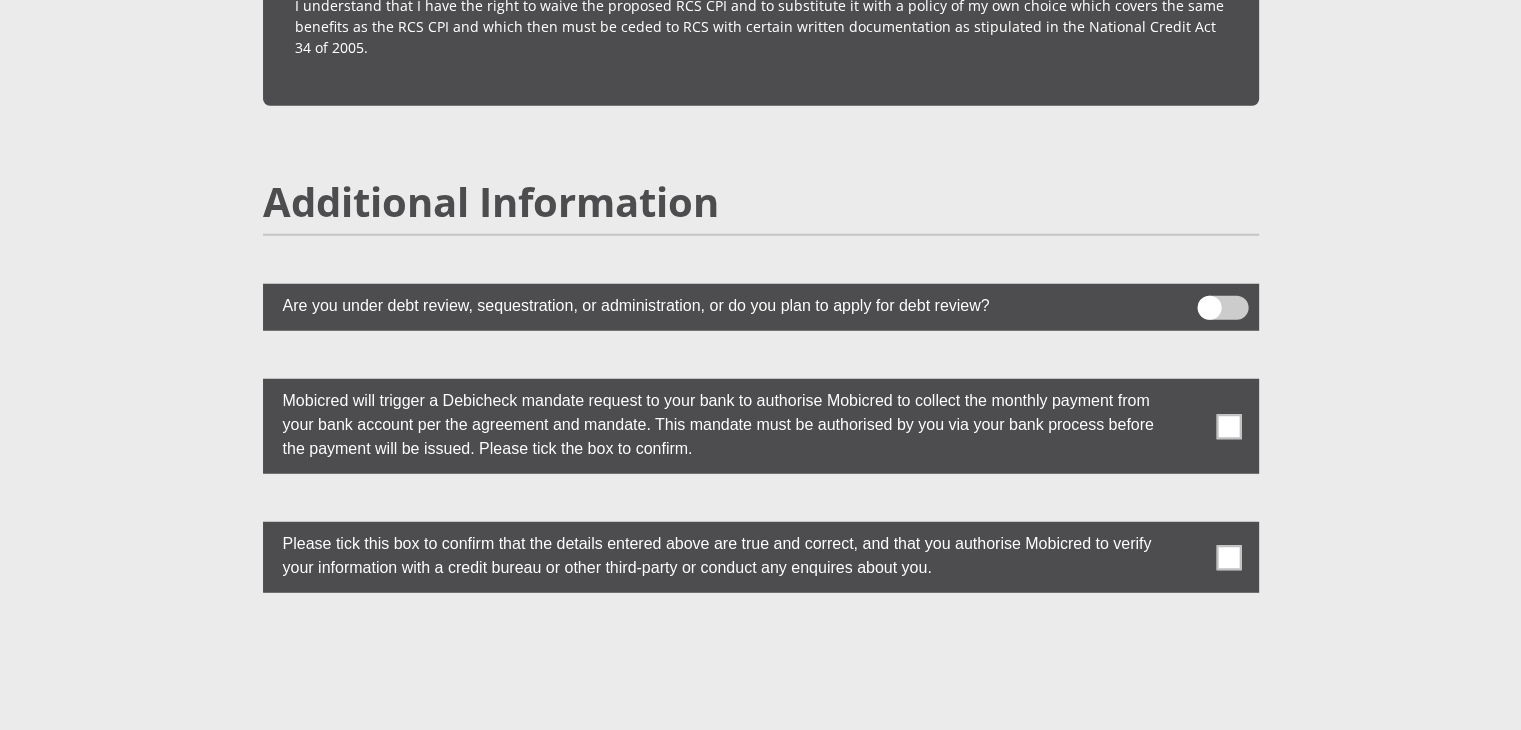 scroll, scrollTop: 5303, scrollLeft: 0, axis: vertical 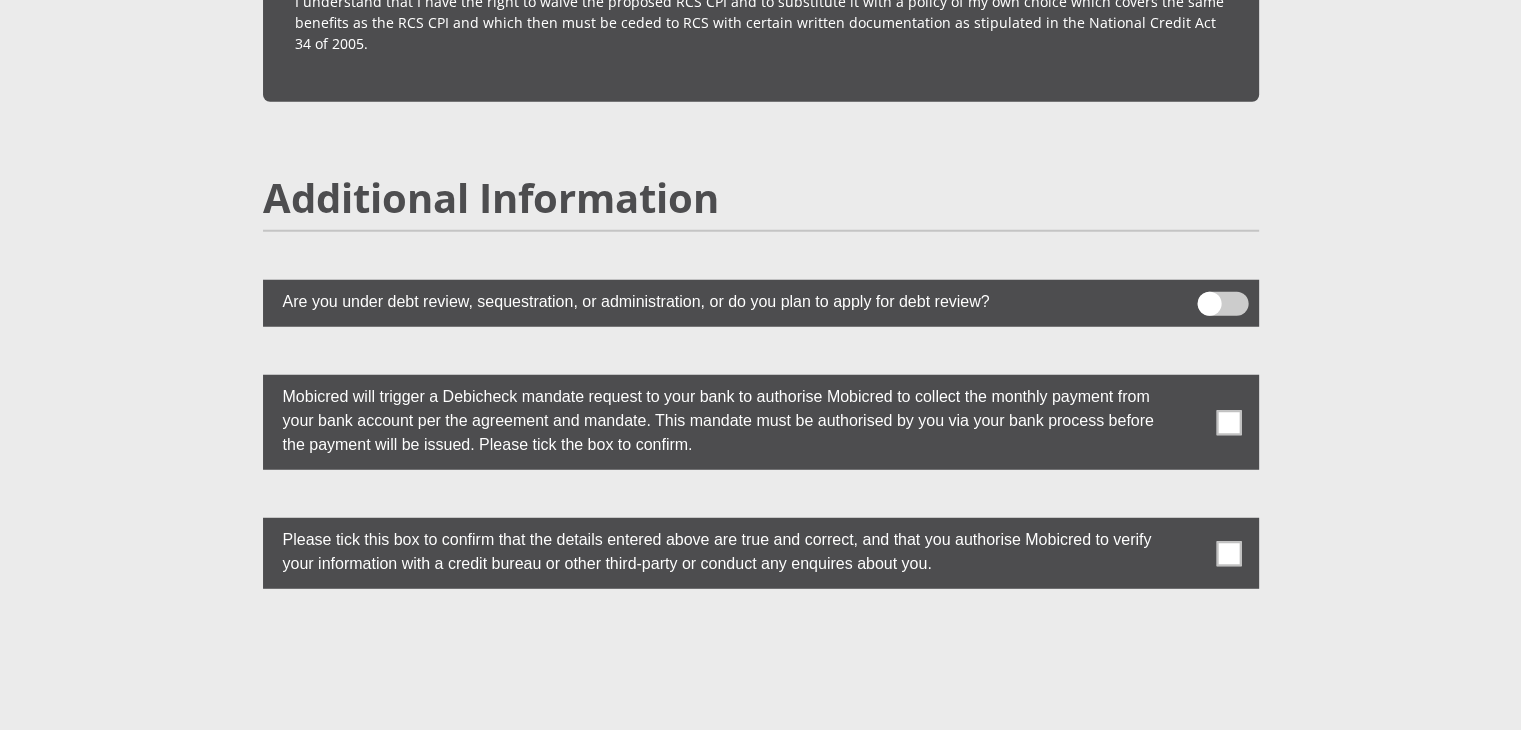 click at bounding box center (1228, 422) 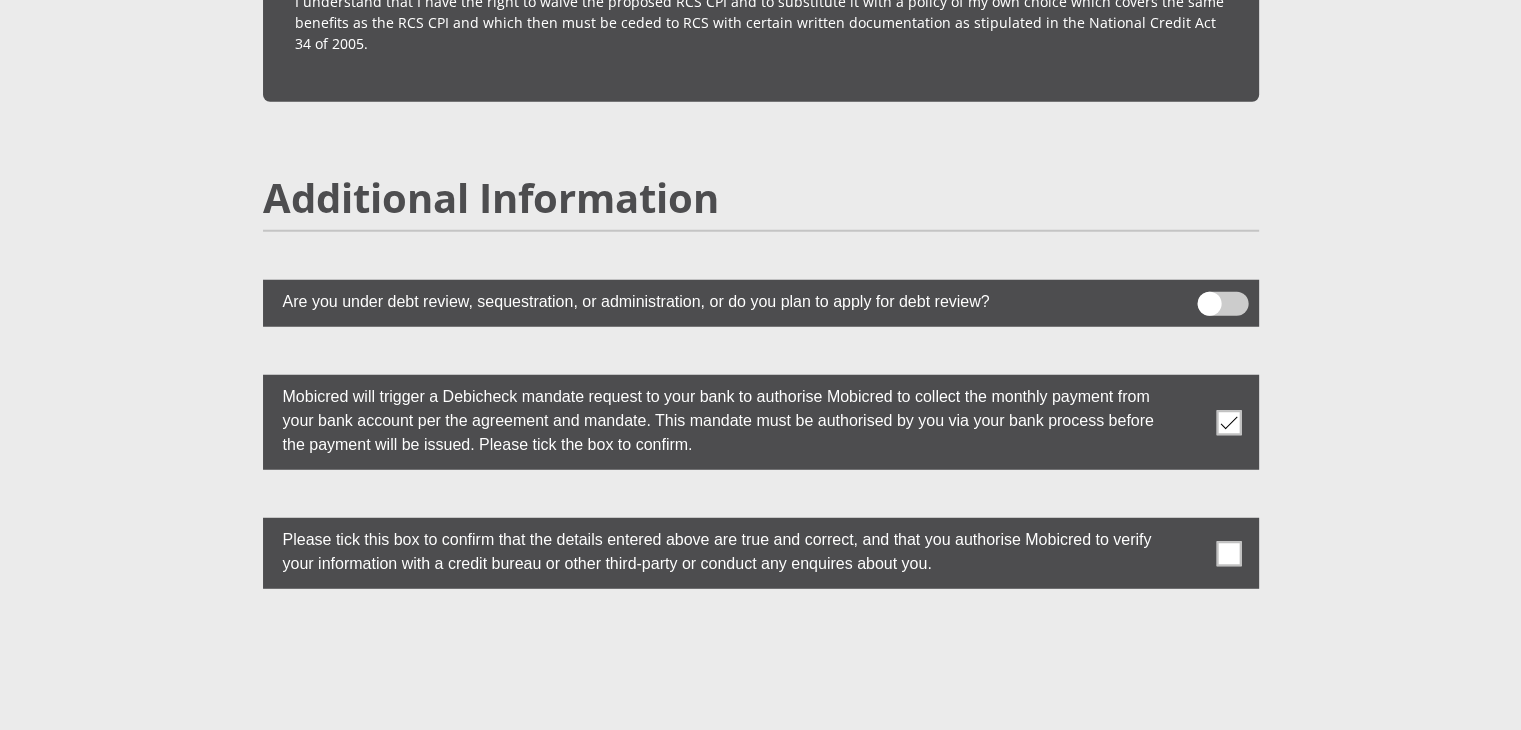 click at bounding box center (1228, 553) 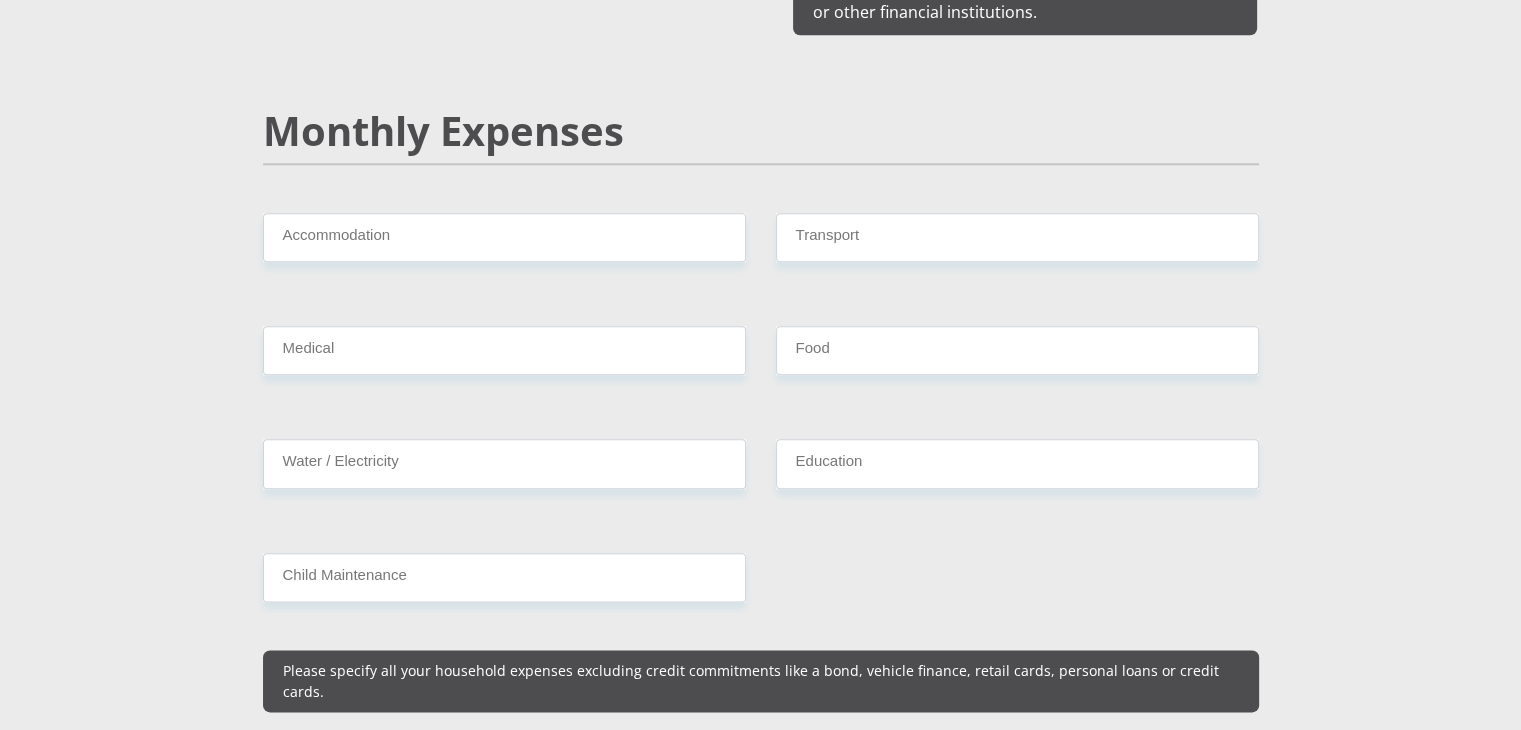 scroll, scrollTop: 2301, scrollLeft: 0, axis: vertical 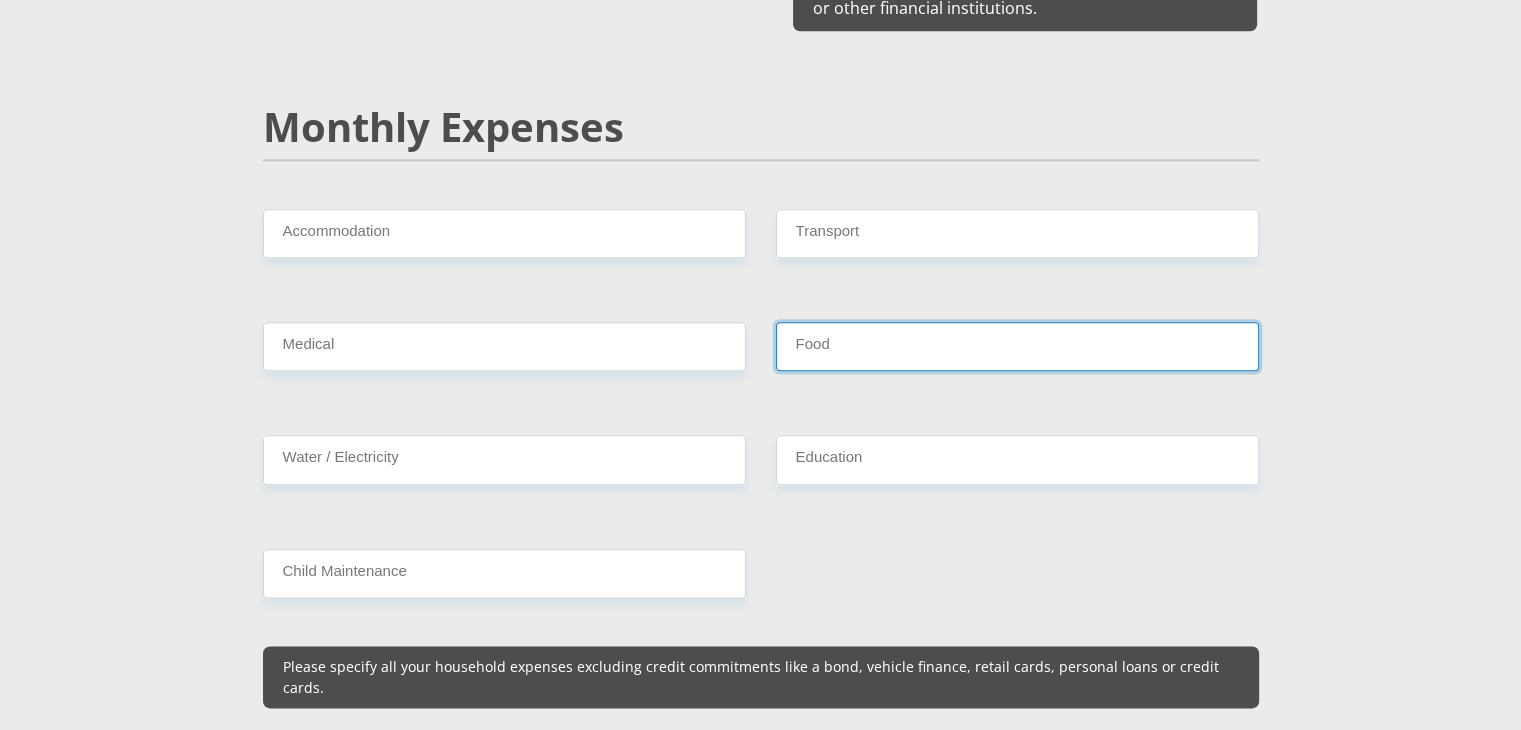 click on "Food" at bounding box center [1017, 346] 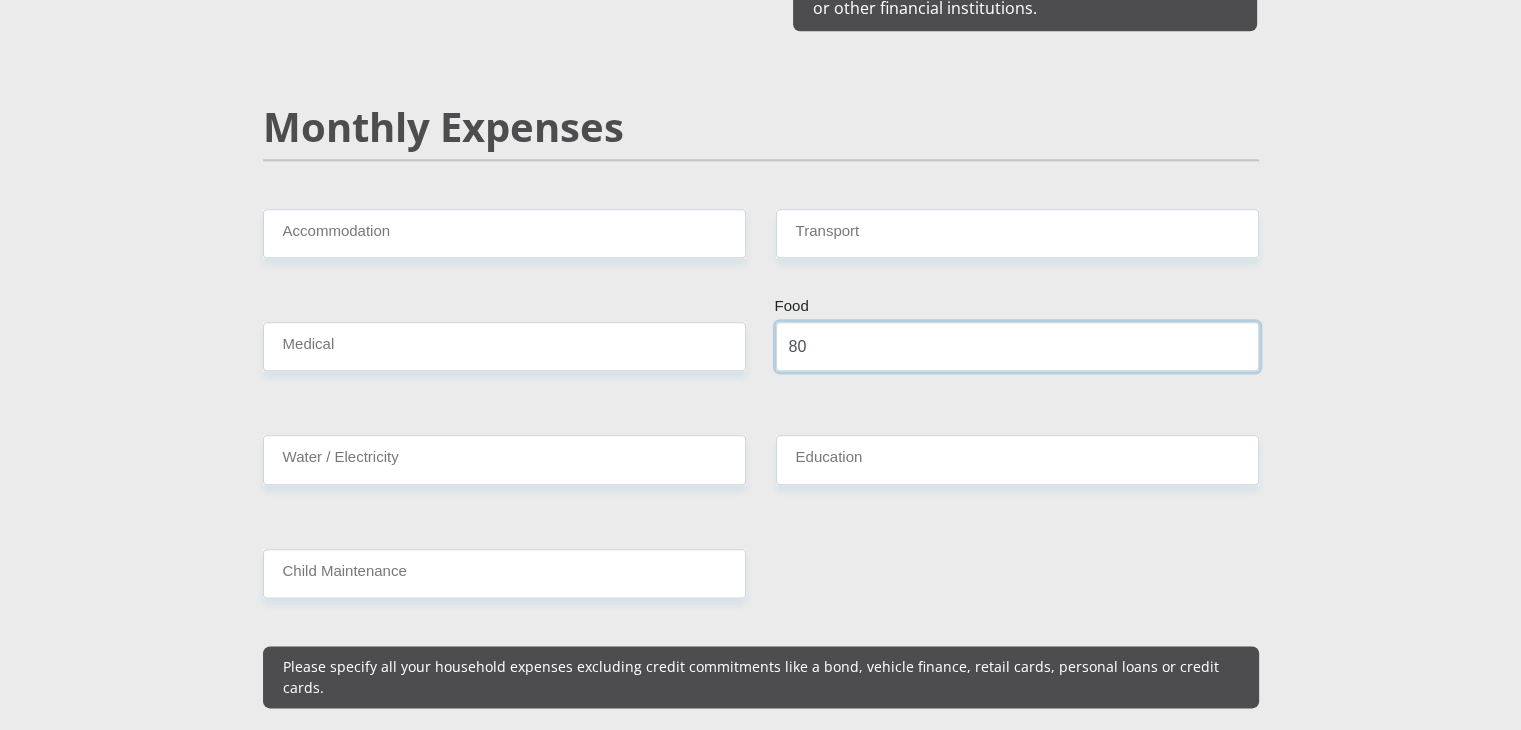type on "8" 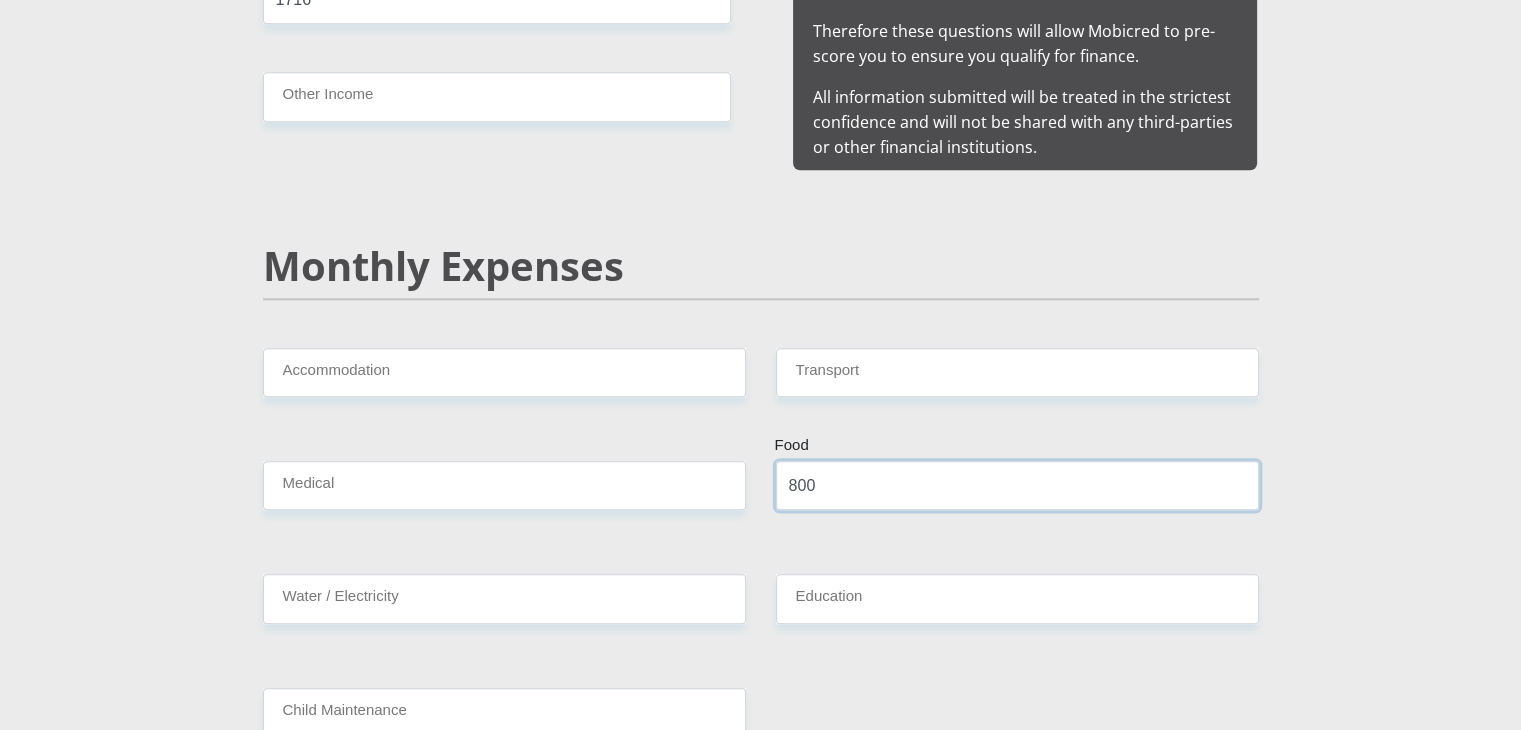 scroll, scrollTop: 2130, scrollLeft: 0, axis: vertical 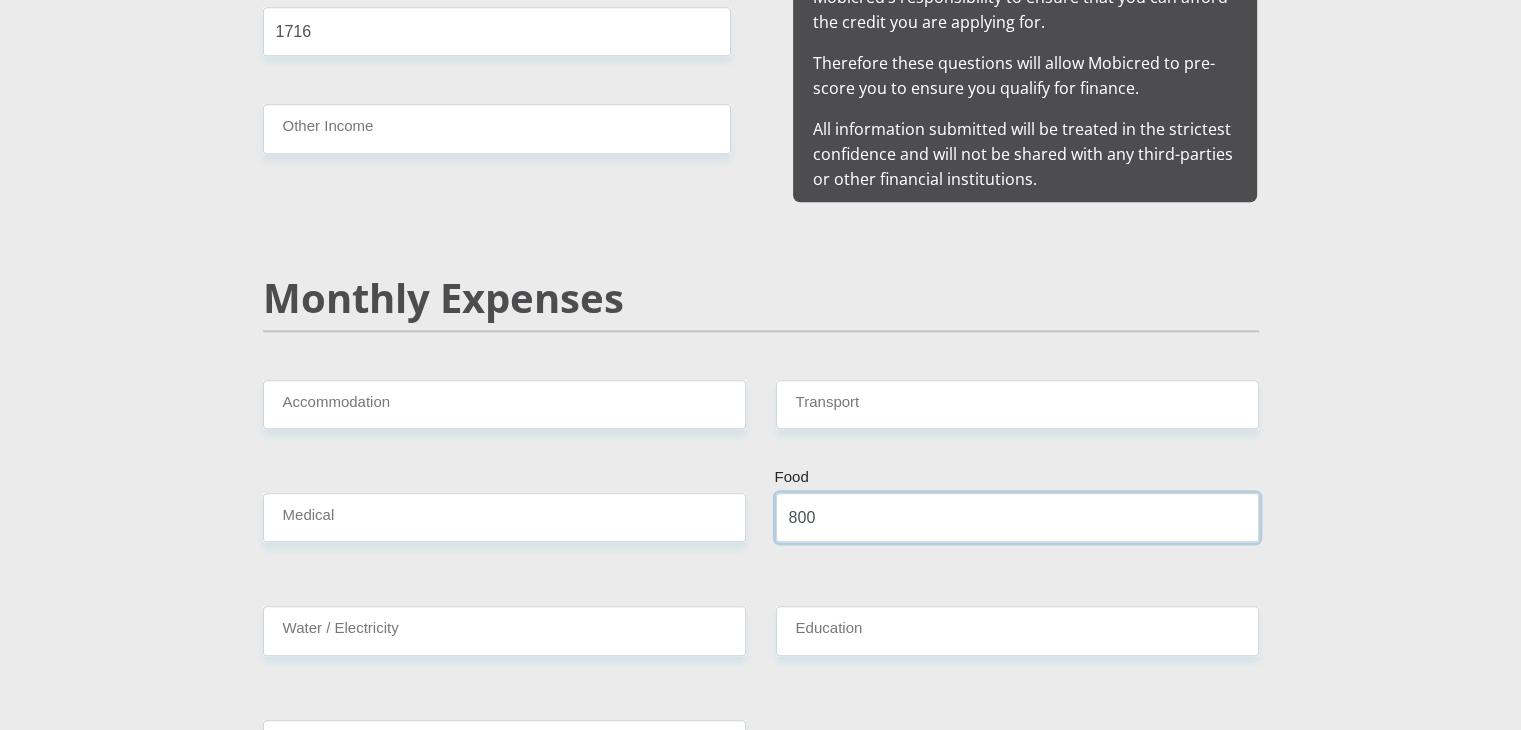 type on "800" 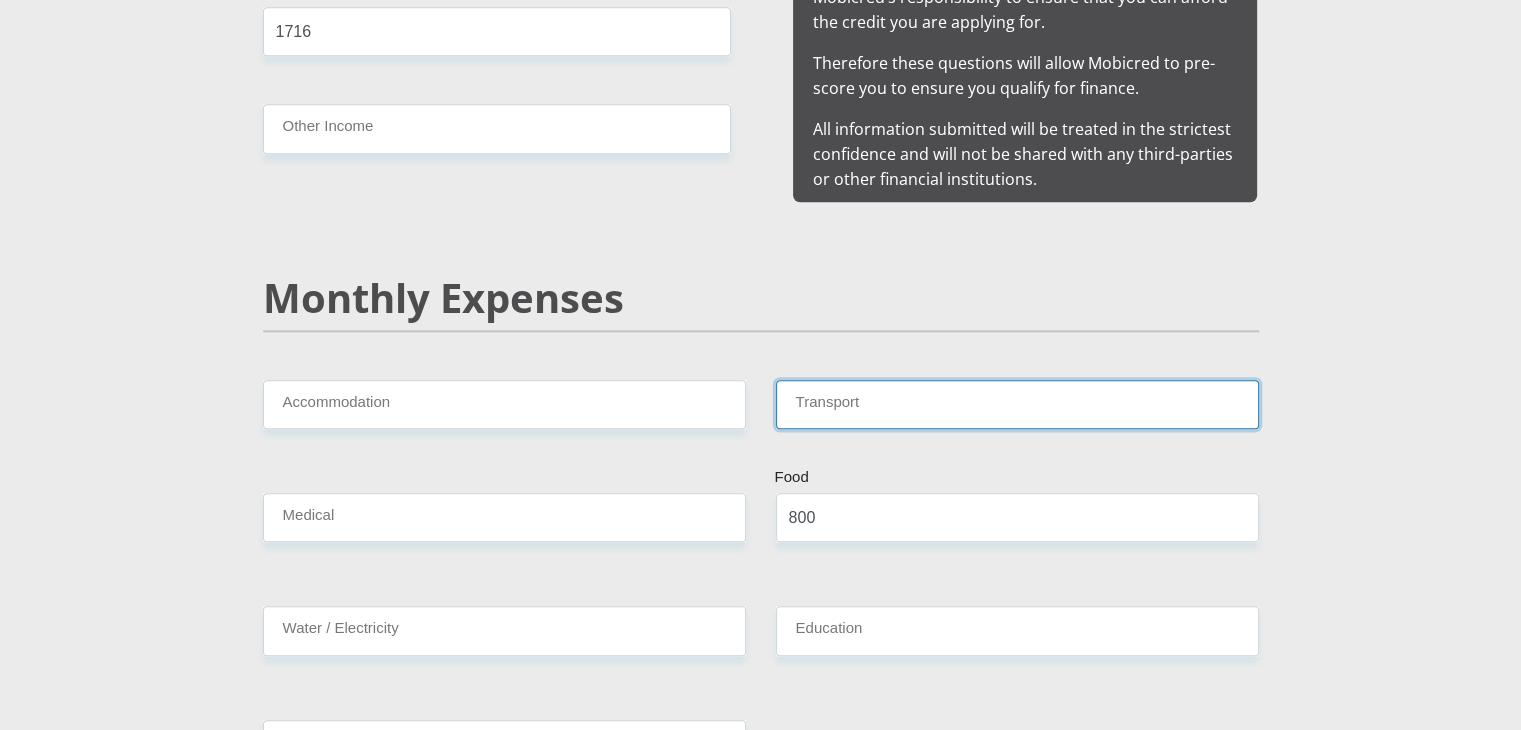 click on "Transport" at bounding box center [1017, 404] 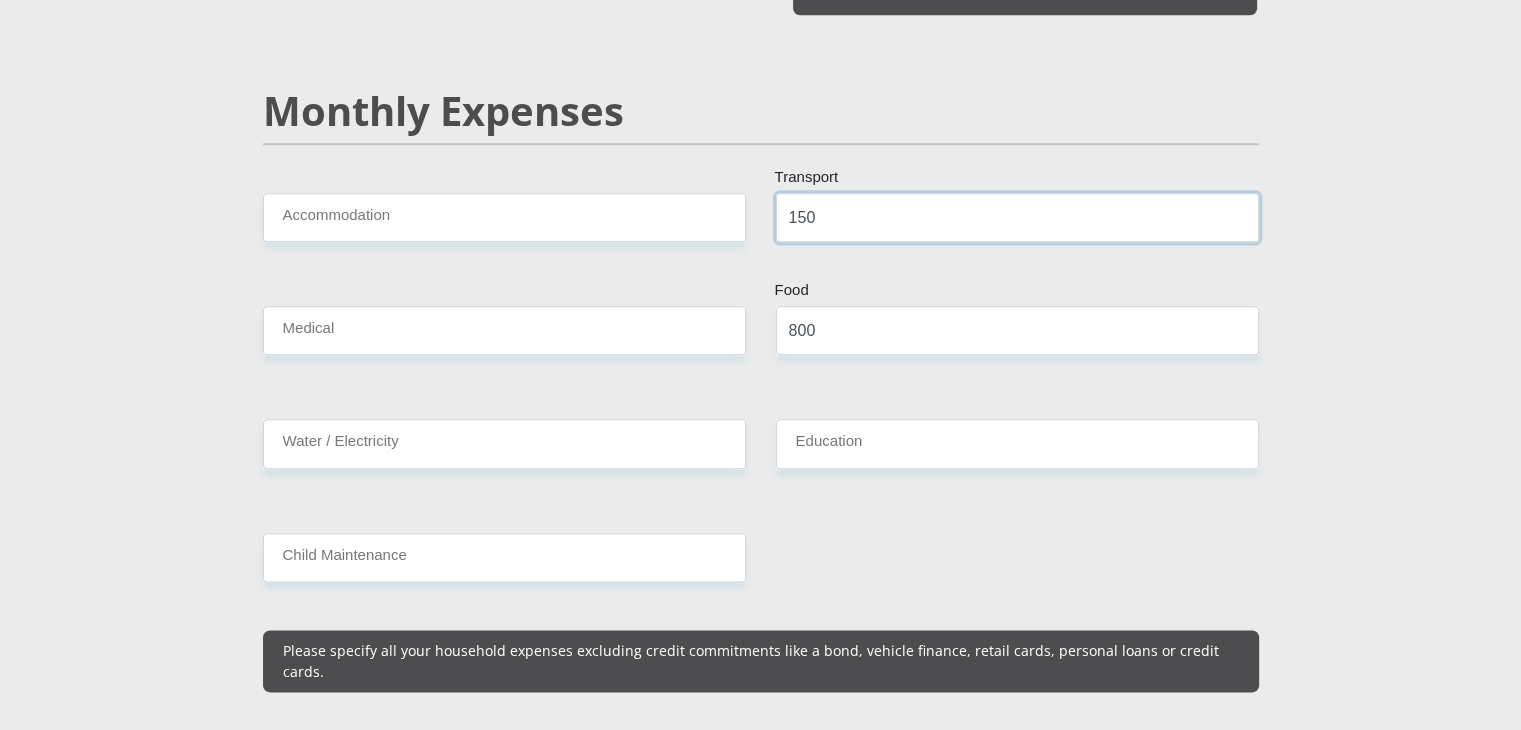 scroll, scrollTop: 2318, scrollLeft: 0, axis: vertical 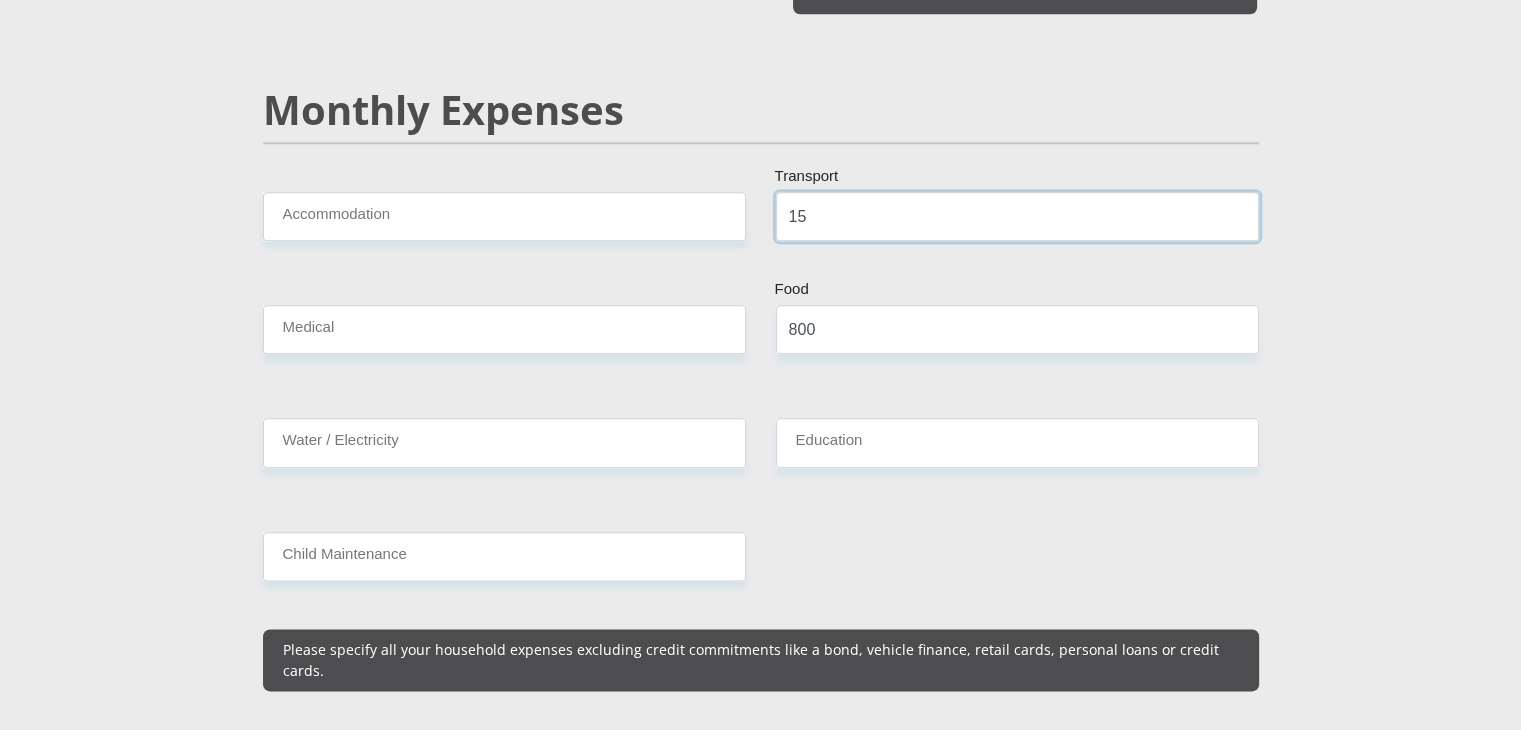 type on "1" 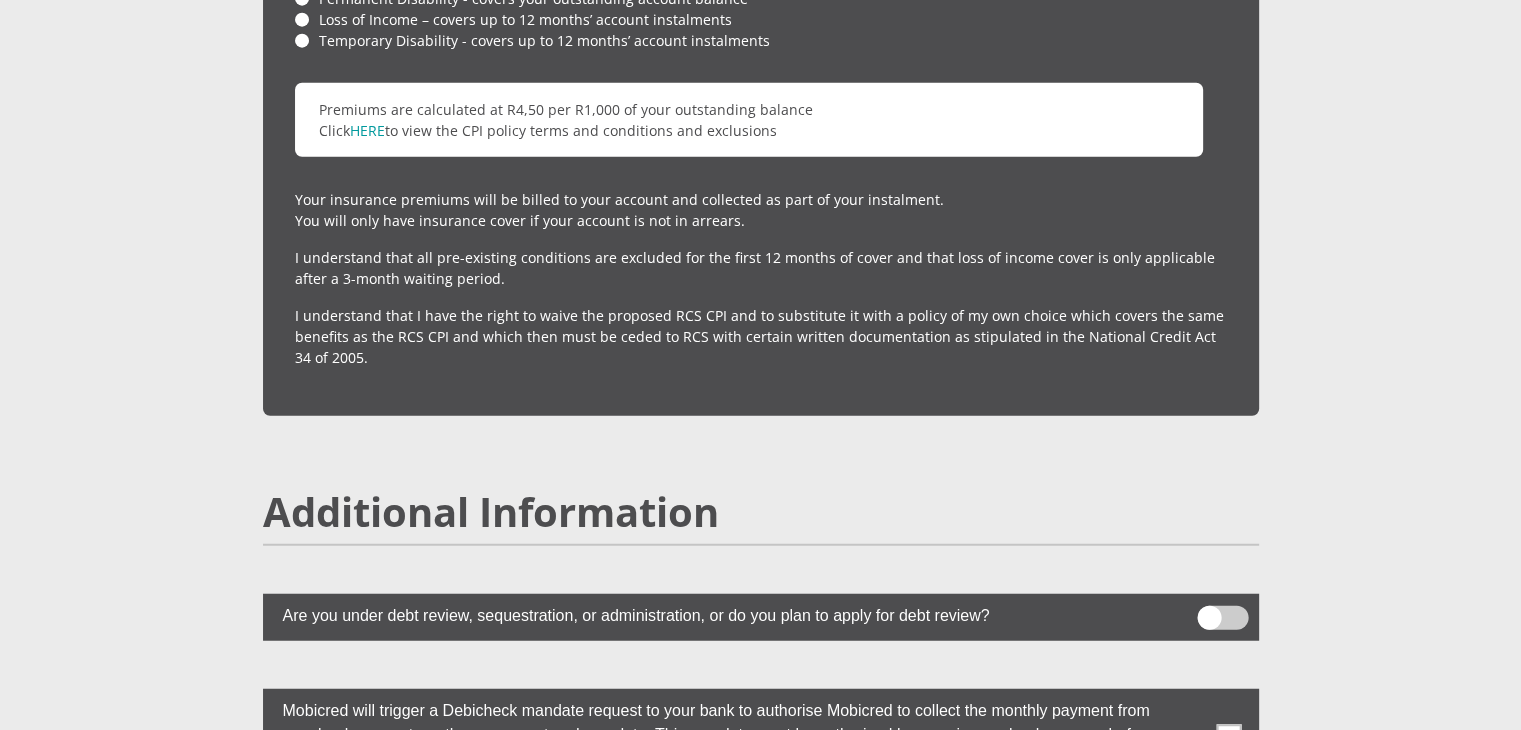 scroll, scrollTop: 4991, scrollLeft: 0, axis: vertical 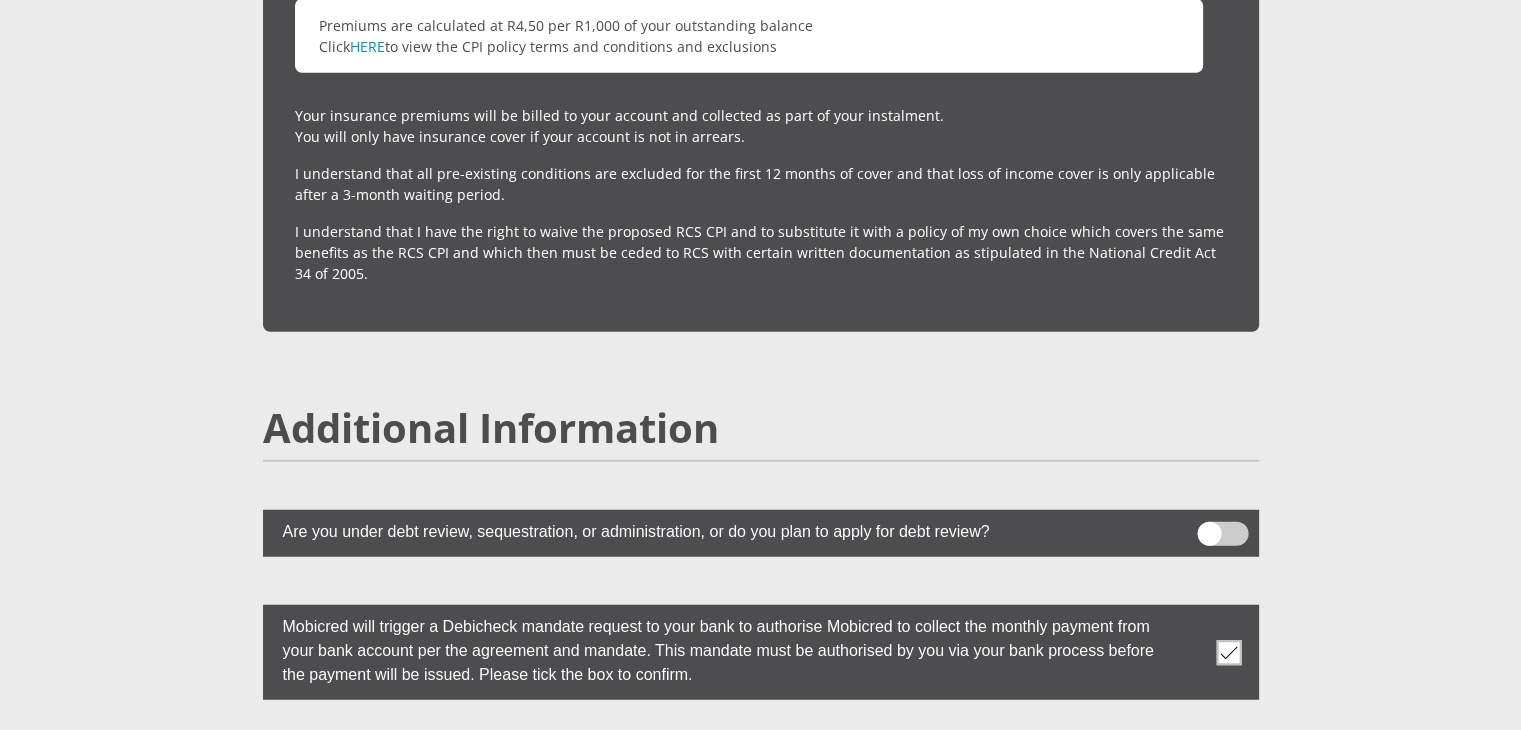 type on "150" 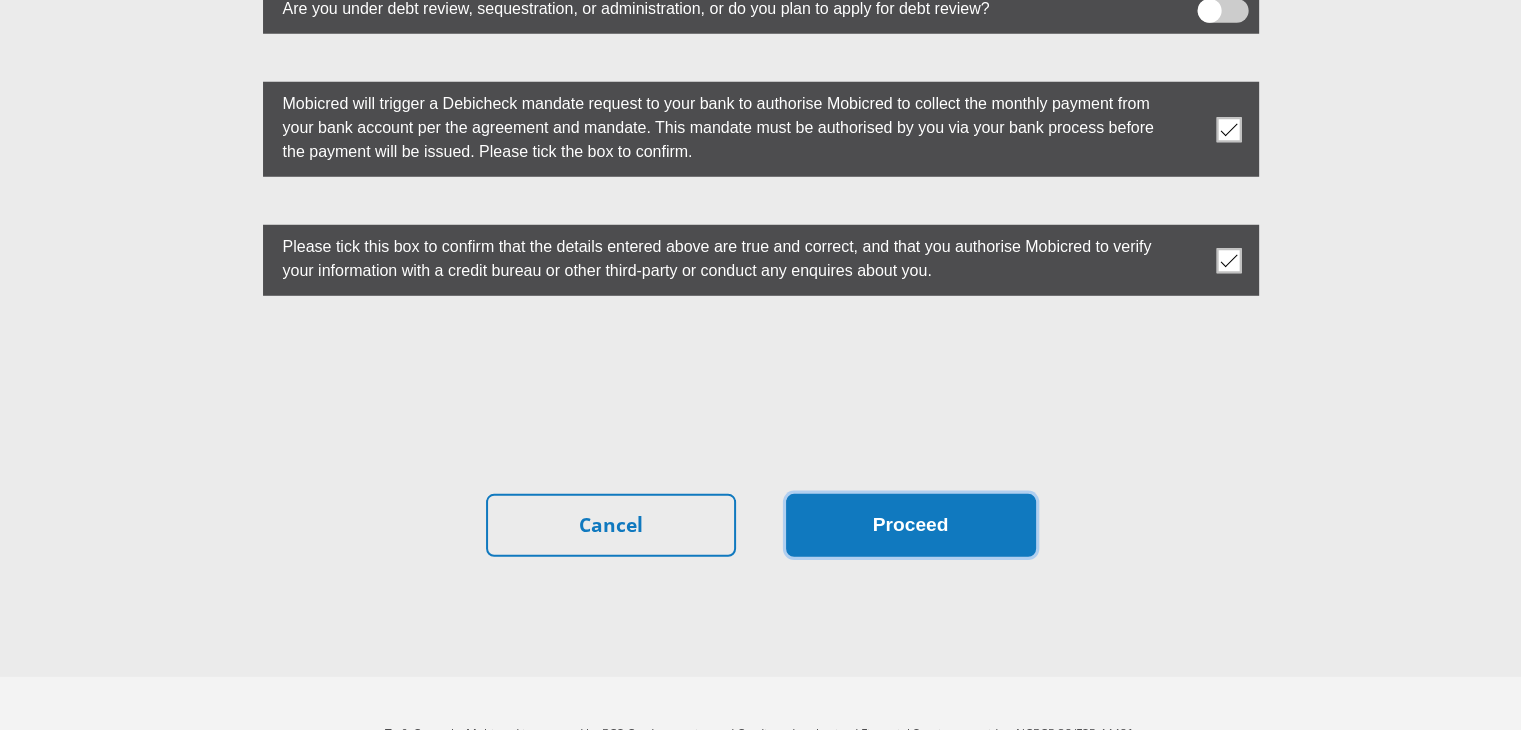click on "Proceed" at bounding box center [911, 525] 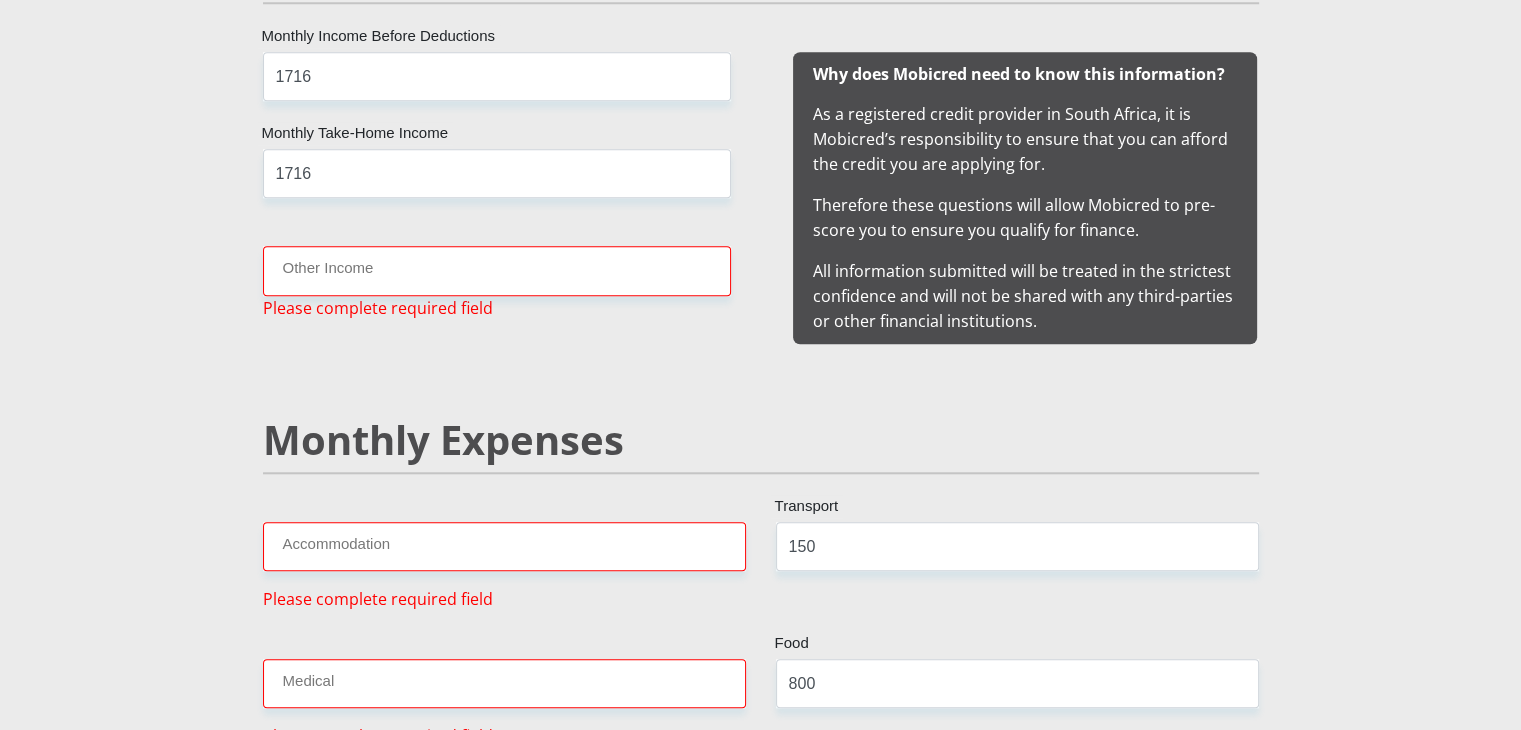 scroll, scrollTop: 1982, scrollLeft: 0, axis: vertical 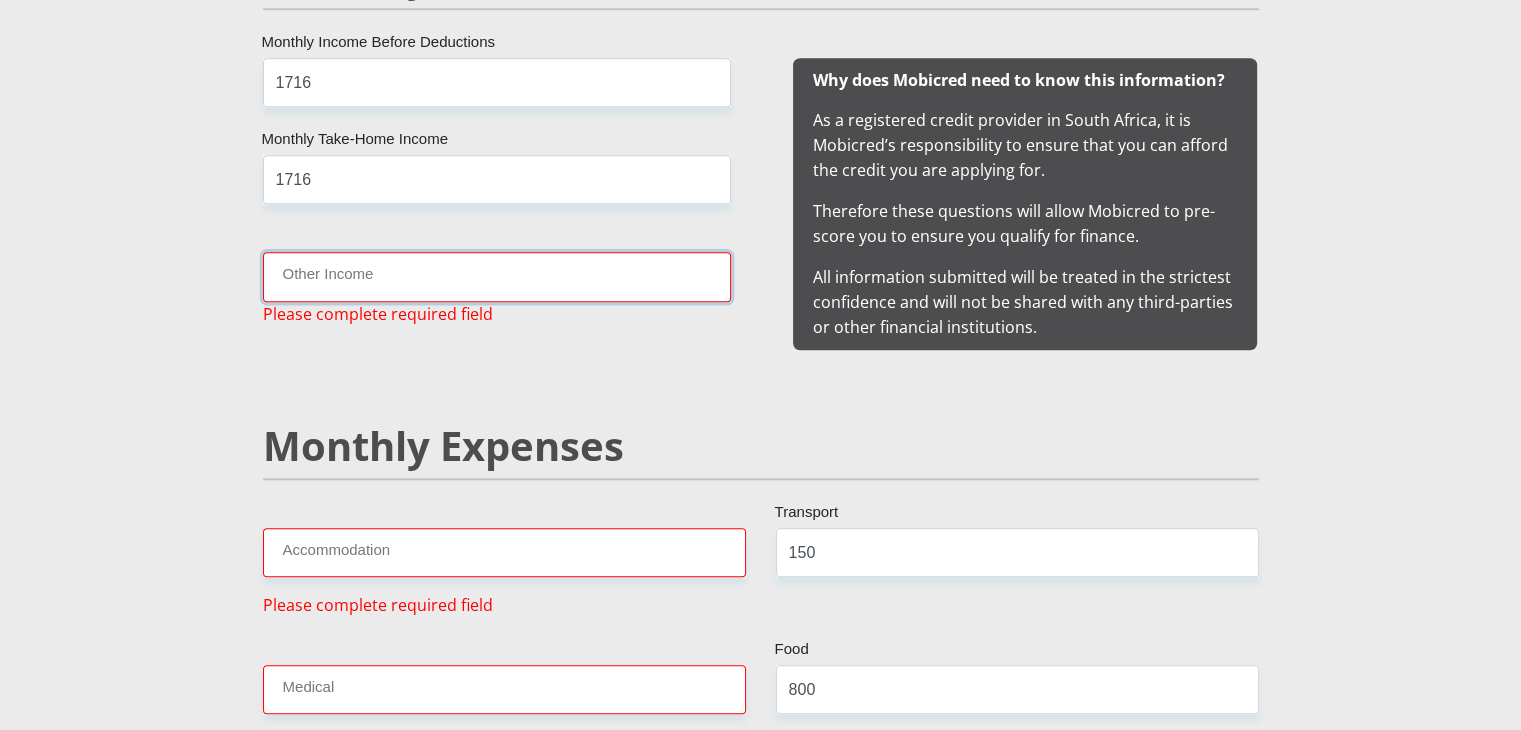 click on "Other Income" at bounding box center [497, 276] 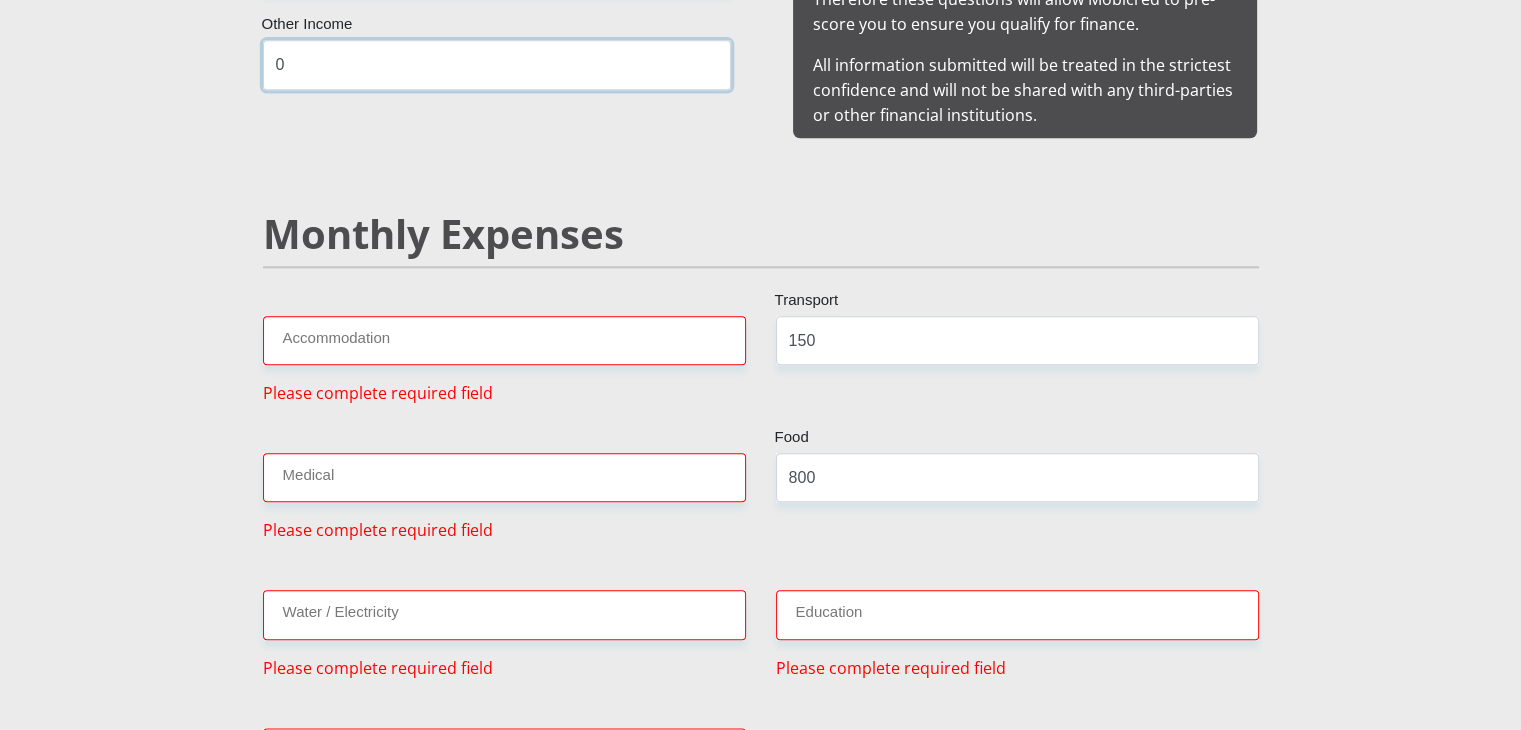 scroll, scrollTop: 2198, scrollLeft: 0, axis: vertical 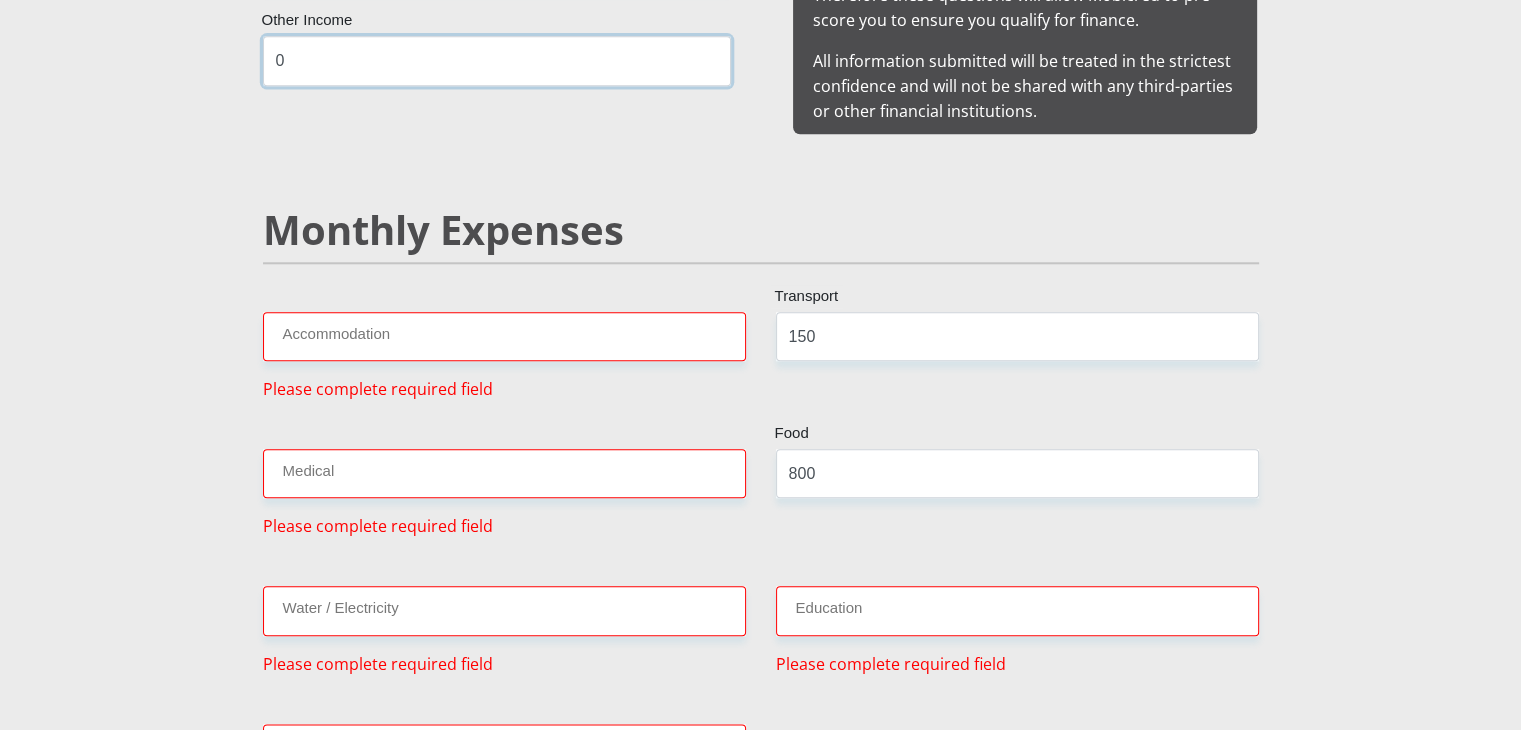 type on "0" 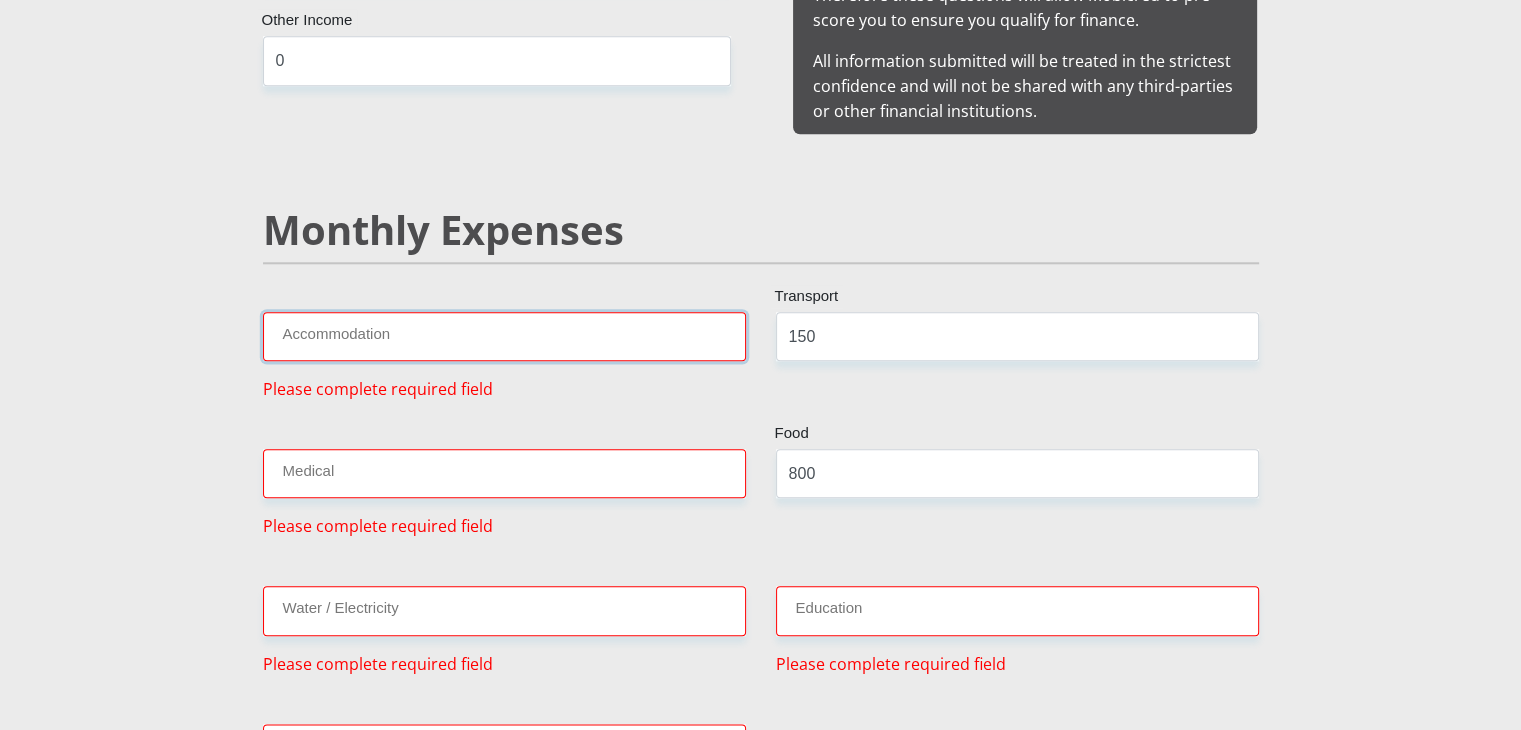 click on "Accommodation" at bounding box center (504, 336) 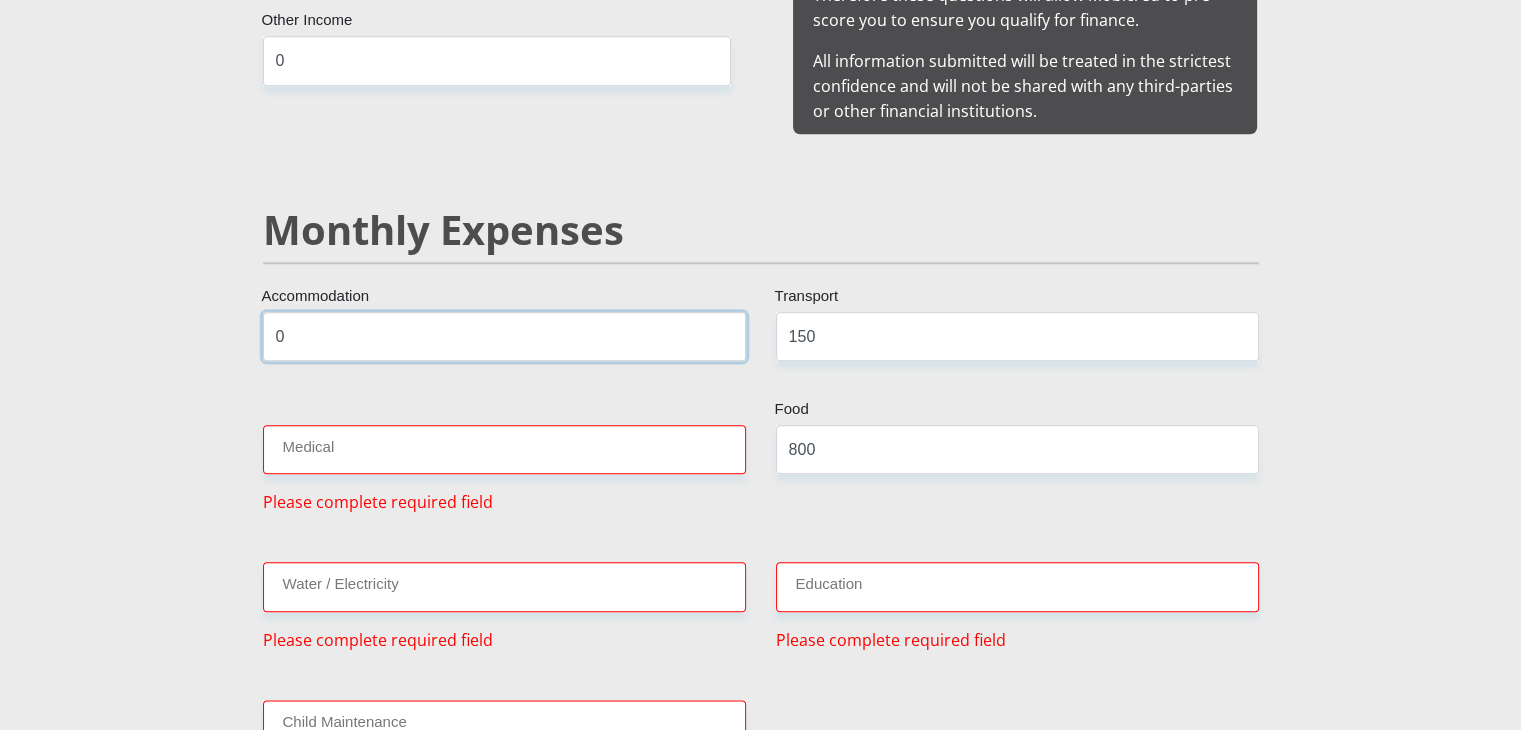 type on "0" 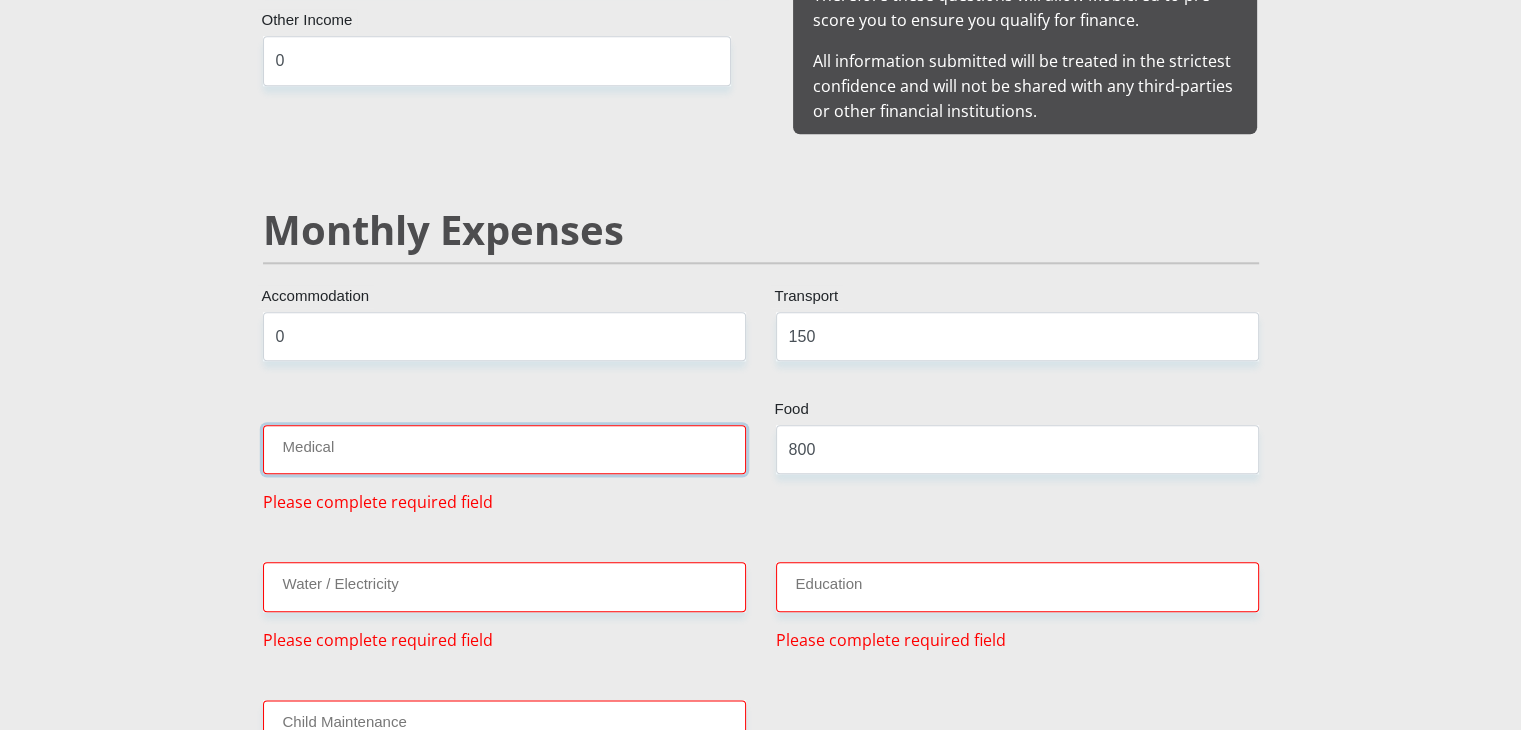 click on "Medical" at bounding box center (504, 449) 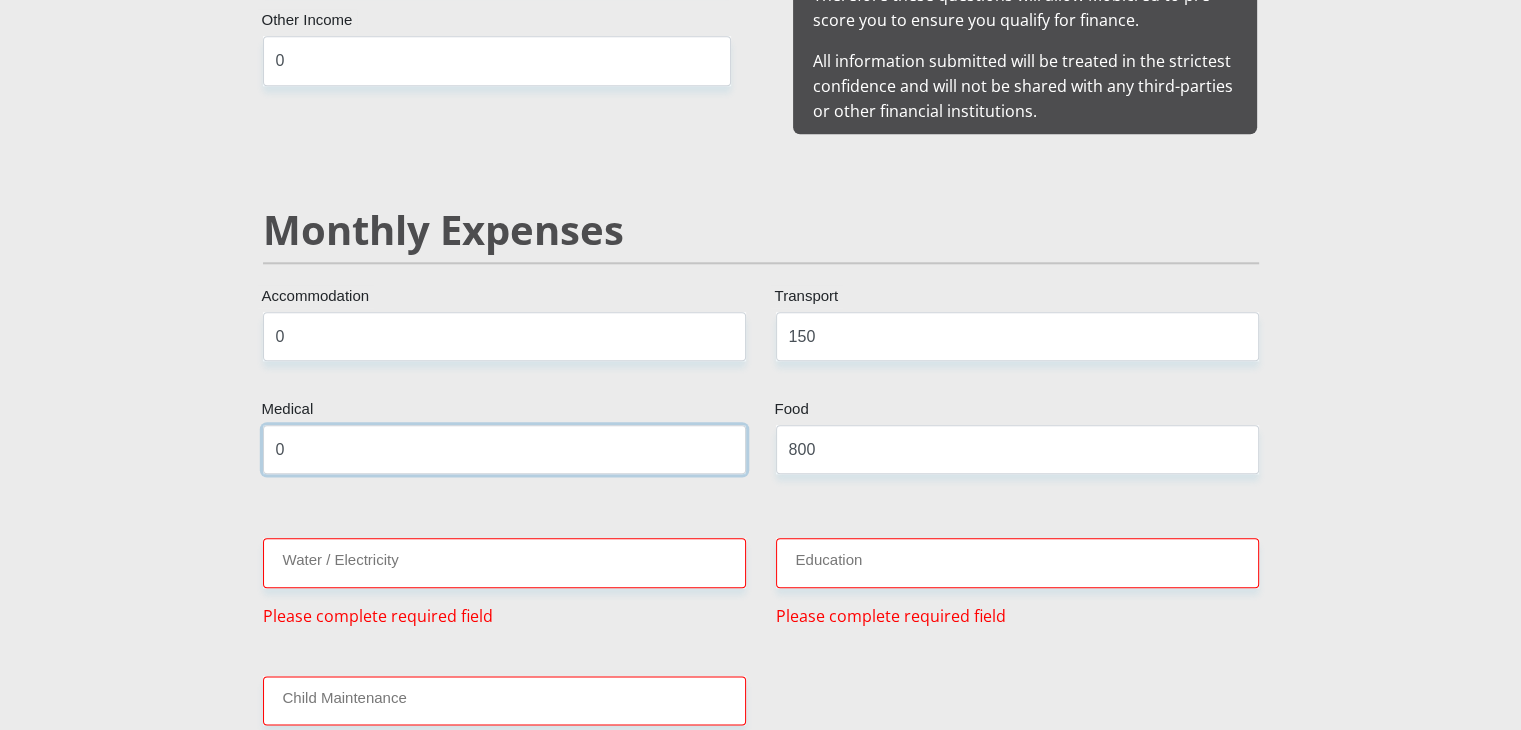 type on "0" 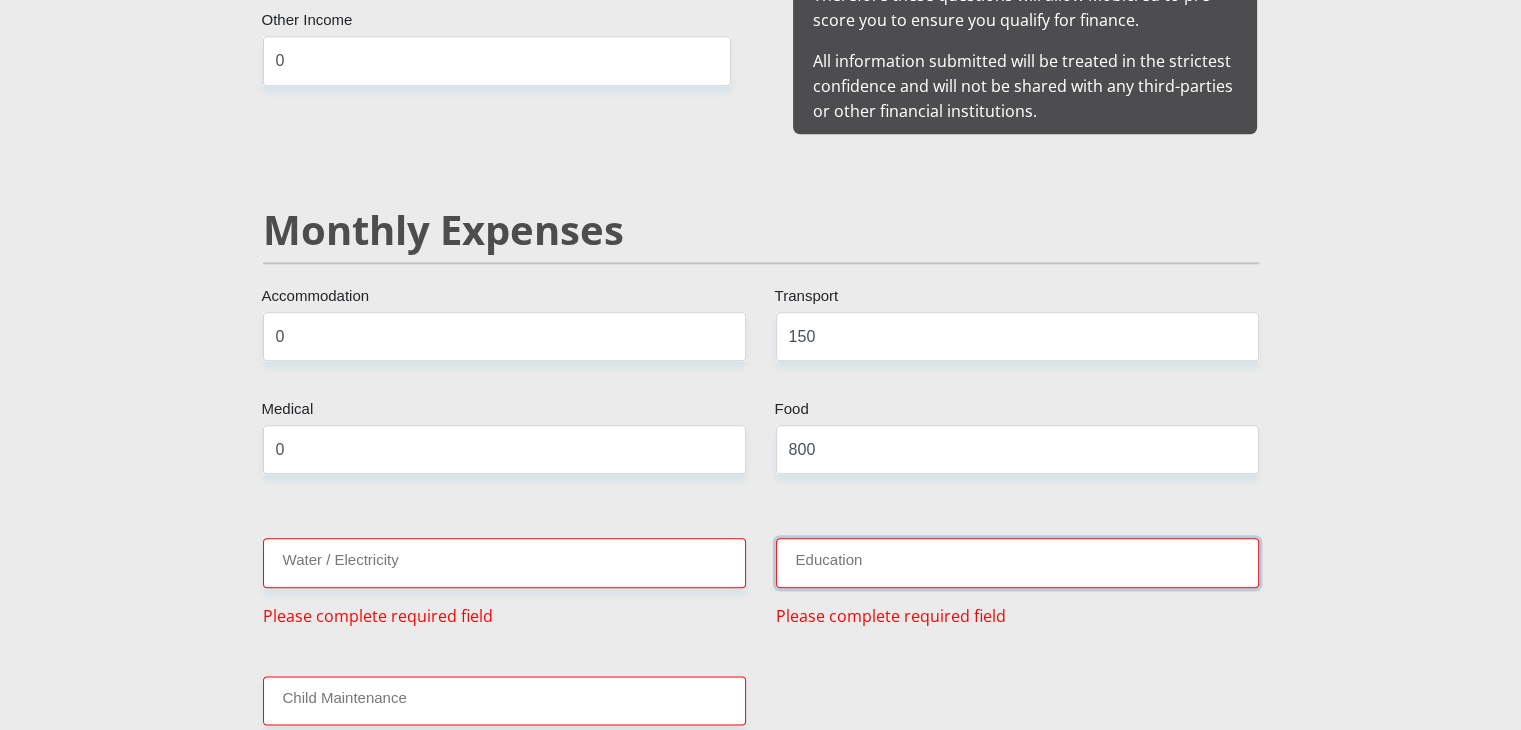 click on "Education" at bounding box center (1017, 562) 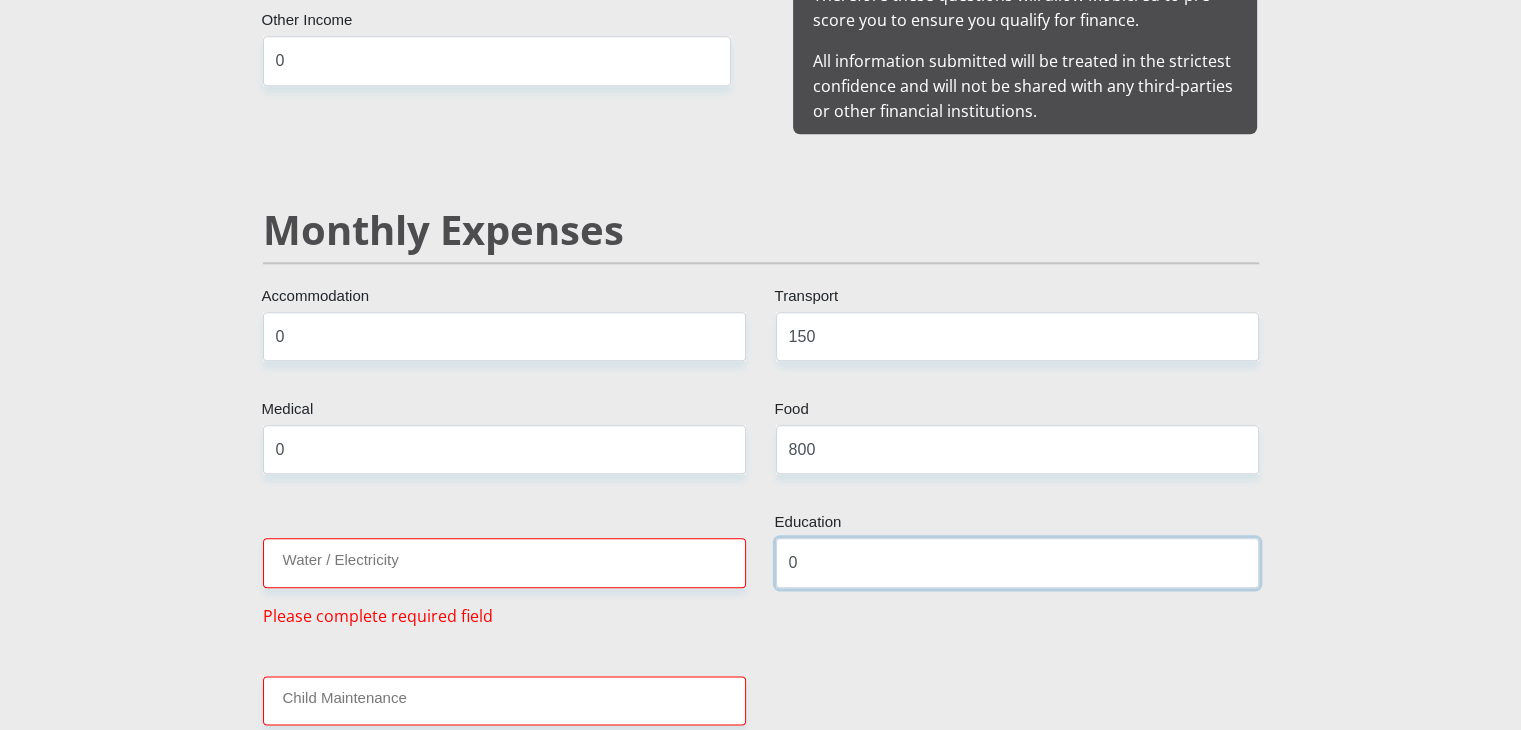 type on "0" 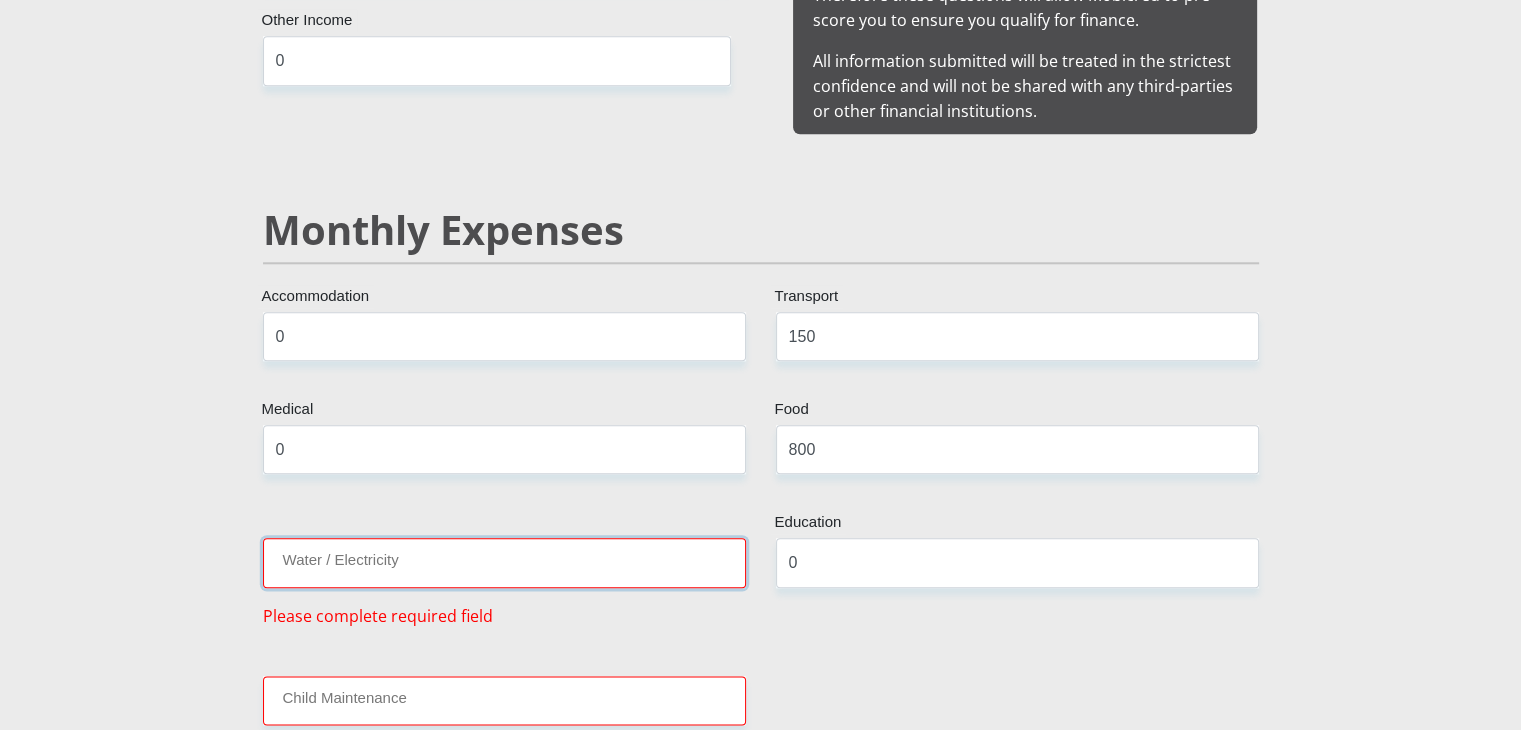 click on "Water / Electricity" at bounding box center (504, 562) 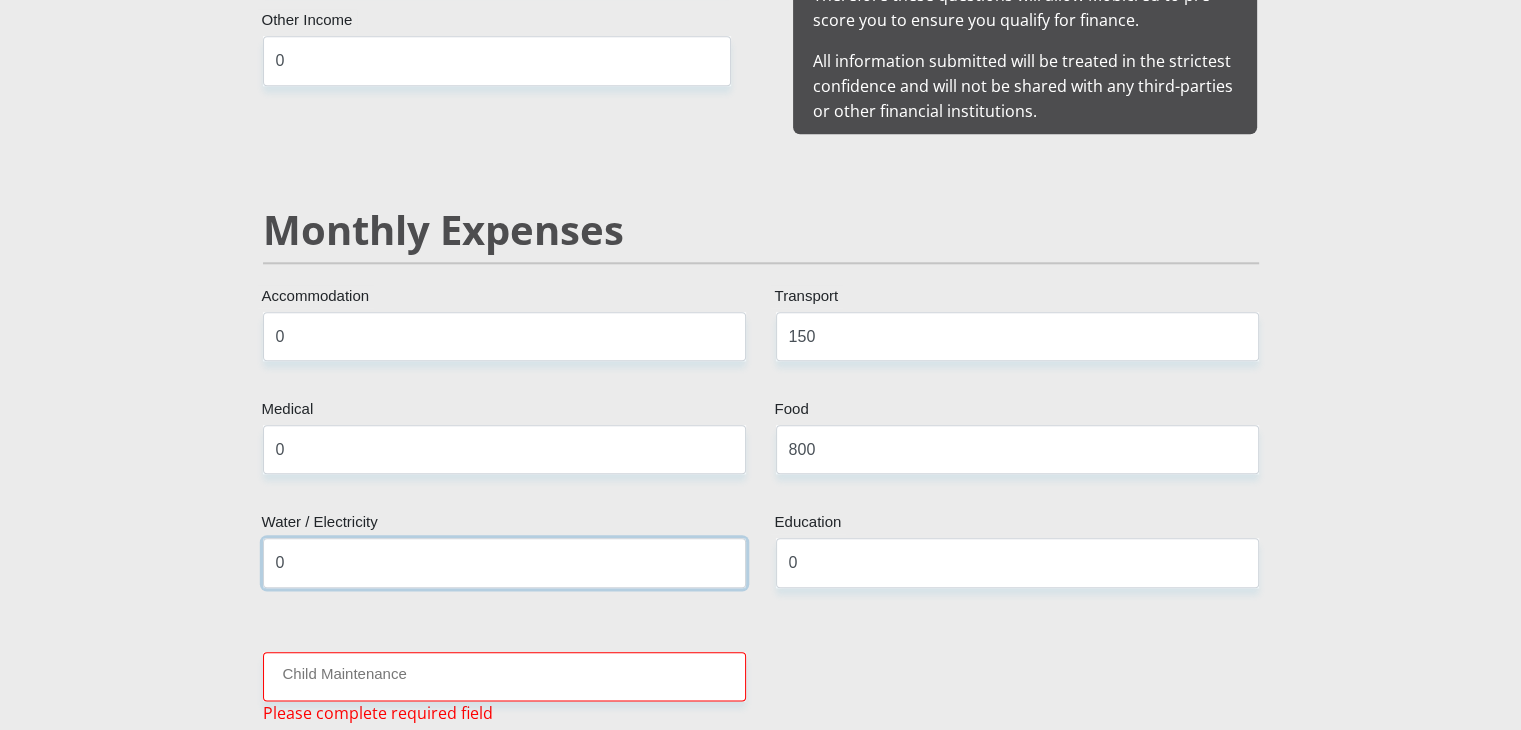 scroll, scrollTop: 2397, scrollLeft: 0, axis: vertical 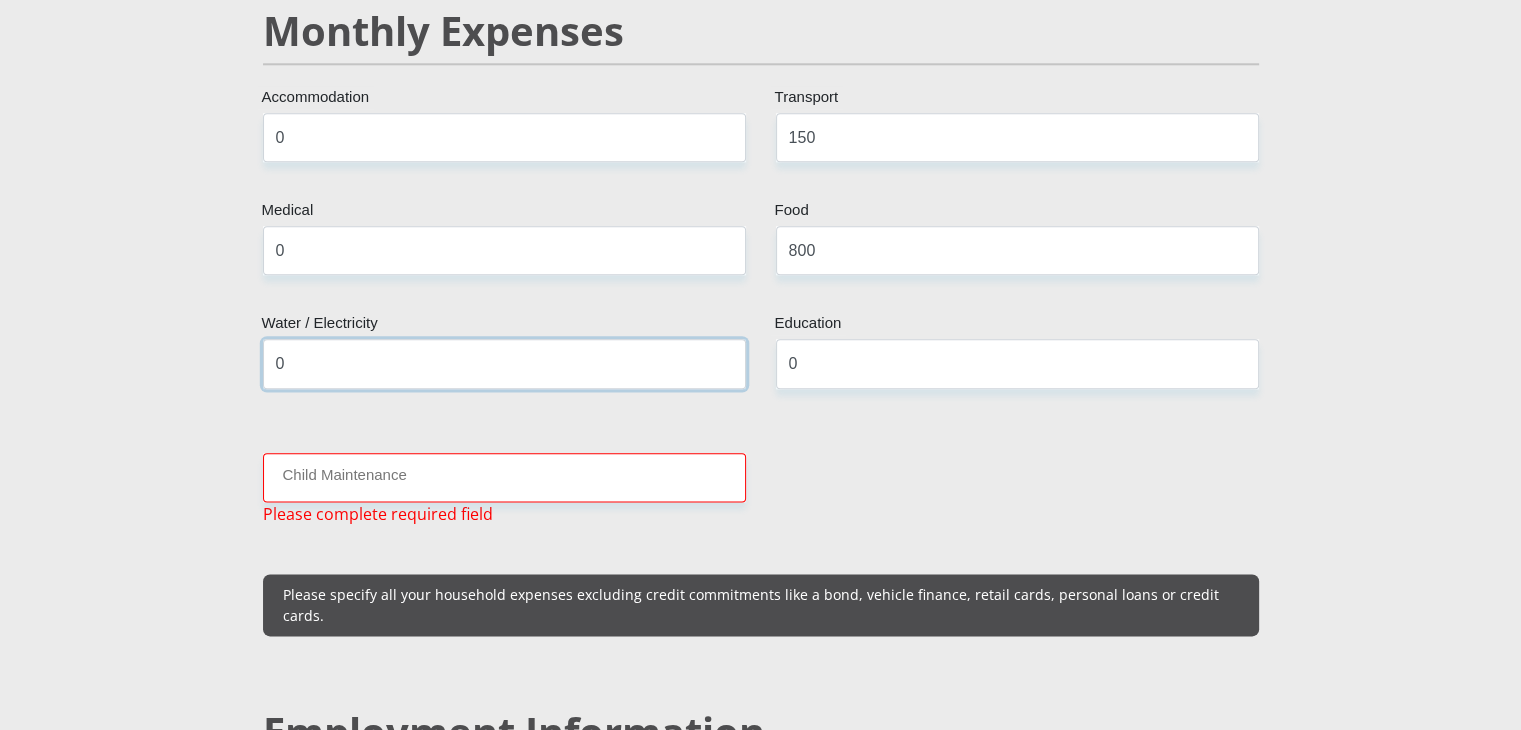 type on "0" 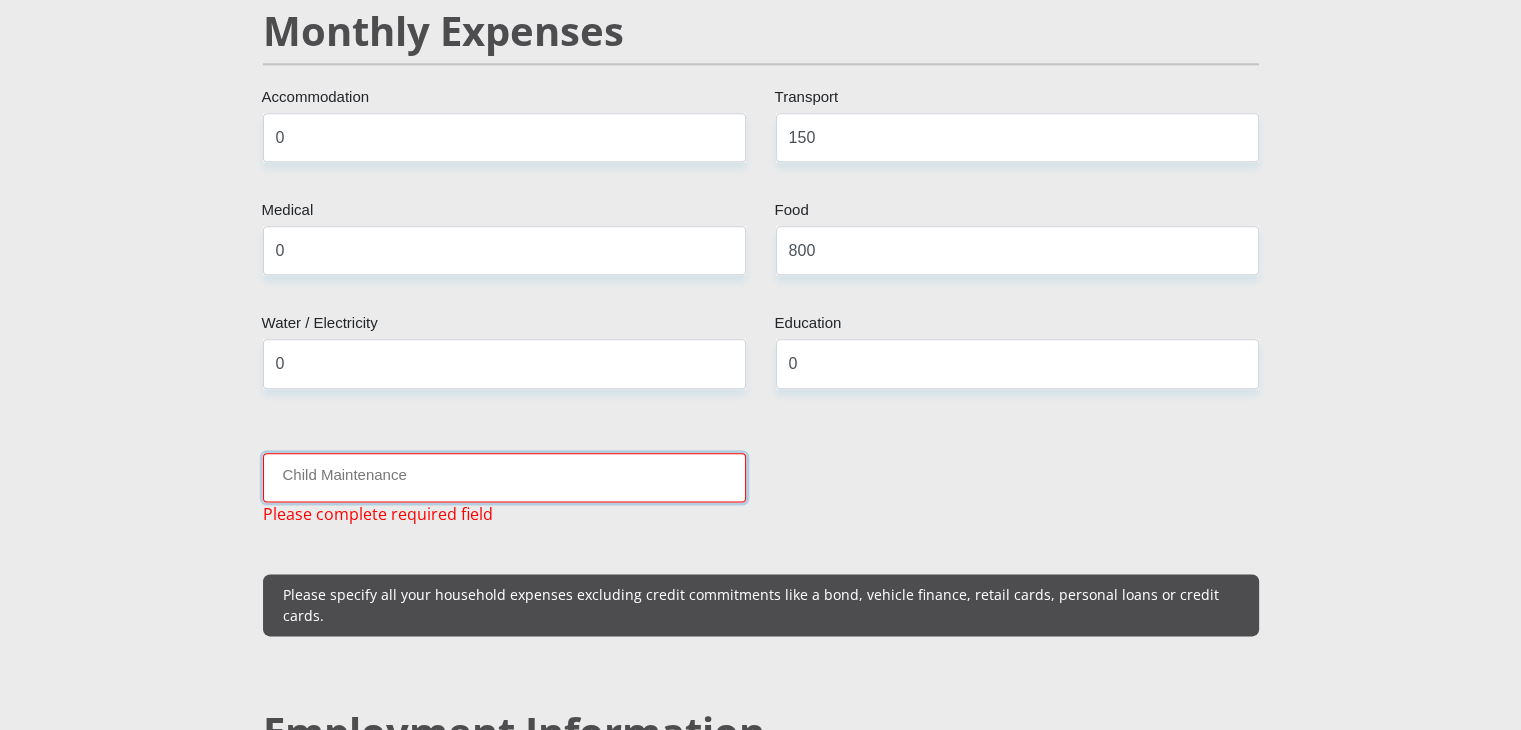 click on "Child Maintenance" at bounding box center [504, 477] 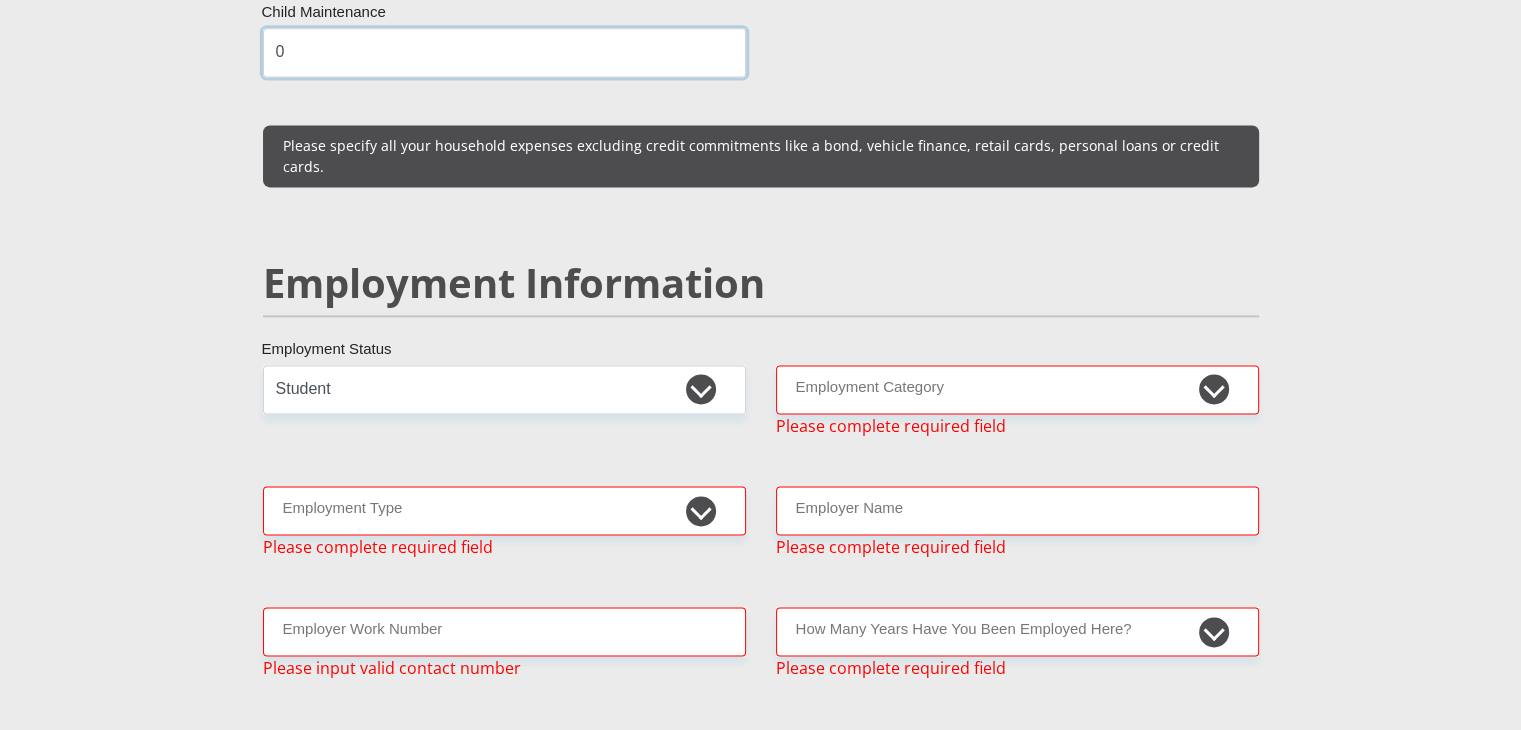 scroll, scrollTop: 2825, scrollLeft: 0, axis: vertical 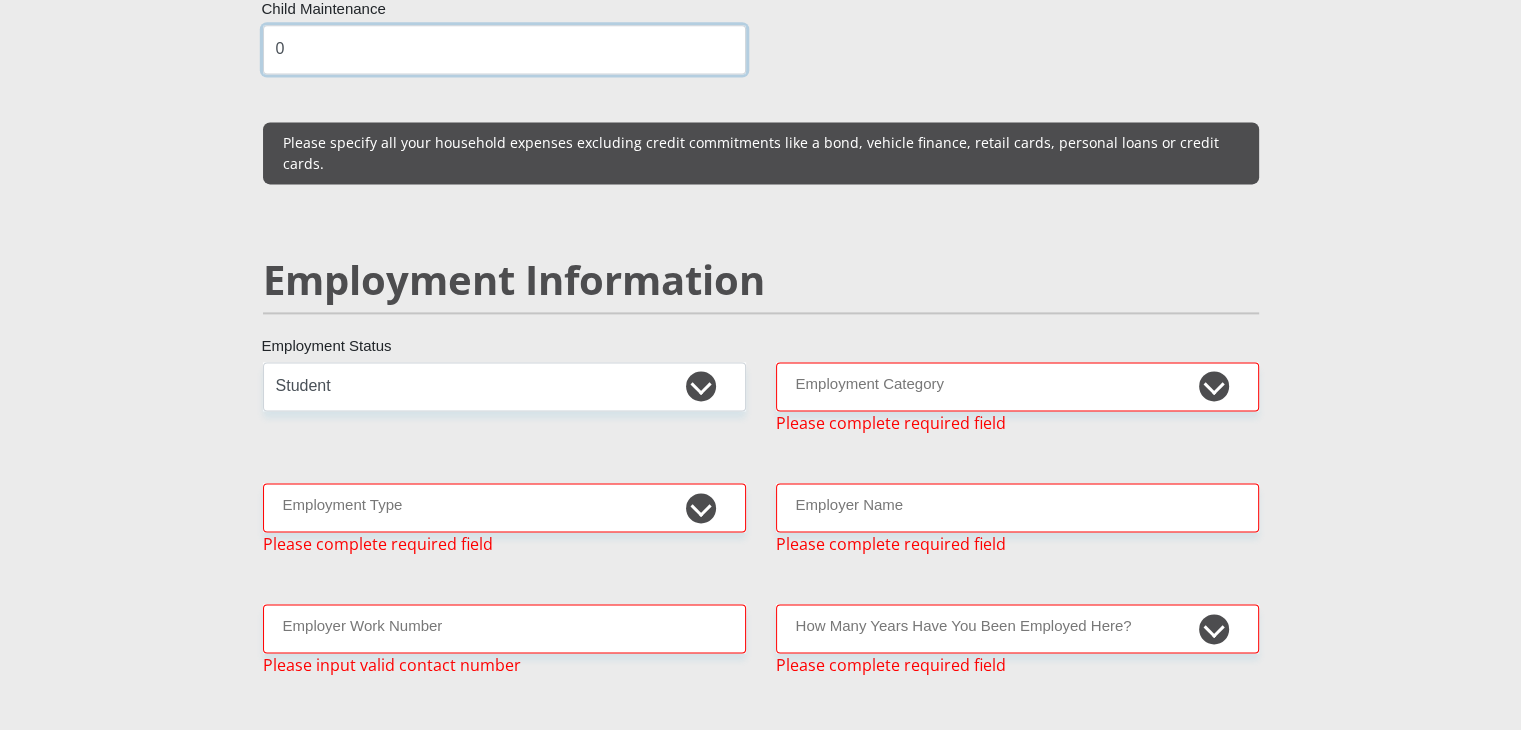 type on "0" 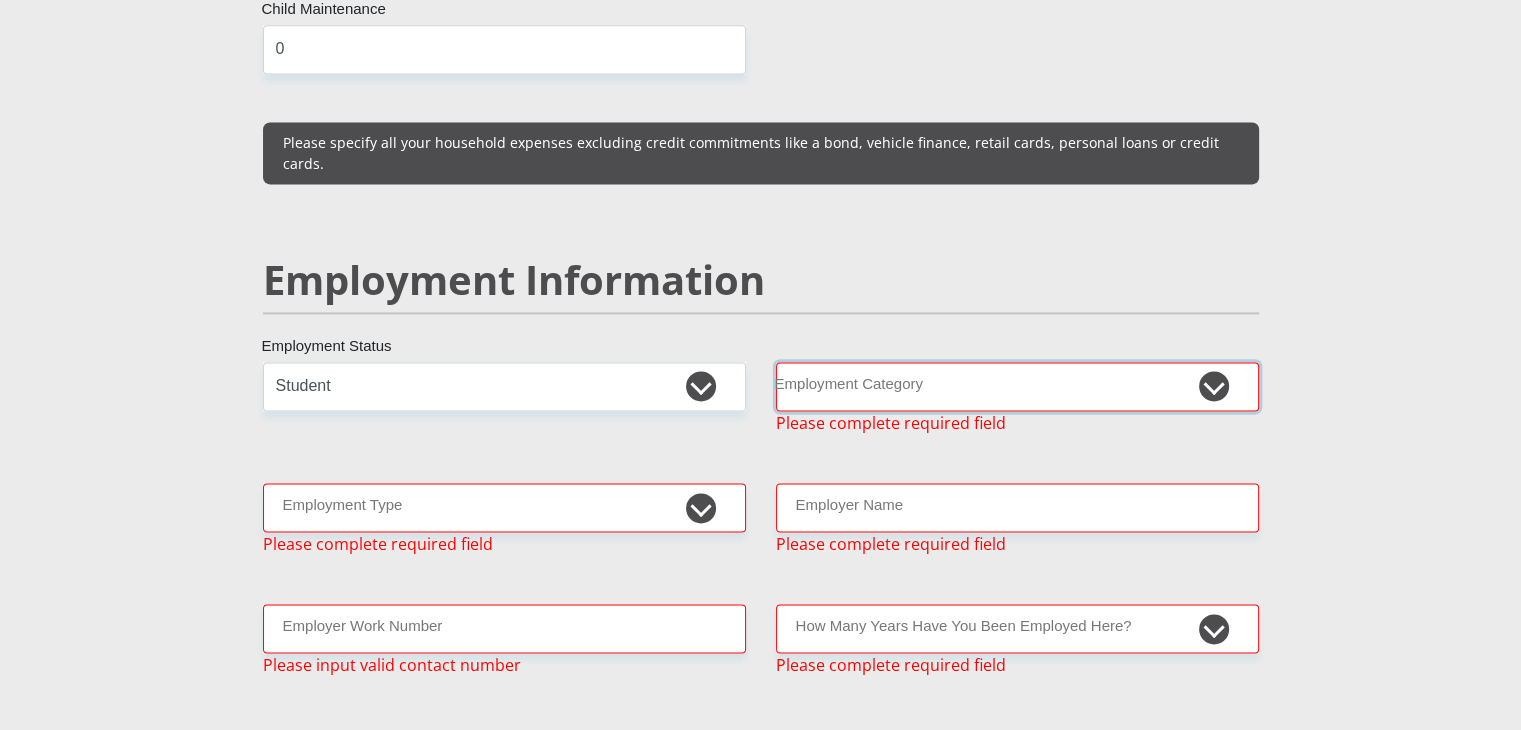 click on "AGRICULTURE
ALCOHOL & TOBACCO
CONSTRUCTION MATERIALS
METALLURGY
EQUIPMENT FOR RENEWABLE ENERGY
SPECIALIZED CONTRACTORS
CAR
GAMING (INCL. INTERNET
OTHER WHOLESALE
UNLICENSED PHARMACEUTICALS
CURRENCY EXCHANGE HOUSES
OTHER FINANCIAL INSTITUTIONS & INSURANCE
REAL ESTATE AGENTS
OIL & GAS
OTHER MATERIALS (E.G. IRON ORE)
PRECIOUS STONES & PRECIOUS METALS
POLITICAL ORGANIZATIONS
RELIGIOUS ORGANIZATIONS(NOT SECTS)
ACTI. HAVING BUSINESS DEAL WITH PUBLIC ADMINISTRATION
LAUNDROMATS" at bounding box center [1017, 386] 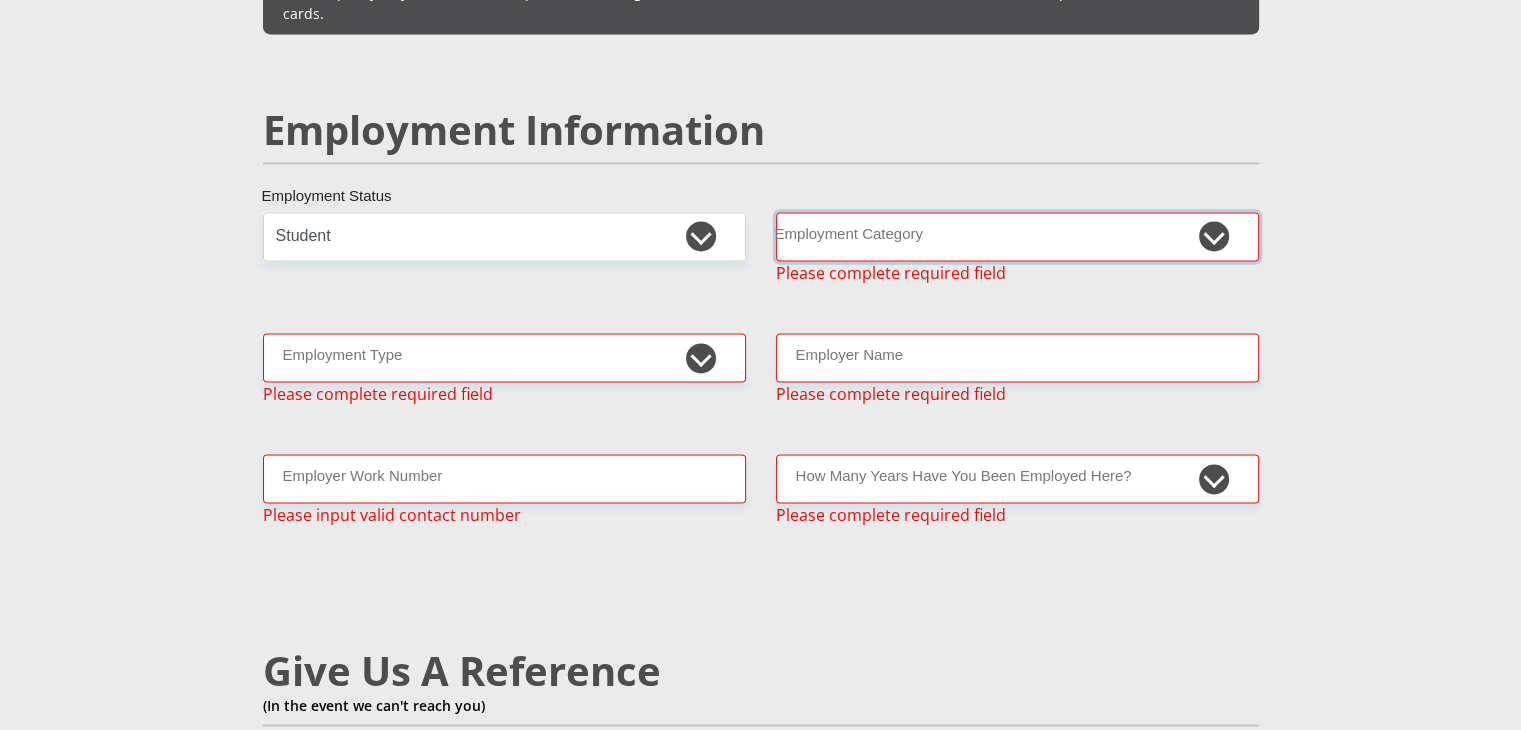 scroll, scrollTop: 2977, scrollLeft: 0, axis: vertical 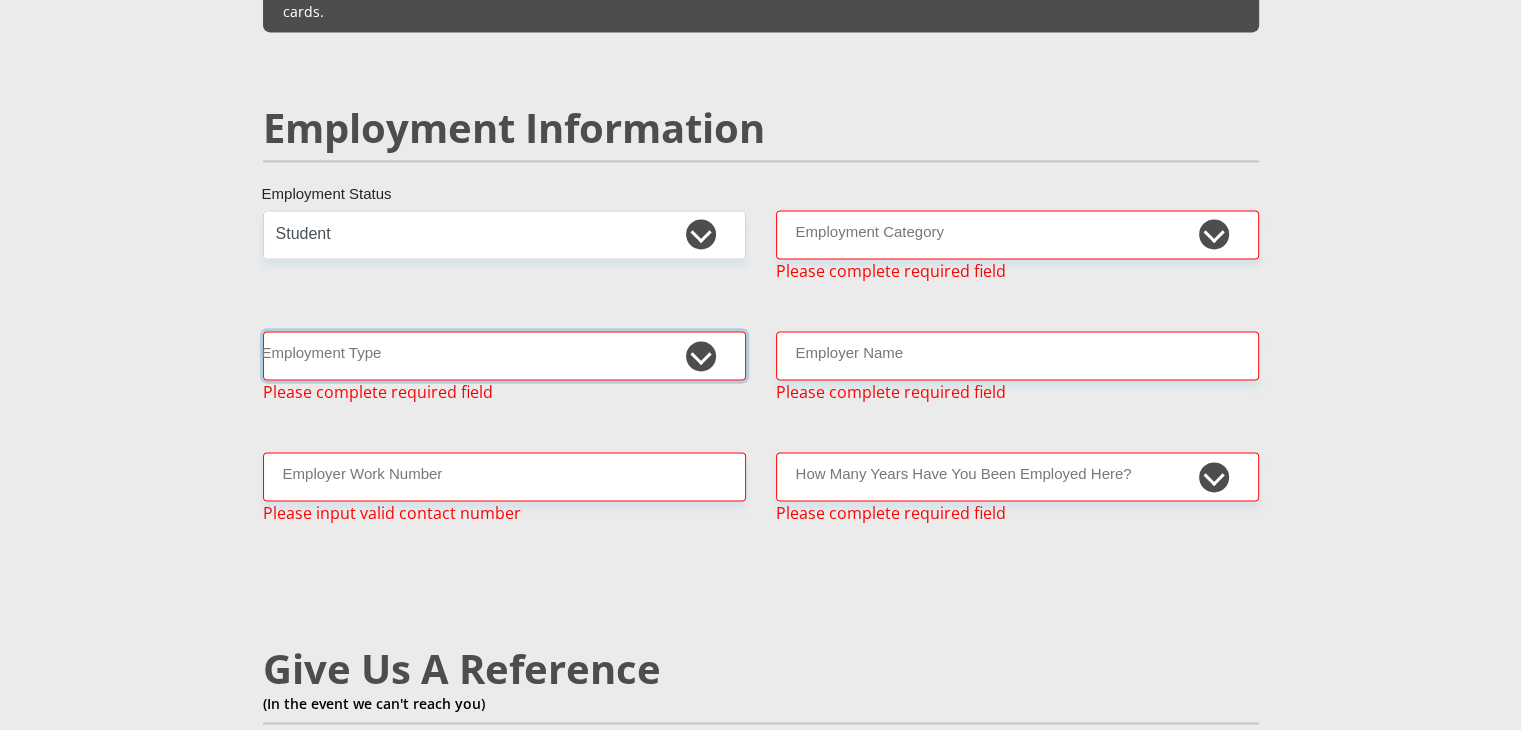 click on "College/Lecturer
Craft Seller
Creative
Driver
Executive
Farmer
Forces - Non Commissioned
Forces - Officer
Hawker
Housewife
Labourer
Licenced Professional
Manager
Miner
Non Licenced Professional
Office Staff/Clerk
Outside Worker
Pensioner
Permanent Teacher
Production/Manufacturing
Sales
Self-Employed
Semi-Professional Worker
Service Industry  Social Worker  Student" at bounding box center [504, 355] 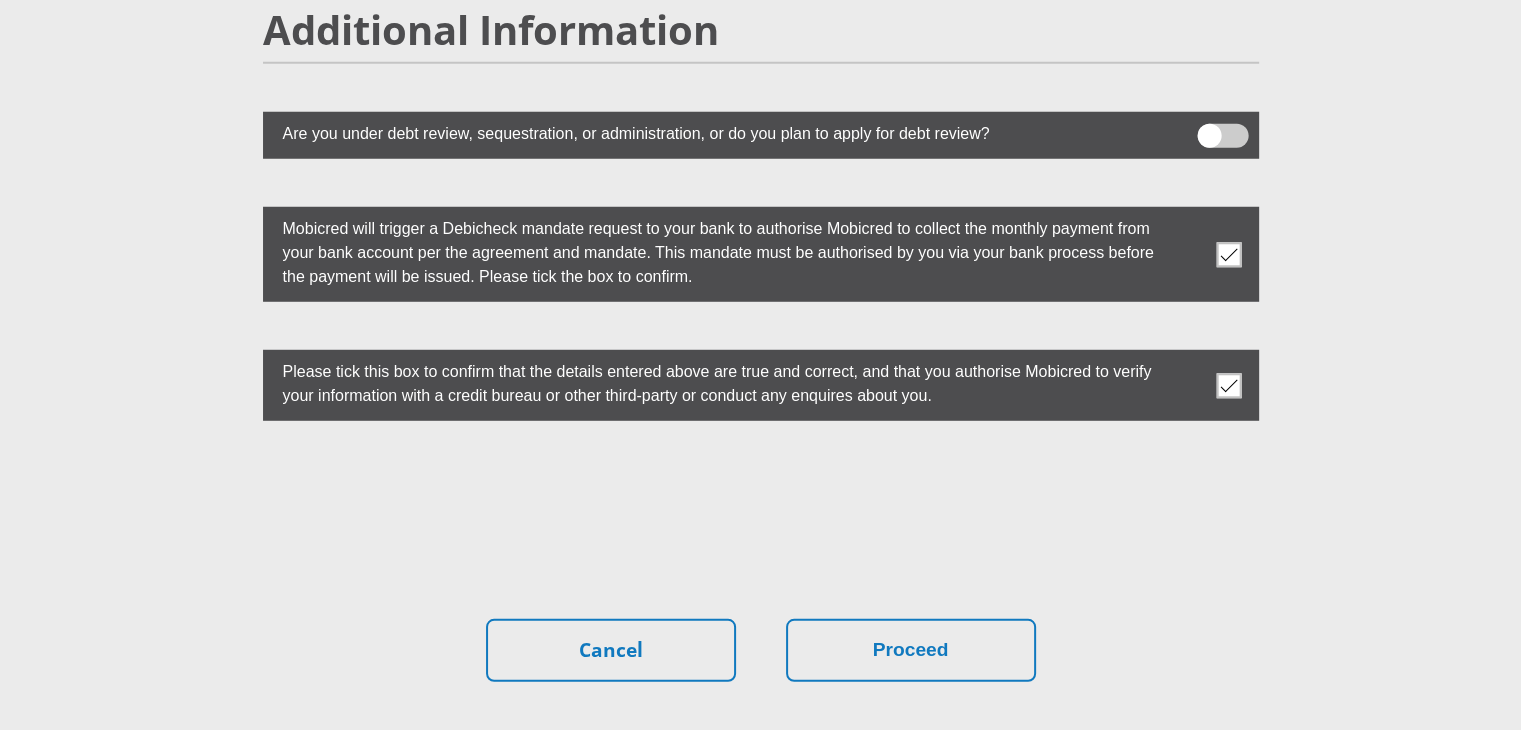 scroll, scrollTop: 5544, scrollLeft: 0, axis: vertical 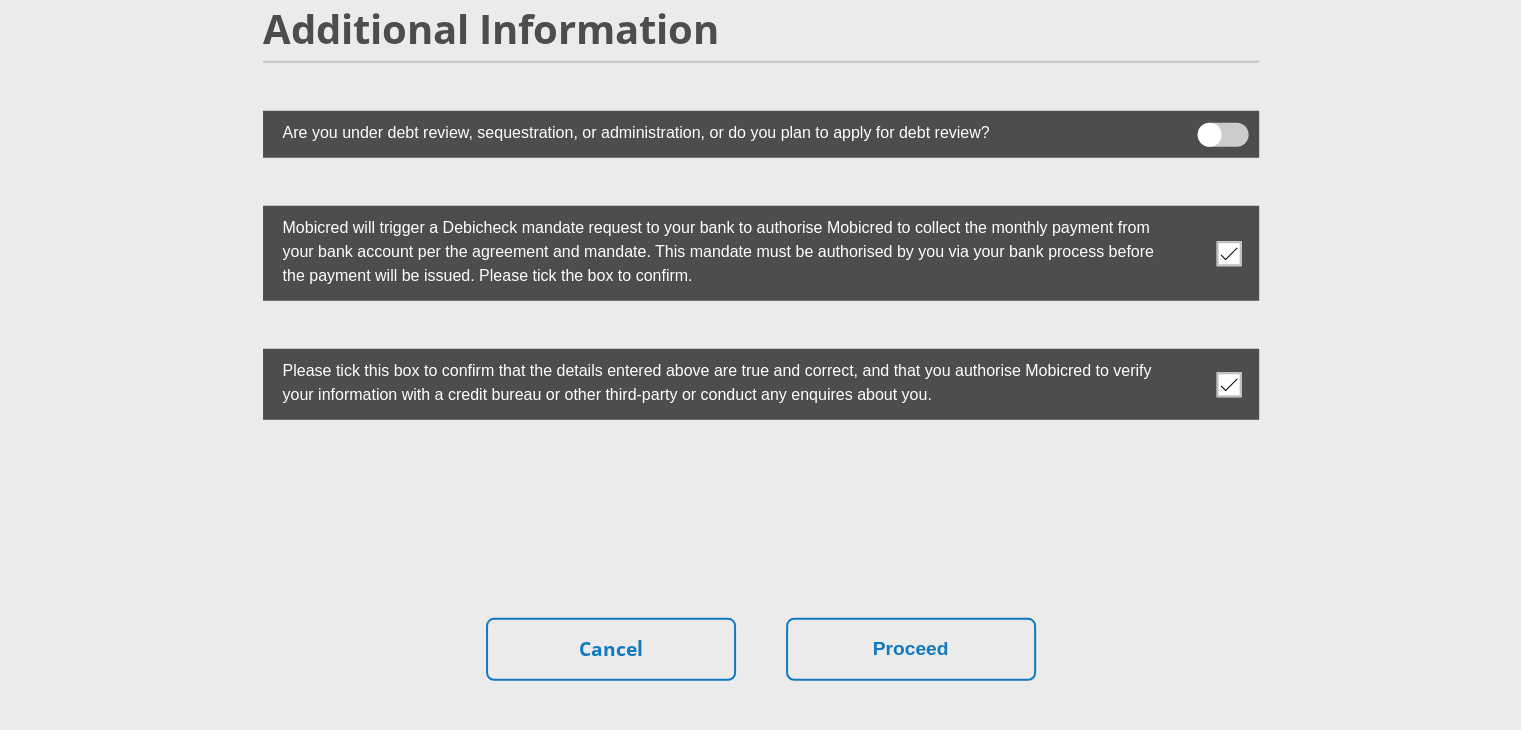 click at bounding box center [1222, 135] 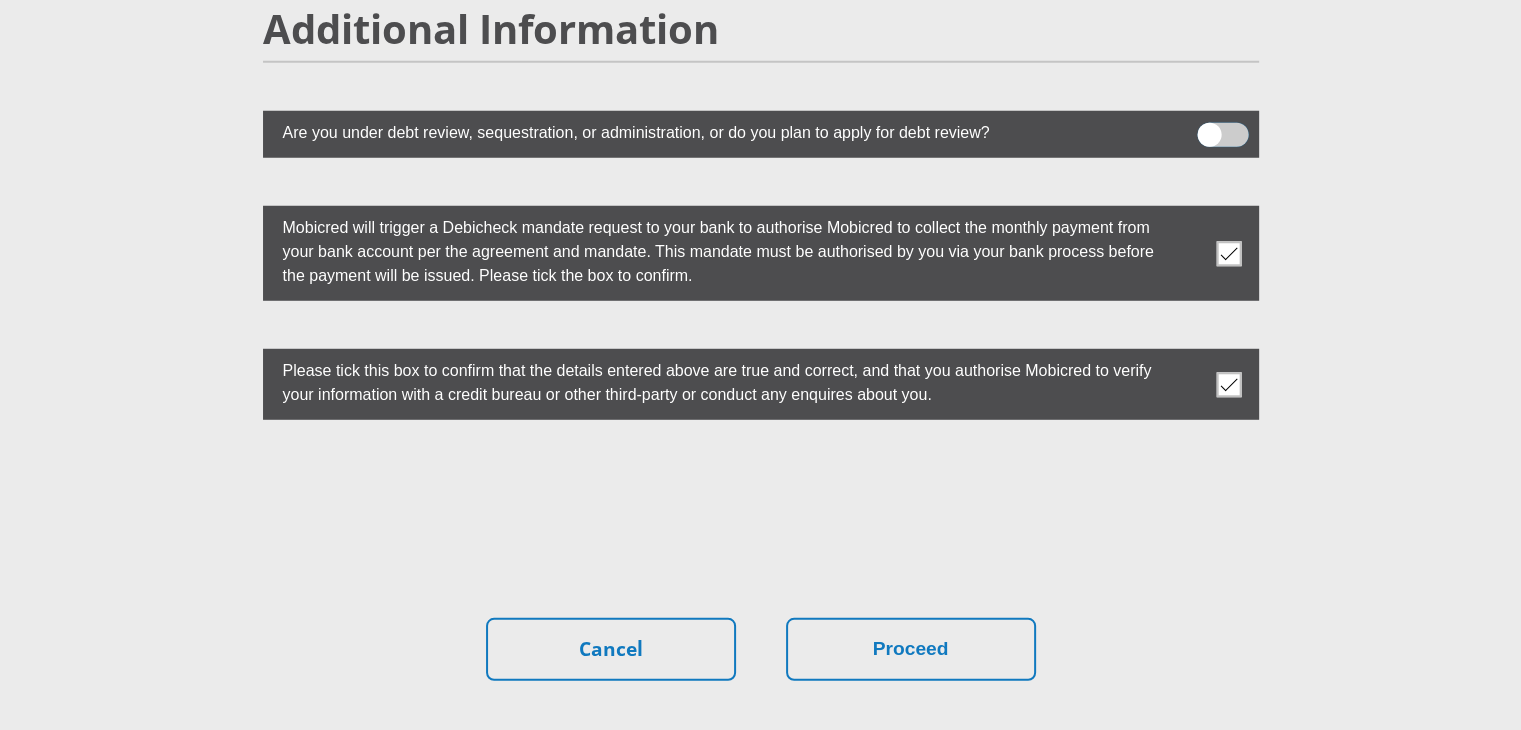 click at bounding box center (1209, 128) 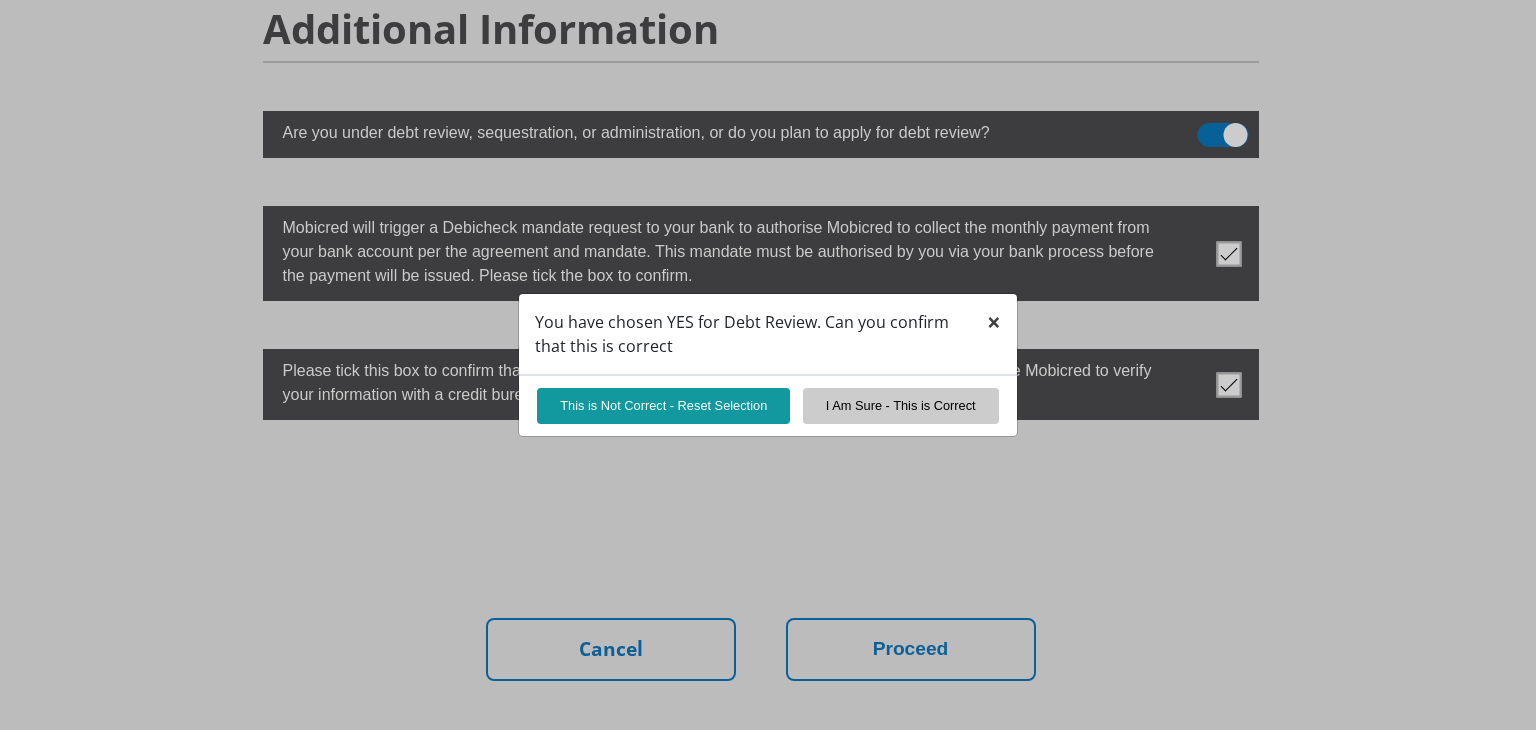 drag, startPoint x: 995, startPoint y: 315, endPoint x: 879, endPoint y: 397, distance: 142.05632 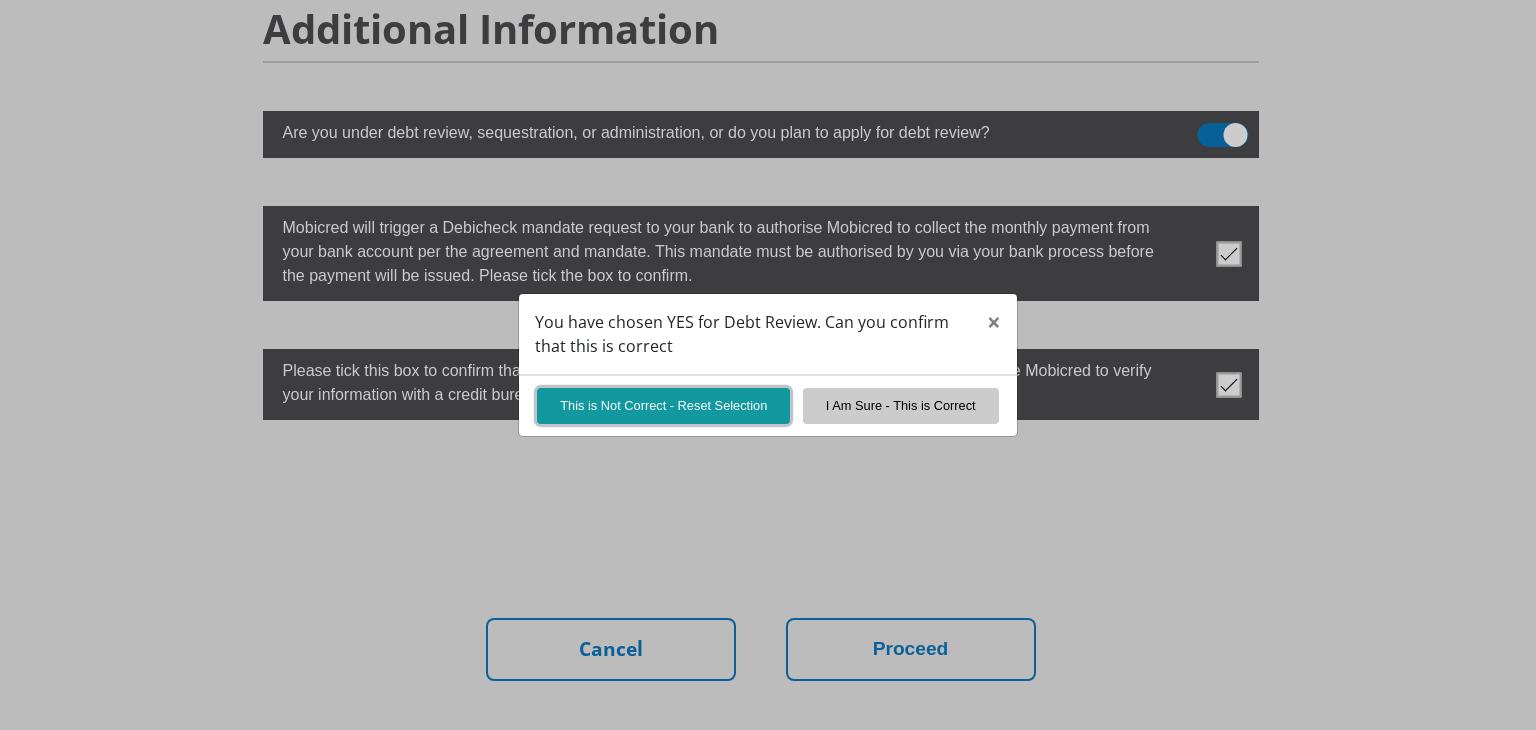 click on "This is Not Correct - Reset Selection" at bounding box center (663, 405) 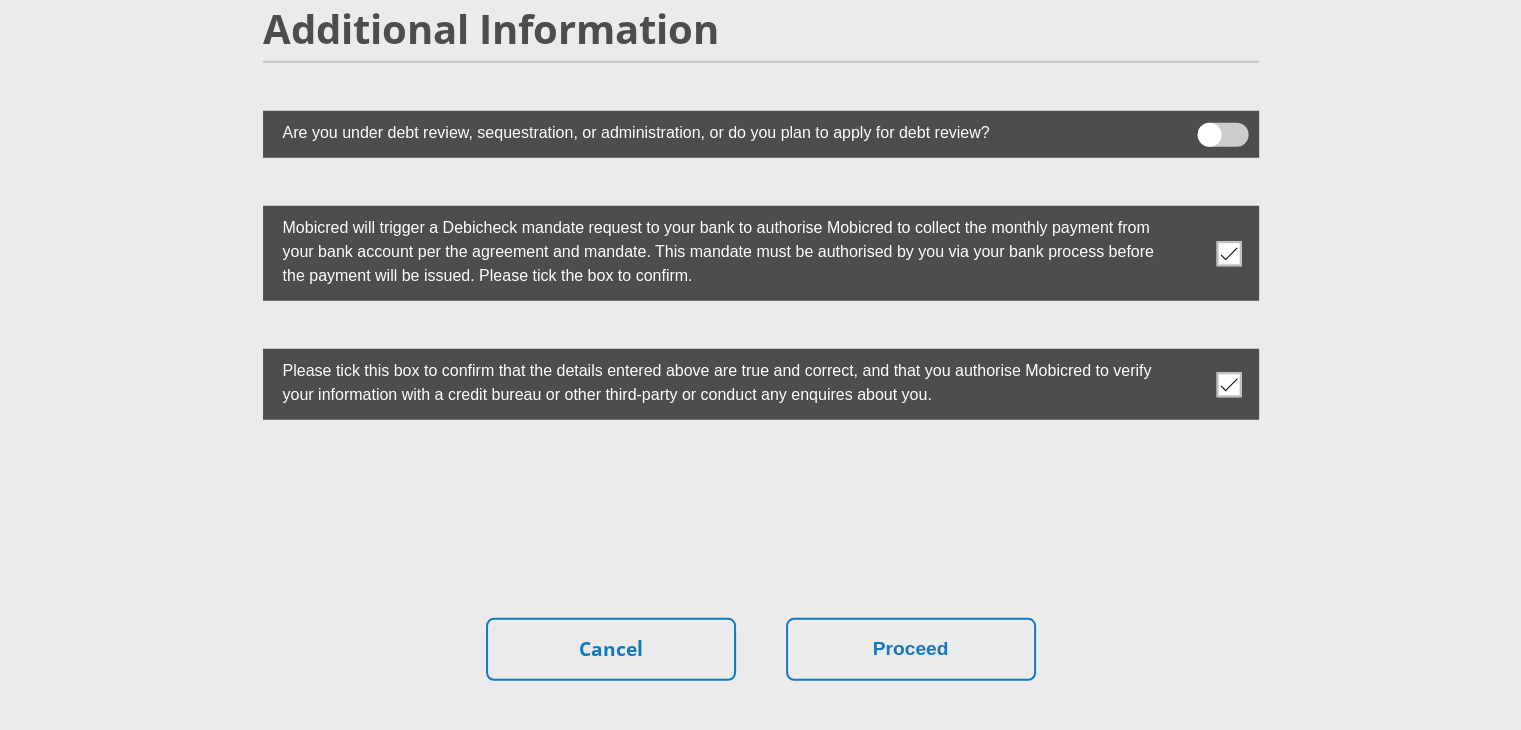 scroll, scrollTop: 4905, scrollLeft: 0, axis: vertical 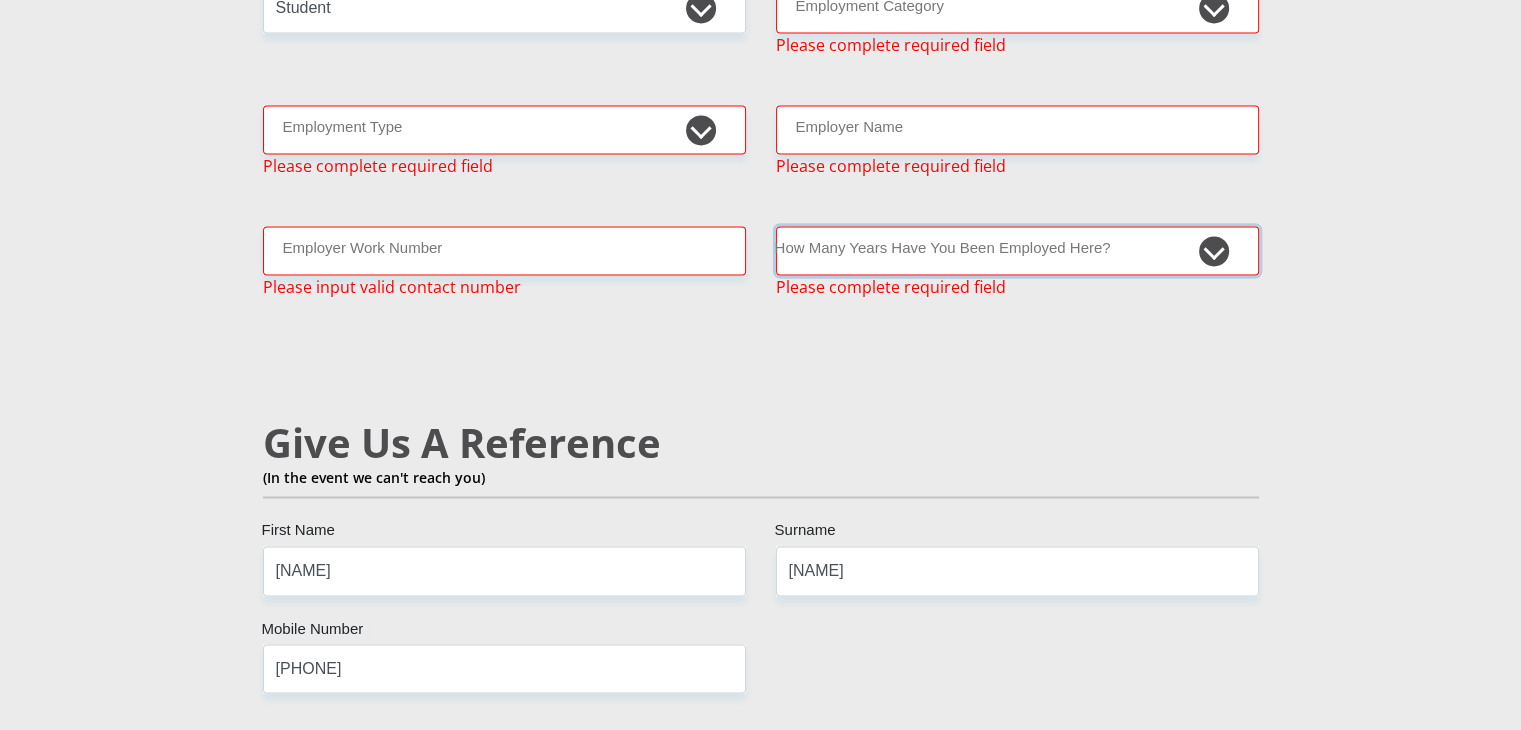 click on "less than 1 year
1-3 years
3-5 years
5+ years" at bounding box center (1017, 250) 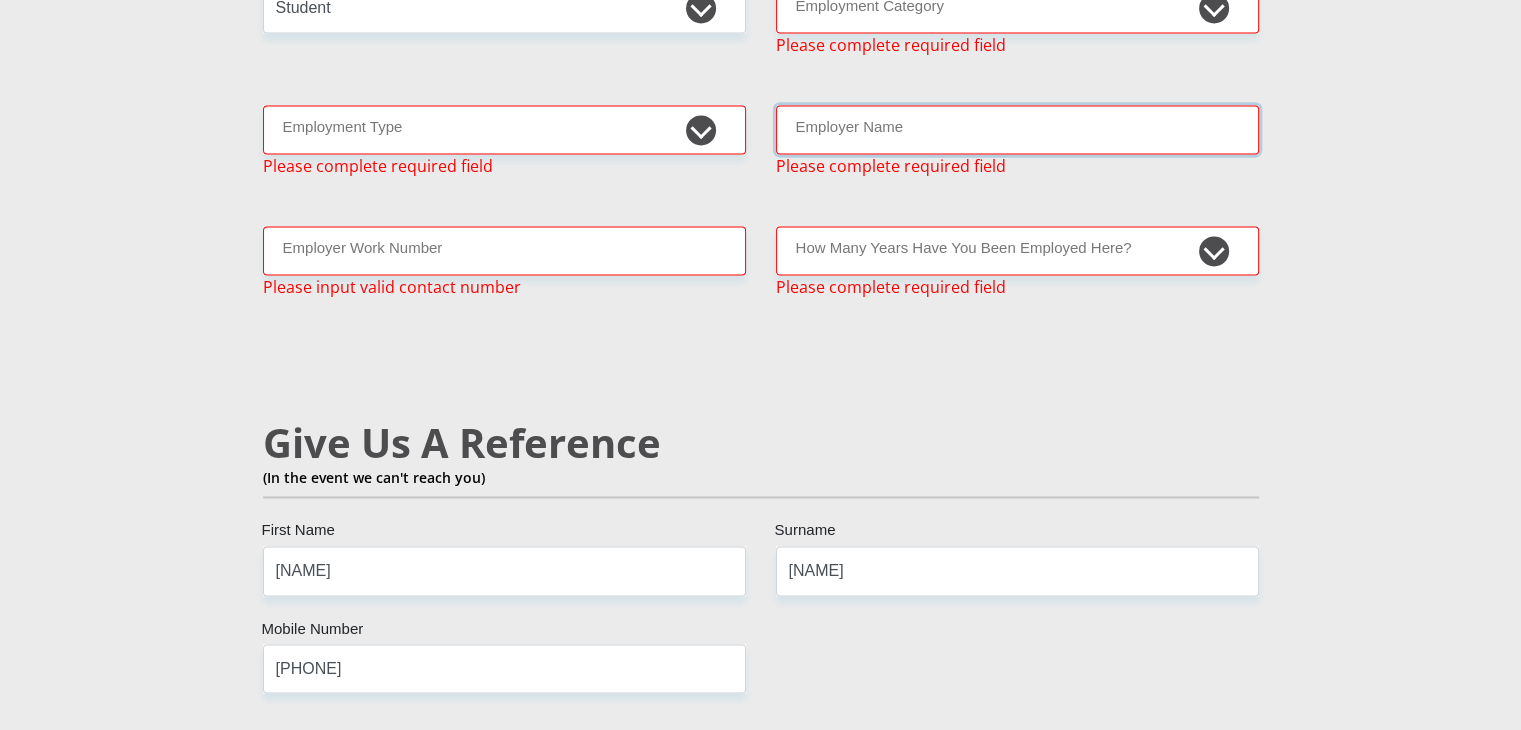 click on "Employer Name" at bounding box center (1017, 129) 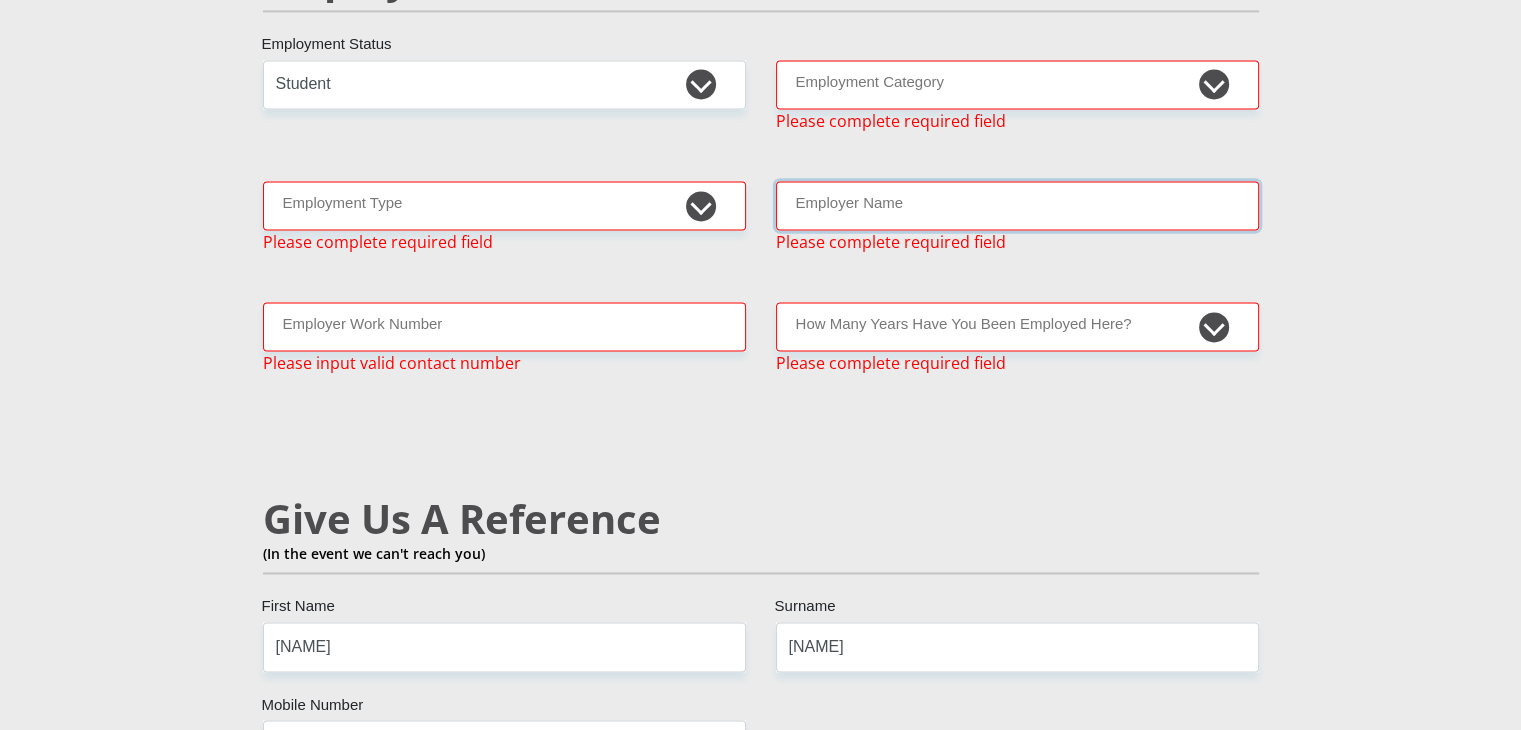 scroll, scrollTop: 3137, scrollLeft: 0, axis: vertical 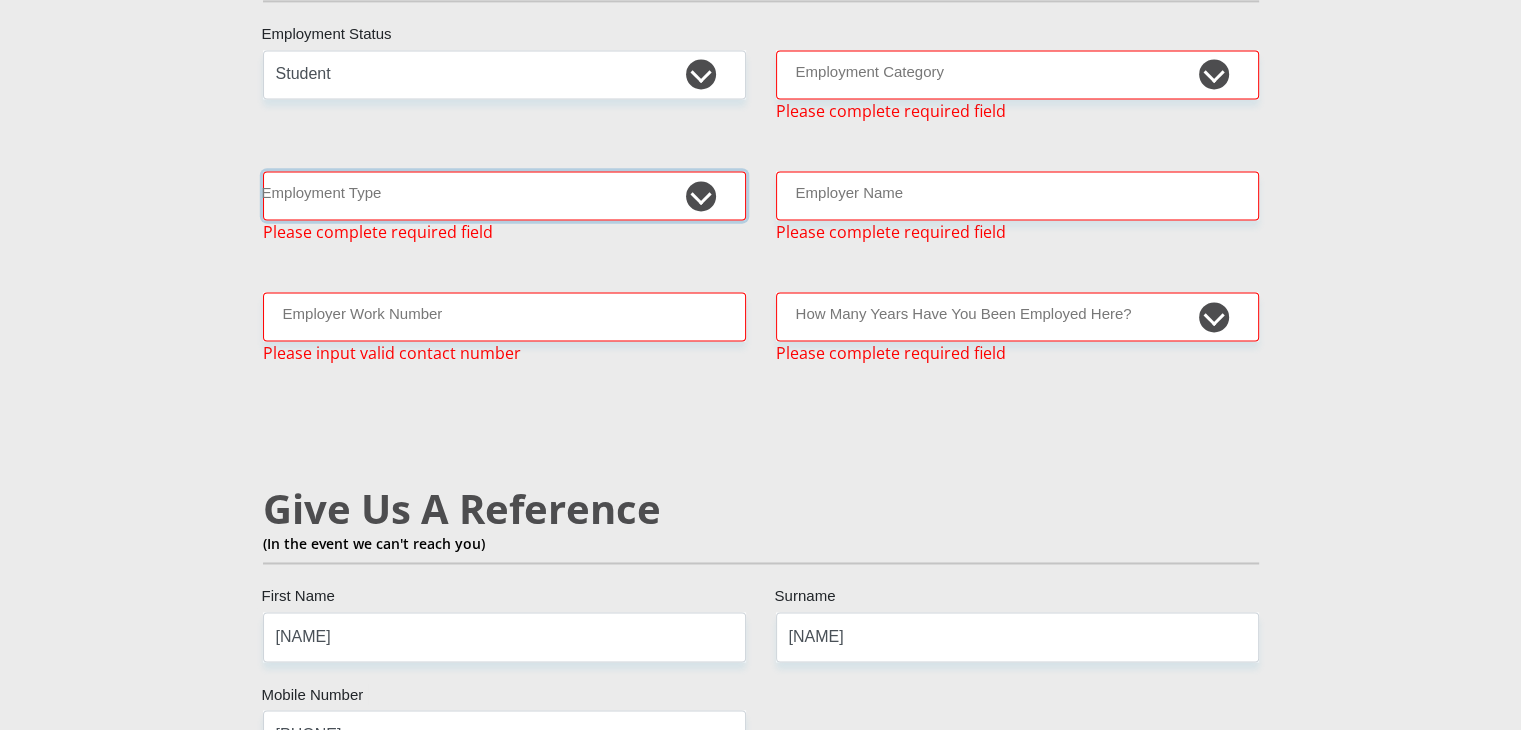 click on "College/Lecturer
Craft Seller
Creative
Driver
Executive
Farmer
Forces - Non Commissioned
Forces - Officer
Hawker
Housewife
Labourer
Licenced Professional
Manager
Miner
Non Licenced Professional
Office Staff/Clerk
Outside Worker
Pensioner
Permanent Teacher
Production/Manufacturing
Sales
Self-Employed
Semi-Professional Worker
Service Industry  Social Worker  Student" at bounding box center (504, 195) 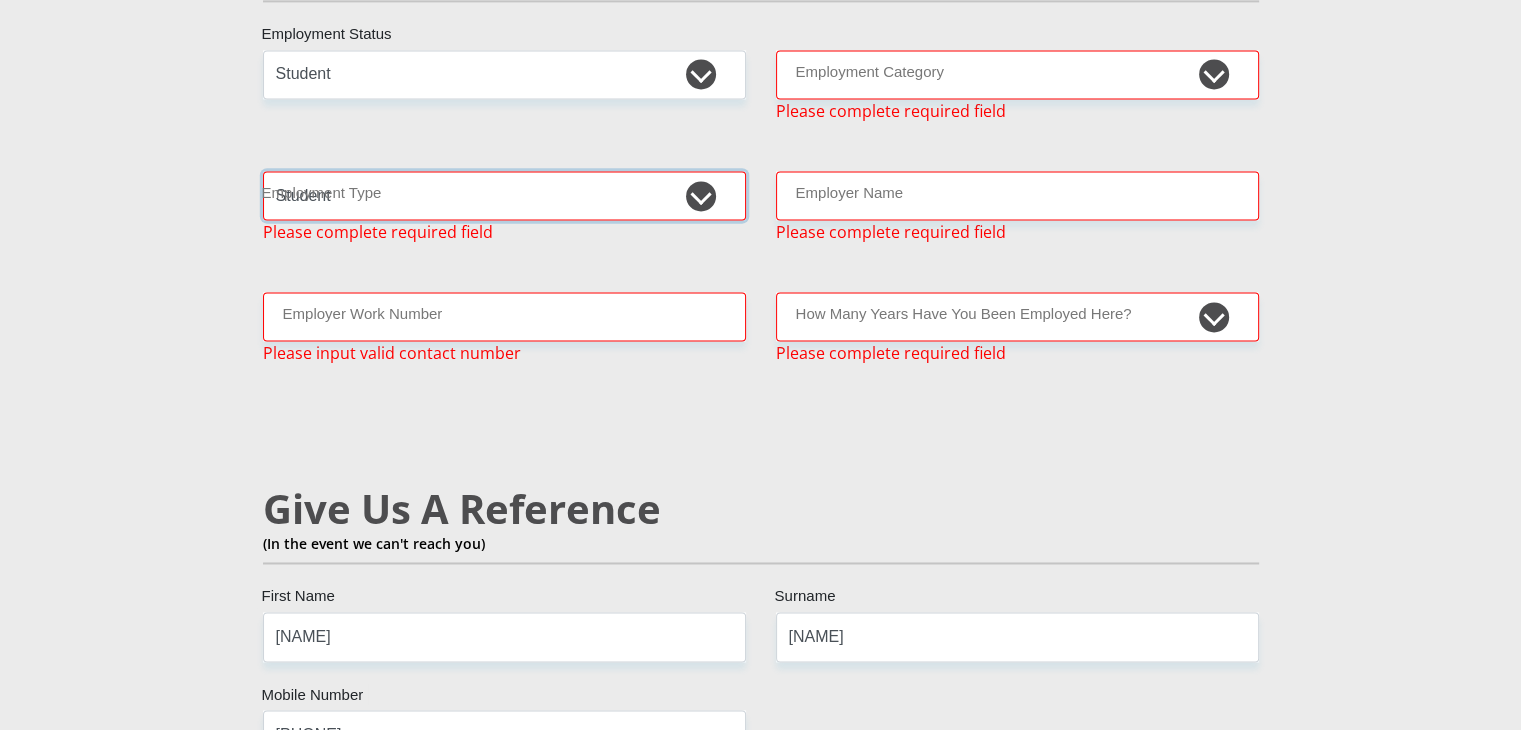 click on "College/Lecturer
Craft Seller
Creative
Driver
Executive
Farmer
Forces - Non Commissioned
Forces - Officer
Hawker
Housewife
Labourer
Licenced Professional
Manager
Miner
Non Licenced Professional
Office Staff/Clerk
Outside Worker
Pensioner
Permanent Teacher
Production/Manufacturing
Sales
Self-Employed
Semi-Professional Worker
Service Industry  Social Worker  Student" at bounding box center (504, 195) 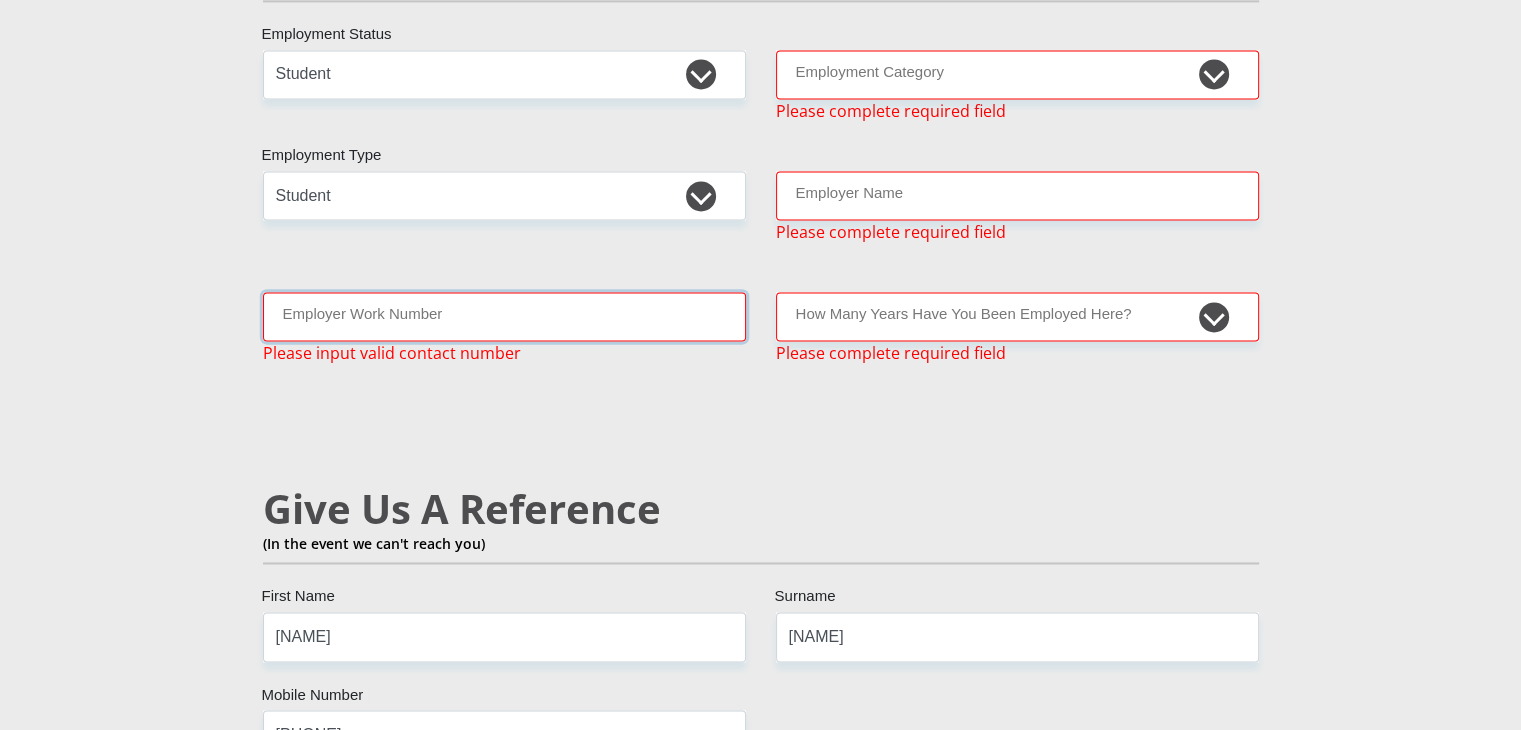 click on "Employer Work Number" at bounding box center [504, 316] 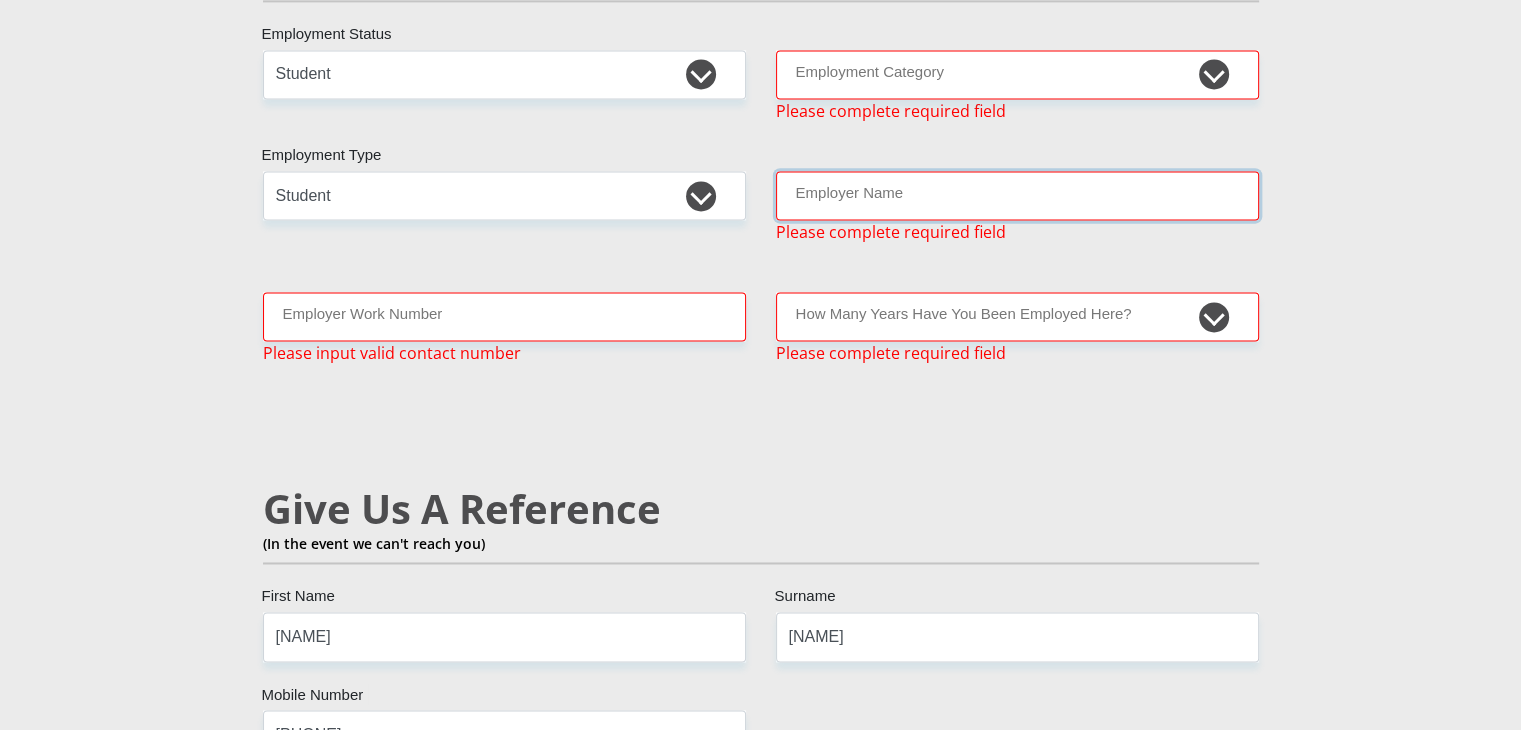 click on "Employer Name" at bounding box center [1017, 195] 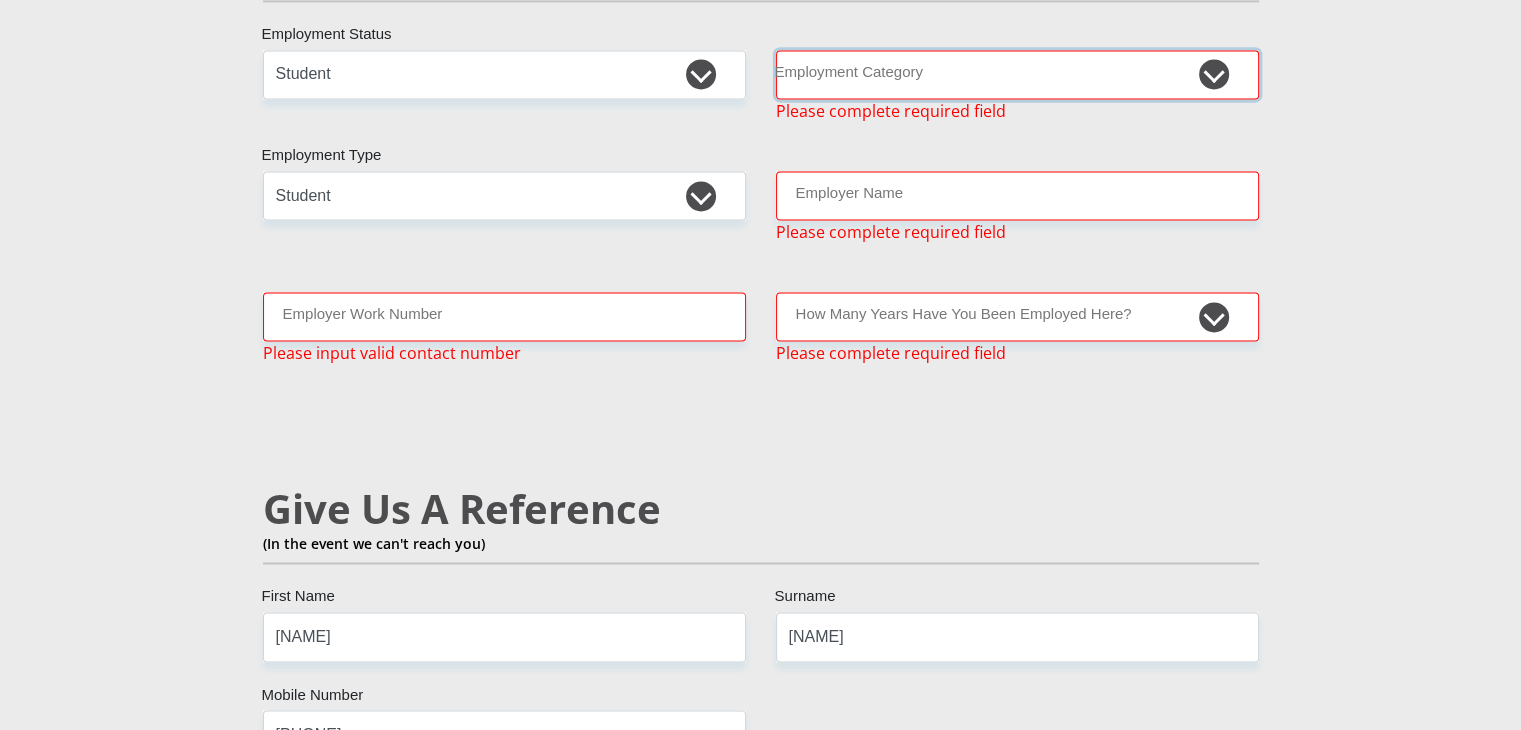 click on "AGRICULTURE
ALCOHOL & TOBACCO
CONSTRUCTION MATERIALS
METALLURGY
EQUIPMENT FOR RENEWABLE ENERGY
SPECIALIZED CONTRACTORS
CAR
GAMING (INCL. INTERNET
OTHER WHOLESALE
UNLICENSED PHARMACEUTICALS
CURRENCY EXCHANGE HOUSES
OTHER FINANCIAL INSTITUTIONS & INSURANCE
REAL ESTATE AGENTS
OIL & GAS
OTHER MATERIALS (E.G. IRON ORE)
PRECIOUS STONES & PRECIOUS METALS
POLITICAL ORGANIZATIONS
RELIGIOUS ORGANIZATIONS(NOT SECTS)
ACTI. HAVING BUSINESS DEAL WITH PUBLIC ADMINISTRATION
LAUNDROMATS" at bounding box center (1017, 74) 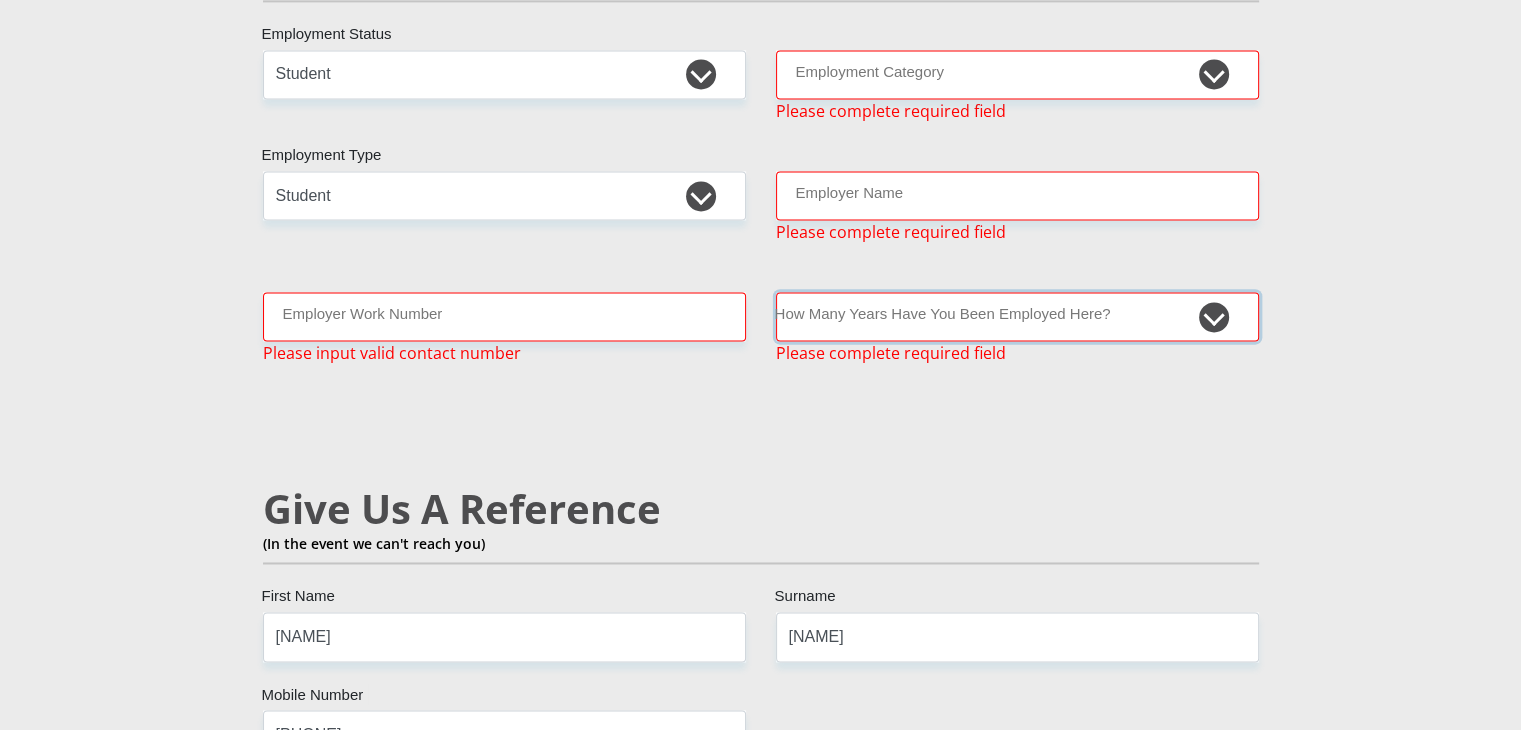 click on "less than 1 year
1-3 years
3-5 years
5+ years" at bounding box center (1017, 316) 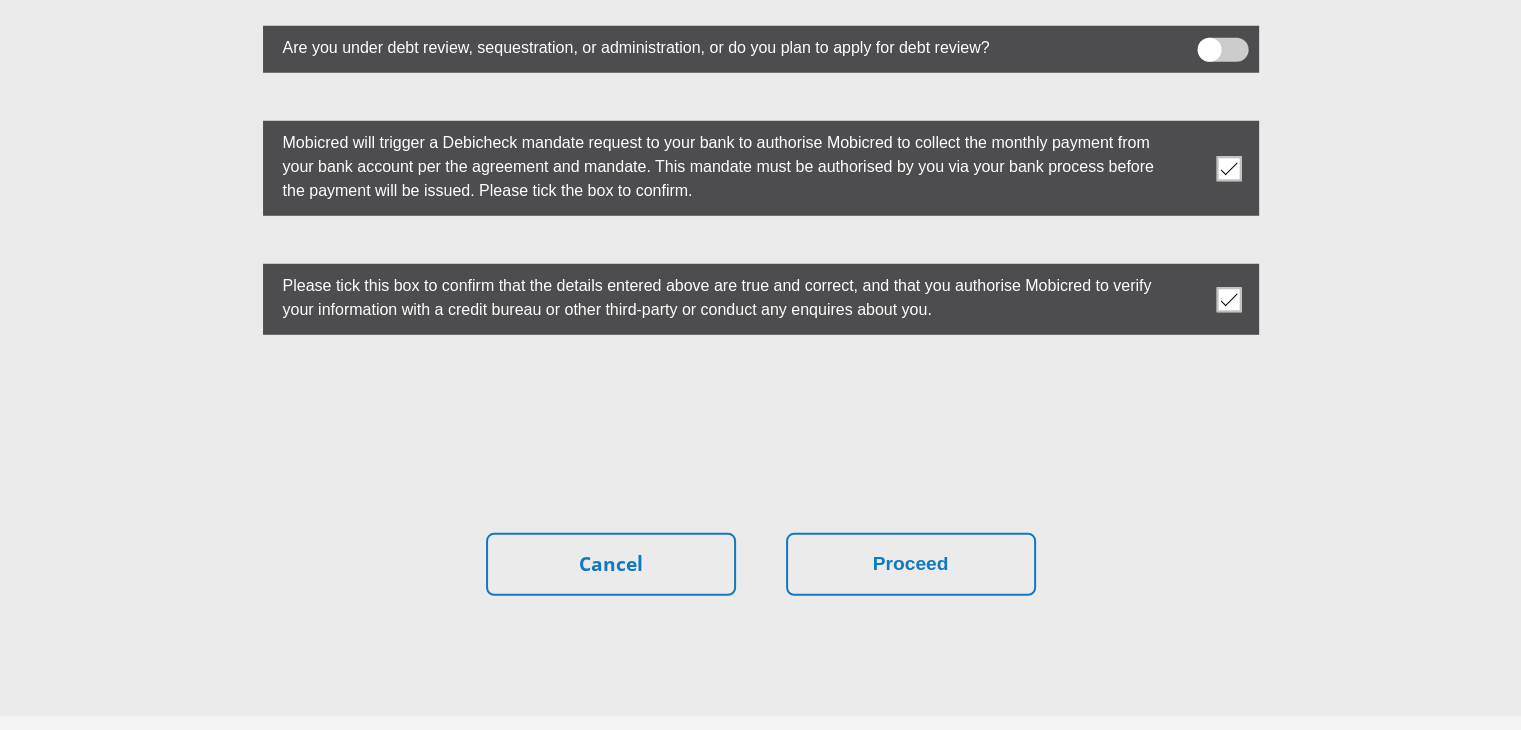 scroll, scrollTop: 5704, scrollLeft: 0, axis: vertical 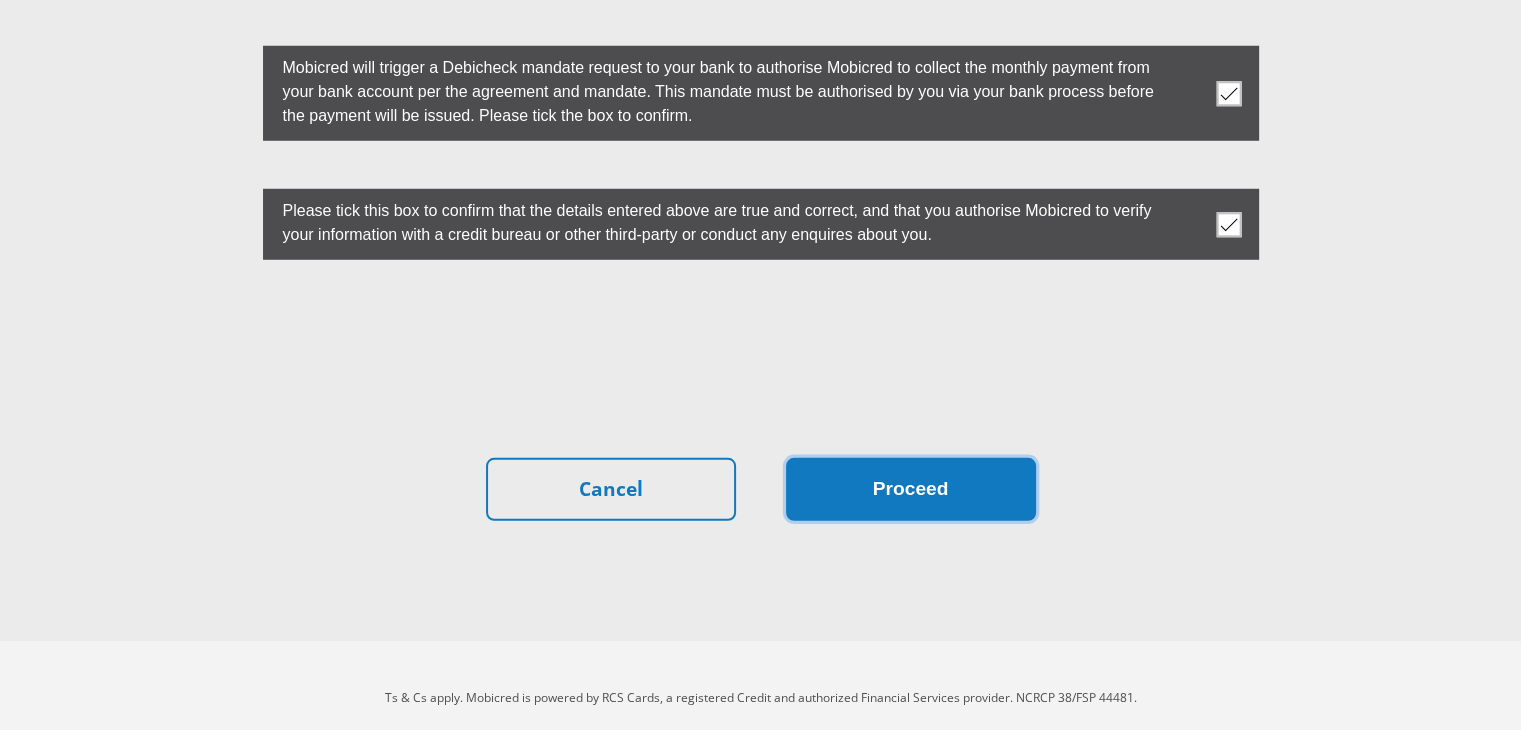 click on "Proceed" at bounding box center (911, 489) 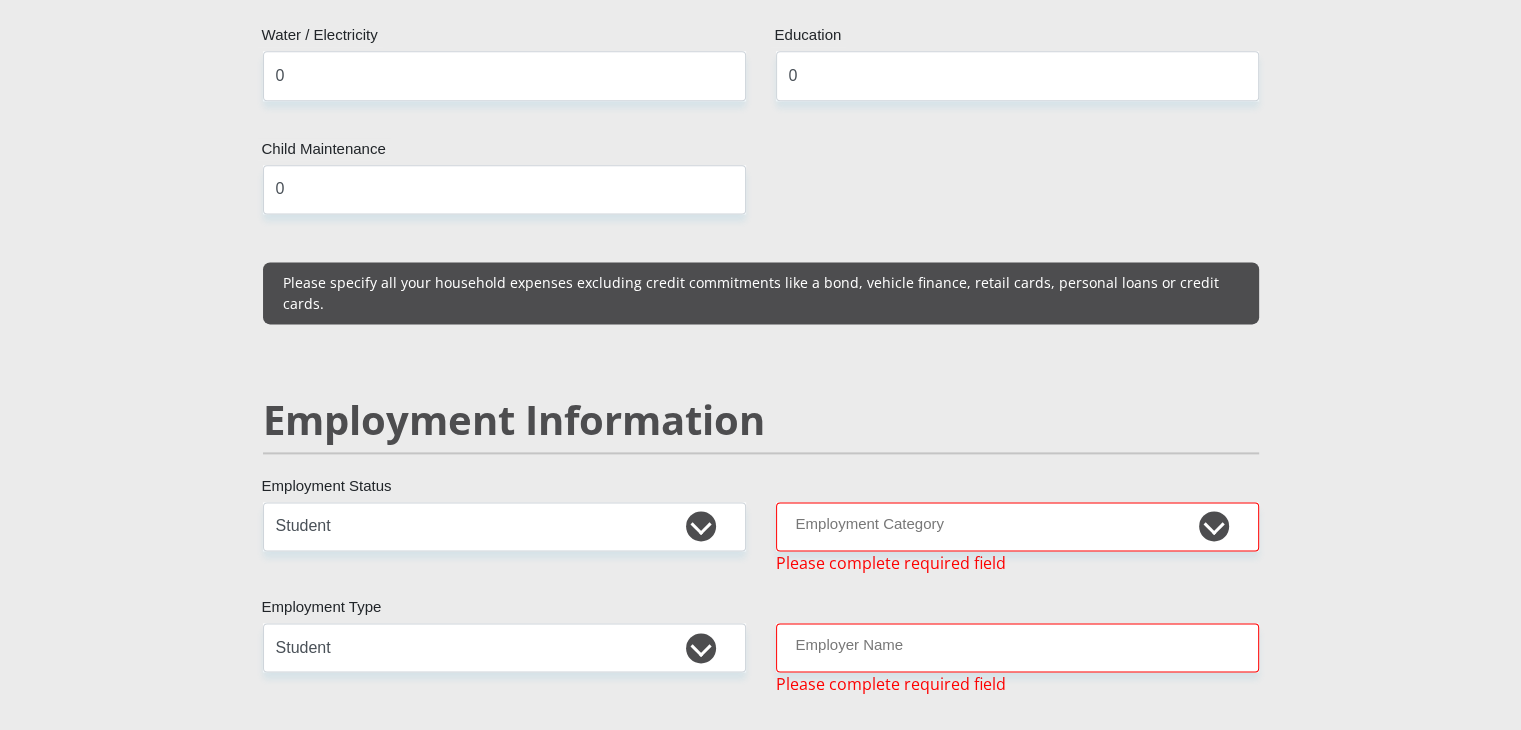 scroll, scrollTop: 2688, scrollLeft: 0, axis: vertical 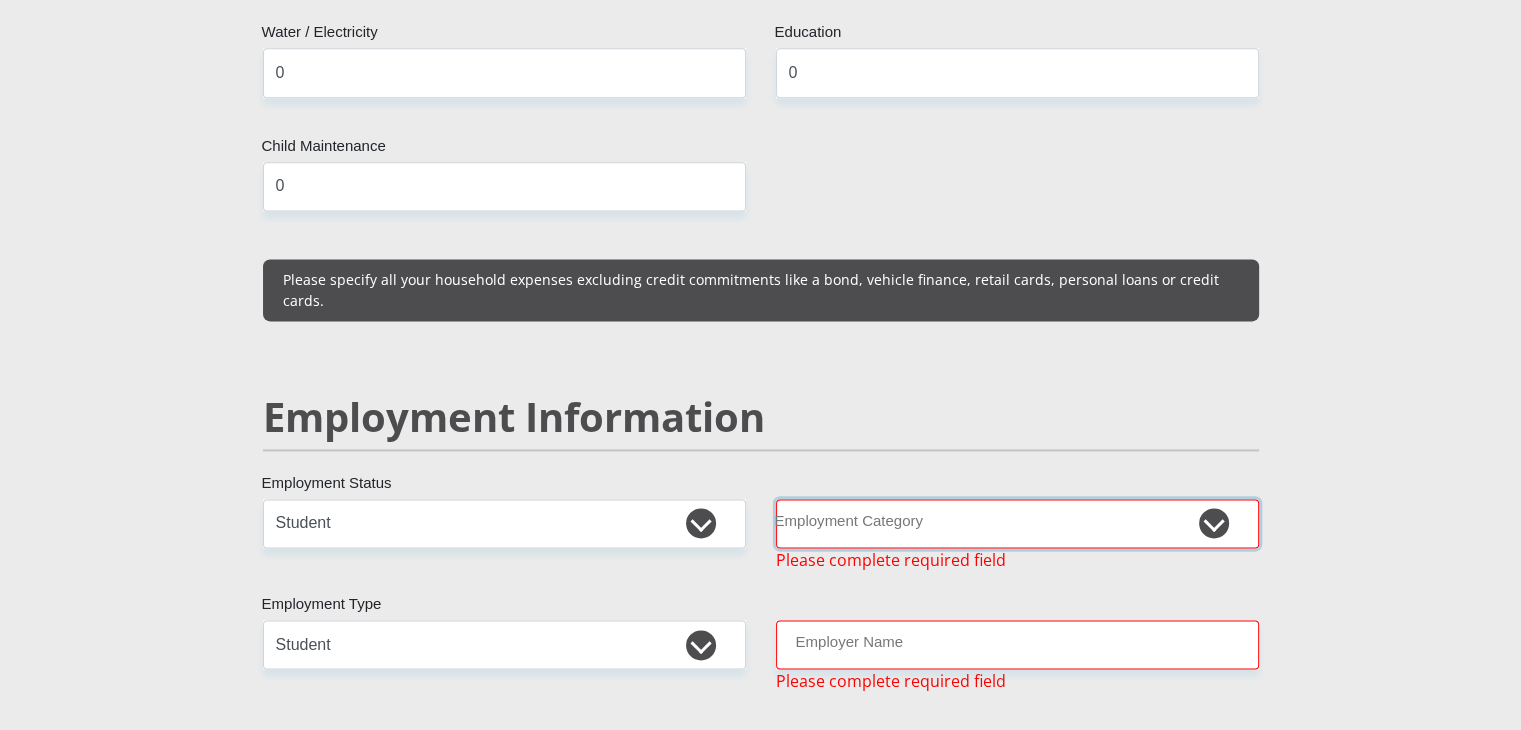 click on "AGRICULTURE
ALCOHOL & TOBACCO
CONSTRUCTION MATERIALS
METALLURGY
EQUIPMENT FOR RENEWABLE ENERGY
SPECIALIZED CONTRACTORS
CAR
GAMING (INCL. INTERNET
OTHER WHOLESALE
UNLICENSED PHARMACEUTICALS
CURRENCY EXCHANGE HOUSES
OTHER FINANCIAL INSTITUTIONS & INSURANCE
REAL ESTATE AGENTS
OIL & GAS
OTHER MATERIALS (E.G. IRON ORE)
PRECIOUS STONES & PRECIOUS METALS
POLITICAL ORGANIZATIONS
RELIGIOUS ORGANIZATIONS(NOT SECTS)
ACTI. HAVING BUSINESS DEAL WITH PUBLIC ADMINISTRATION
LAUNDROMATS" at bounding box center [1017, 523] 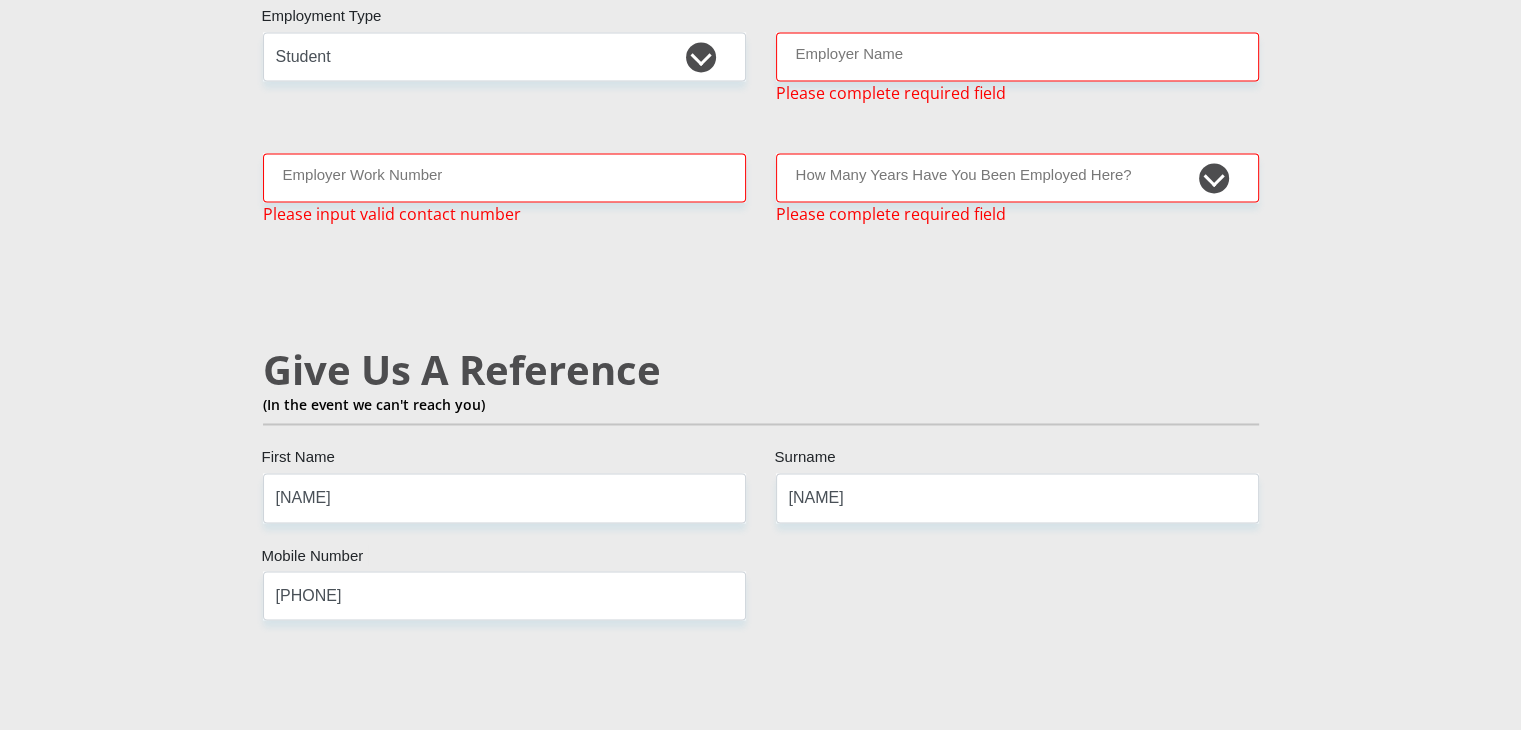 scroll, scrollTop: 3072, scrollLeft: 0, axis: vertical 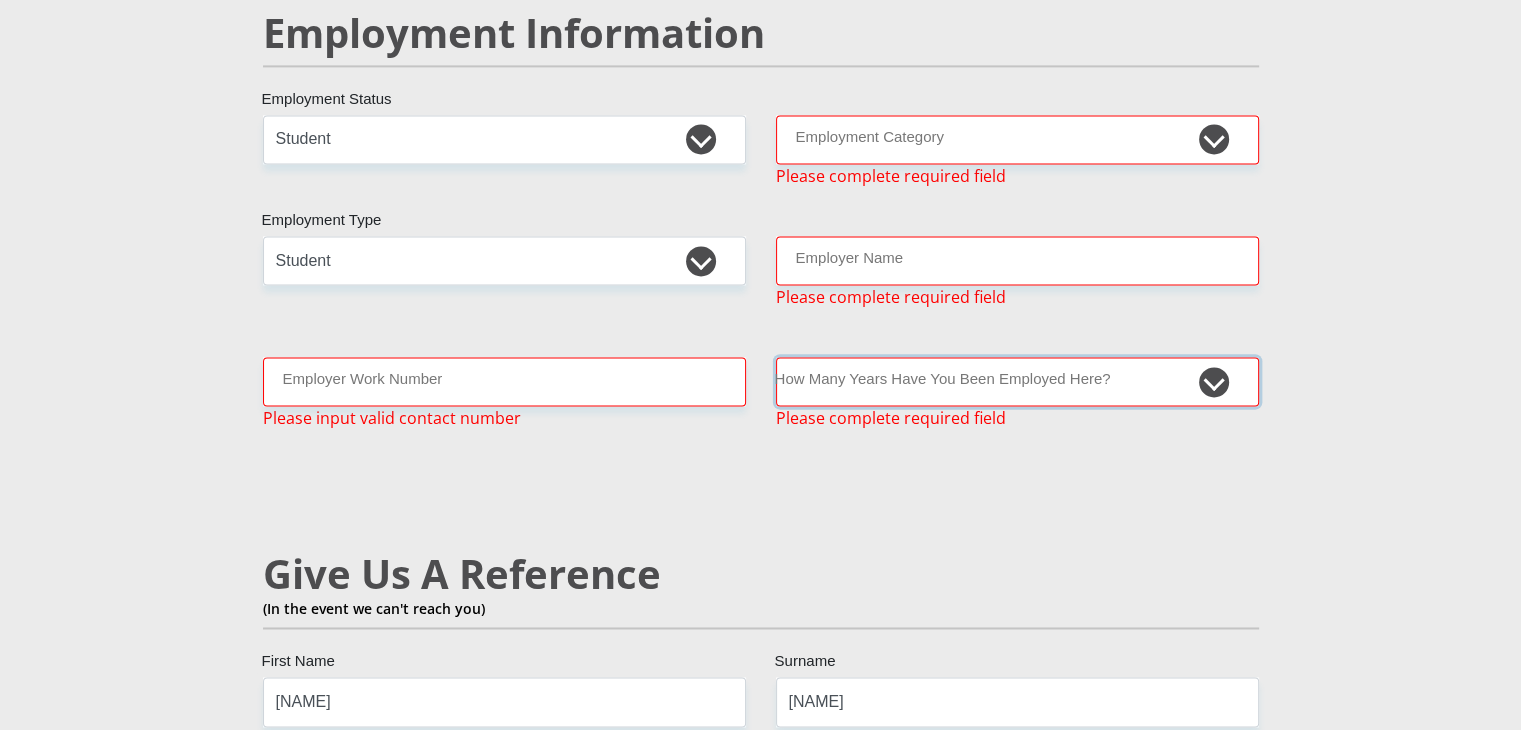 click on "less than 1 year
1-3 years
3-5 years
5+ years" at bounding box center (1017, 381) 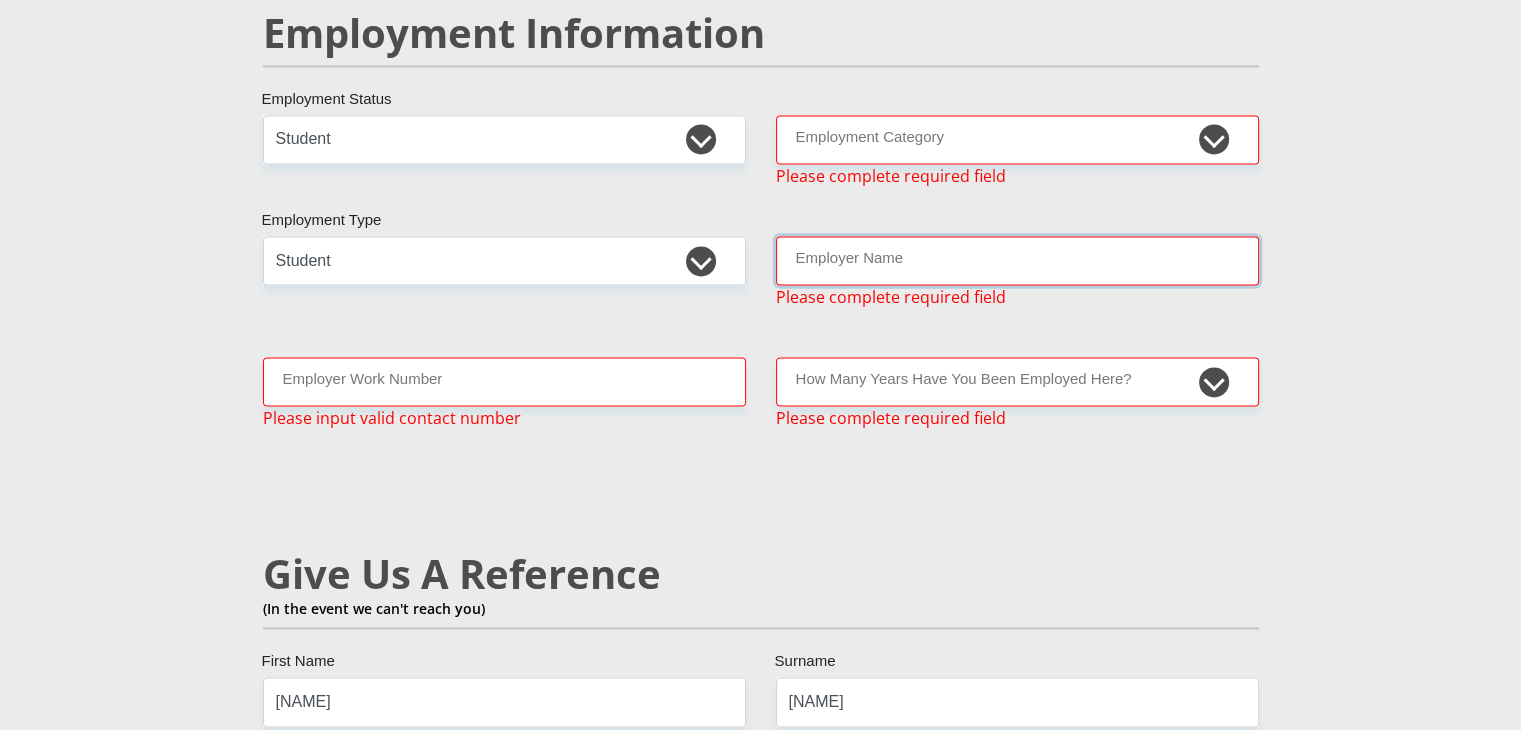 click on "Employer Name" at bounding box center [1017, 260] 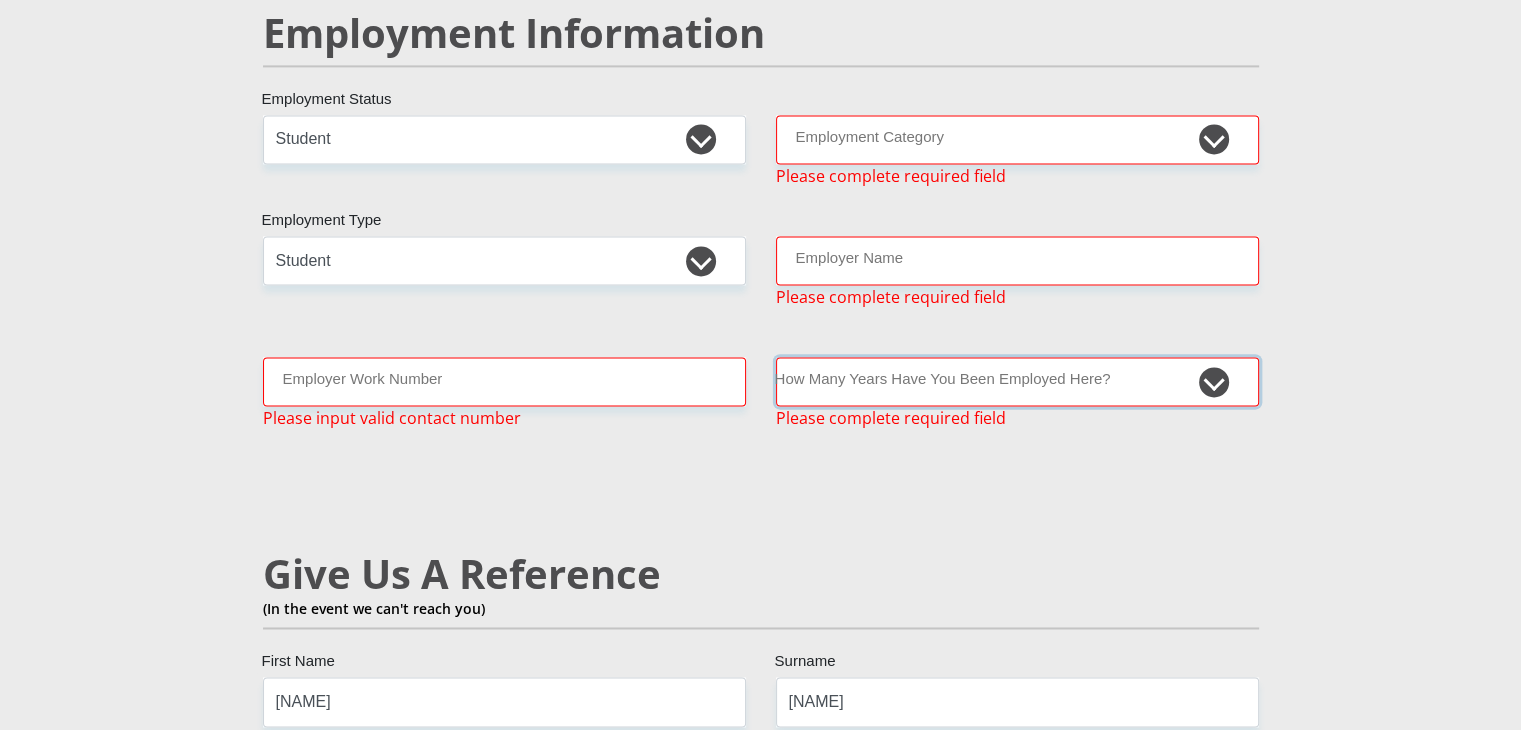 click on "less than 1 year
1-3 years
3-5 years
5+ years" at bounding box center (1017, 381) 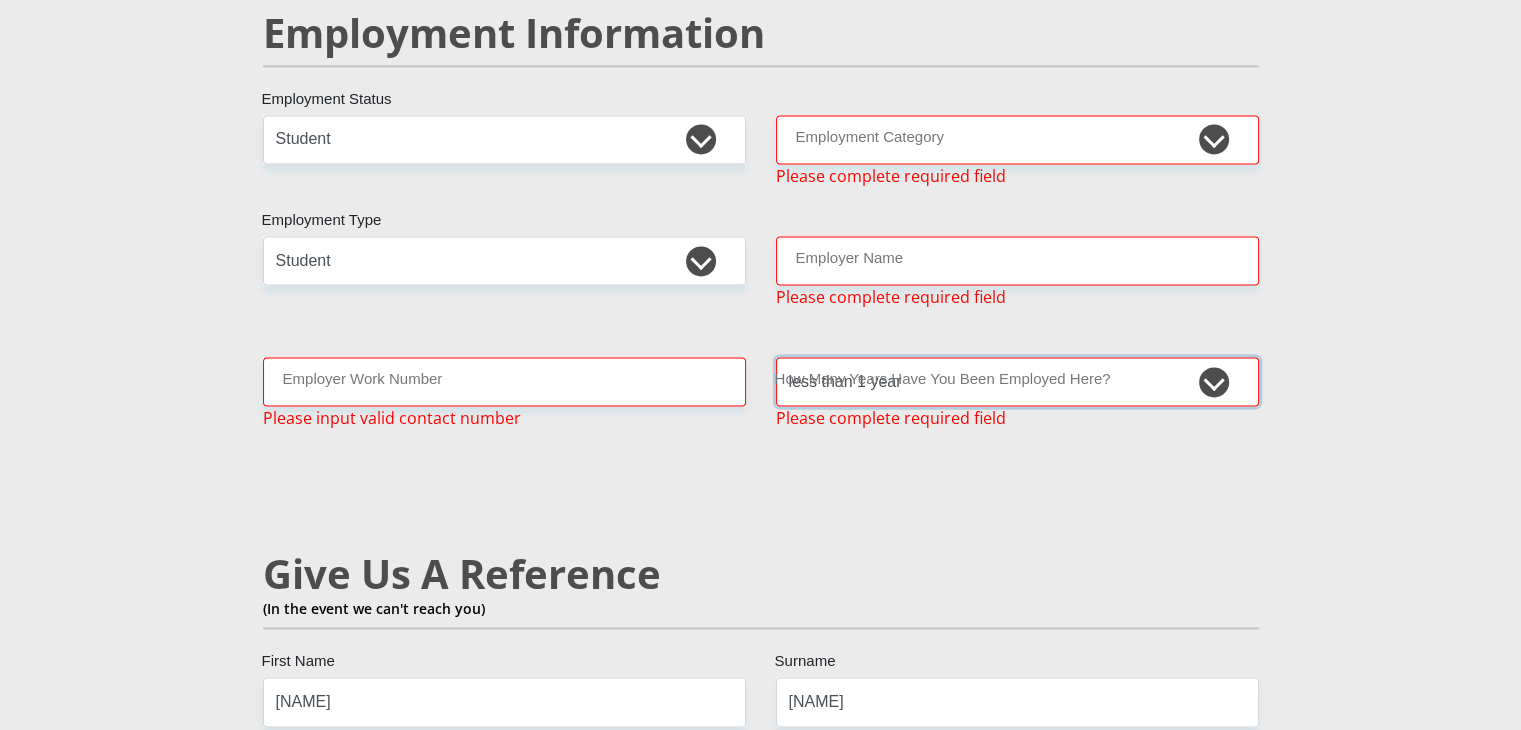 click on "less than 1 year
1-3 years
3-5 years
5+ years" at bounding box center (1017, 381) 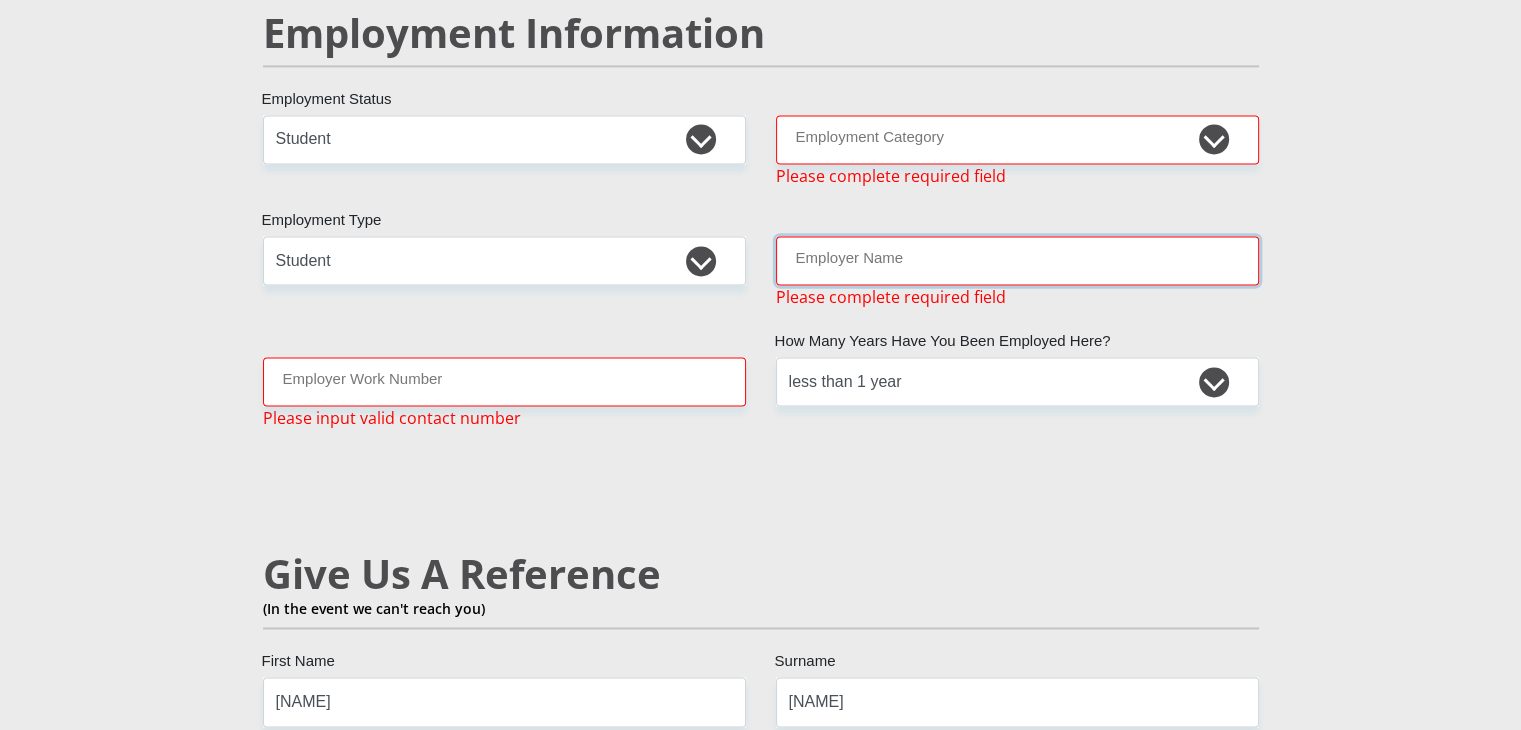 click on "Employer Name" at bounding box center [1017, 260] 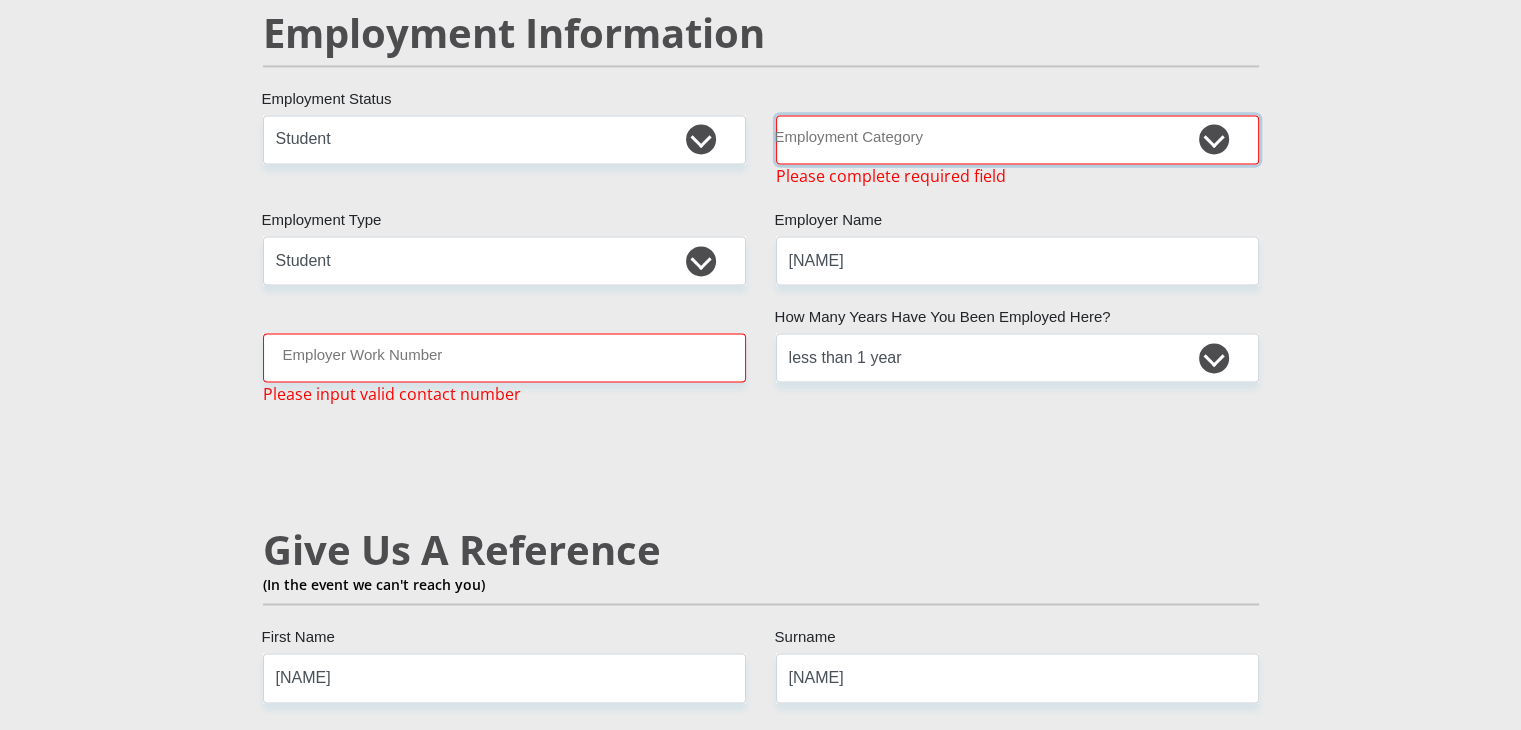 click on "AGRICULTURE
ALCOHOL & TOBACCO
CONSTRUCTION MATERIALS
METALLURGY
EQUIPMENT FOR RENEWABLE ENERGY
SPECIALIZED CONTRACTORS
CAR
GAMING (INCL. INTERNET
OTHER WHOLESALE
UNLICENSED PHARMACEUTICALS
CURRENCY EXCHANGE HOUSES
OTHER FINANCIAL INSTITUTIONS & INSURANCE
REAL ESTATE AGENTS
OIL & GAS
OTHER MATERIALS (E.G. IRON ORE)
PRECIOUS STONES & PRECIOUS METALS
POLITICAL ORGANIZATIONS
RELIGIOUS ORGANIZATIONS(NOT SECTS)
ACTI. HAVING BUSINESS DEAL WITH PUBLIC ADMINISTRATION
LAUNDROMATS" at bounding box center (1017, 139) 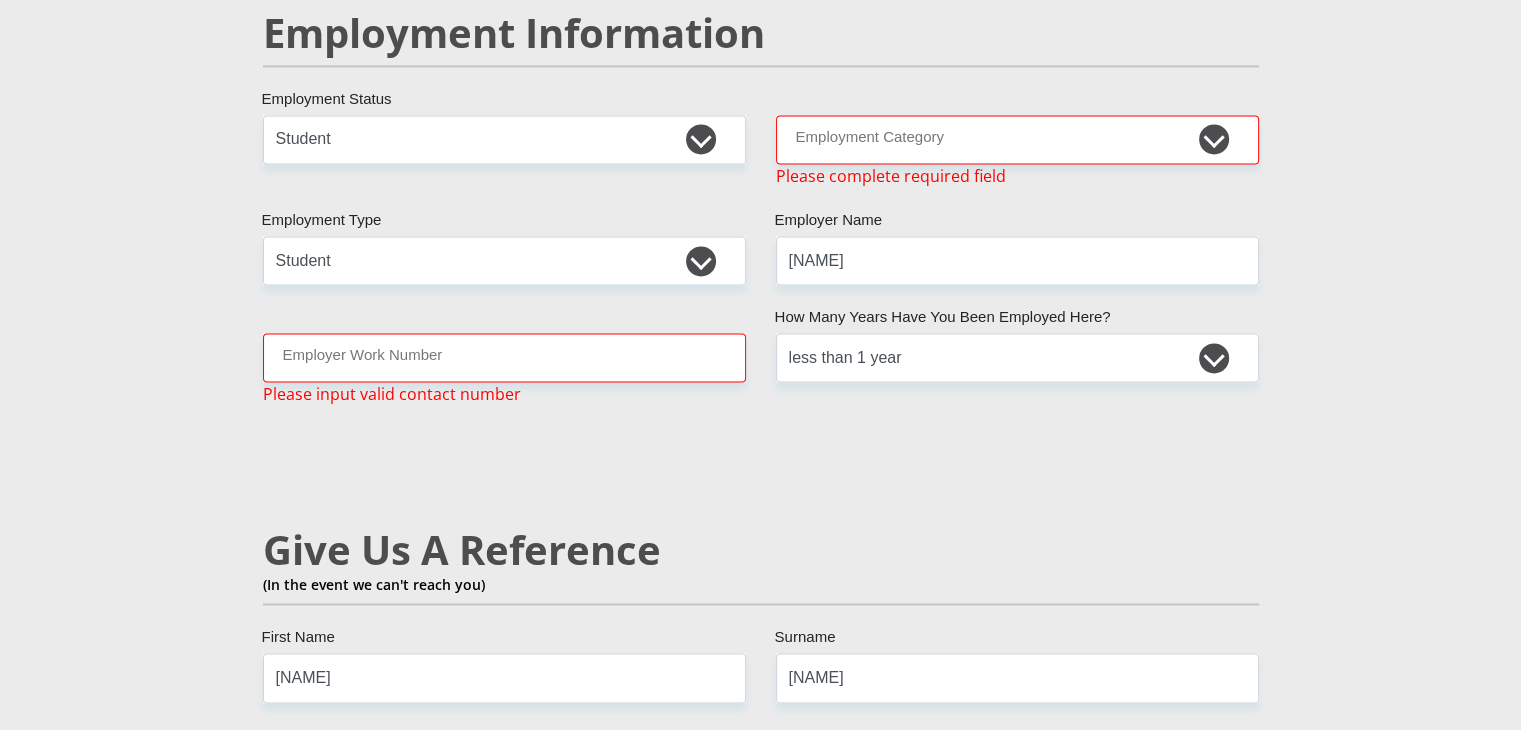 drag, startPoint x: 1291, startPoint y: 133, endPoint x: 907, endPoint y: 253, distance: 402.31332 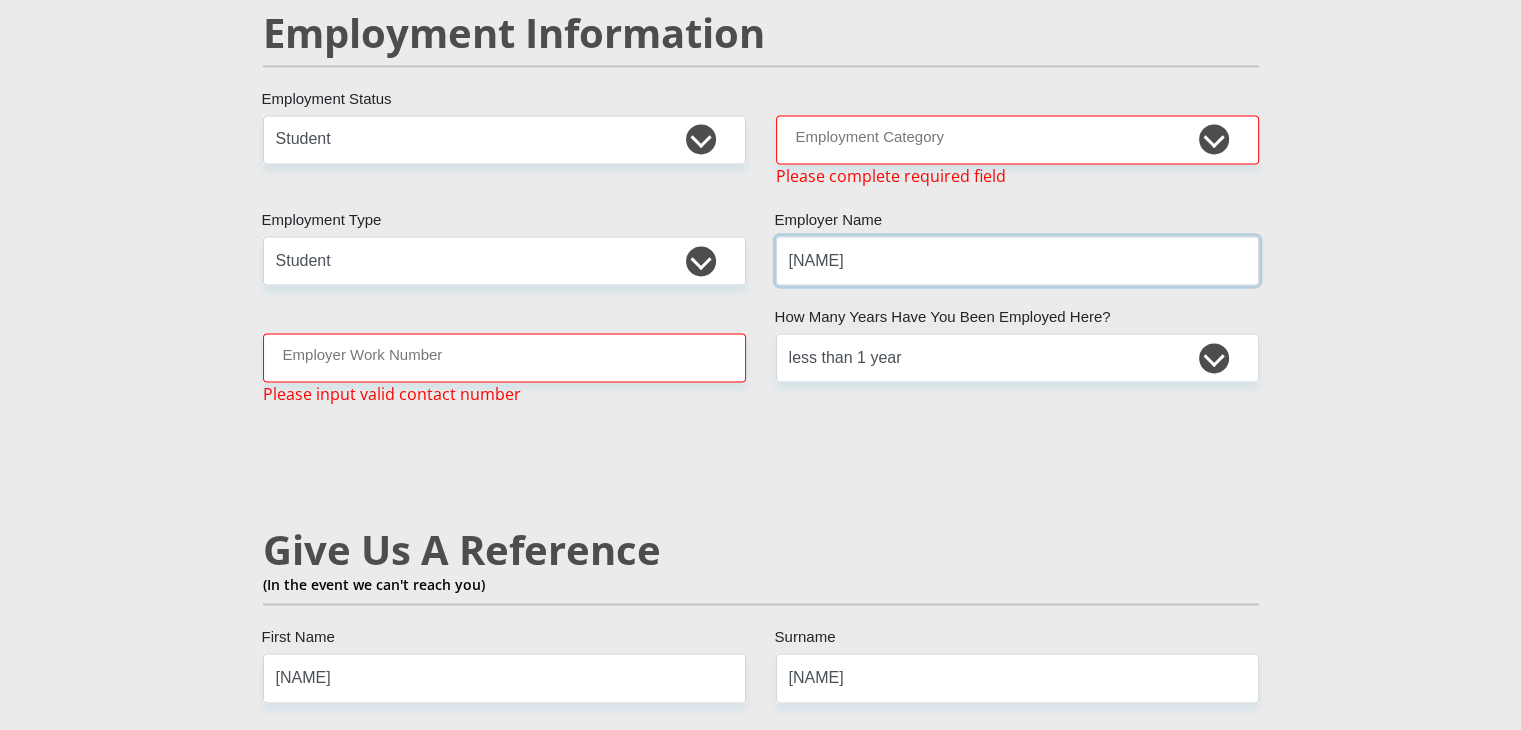 click on "WalterSisuluUniversity" at bounding box center [1017, 260] 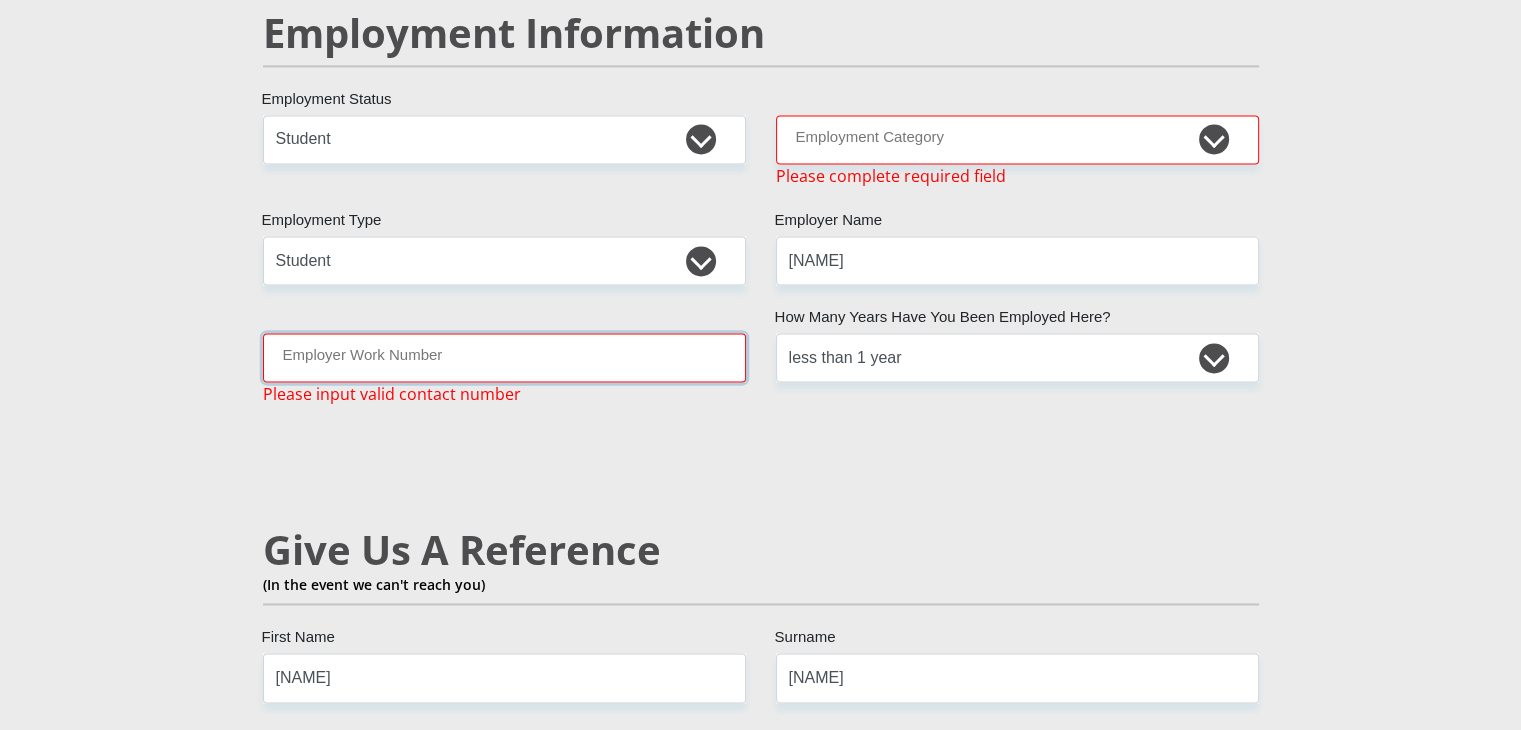 click on "Employer Work Number" at bounding box center [504, 357] 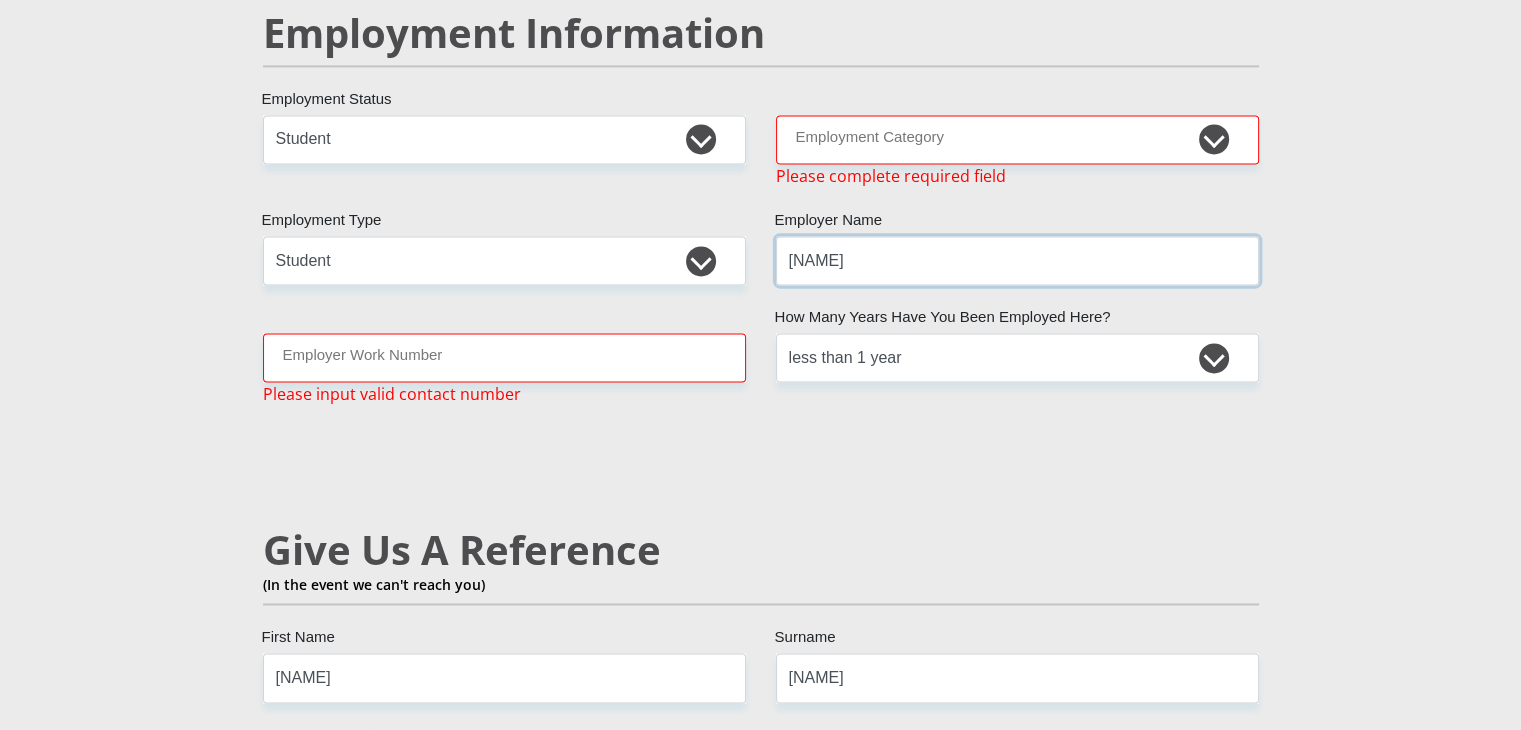 click on "WalterSisuluUniversity" at bounding box center [1017, 260] 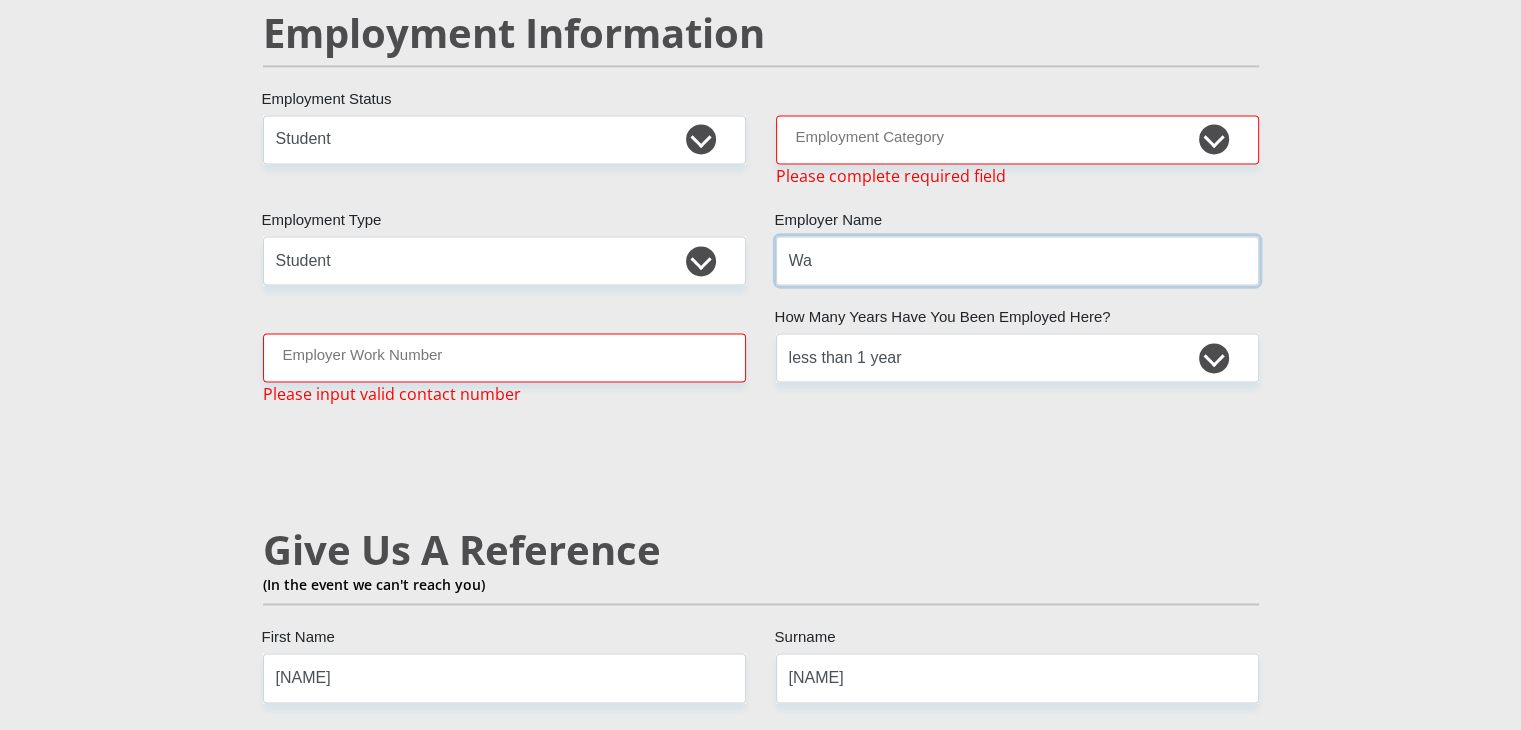 type on "W" 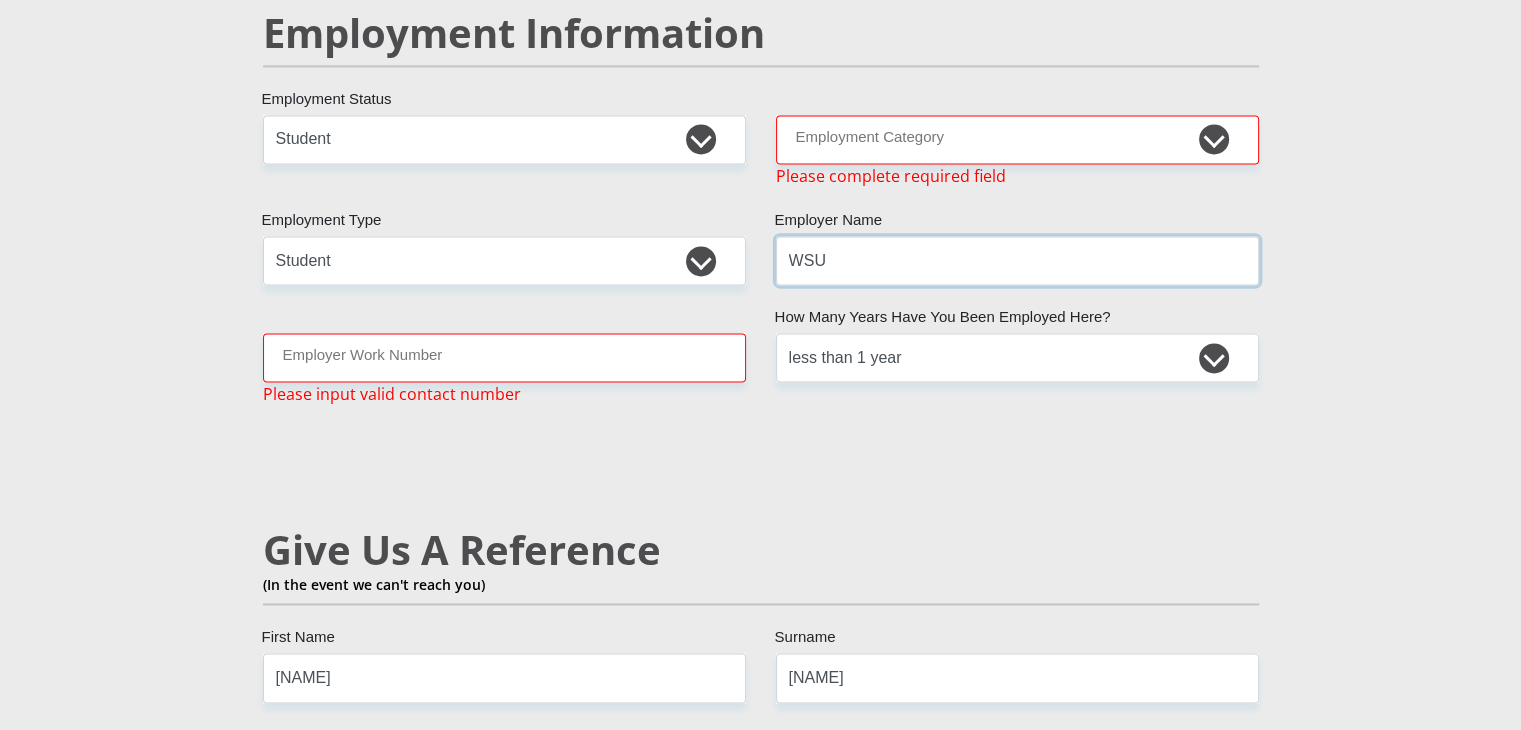 type on "WSU" 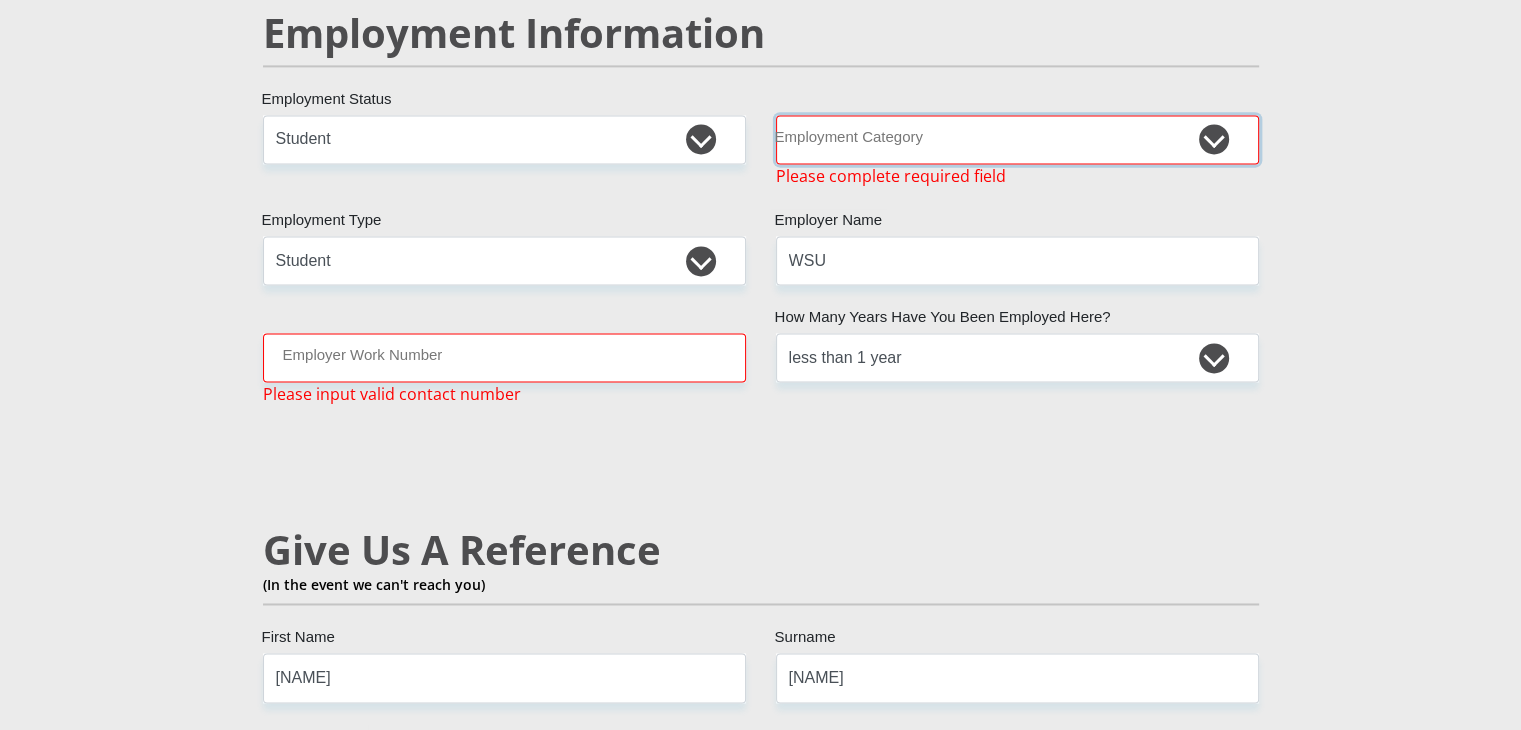 click on "AGRICULTURE
ALCOHOL & TOBACCO
CONSTRUCTION MATERIALS
METALLURGY
EQUIPMENT FOR RENEWABLE ENERGY
SPECIALIZED CONTRACTORS
CAR
GAMING (INCL. INTERNET
OTHER WHOLESALE
UNLICENSED PHARMACEUTICALS
CURRENCY EXCHANGE HOUSES
OTHER FINANCIAL INSTITUTIONS & INSURANCE
REAL ESTATE AGENTS
OIL & GAS
OTHER MATERIALS (E.G. IRON ORE)
PRECIOUS STONES & PRECIOUS METALS
POLITICAL ORGANIZATIONS
RELIGIOUS ORGANIZATIONS(NOT SECTS)
ACTI. HAVING BUSINESS DEAL WITH PUBLIC ADMINISTRATION
LAUNDROMATS" at bounding box center [1017, 139] 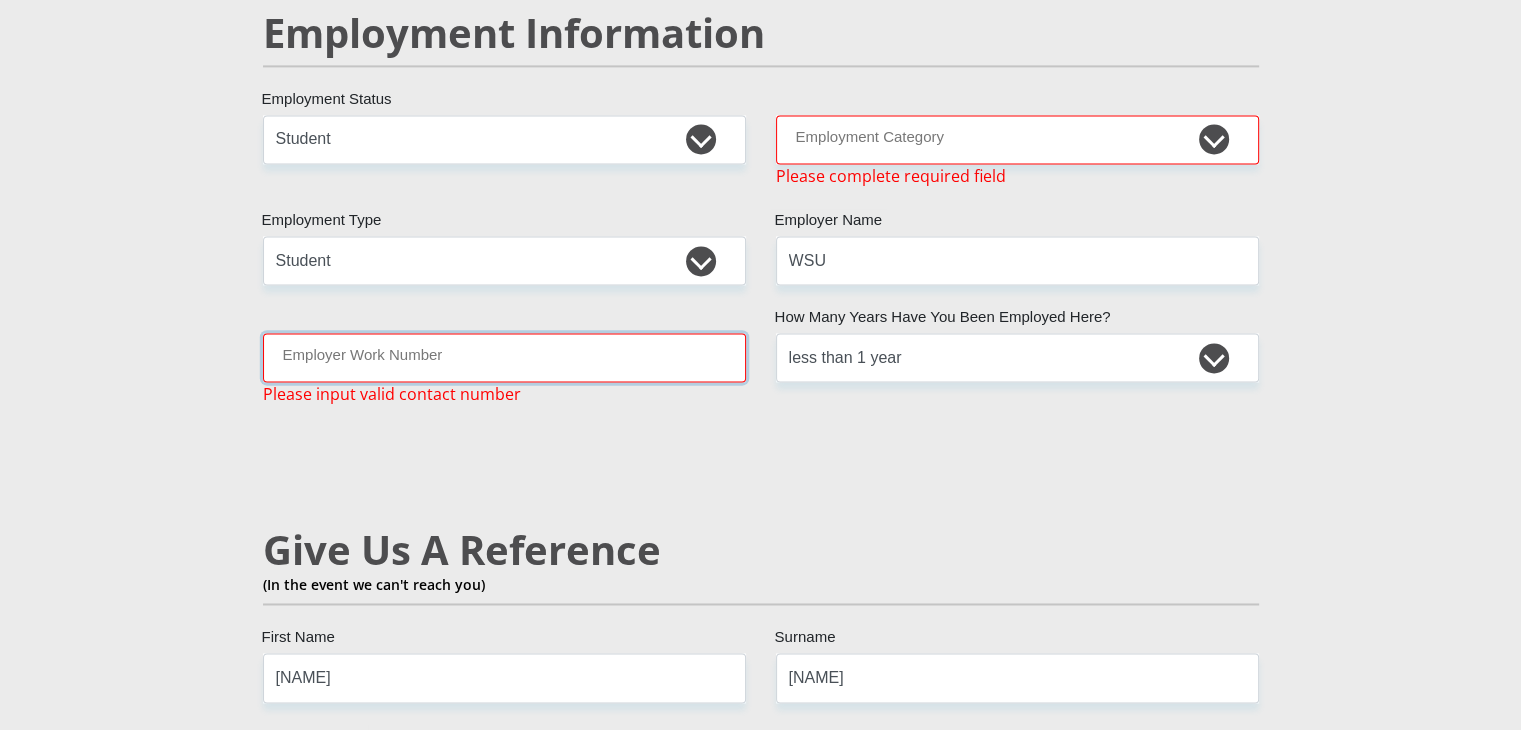 click on "Employer Work Number" at bounding box center [504, 357] 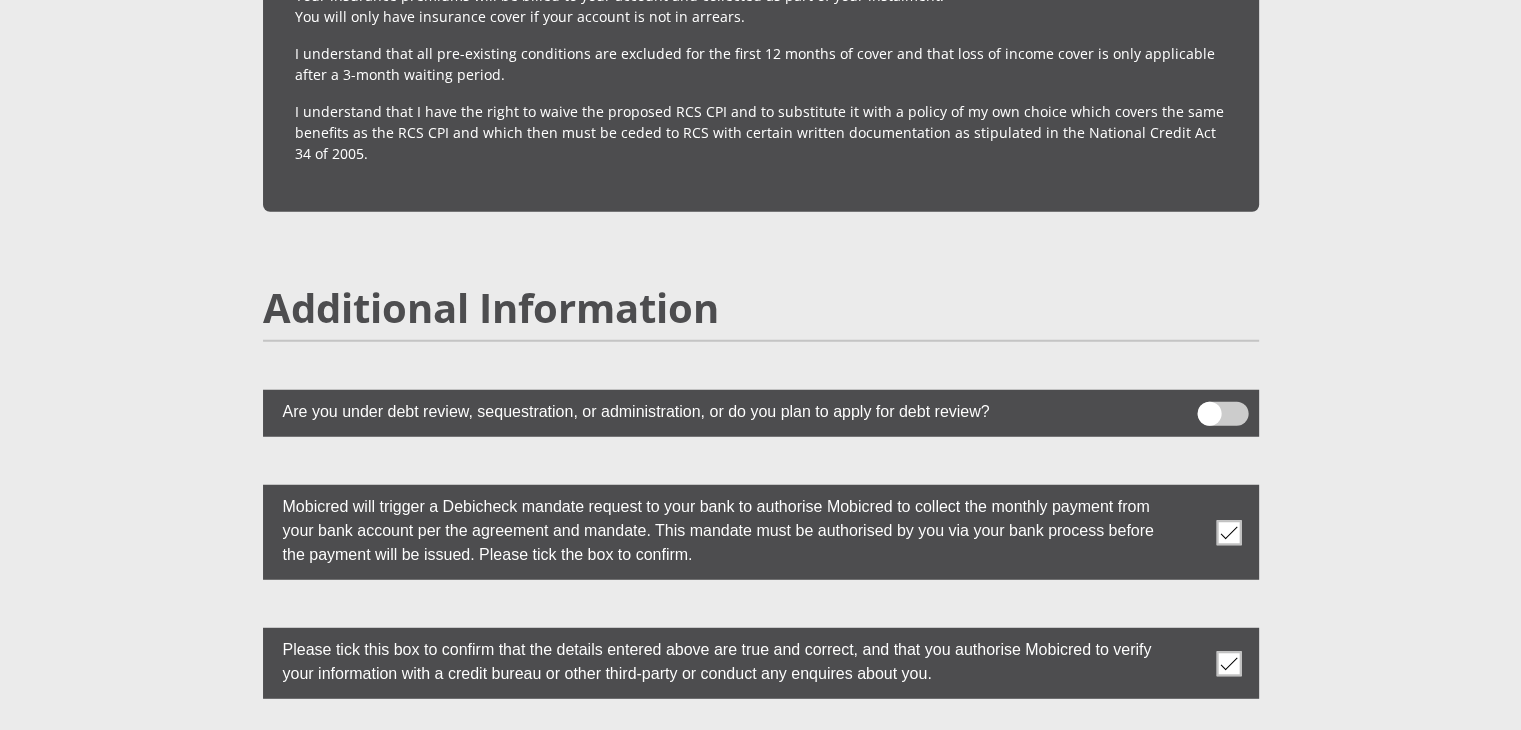 scroll, scrollTop: 5680, scrollLeft: 0, axis: vertical 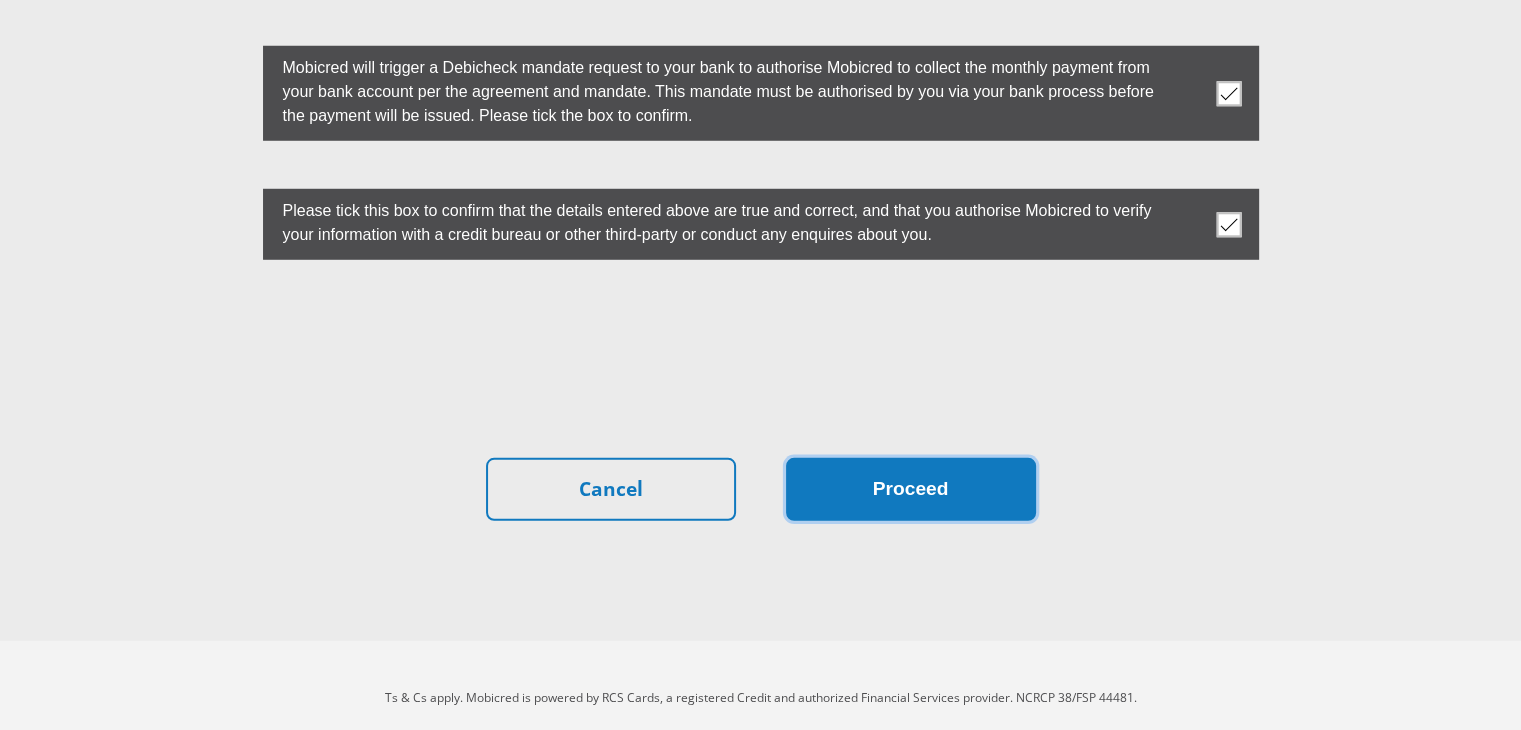 click on "Proceed" at bounding box center [911, 489] 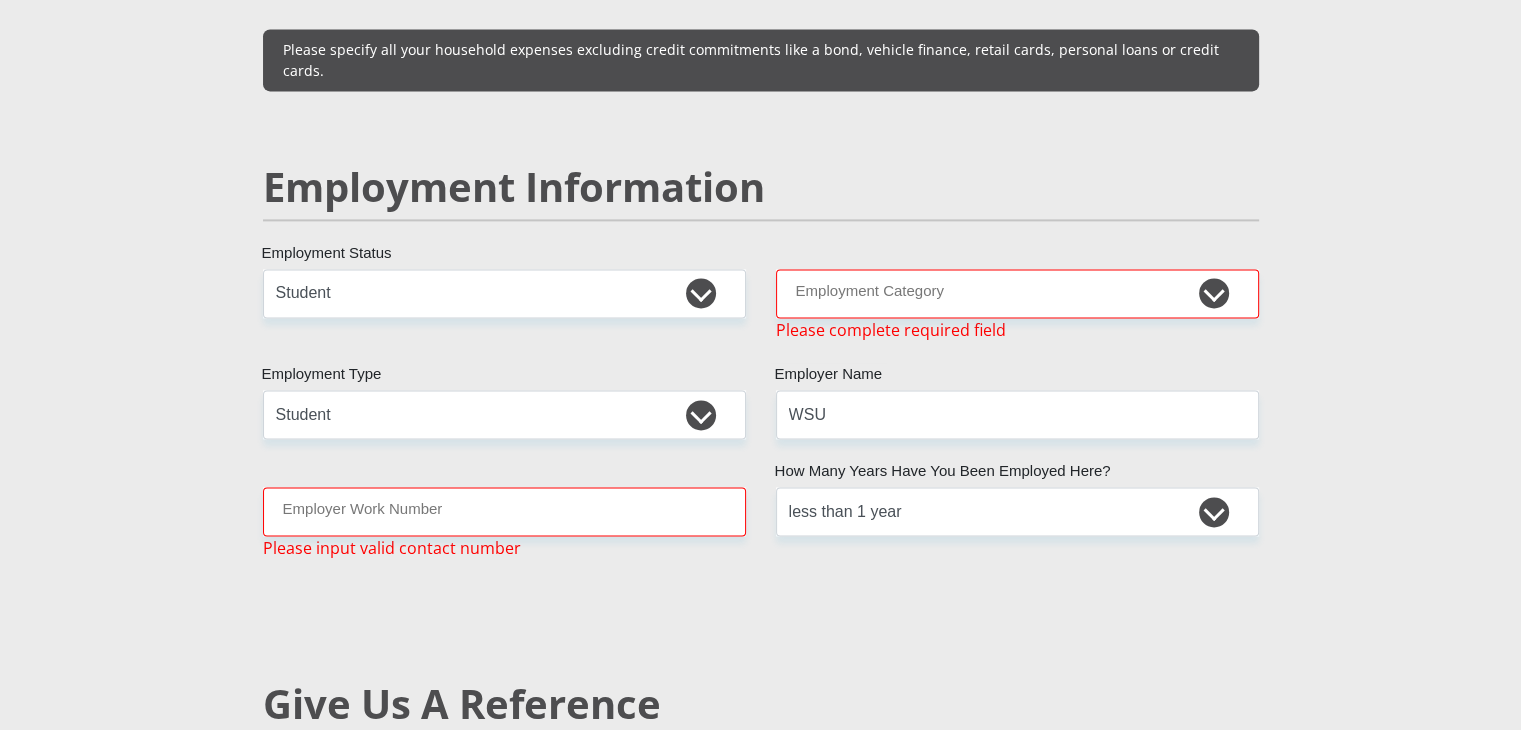 scroll, scrollTop: 2912, scrollLeft: 0, axis: vertical 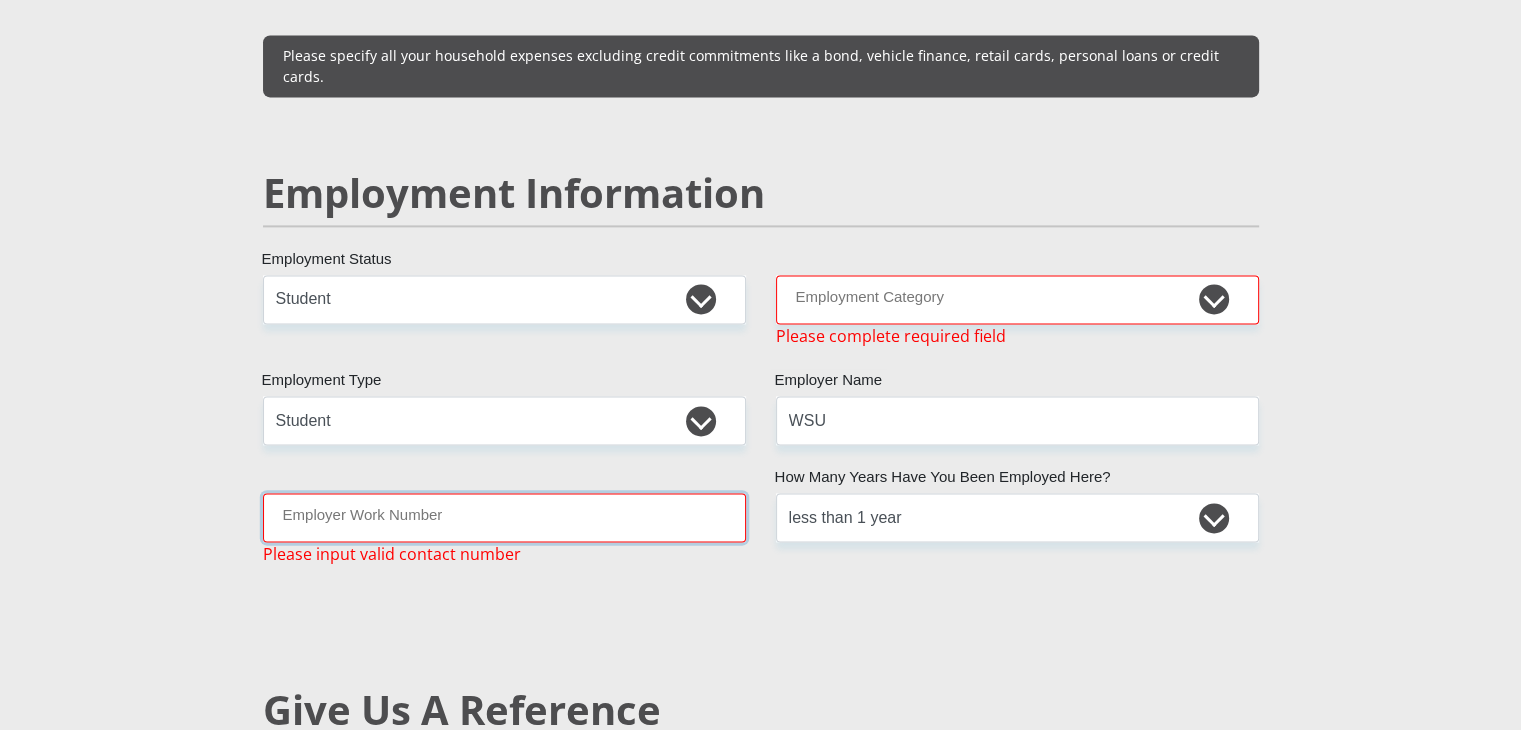 click on "Employer Work Number" at bounding box center [504, 517] 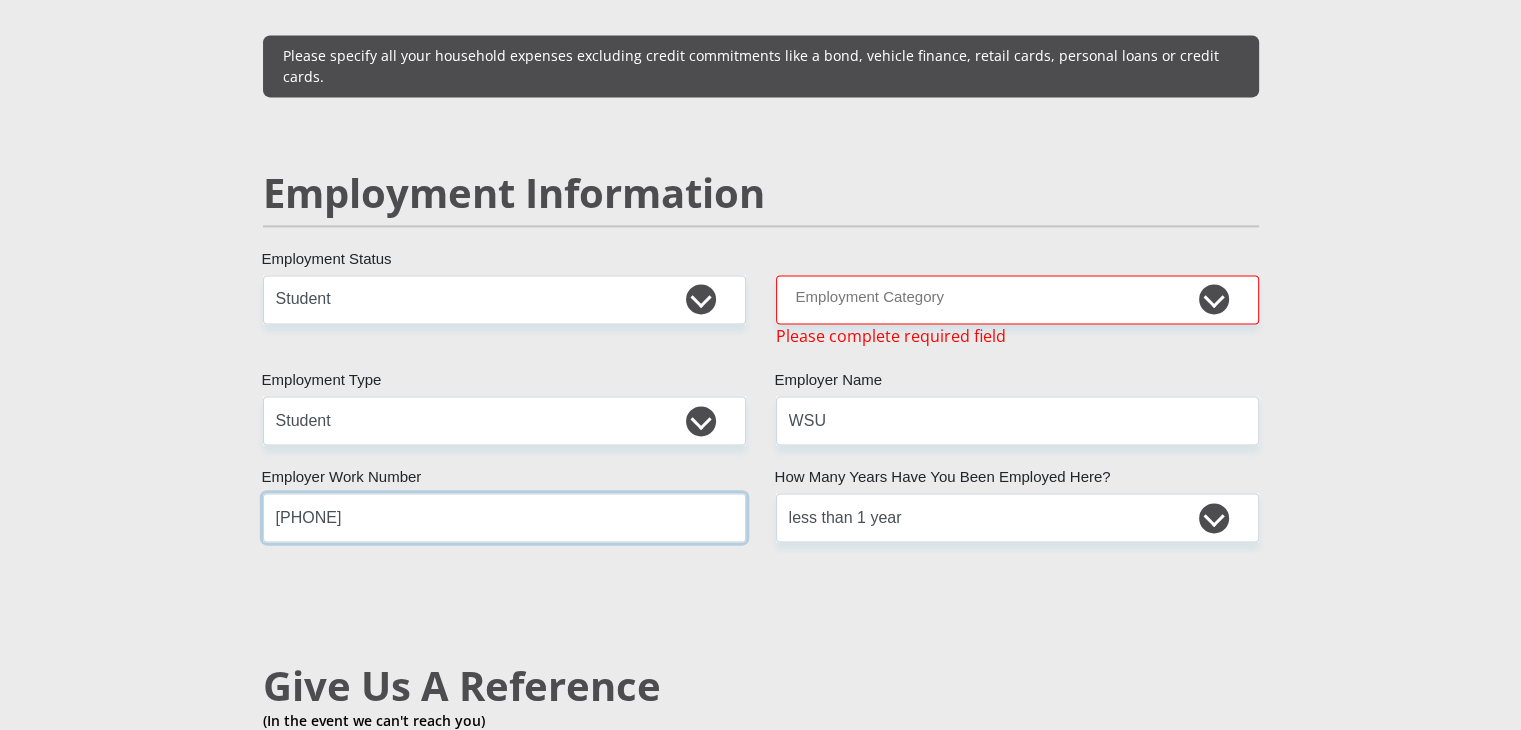 type on "0790777468" 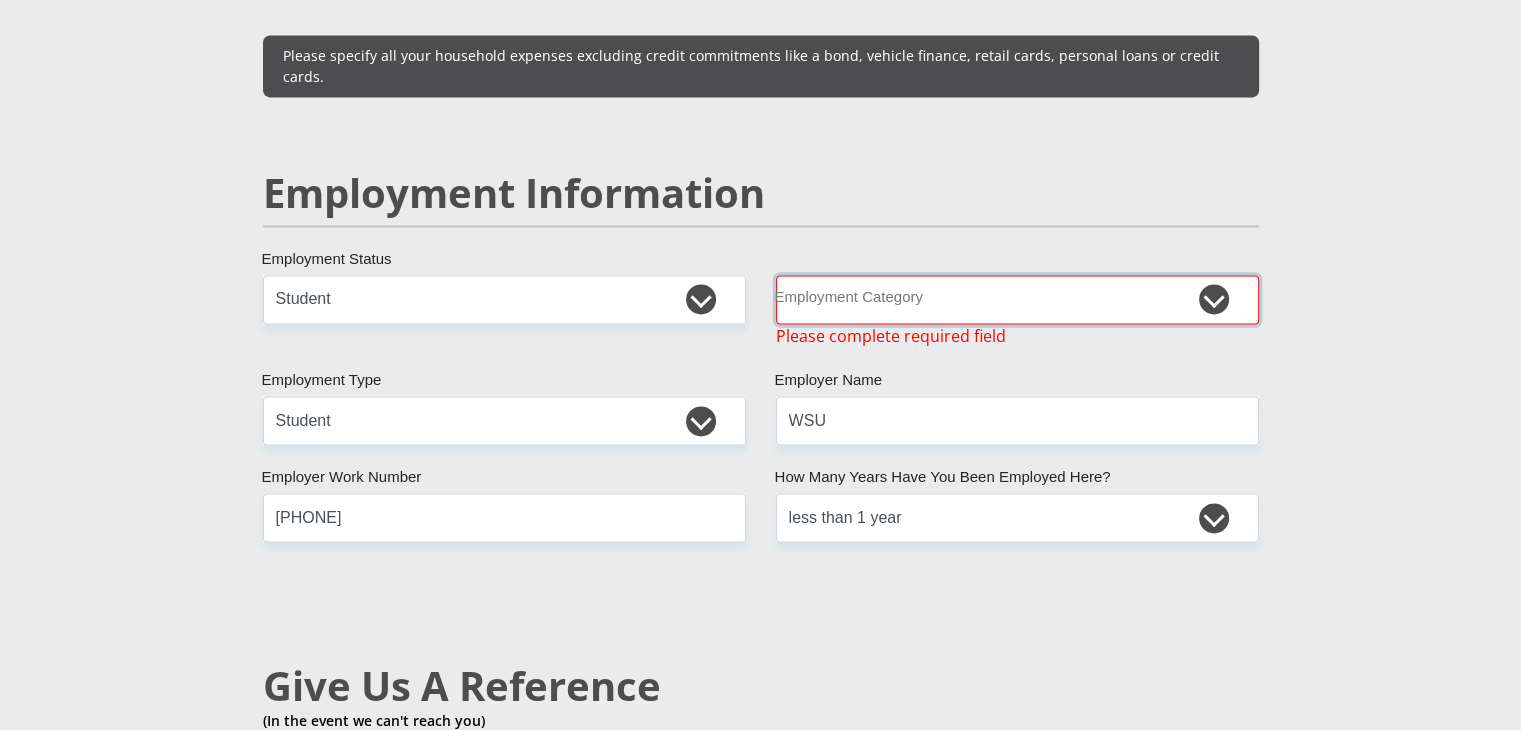 click on "AGRICULTURE
ALCOHOL & TOBACCO
CONSTRUCTION MATERIALS
METALLURGY
EQUIPMENT FOR RENEWABLE ENERGY
SPECIALIZED CONTRACTORS
CAR
GAMING (INCL. INTERNET
OTHER WHOLESALE
UNLICENSED PHARMACEUTICALS
CURRENCY EXCHANGE HOUSES
OTHER FINANCIAL INSTITUTIONS & INSURANCE
REAL ESTATE AGENTS
OIL & GAS
OTHER MATERIALS (E.G. IRON ORE)
PRECIOUS STONES & PRECIOUS METALS
POLITICAL ORGANIZATIONS
RELIGIOUS ORGANIZATIONS(NOT SECTS)
ACTI. HAVING BUSINESS DEAL WITH PUBLIC ADMINISTRATION
LAUNDROMATS" at bounding box center (1017, 299) 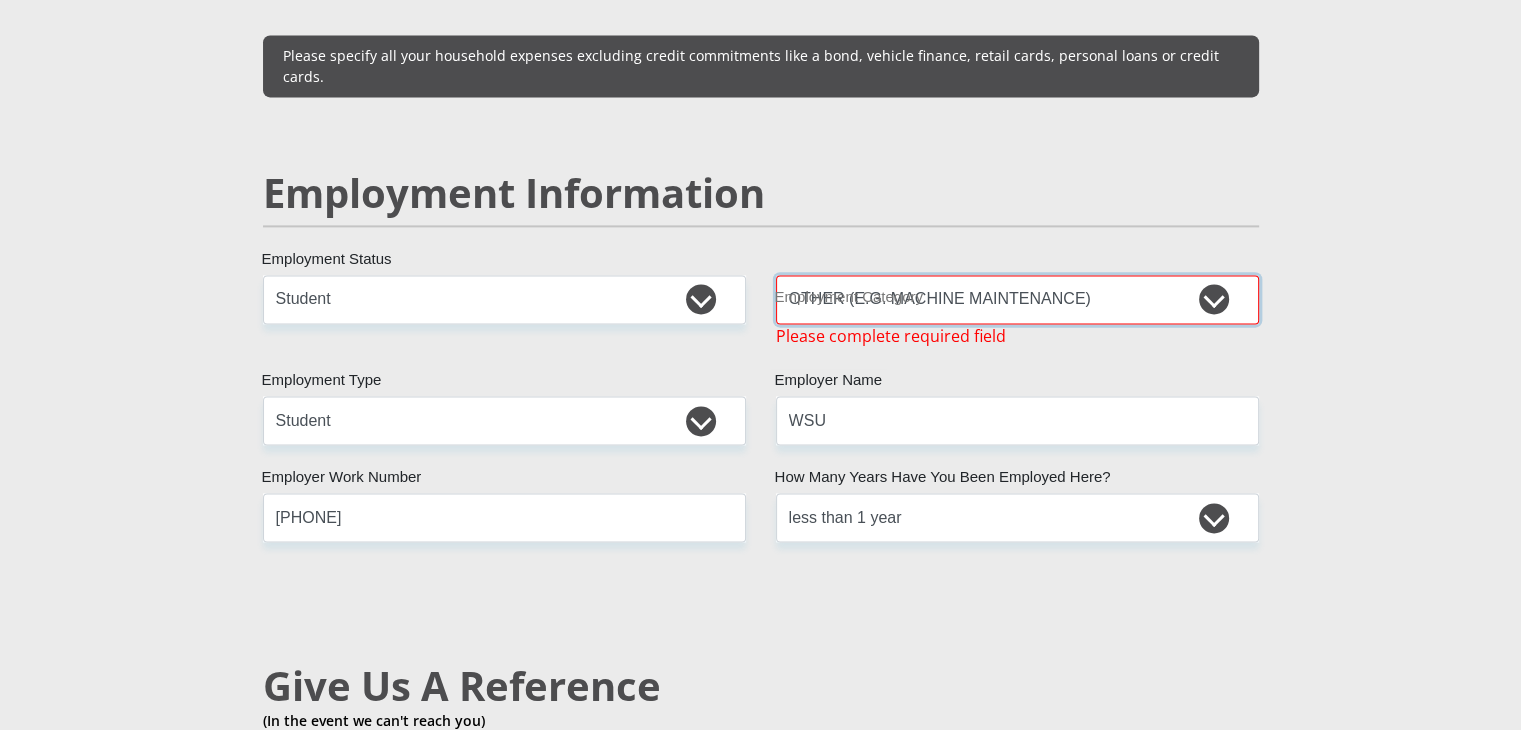 click on "AGRICULTURE
ALCOHOL & TOBACCO
CONSTRUCTION MATERIALS
METALLURGY
EQUIPMENT FOR RENEWABLE ENERGY
SPECIALIZED CONTRACTORS
CAR
GAMING (INCL. INTERNET
OTHER WHOLESALE
UNLICENSED PHARMACEUTICALS
CURRENCY EXCHANGE HOUSES
OTHER FINANCIAL INSTITUTIONS & INSURANCE
REAL ESTATE AGENTS
OIL & GAS
OTHER MATERIALS (E.G. IRON ORE)
PRECIOUS STONES & PRECIOUS METALS
POLITICAL ORGANIZATIONS
RELIGIOUS ORGANIZATIONS(NOT SECTS)
ACTI. HAVING BUSINESS DEAL WITH PUBLIC ADMINISTRATION
LAUNDROMATS" at bounding box center (1017, 299) 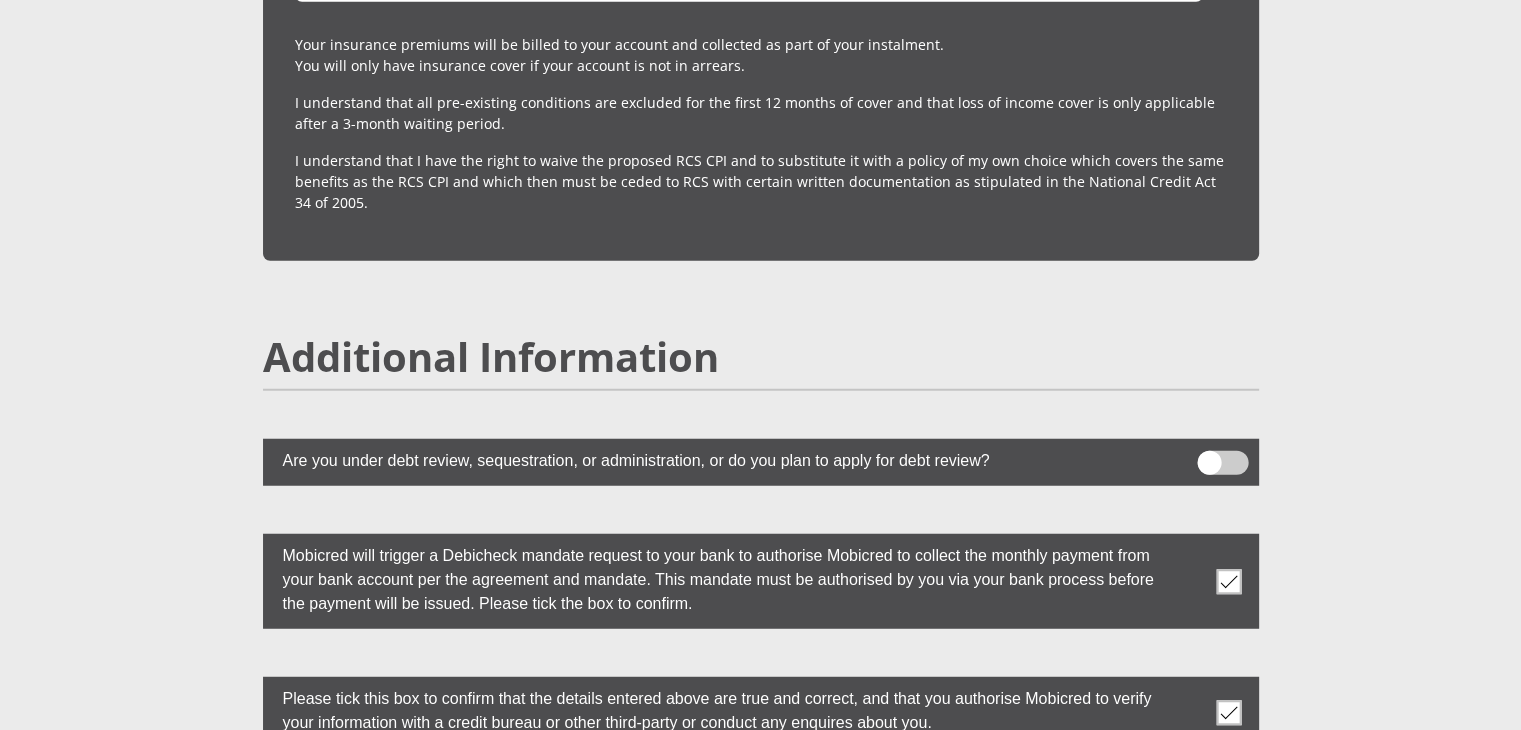 scroll, scrollTop: 5632, scrollLeft: 0, axis: vertical 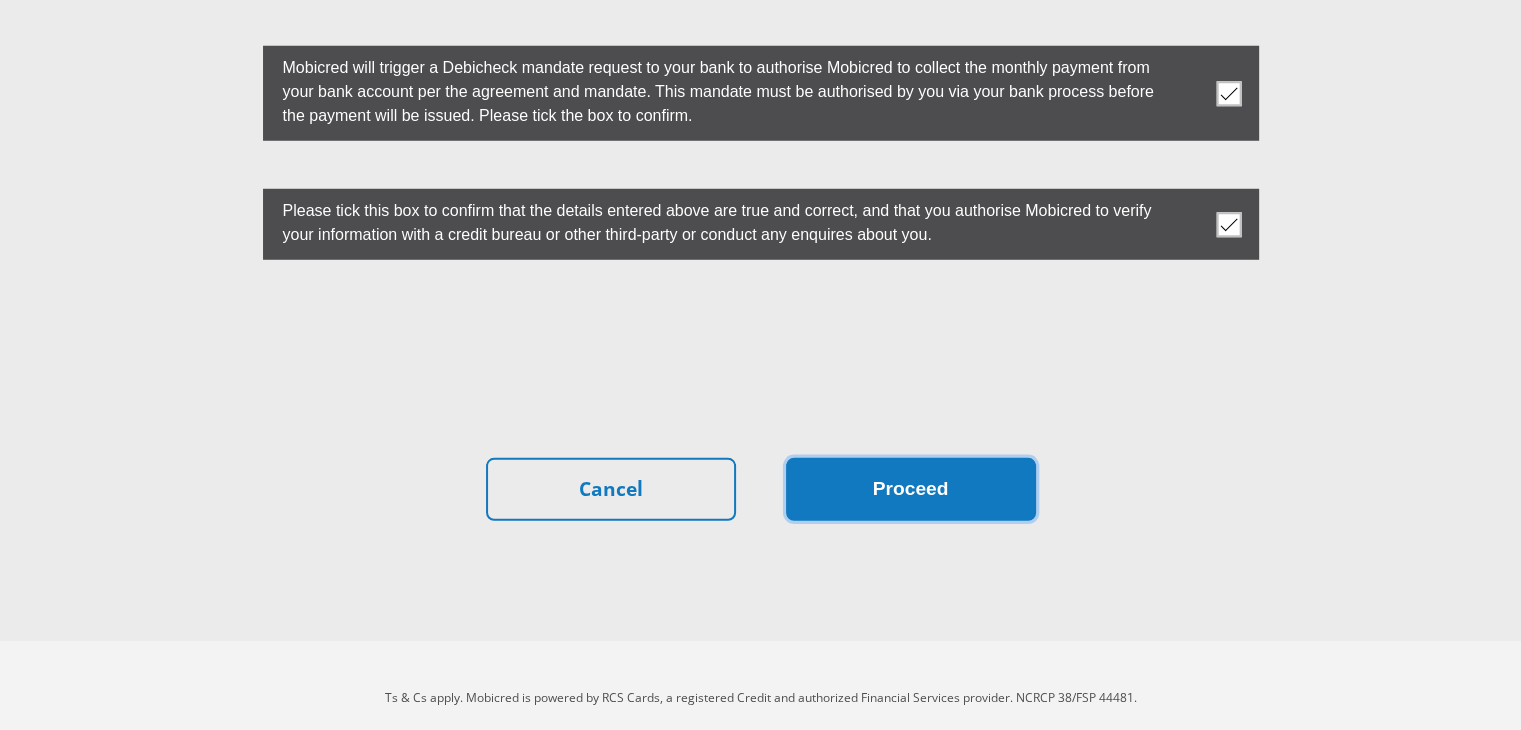 click on "Proceed" at bounding box center [911, 489] 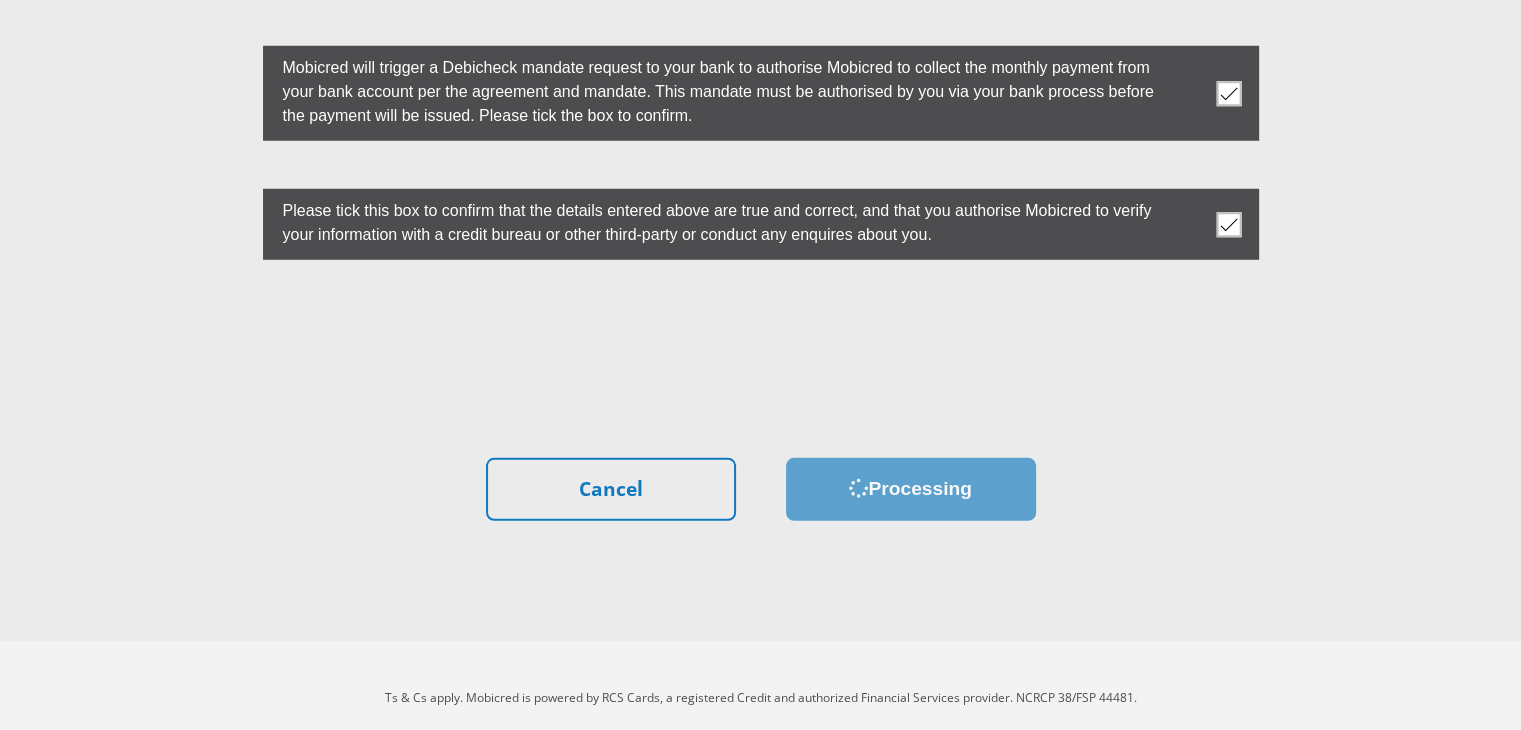 scroll, scrollTop: 0, scrollLeft: 0, axis: both 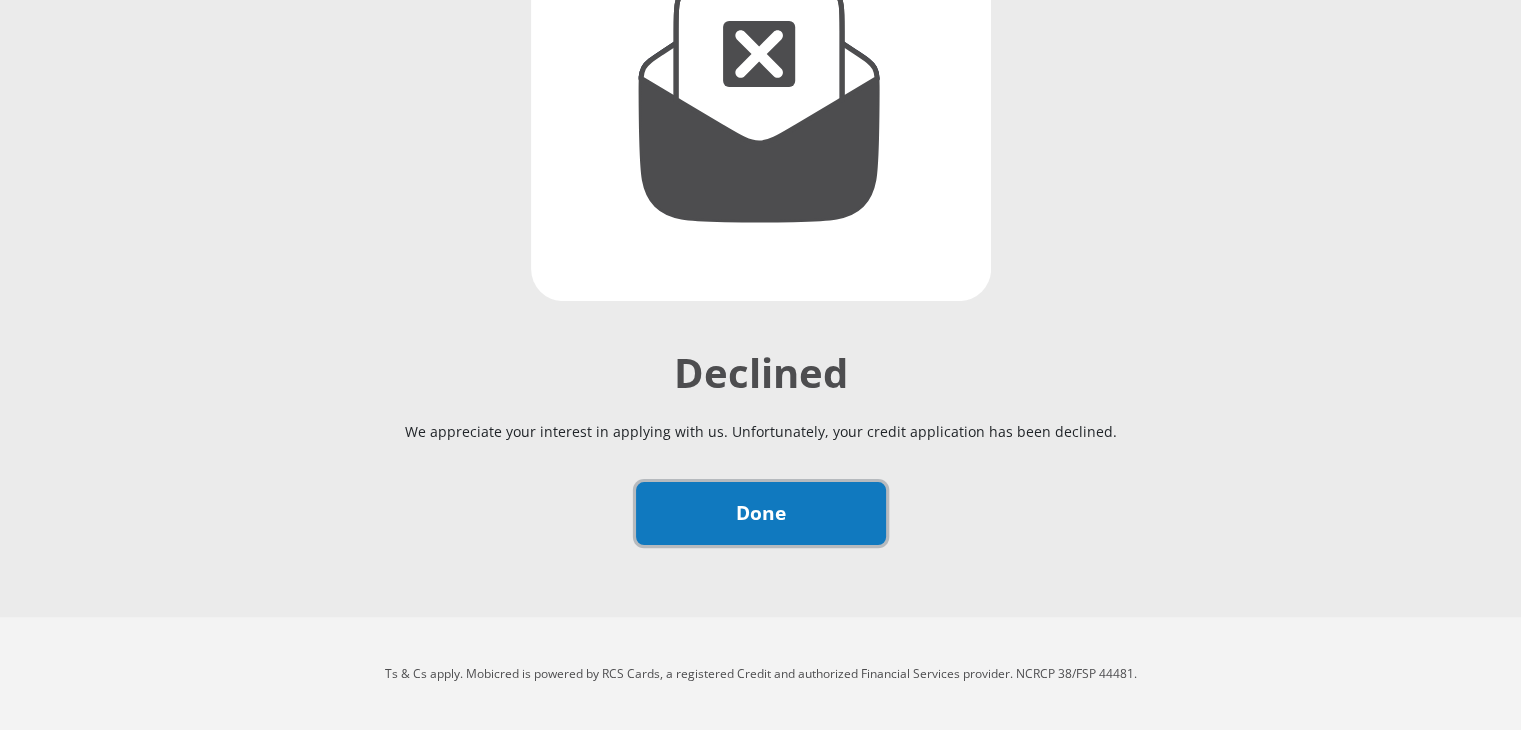 click on "Done" at bounding box center [761, 513] 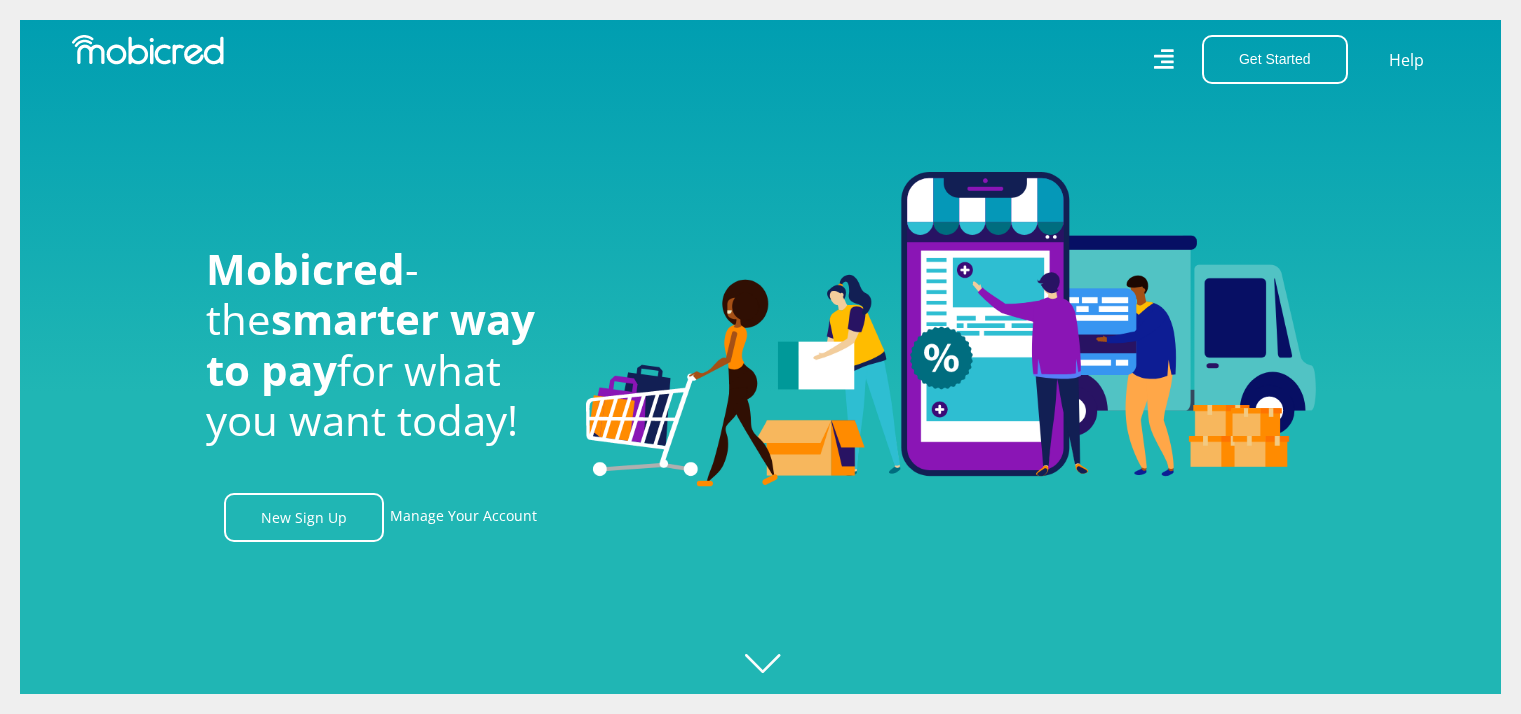 scroll, scrollTop: 0, scrollLeft: 0, axis: both 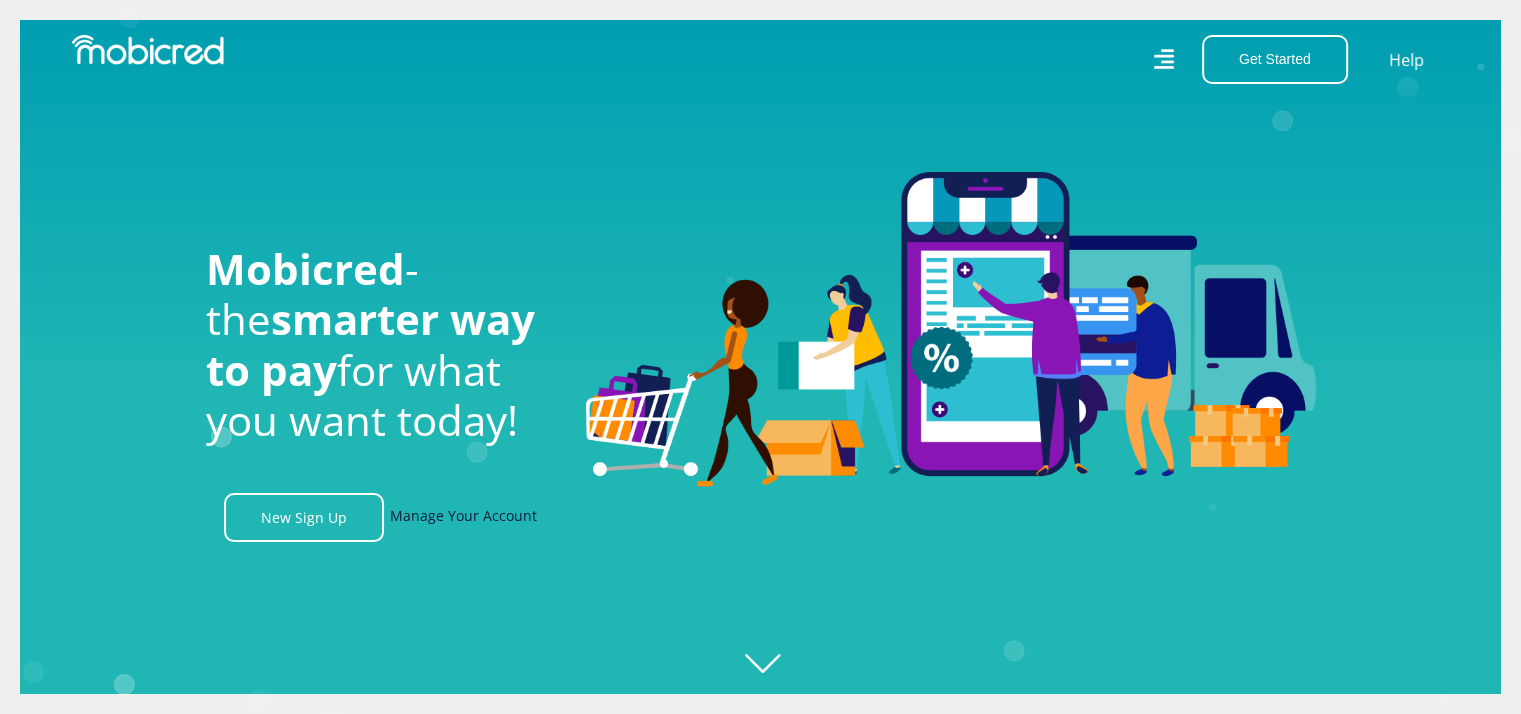 click on "Manage Your Account" at bounding box center [463, 517] 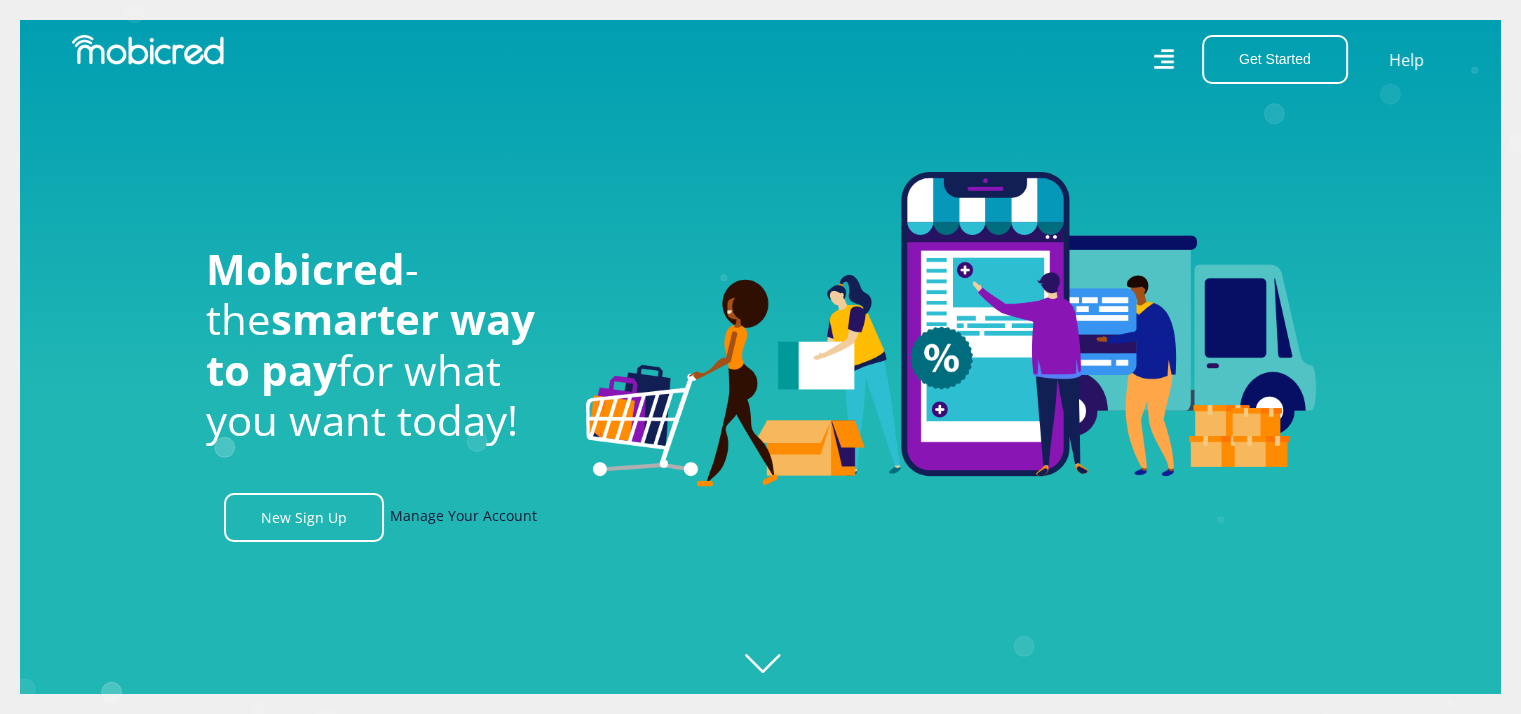 scroll, scrollTop: 0, scrollLeft: 2564, axis: horizontal 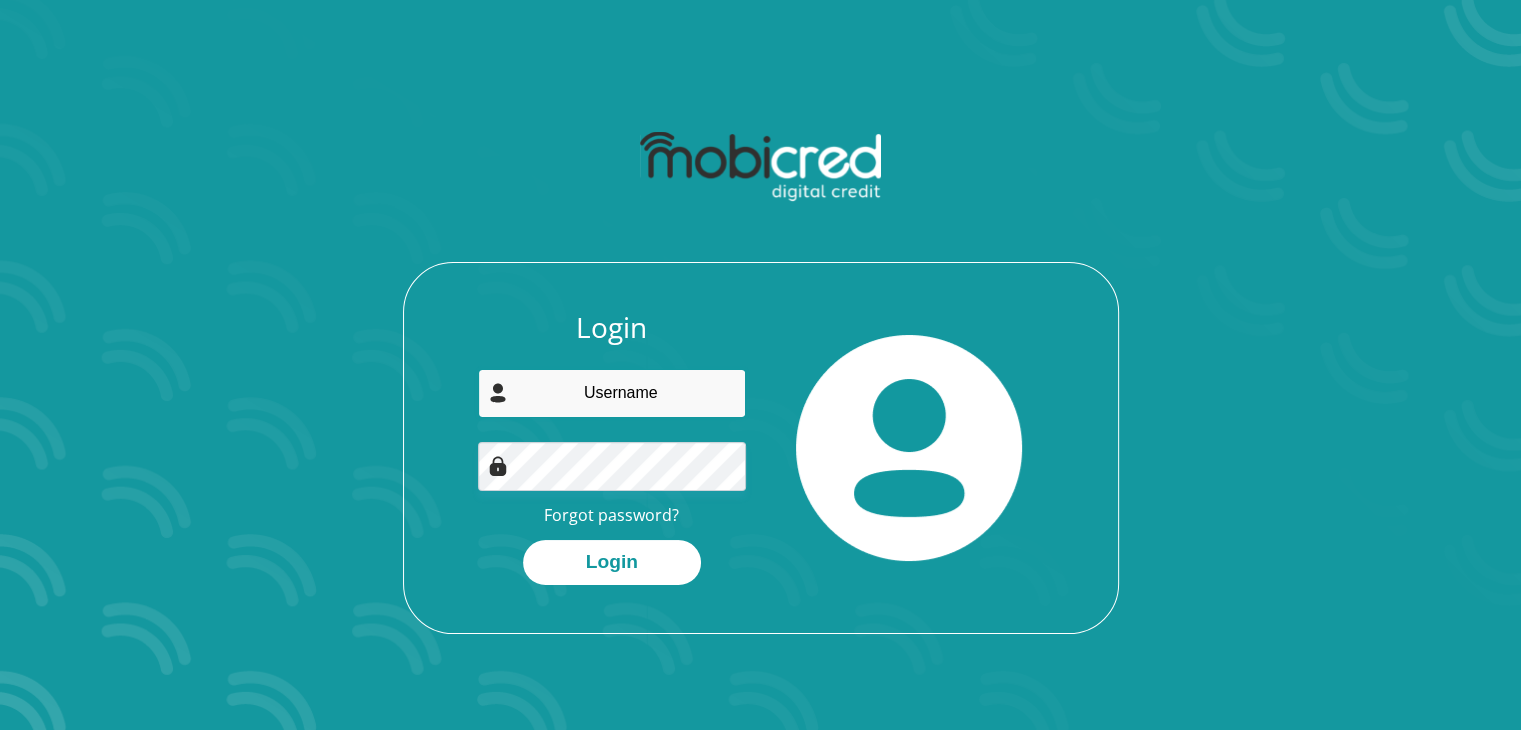 click at bounding box center [612, 393] 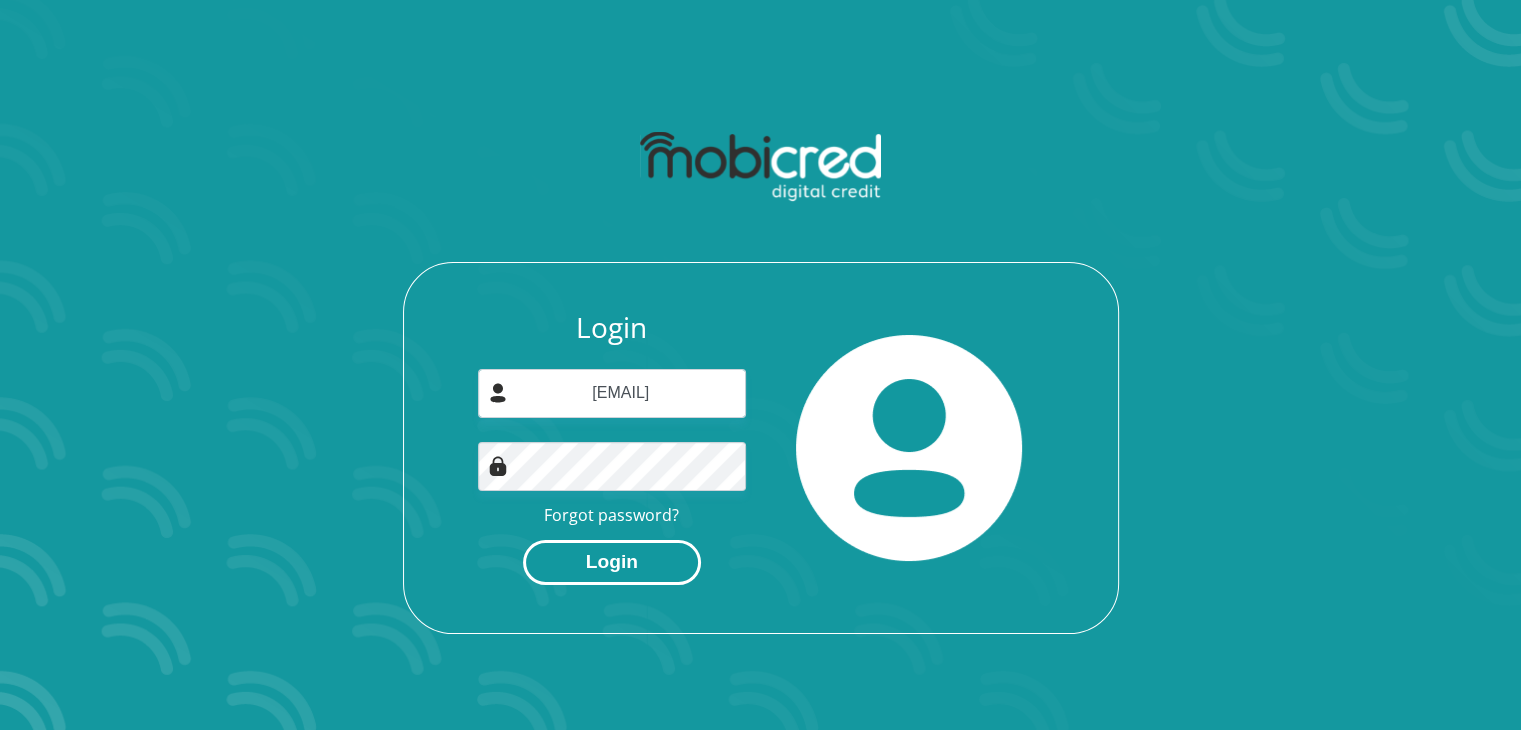 click on "Login" at bounding box center (612, 562) 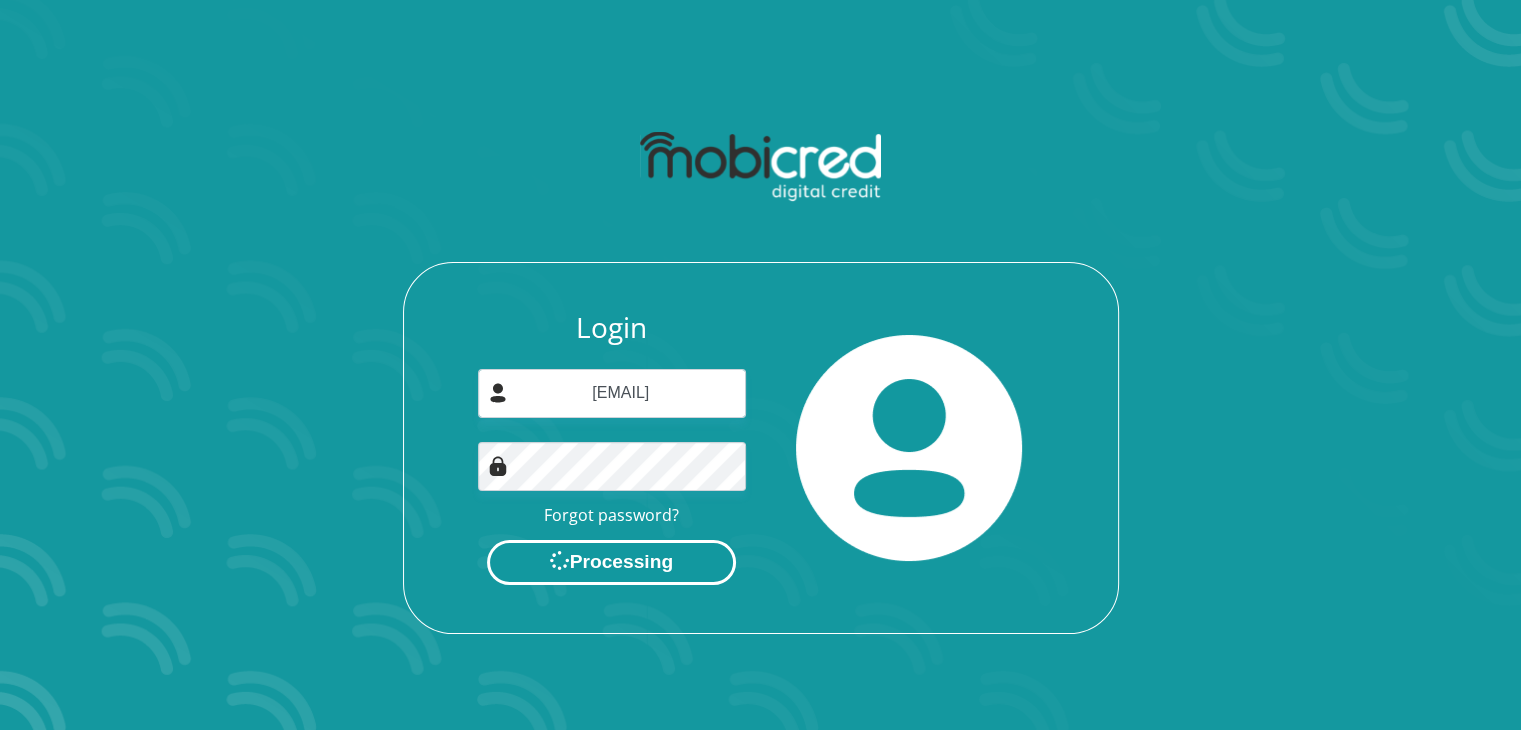 scroll, scrollTop: 0, scrollLeft: 0, axis: both 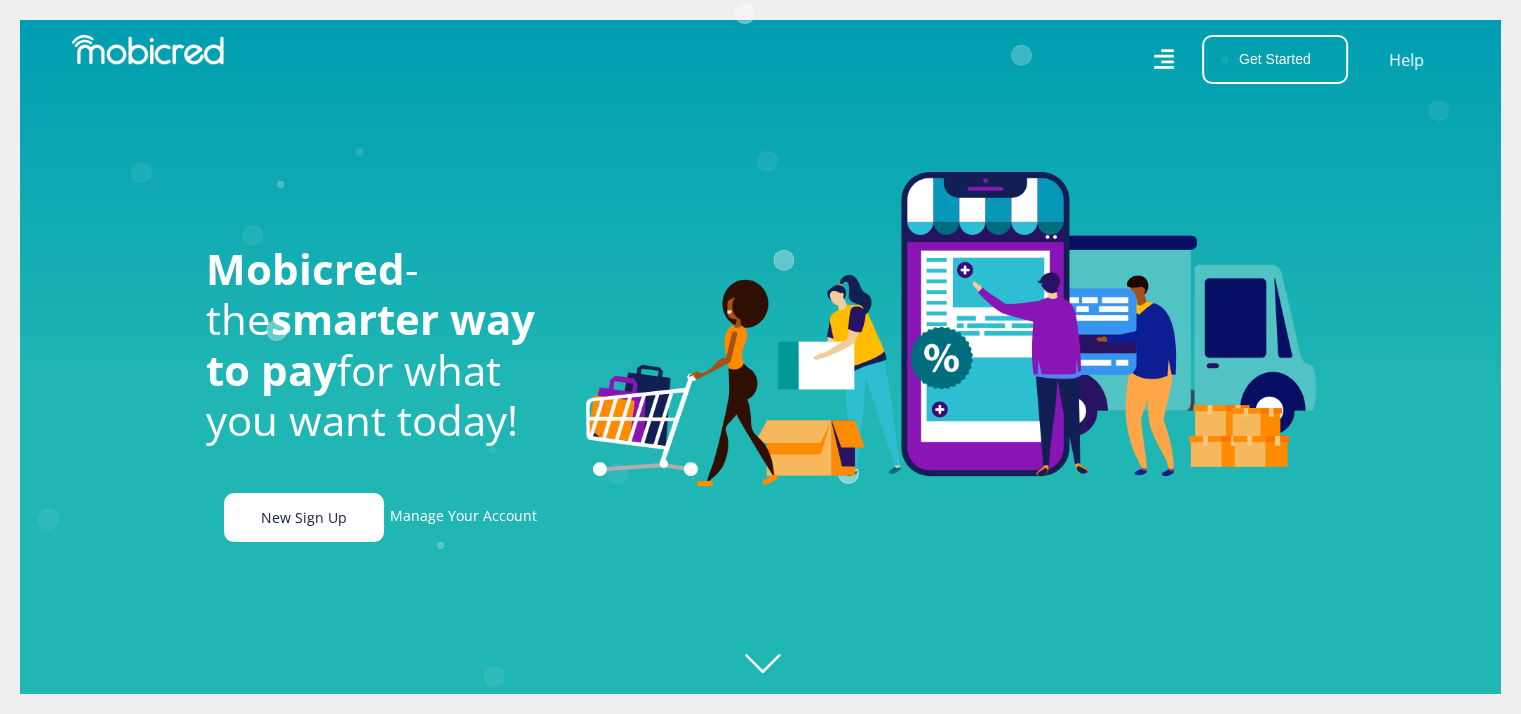 click on "New Sign Up" at bounding box center (304, 517) 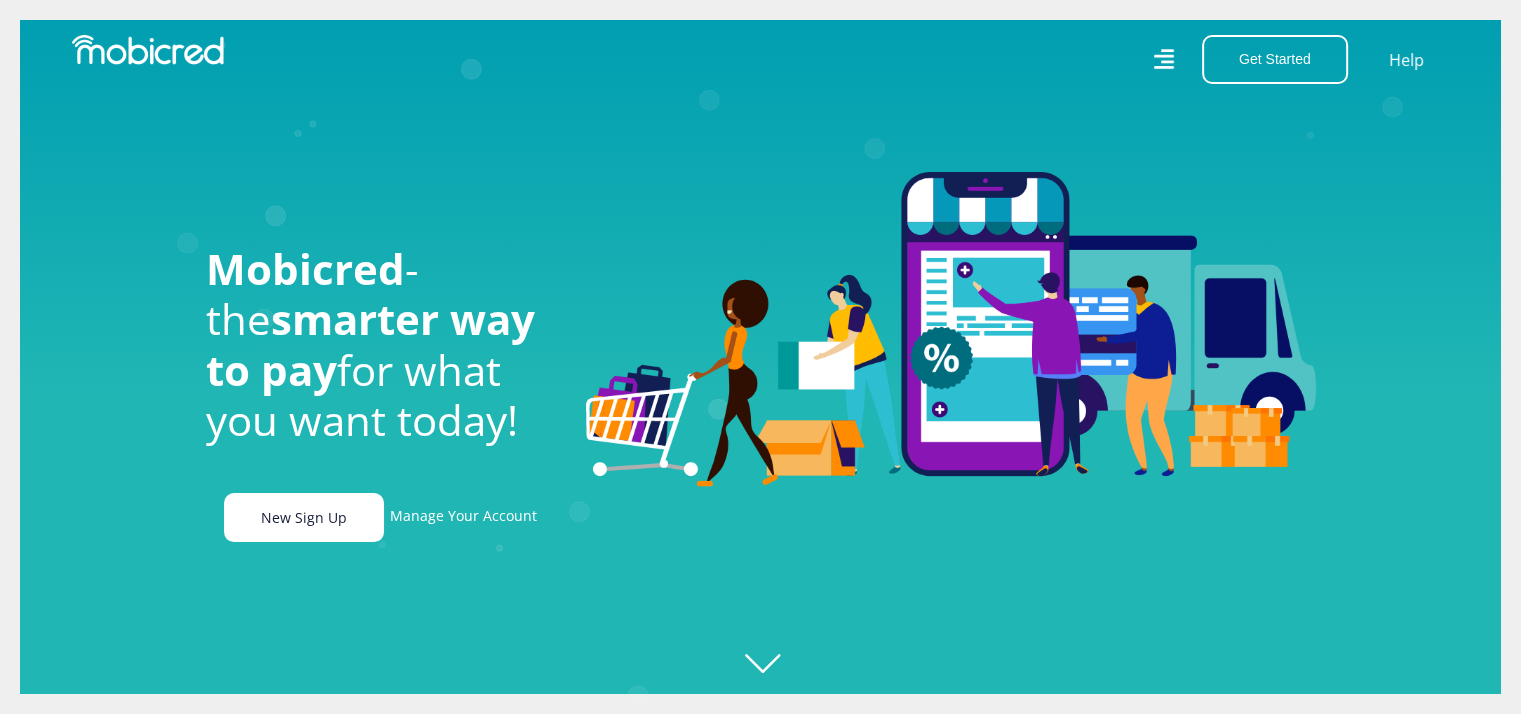 scroll, scrollTop: 0, scrollLeft: 1587, axis: horizontal 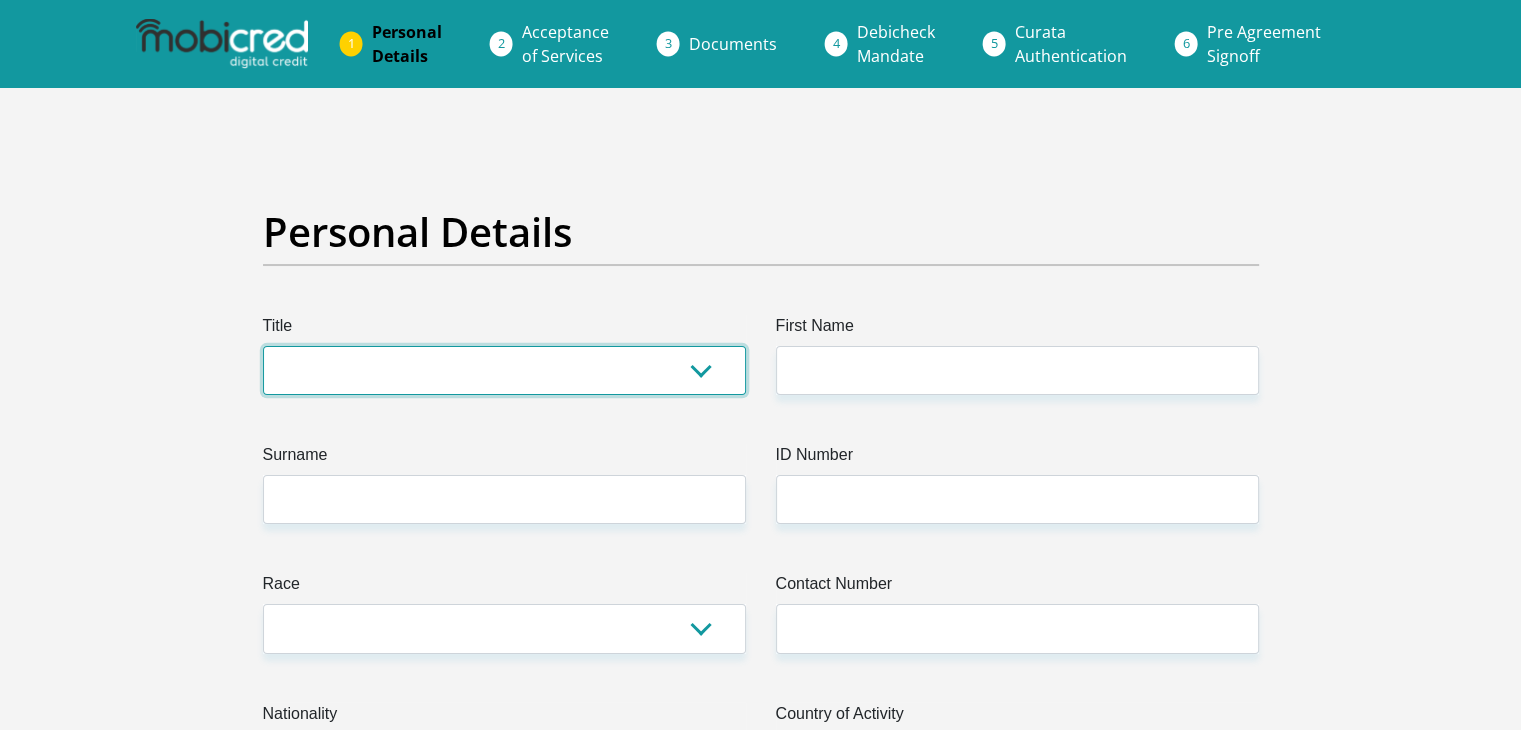 click on "Mr
Ms
Mrs
Dr
Other" at bounding box center [504, 370] 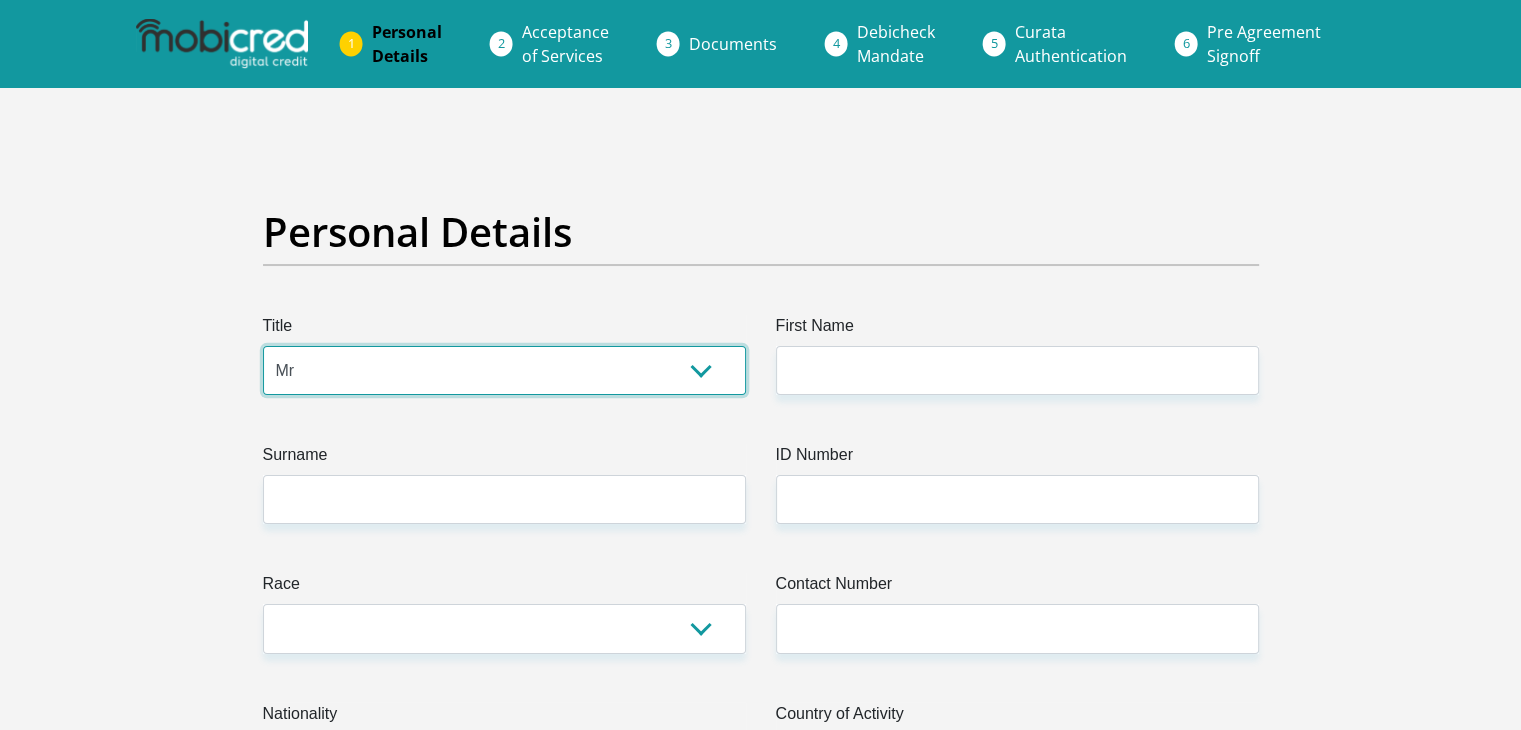click on "Mr
Ms
Mrs
Dr
Other" at bounding box center [504, 370] 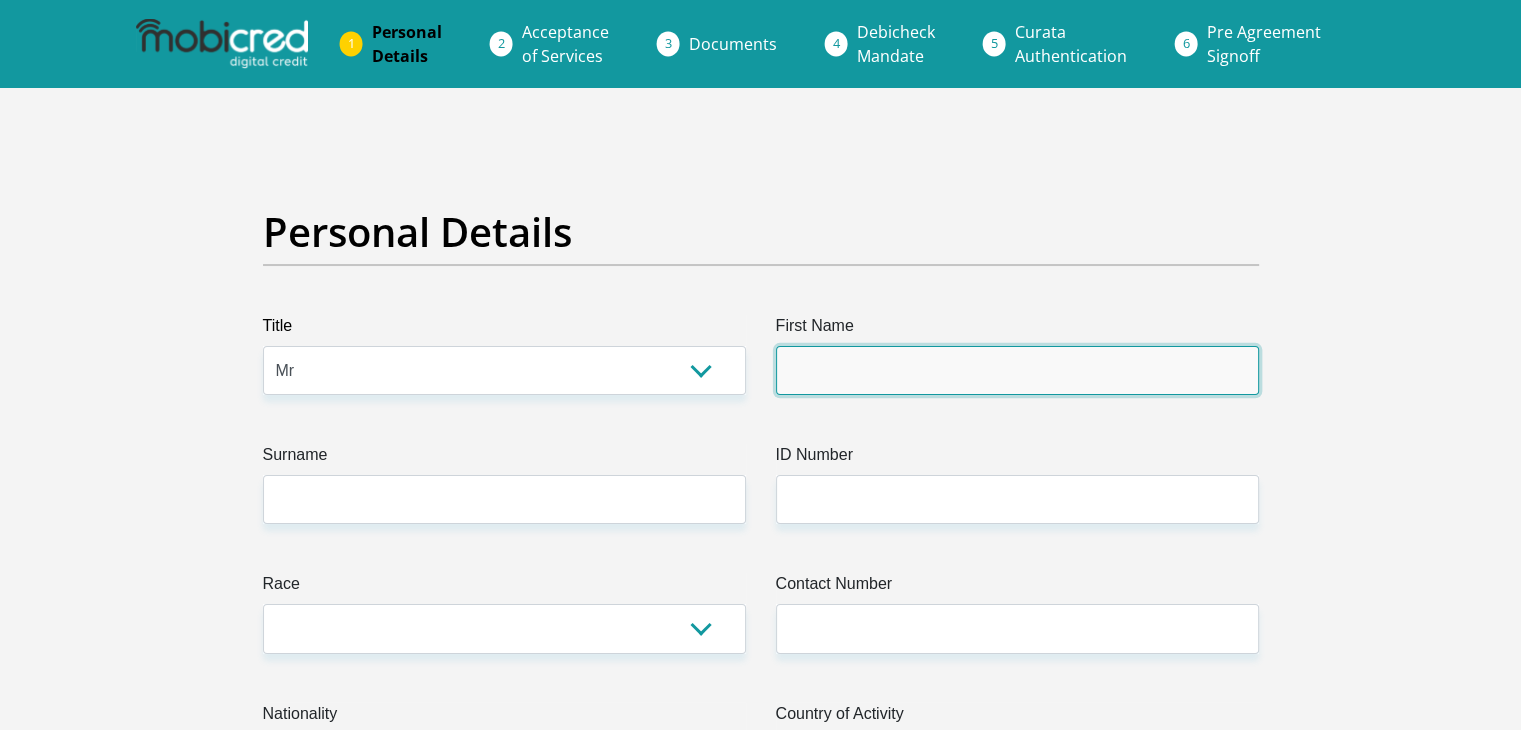 click on "First Name" at bounding box center [1017, 370] 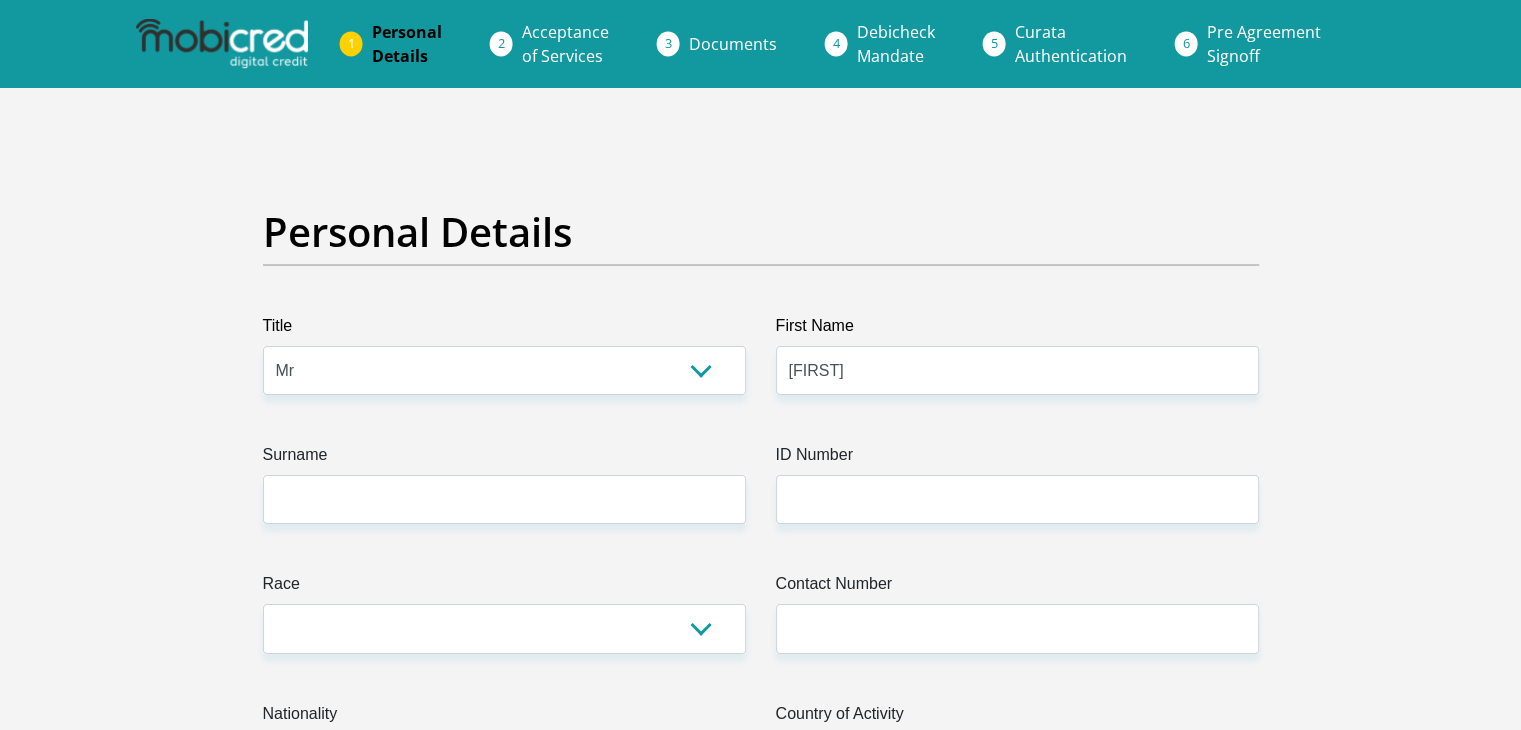 click on "Title
Mr
Ms
Mrs
Dr
Other
First Name
IVAN
Surname
ID Number
Please input valid ID number
Race
Black
Coloured
Indian
White
Other
Contact Number
Please input valid contact number
Nationality
South Africa
Afghanistan
Aland Islands
Albania  Algeria  Aruba" at bounding box center (761, 3567) 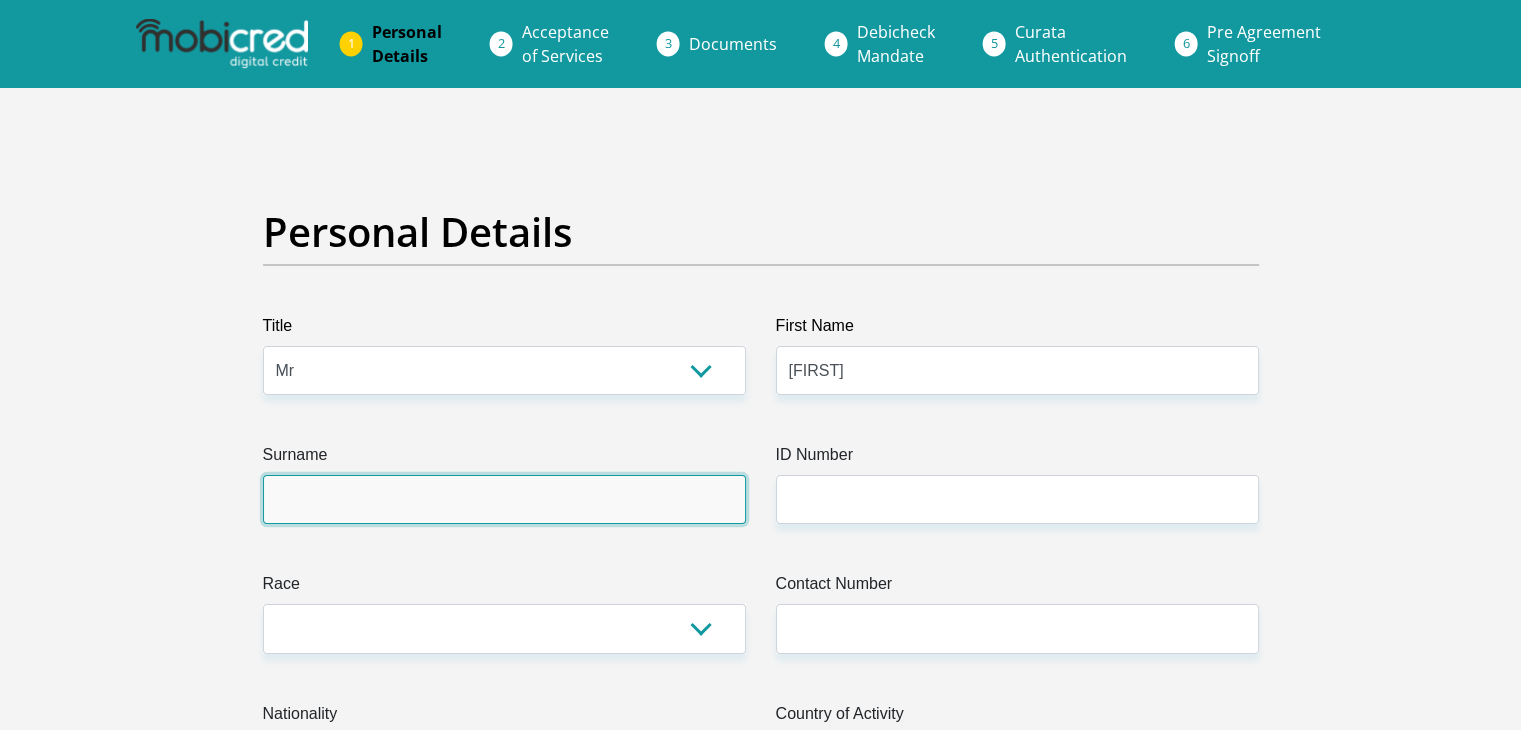 click on "Surname" at bounding box center (504, 499) 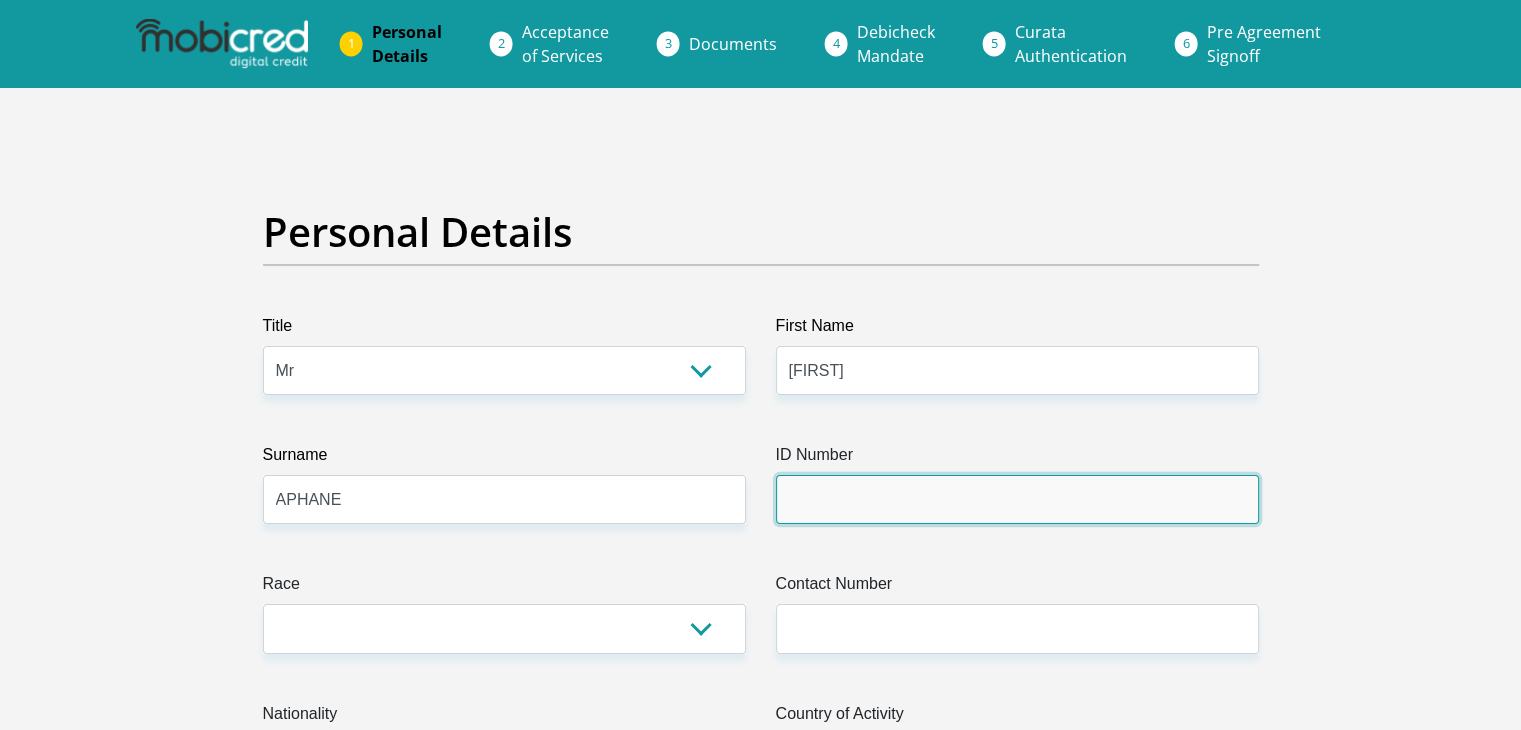 click on "ID Number" at bounding box center [1017, 499] 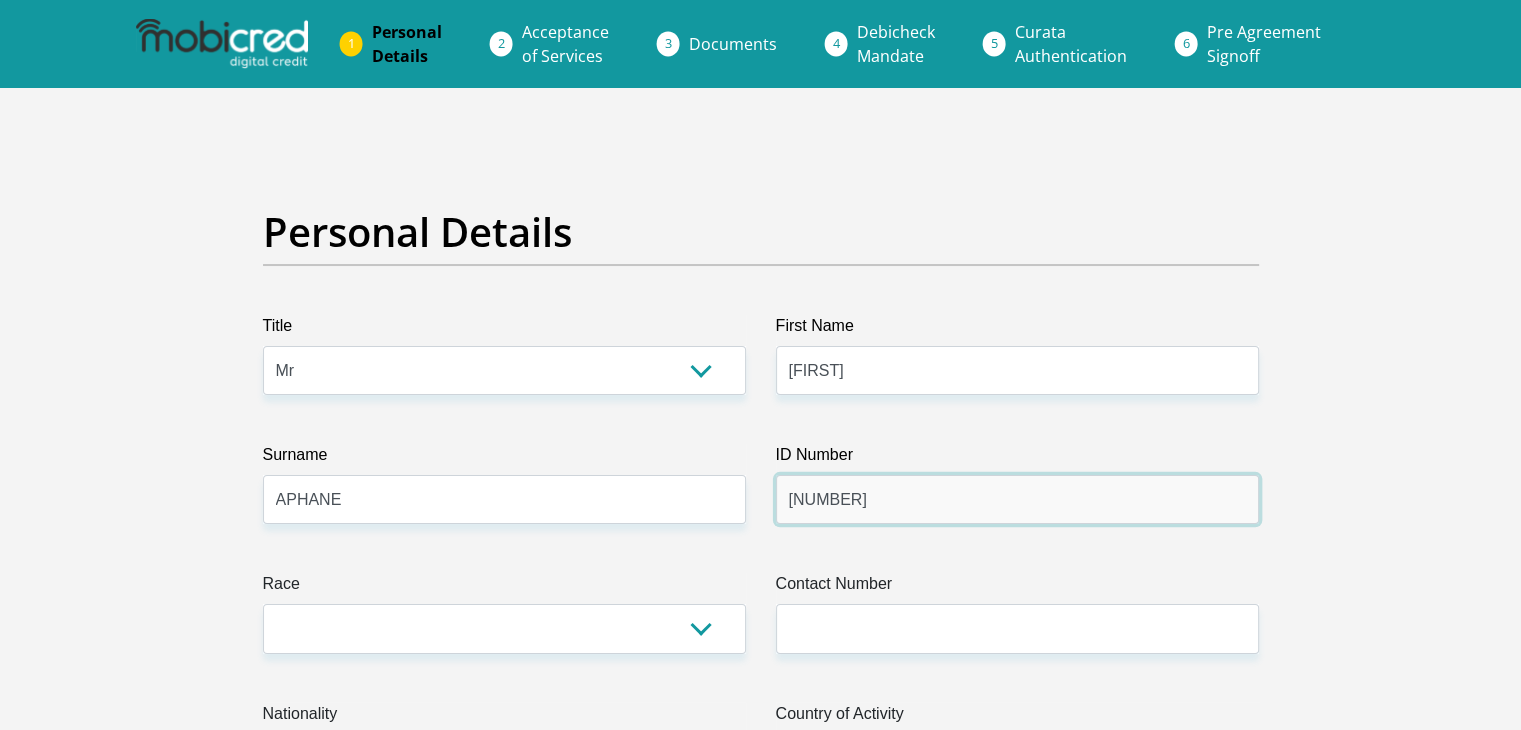 type on "0412235800080" 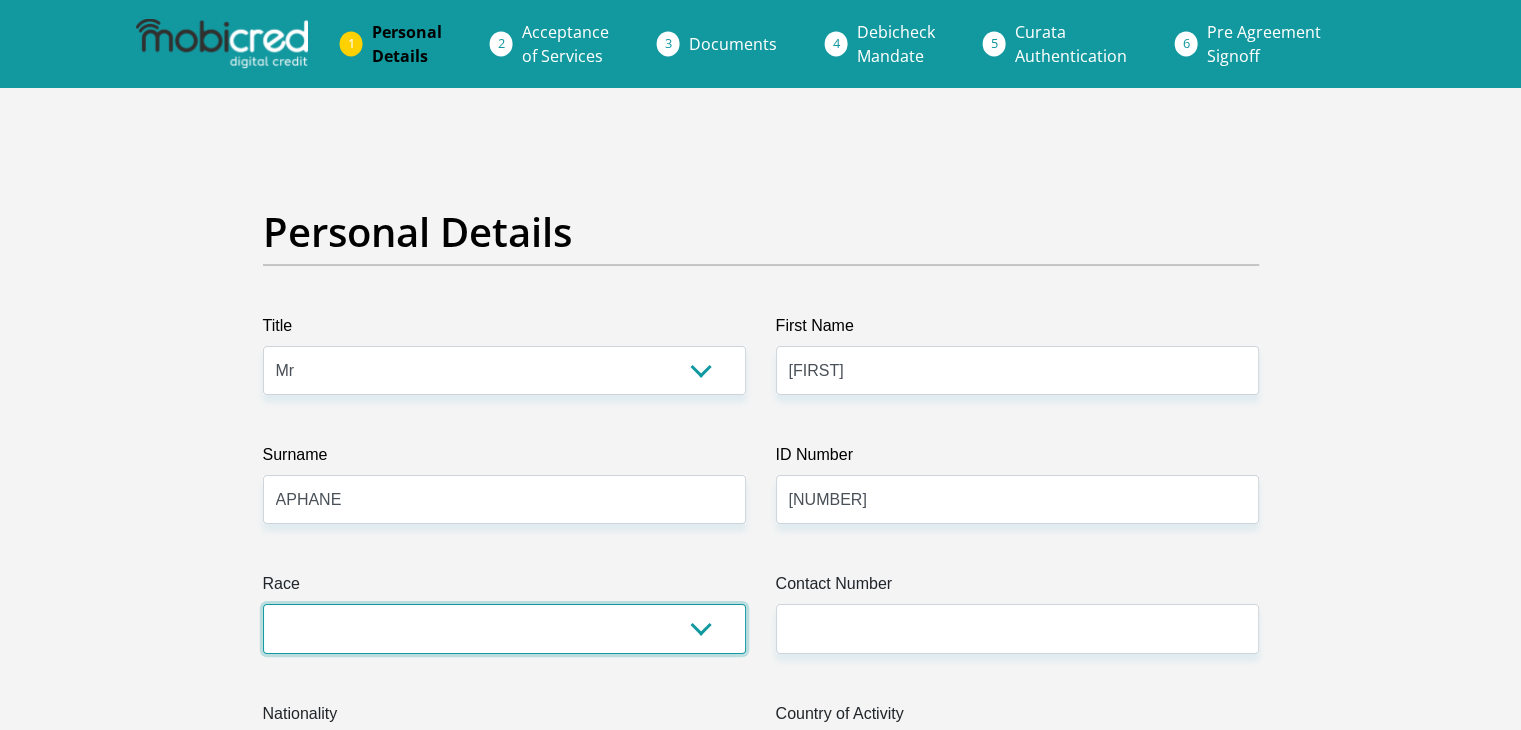 click on "Black
Coloured
Indian
White
Other" at bounding box center (504, 628) 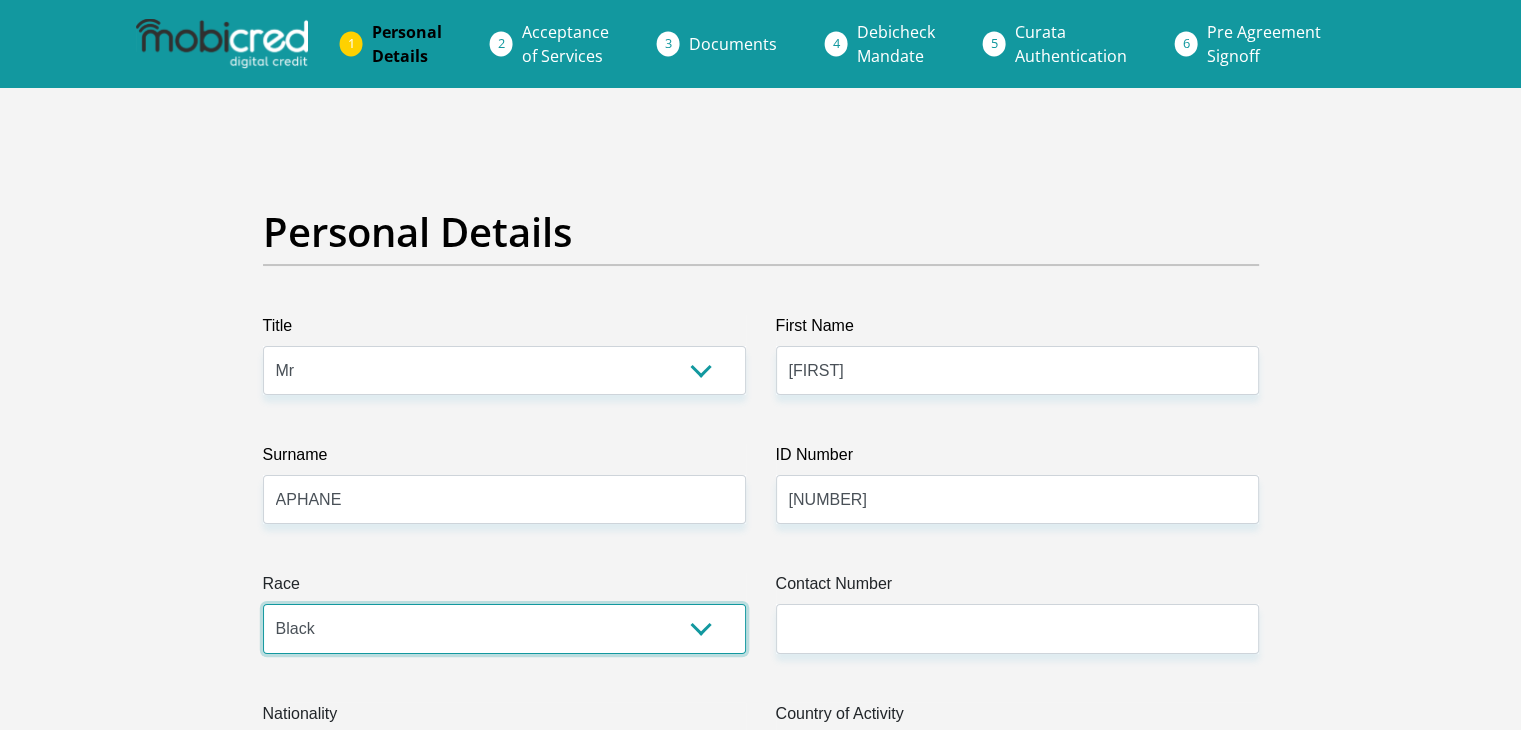 click on "Black
Coloured
Indian
White
Other" at bounding box center [504, 628] 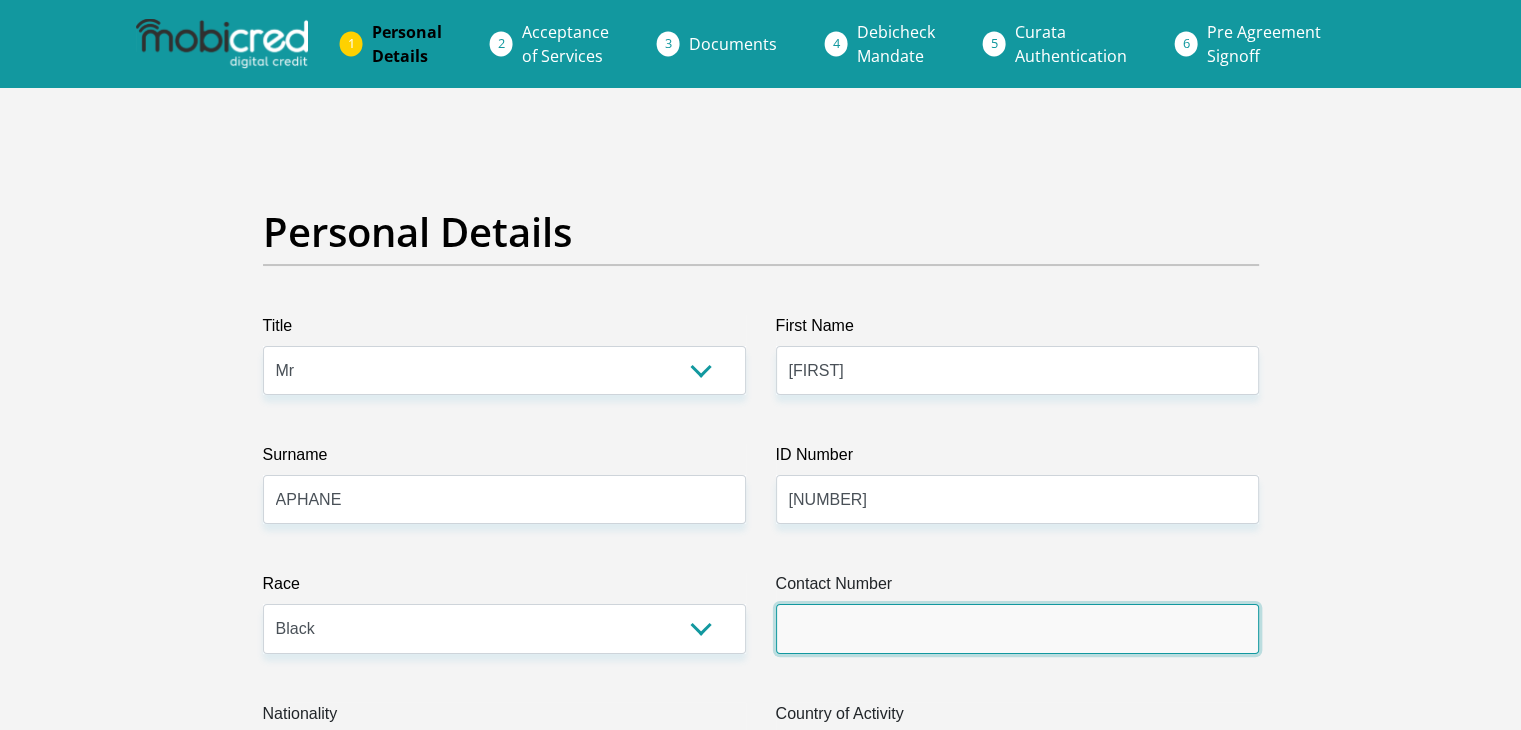 click on "Contact Number" at bounding box center [1017, 628] 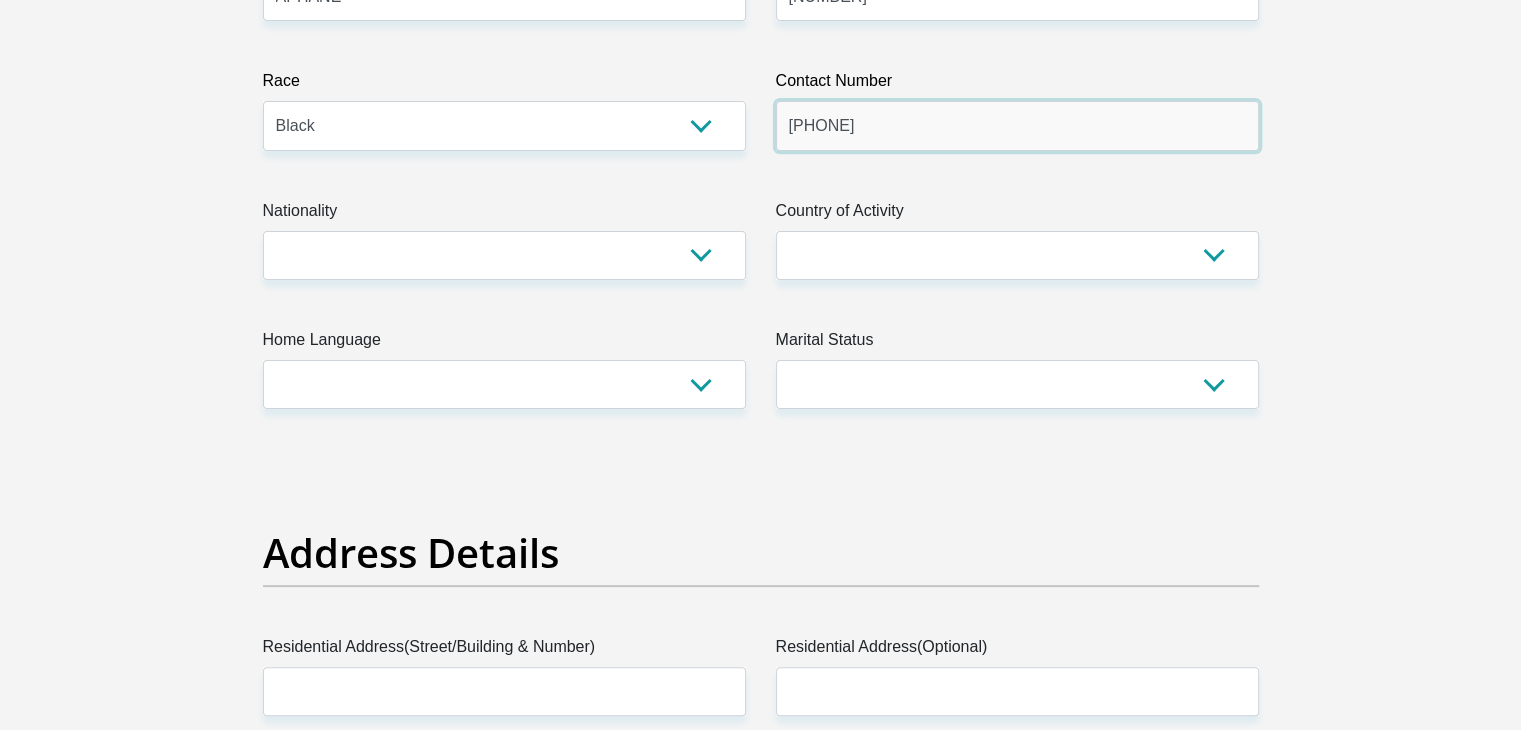 scroll, scrollTop: 514, scrollLeft: 0, axis: vertical 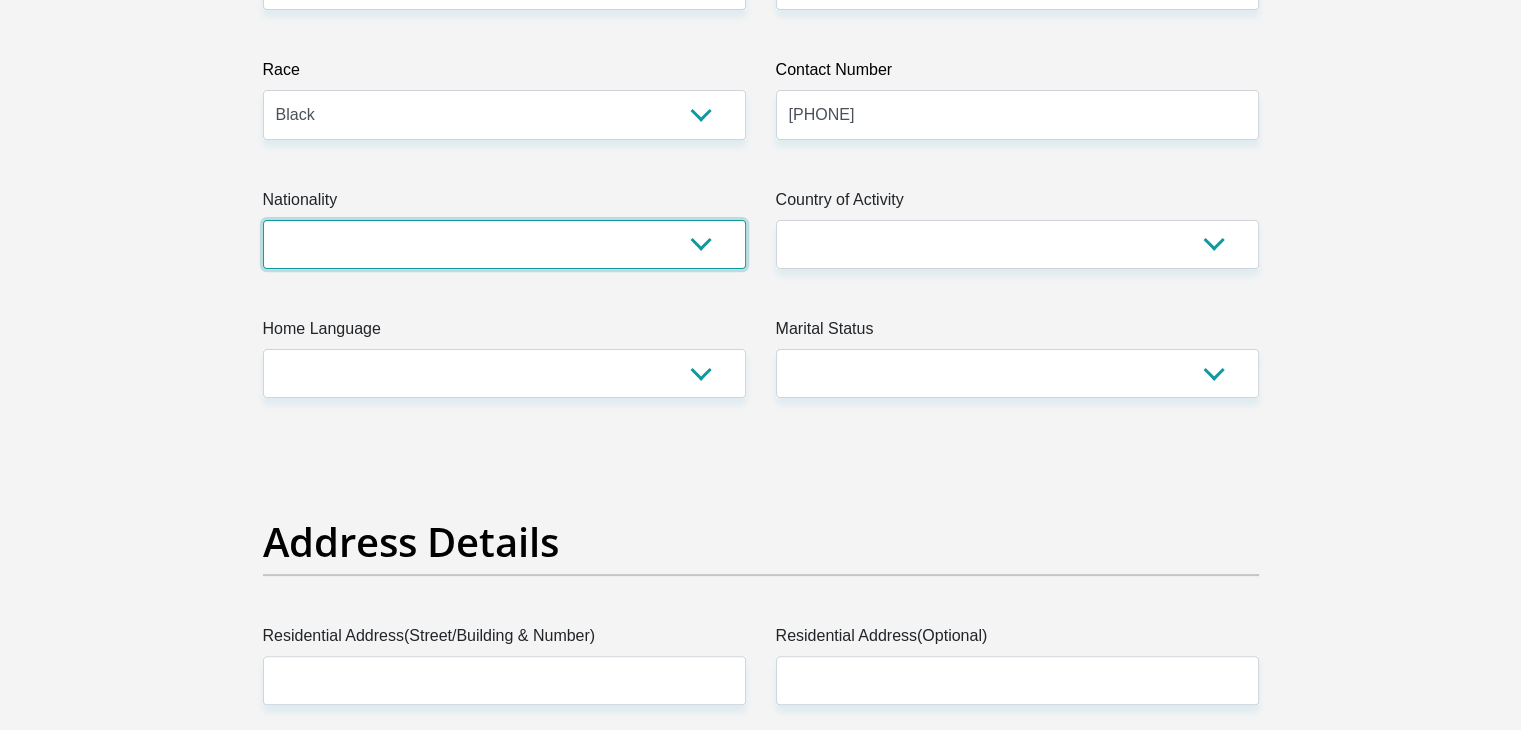 click on "South Africa
Afghanistan
Aland Islands
Albania
Algeria
America Samoa
American Virgin Islands
Andorra
Angola
Anguilla
Antarctica
Antigua and Barbuda
Argentina
Armenia
Aruba
Ascension Island
Australia
Austria
Azerbaijan
Bahamas
Bahrain
Bangladesh
Barbados
Chad" at bounding box center [504, 244] 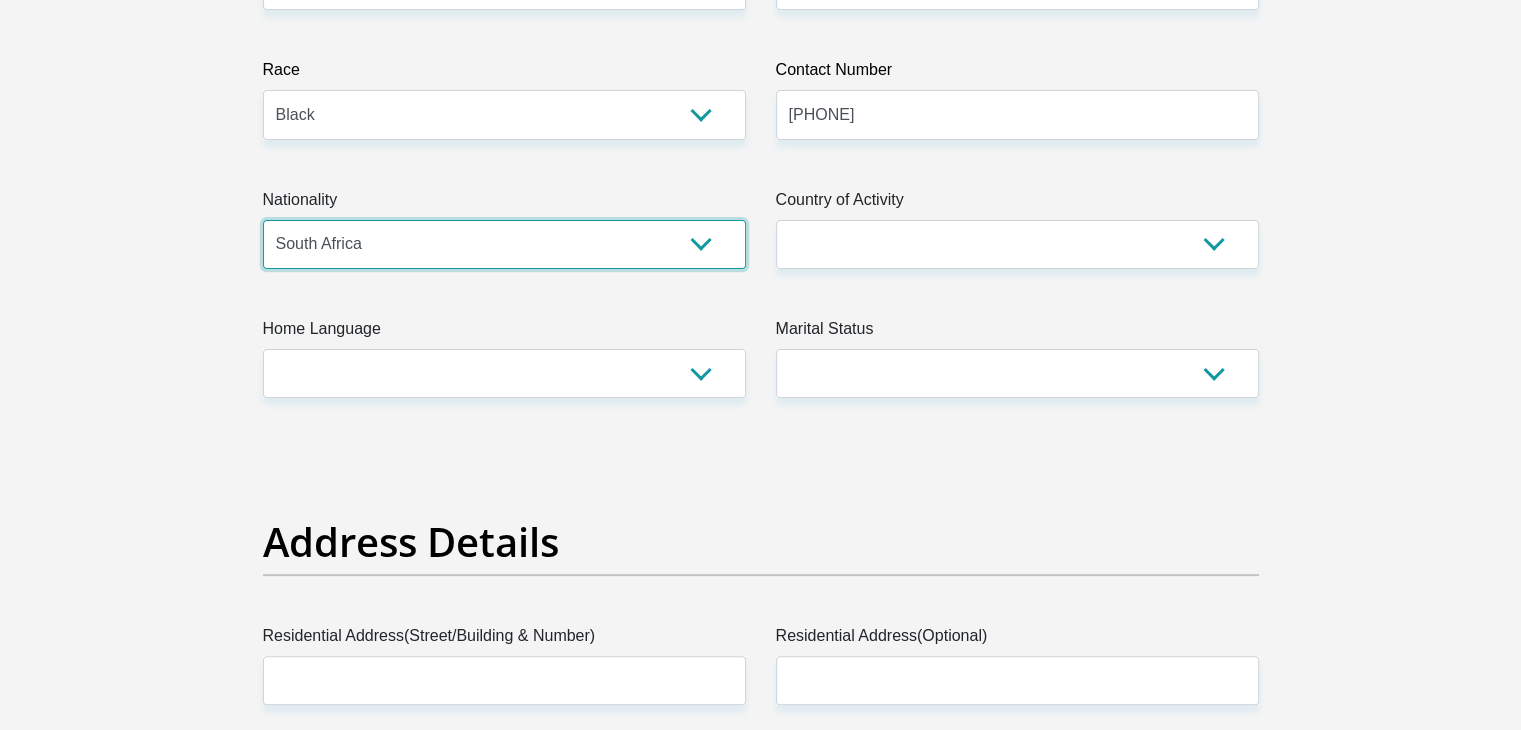click on "South Africa
Afghanistan
Aland Islands
Albania
Algeria
America Samoa
American Virgin Islands
Andorra
Angola
Anguilla
Antarctica
Antigua and Barbuda
Argentina
Armenia
Aruba
Ascension Island
Australia
Austria
Azerbaijan
Bahamas
Bahrain
Bangladesh
Barbados
Chad" at bounding box center (504, 244) 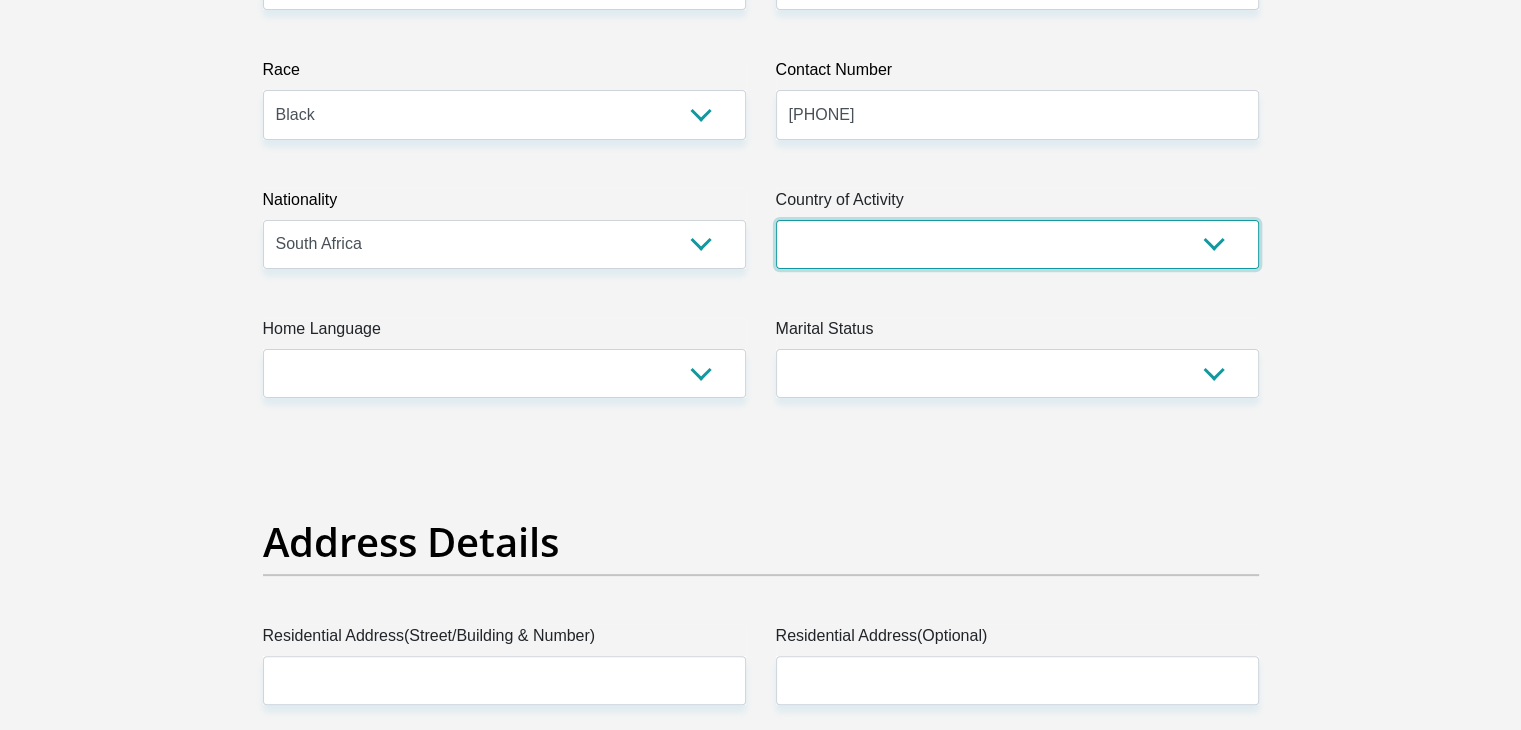 click on "South Africa
Afghanistan
Aland Islands
Albania
Algeria
America Samoa
American Virgin Islands
Andorra
Angola
Anguilla
Antarctica
Antigua and Barbuda
Argentina
Armenia
Aruba
Ascension Island
Australia
Austria
Azerbaijan
Chad" at bounding box center [1017, 244] 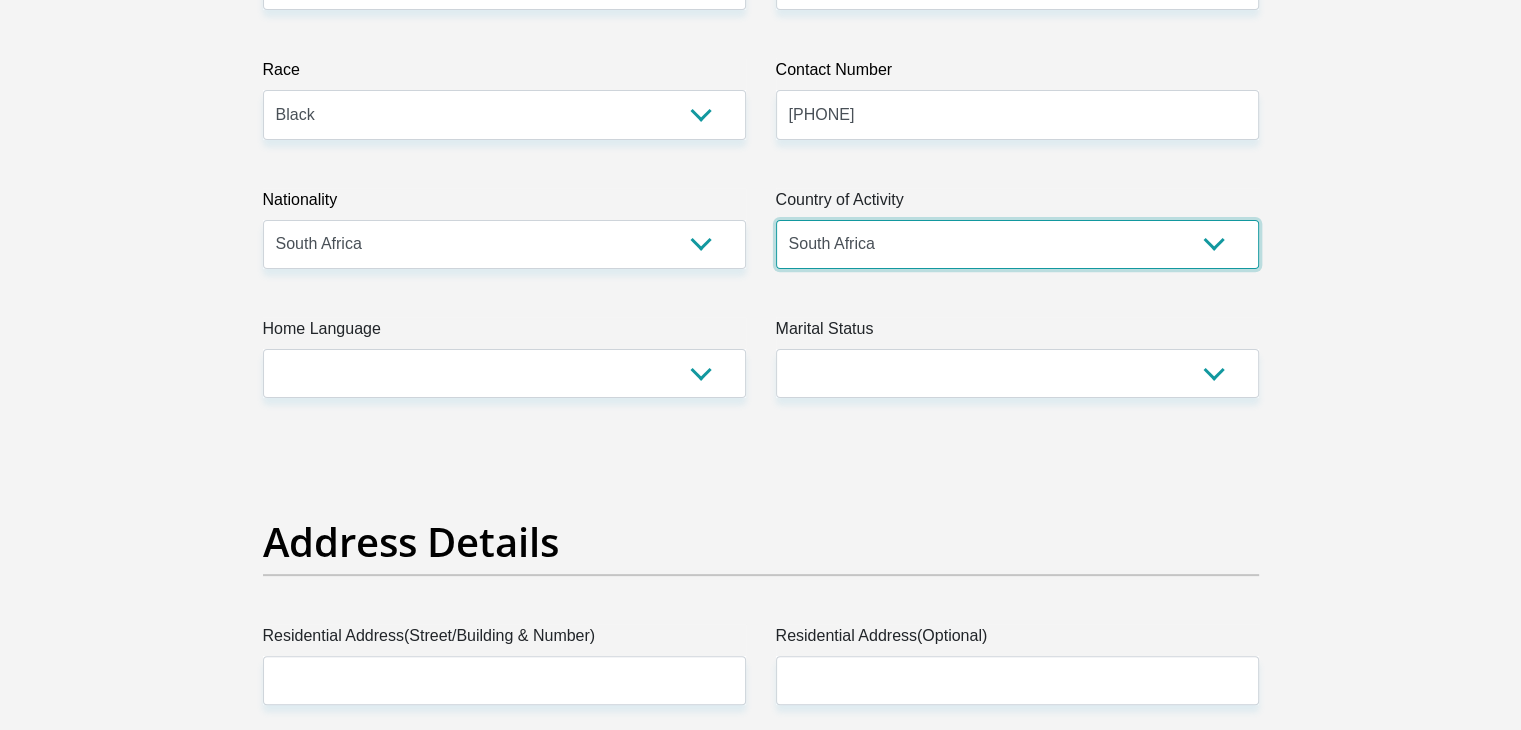 click on "South Africa
Afghanistan
Aland Islands
Albania
Algeria
America Samoa
American Virgin Islands
Andorra
Angola
Anguilla
Antarctica
Antigua and Barbuda
Argentina
Armenia
Aruba
Ascension Island
Australia
Austria
Azerbaijan
Chad" at bounding box center [1017, 244] 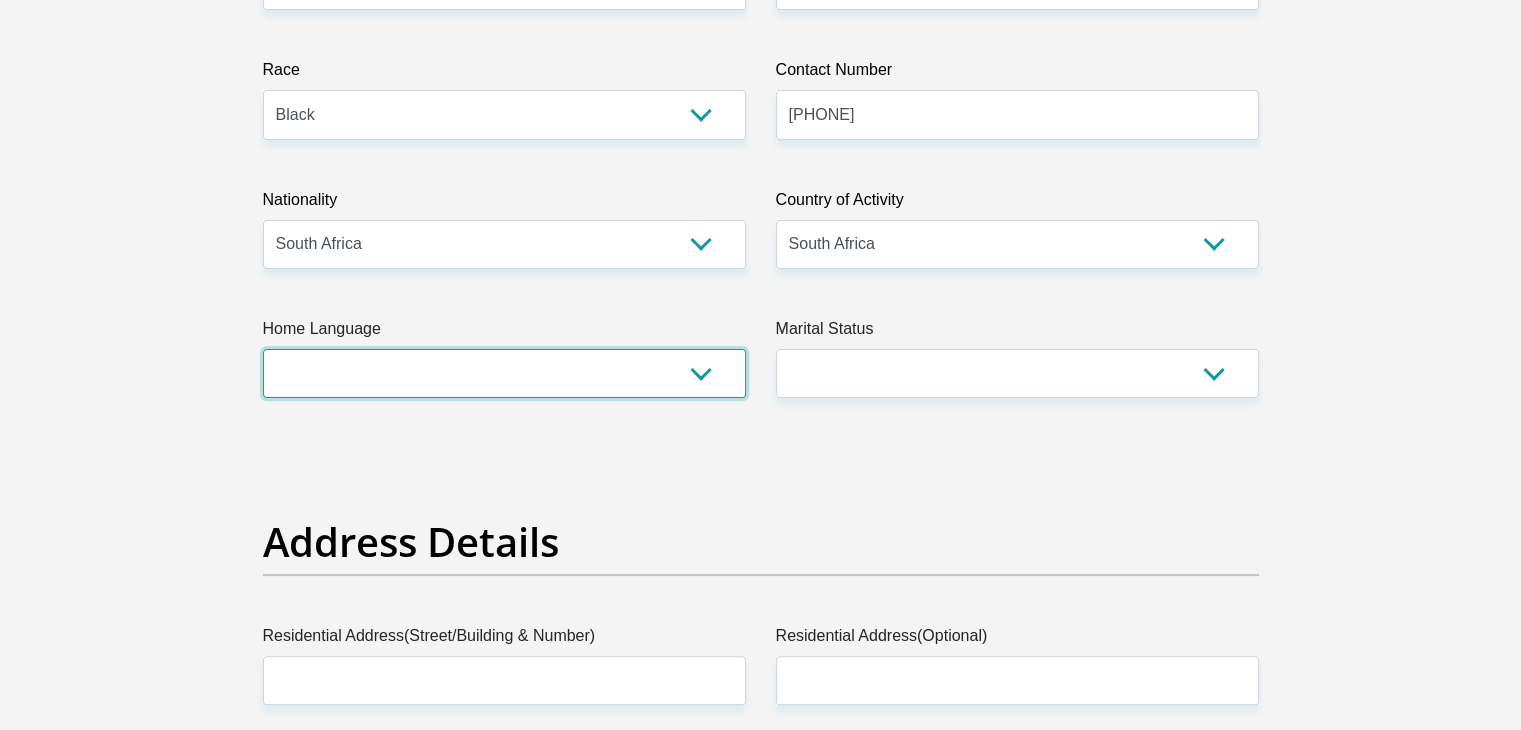 click on "Afrikaans
English
Sepedi
South Ndebele
Southern Sotho
Swati
Tsonga
Tswana
Venda
Xhosa
Zulu
Other" at bounding box center (504, 373) 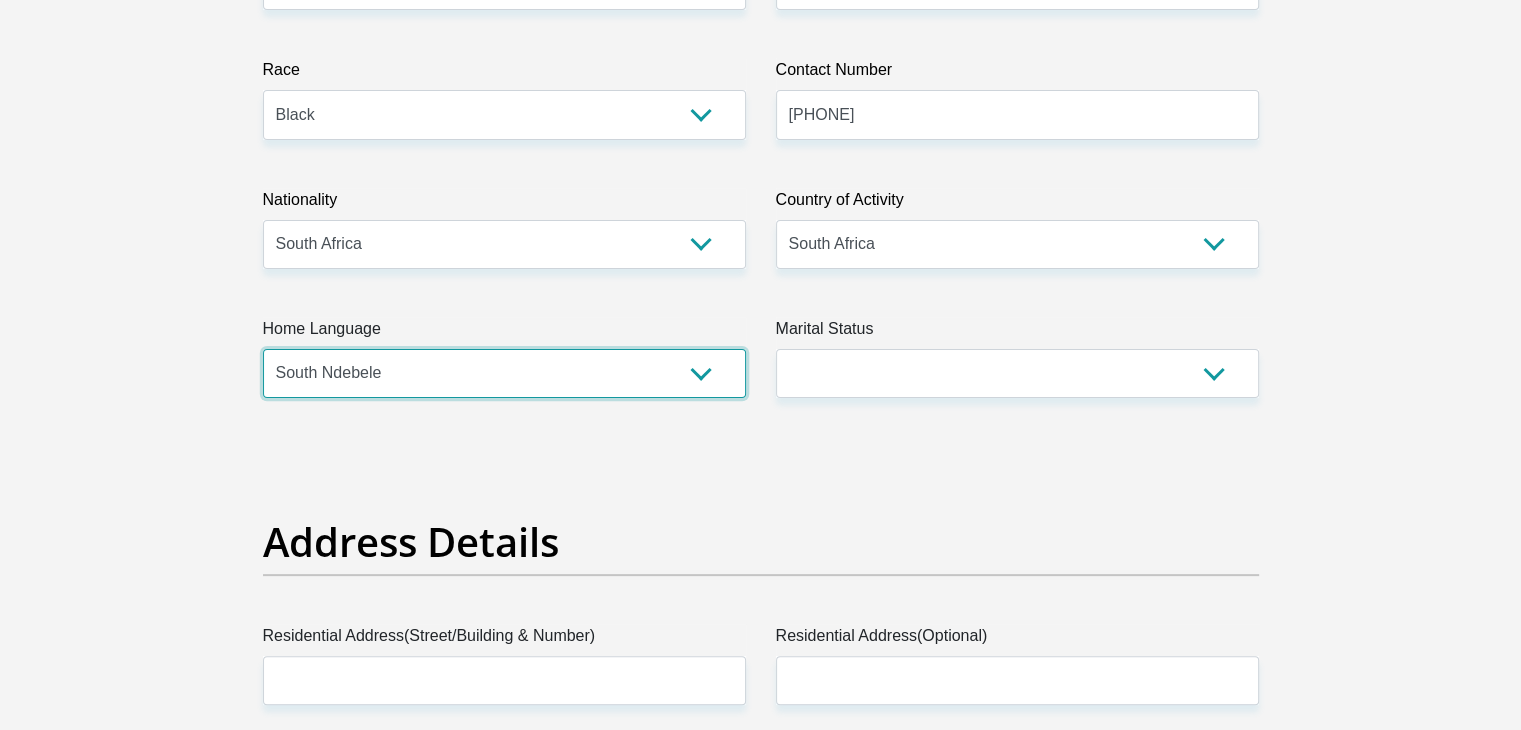 click on "Afrikaans
English
Sepedi
South Ndebele
Southern Sotho
Swati
Tsonga
Tswana
Venda
Xhosa
Zulu
Other" at bounding box center (504, 373) 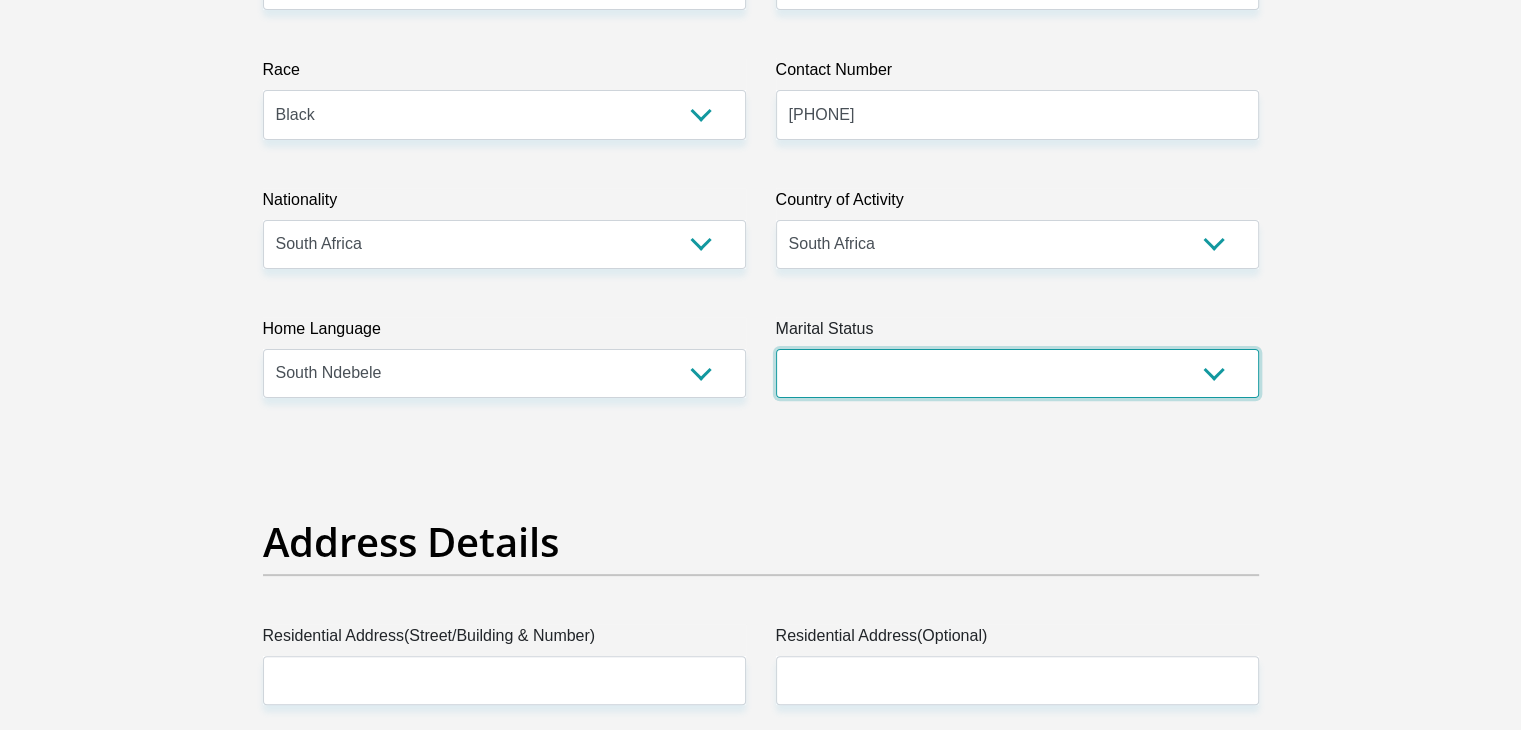 click on "Married ANC
Single
Divorced
Widowed
Married COP or Customary Law" at bounding box center (1017, 373) 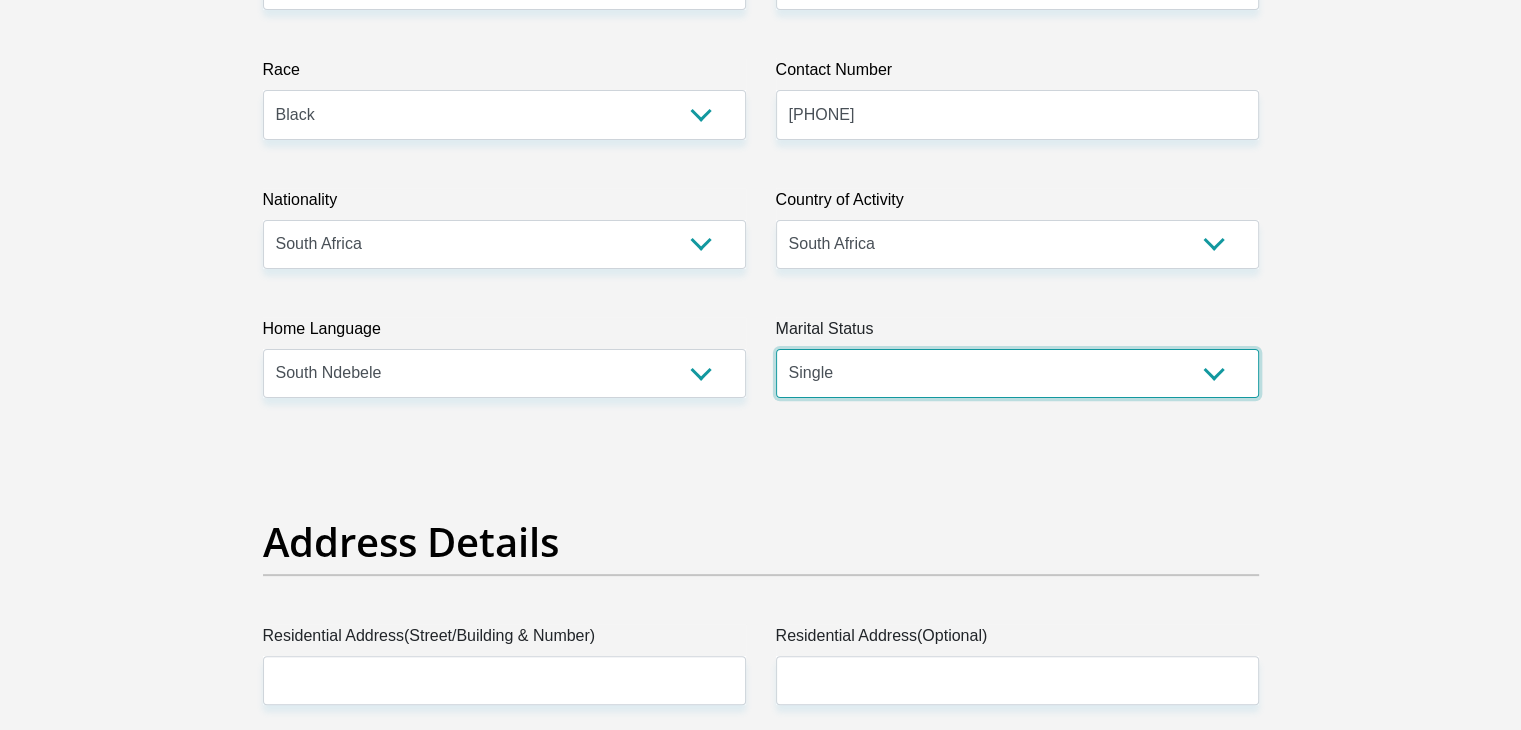 click on "Married ANC
Single
Divorced
Widowed
Married COP or Customary Law" at bounding box center [1017, 373] 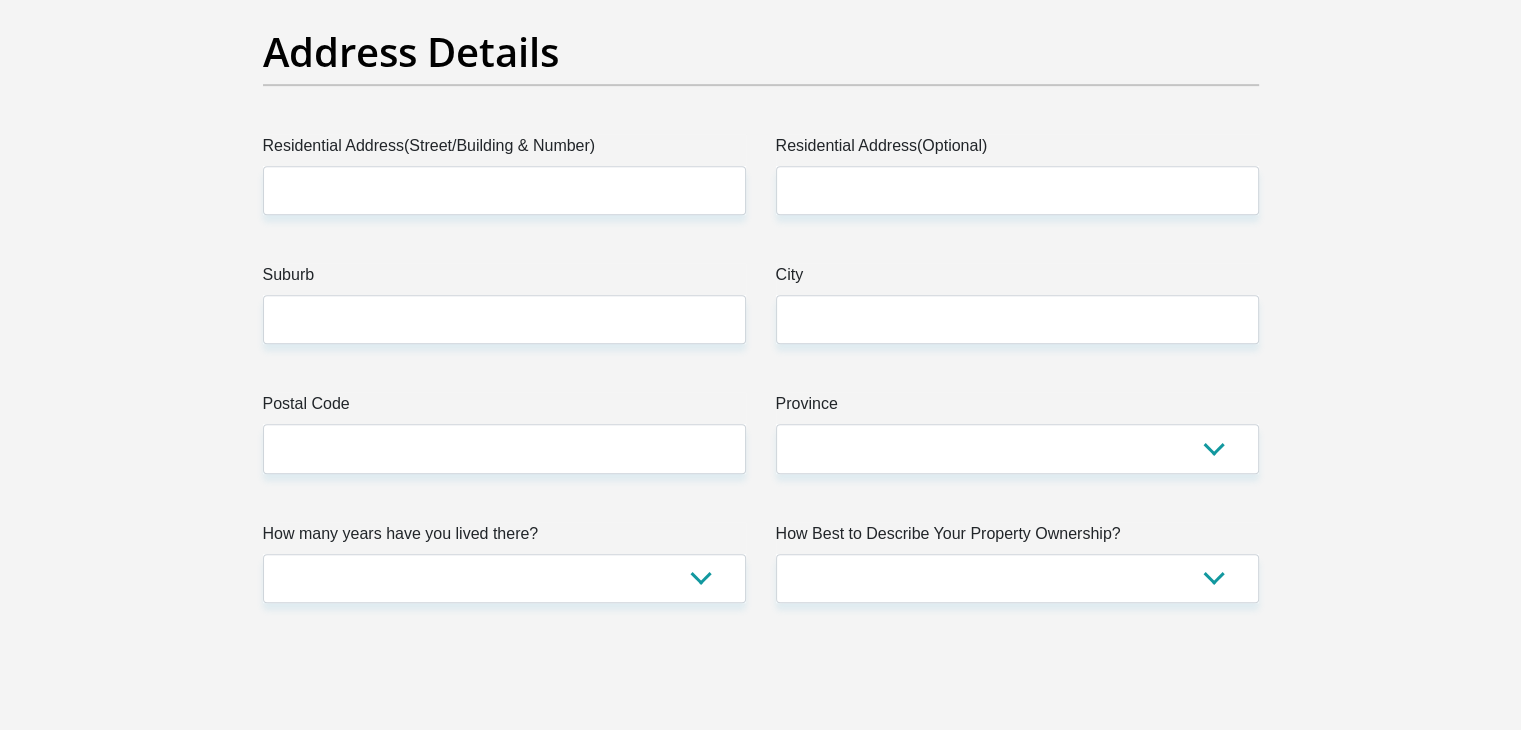 scroll, scrollTop: 1006, scrollLeft: 0, axis: vertical 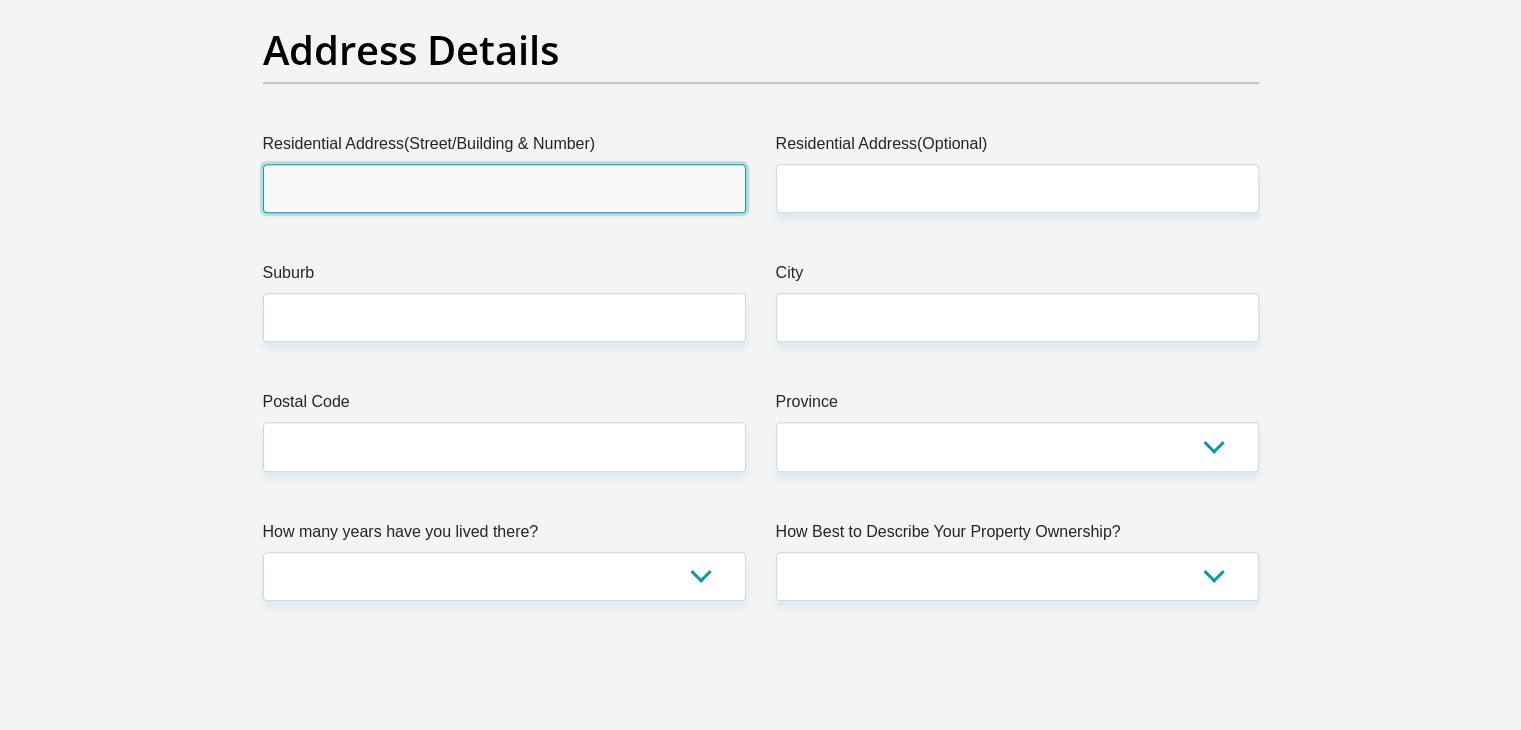 click on "Residential Address(Street/Building & Number)" at bounding box center [504, 188] 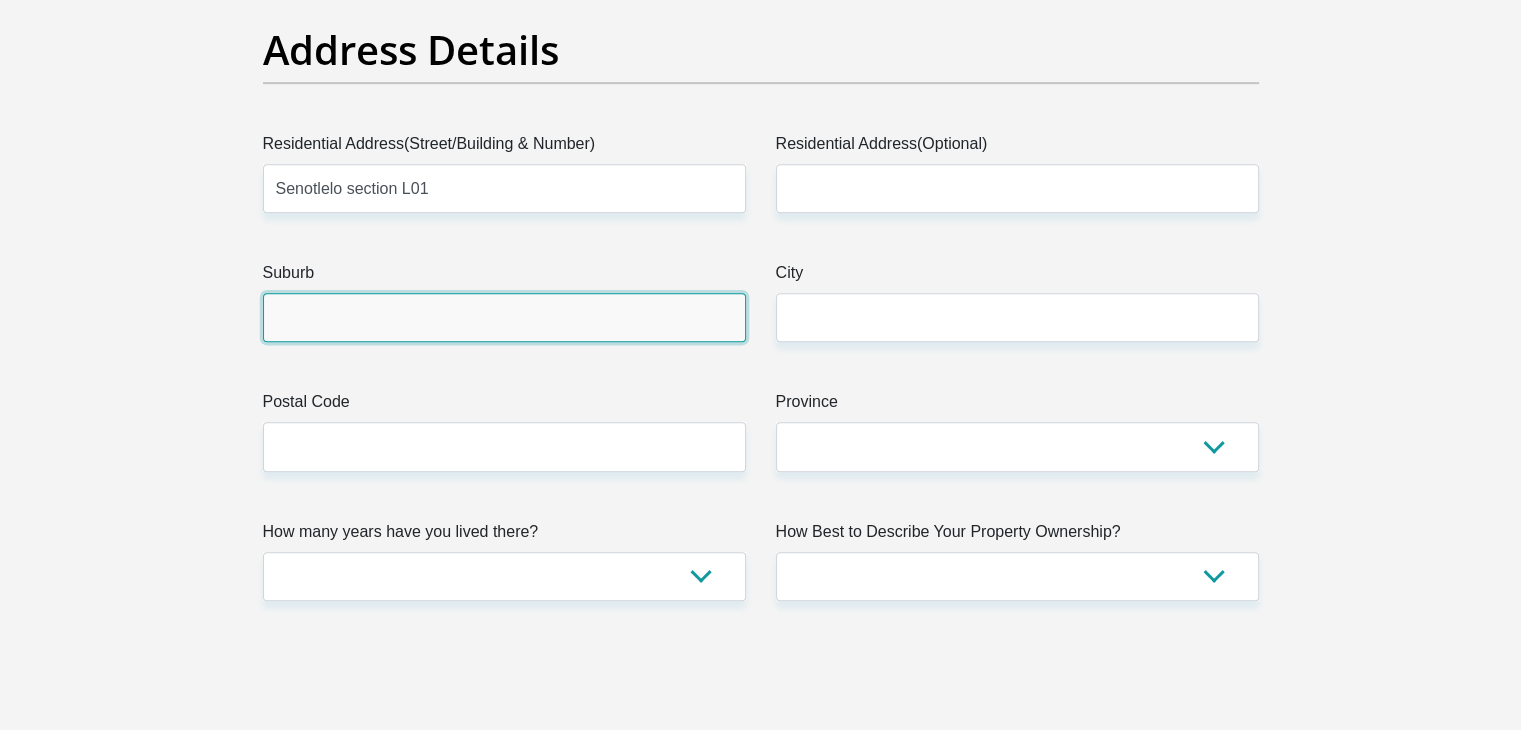 type on "Siyabuswa" 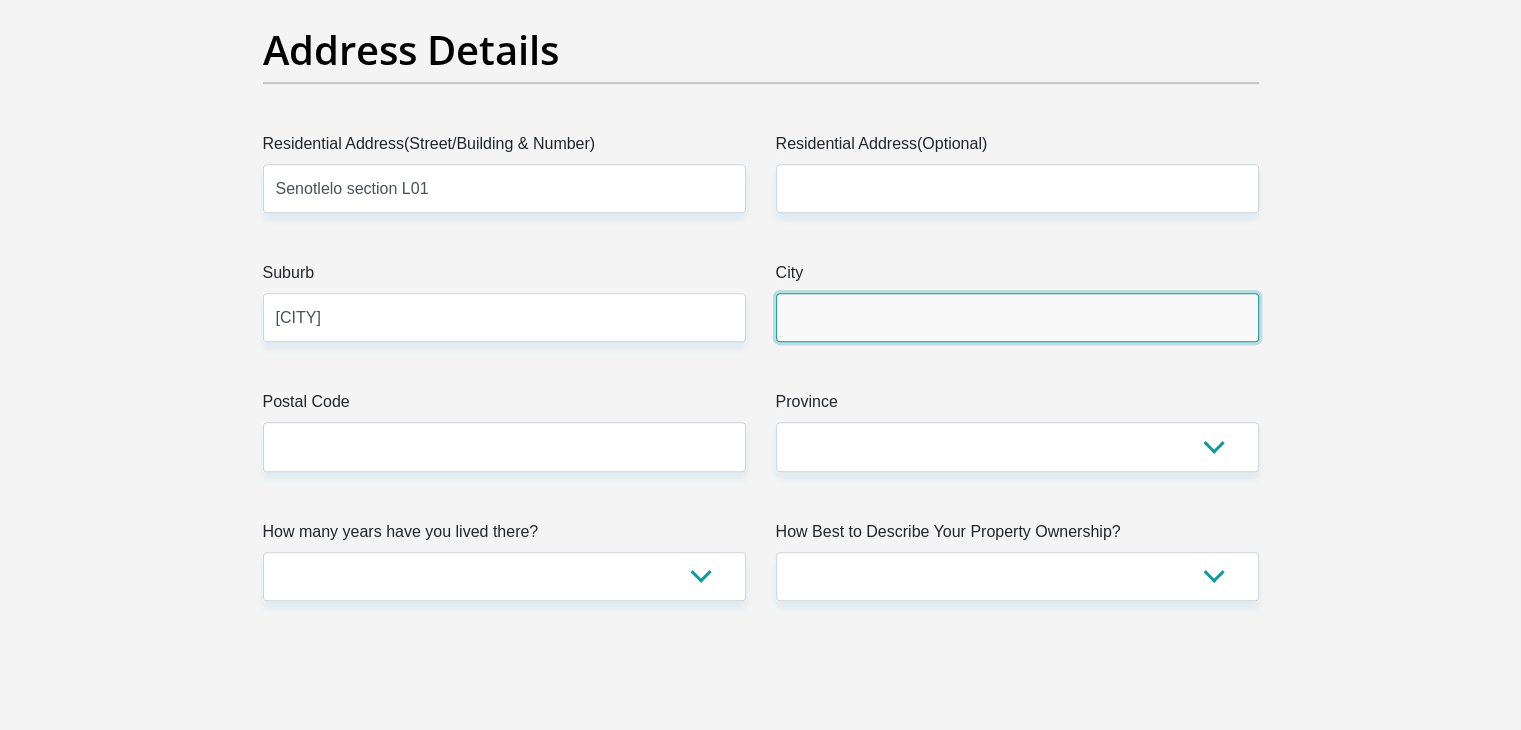 type on "Siyabuswa" 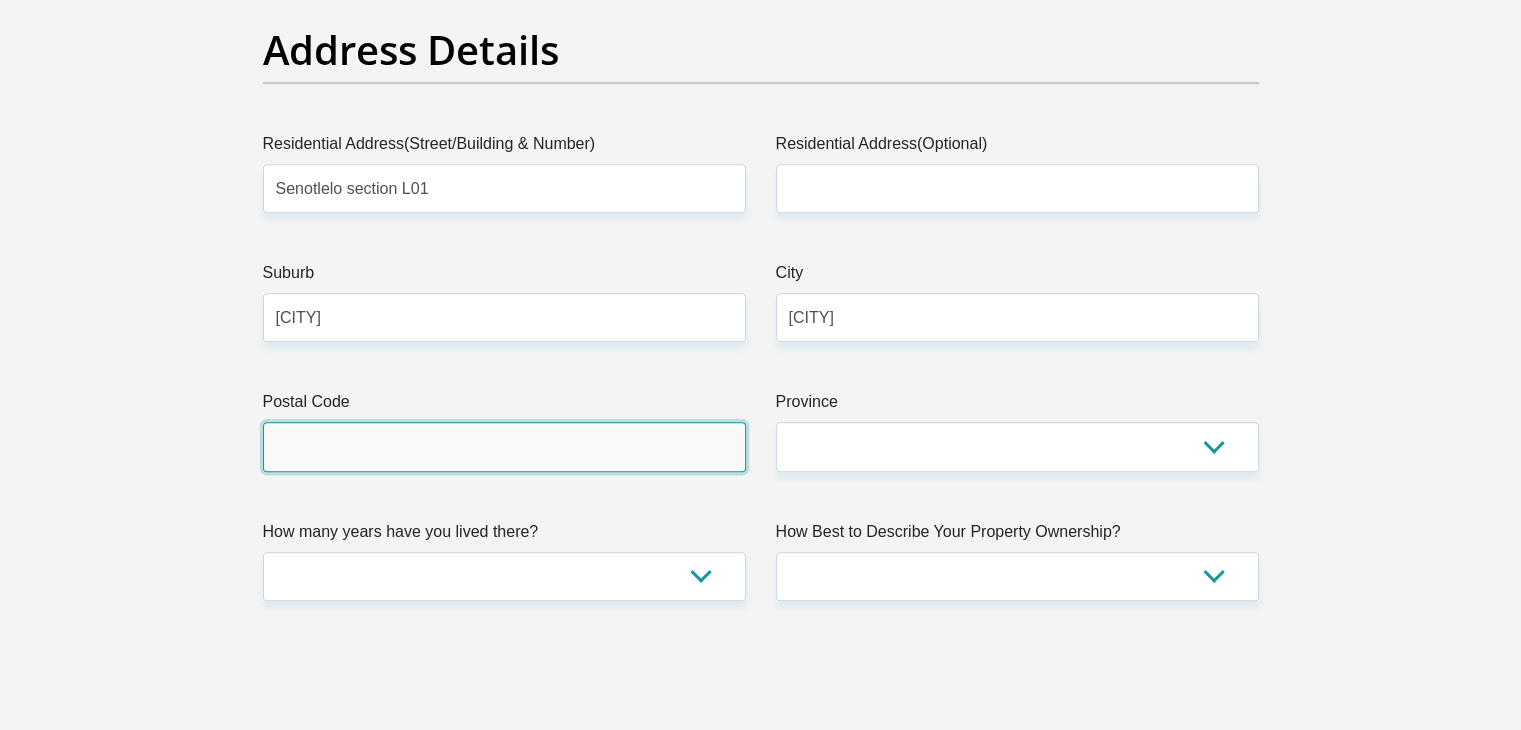 type on "0465" 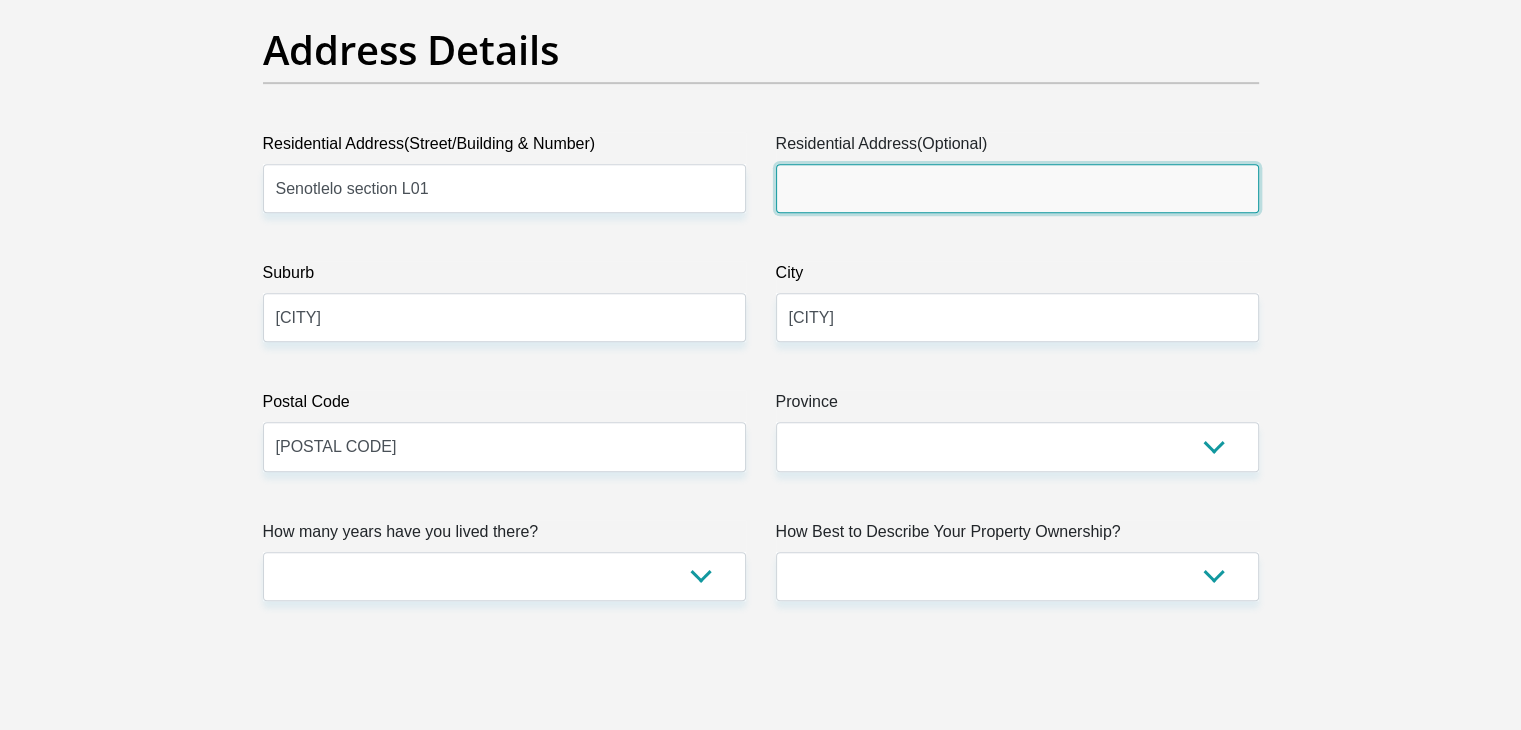 click on "Residential Address(Optional)" at bounding box center [1017, 188] 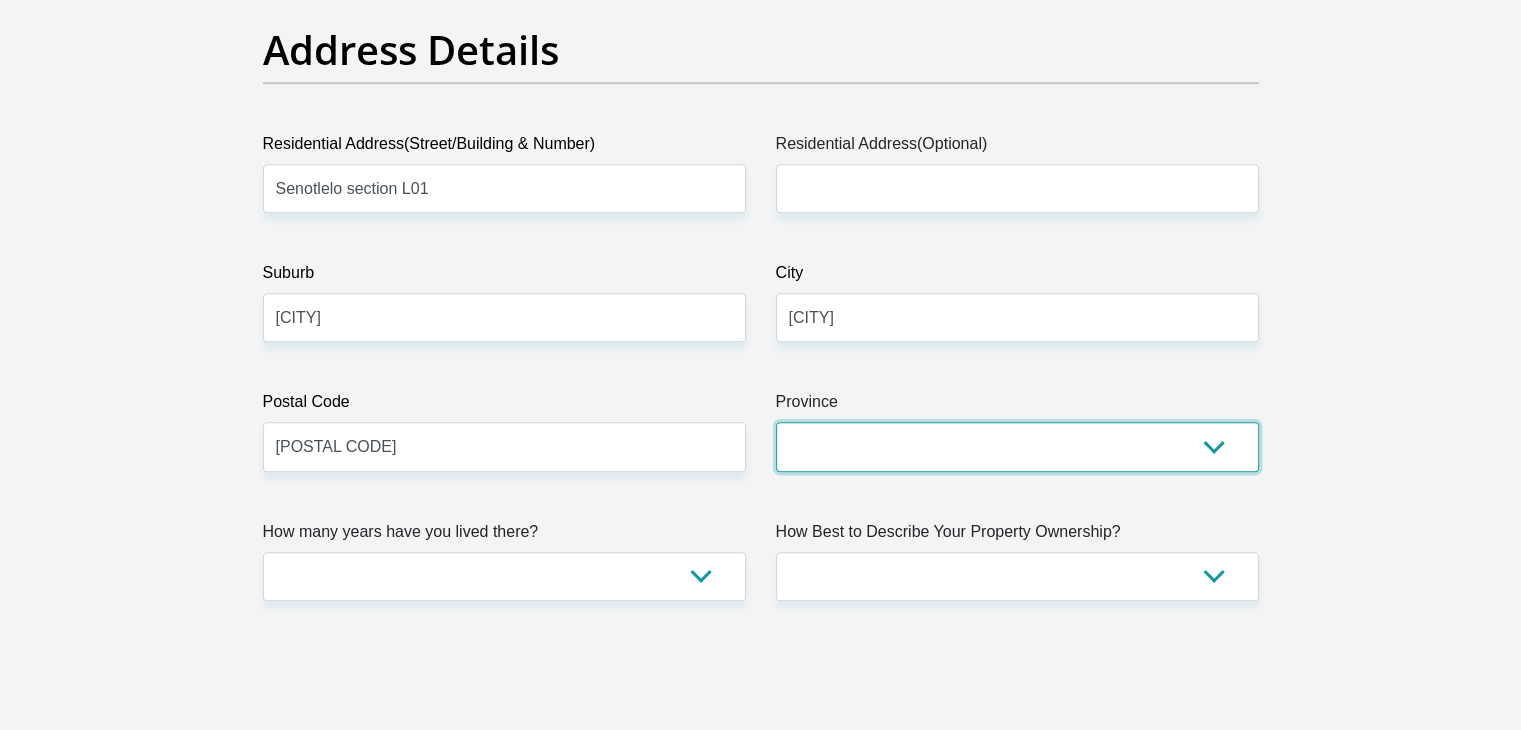 click on "Eastern Cape
Free State
Gauteng
KwaZulu-Natal
Limpopo
Mpumalanga
Northern Cape
North West
Western Cape" at bounding box center [1017, 446] 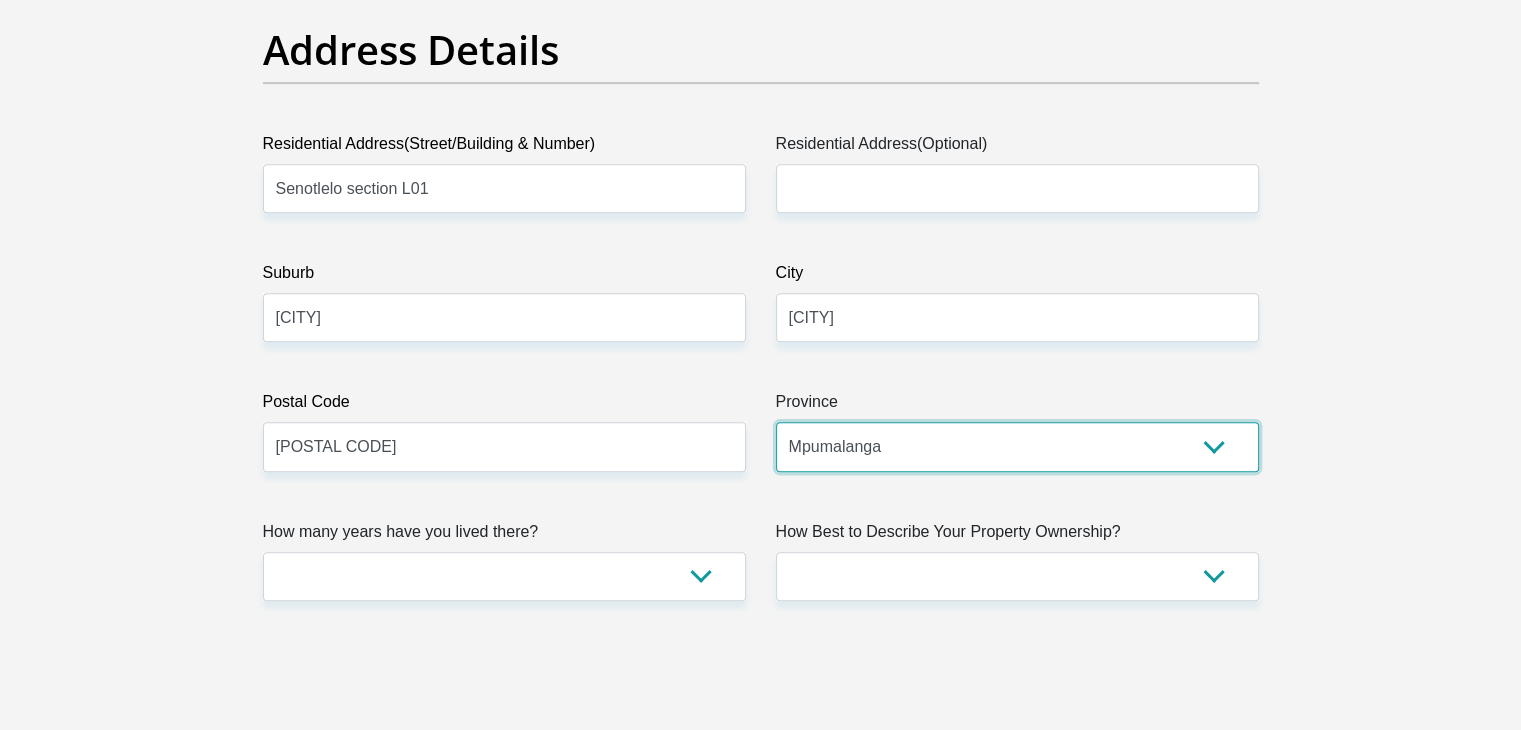 click on "Eastern Cape
Free State
Gauteng
KwaZulu-Natal
Limpopo
Mpumalanga
Northern Cape
North West
Western Cape" at bounding box center (1017, 446) 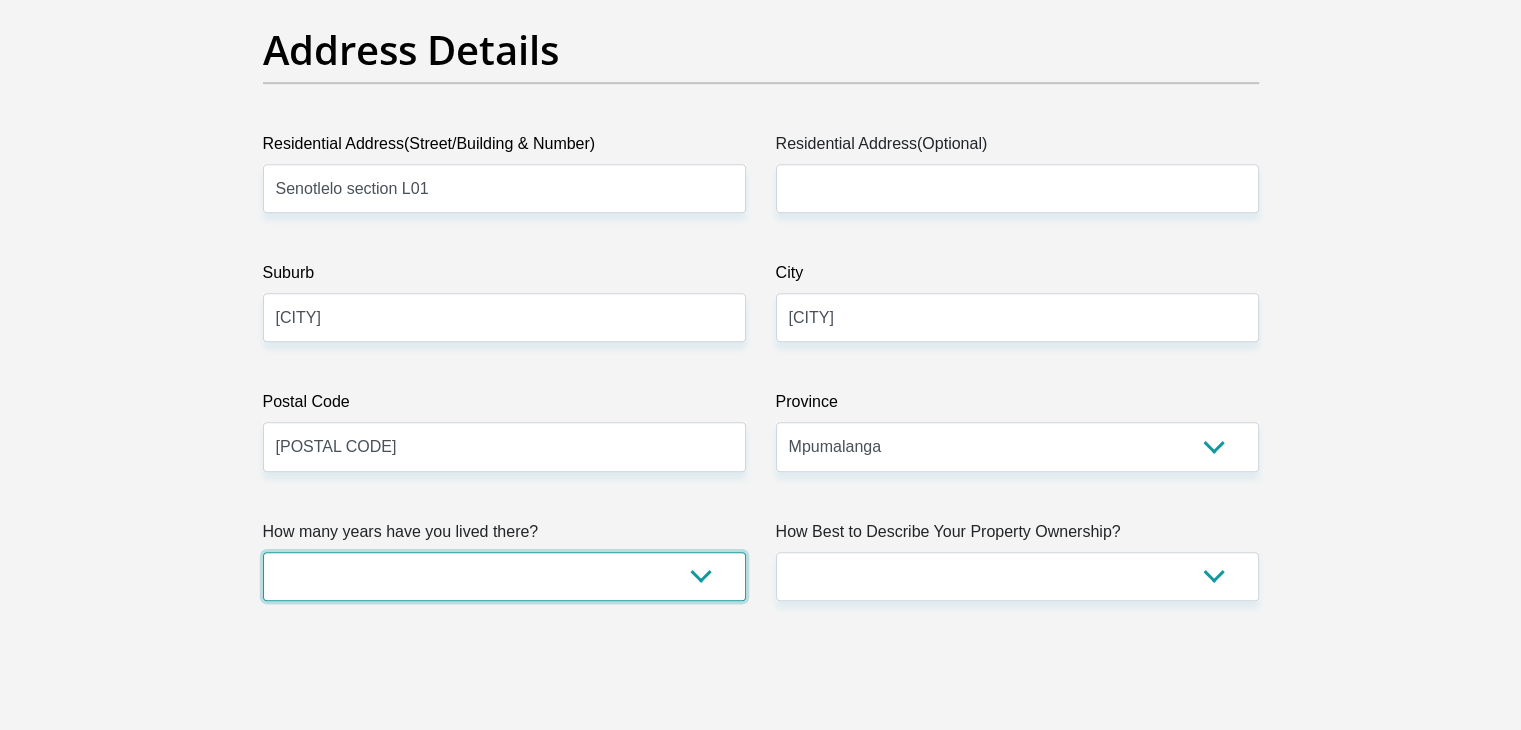 click on "less than 1 year
1-3 years
3-5 years
5+ years" at bounding box center [504, 576] 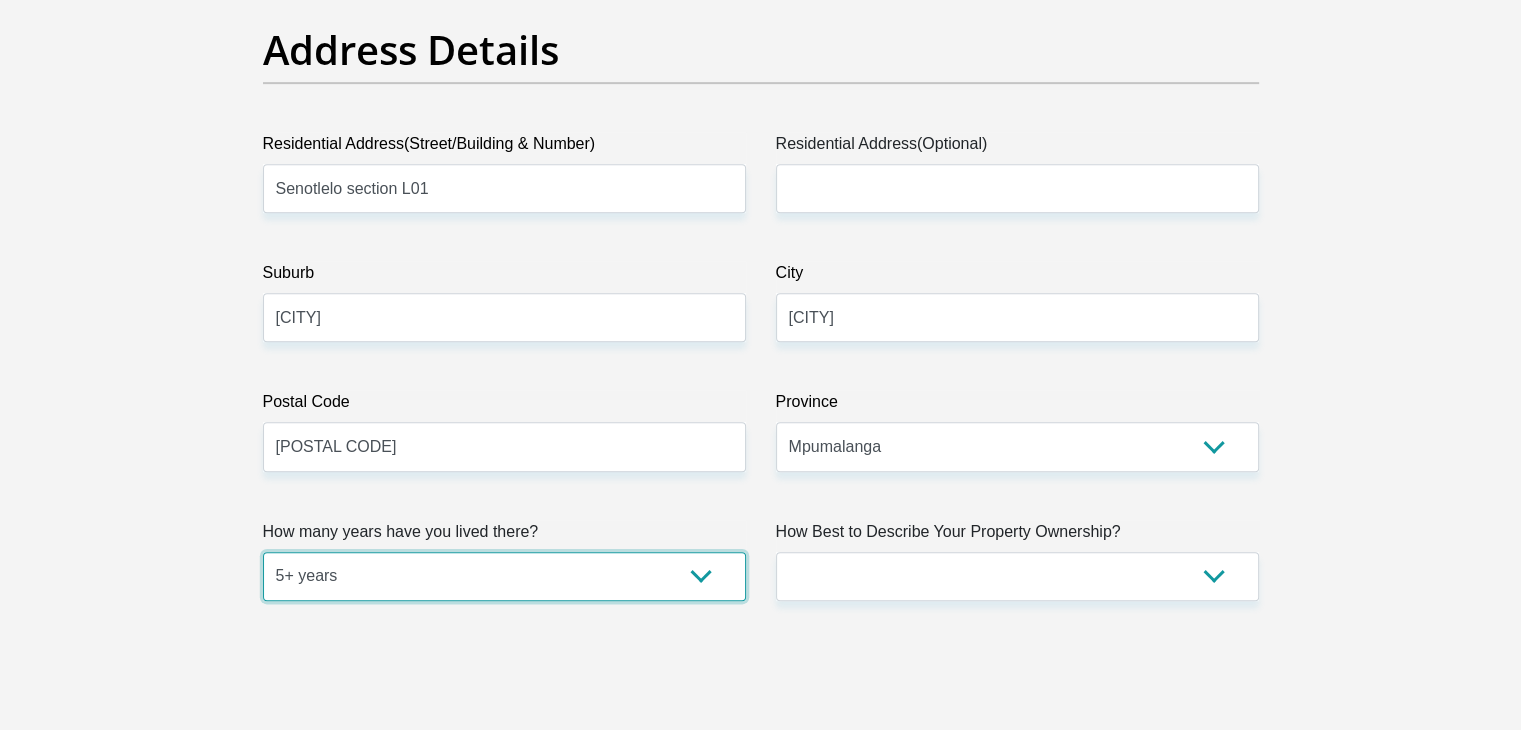click on "less than 1 year
1-3 years
3-5 years
5+ years" at bounding box center (504, 576) 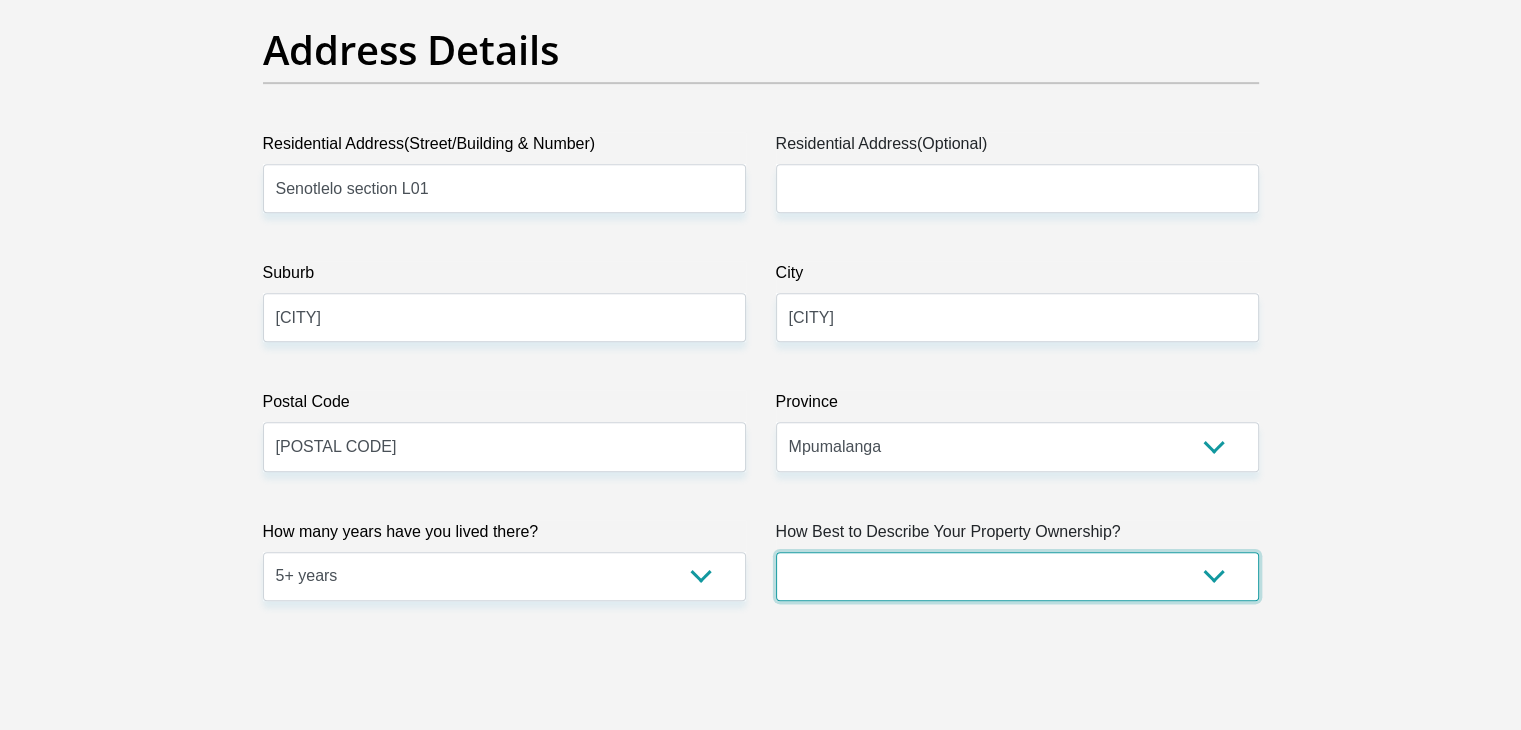 click on "Owned
Rented
Family Owned
Company Dwelling" at bounding box center (1017, 576) 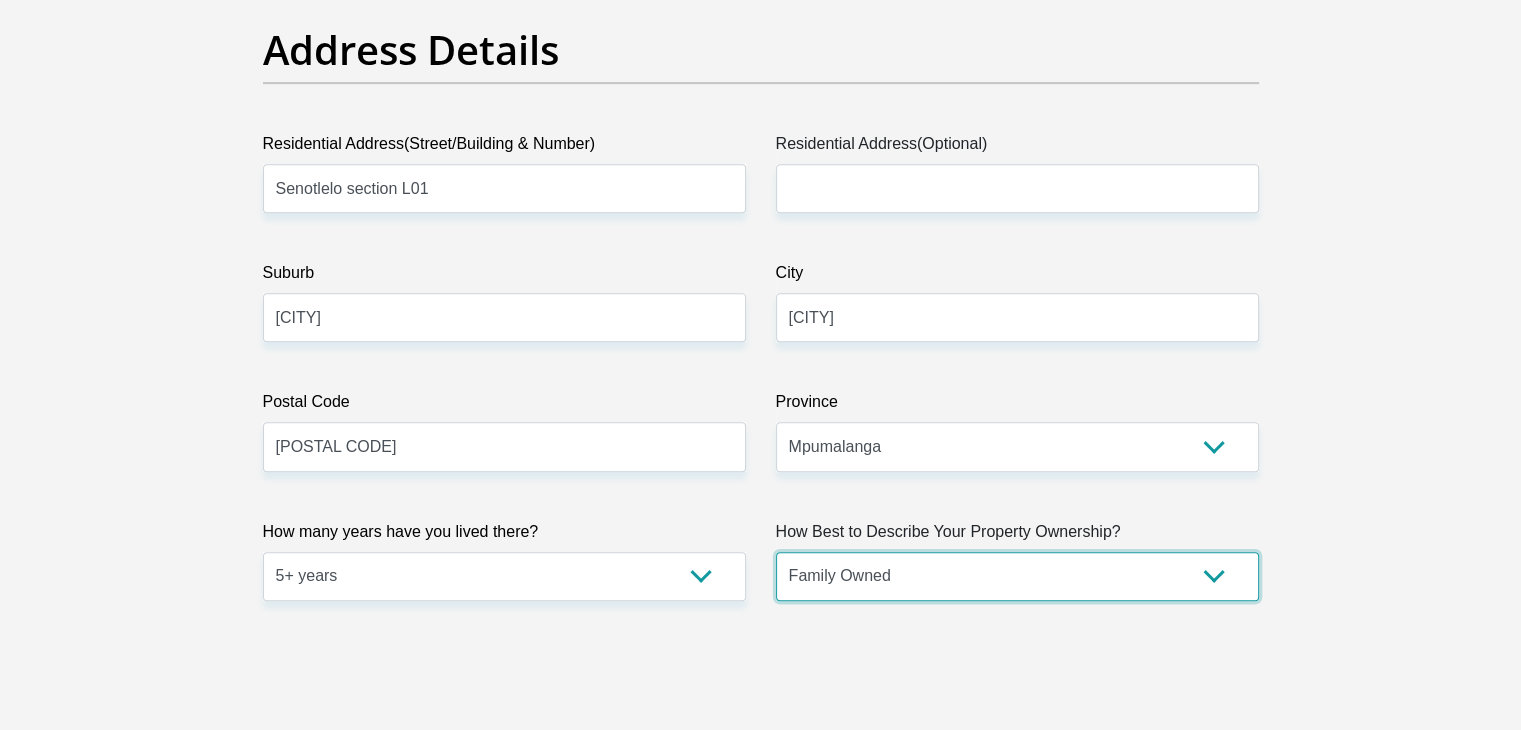 click on "Owned
Rented
Family Owned
Company Dwelling" at bounding box center (1017, 576) 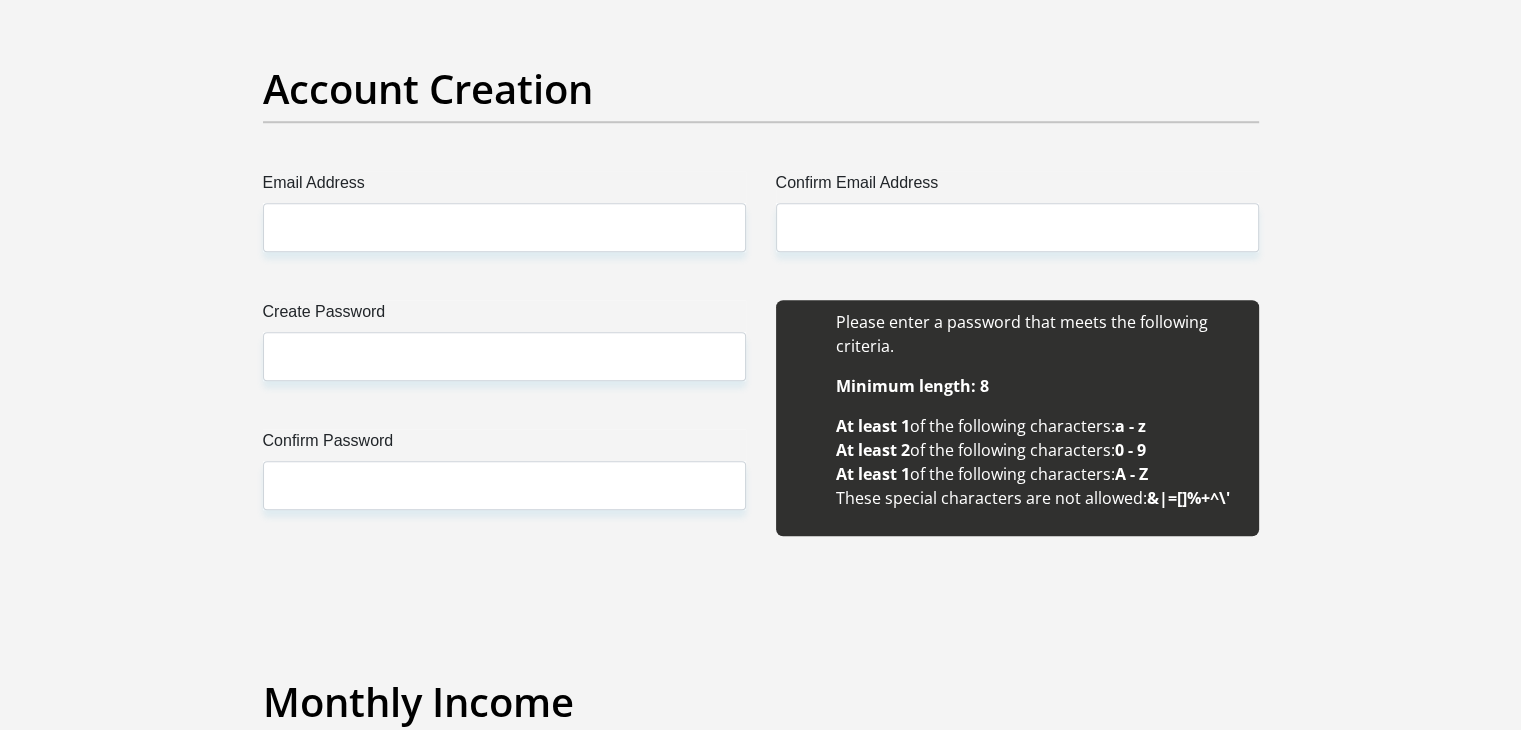 scroll, scrollTop: 1666, scrollLeft: 0, axis: vertical 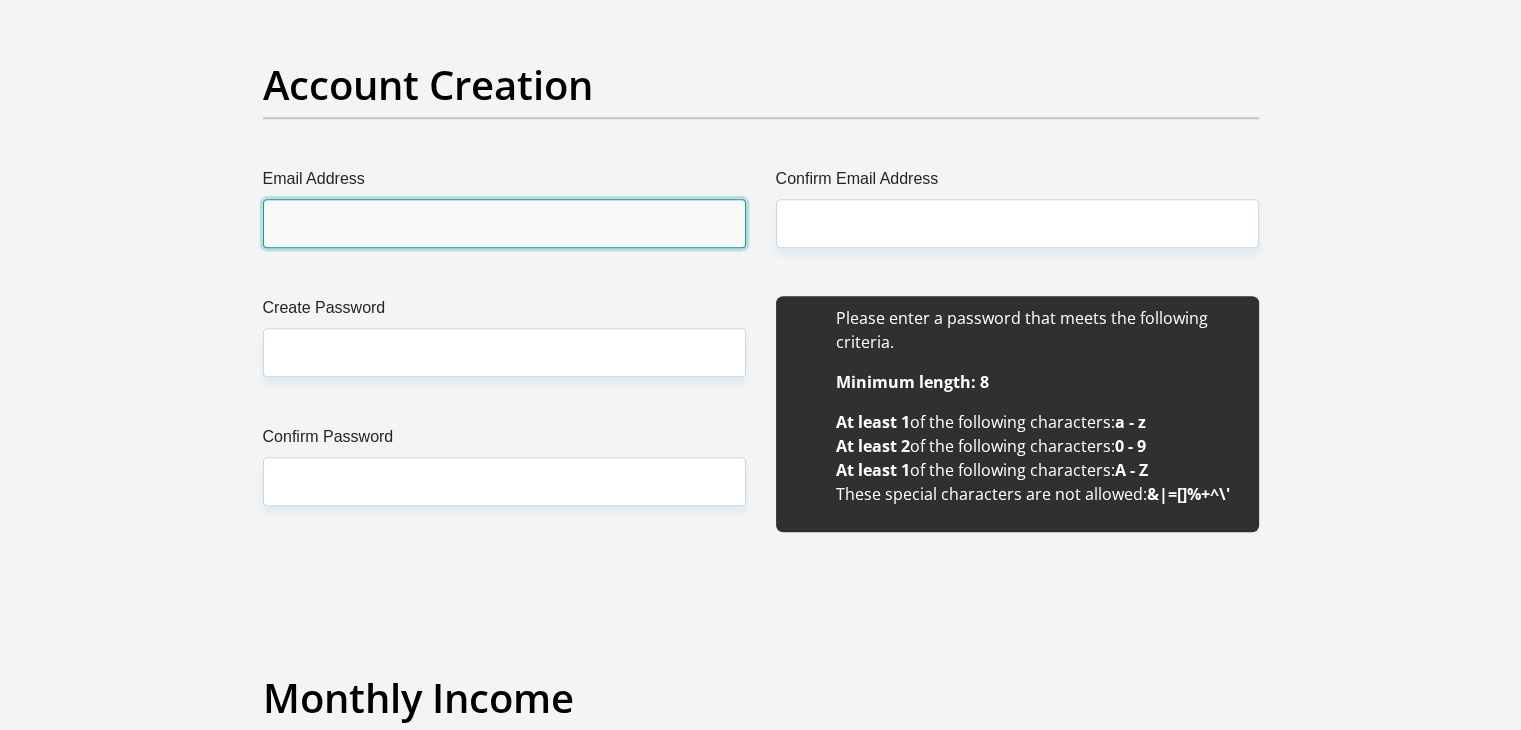 click on "Email Address" at bounding box center (504, 223) 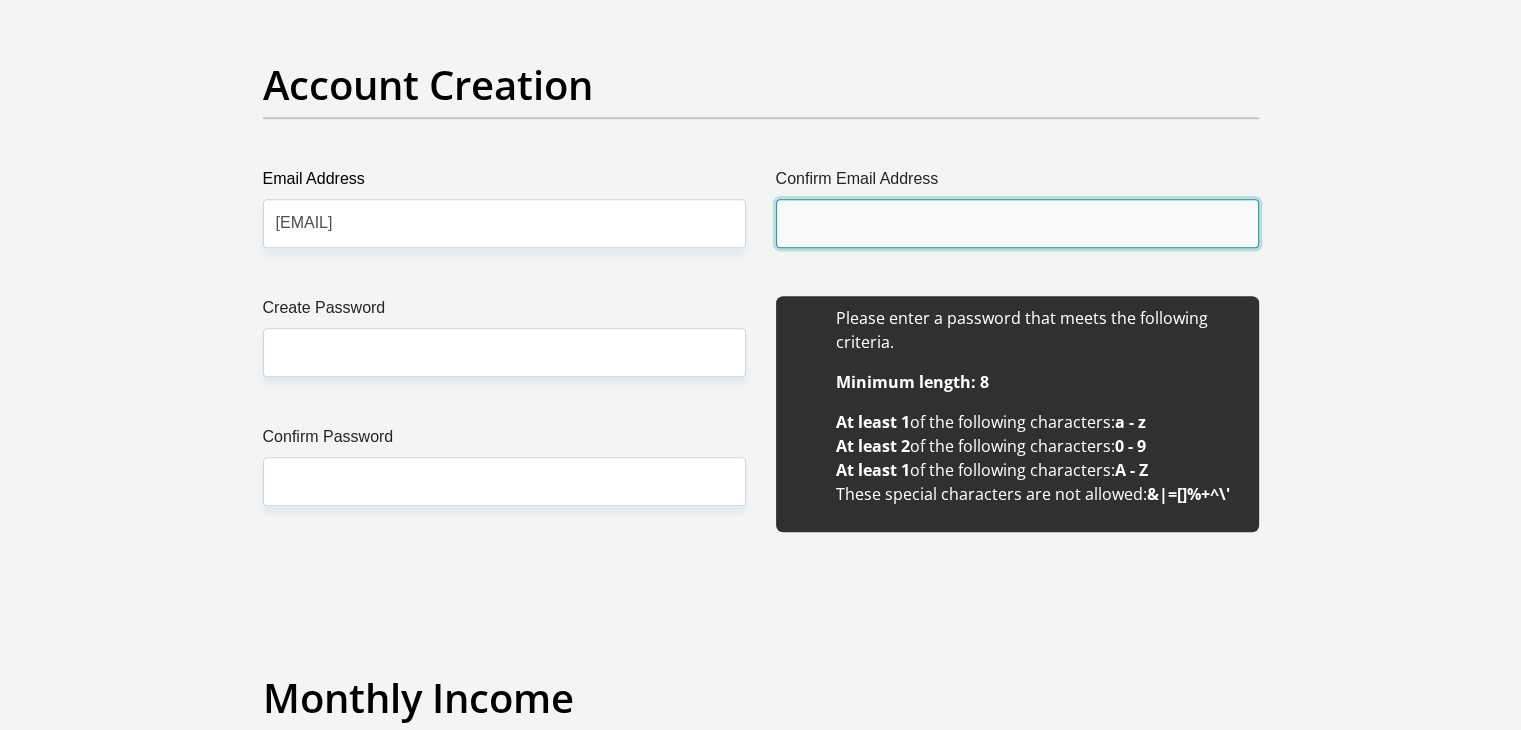 click on "Confirm Email Address" at bounding box center (1017, 223) 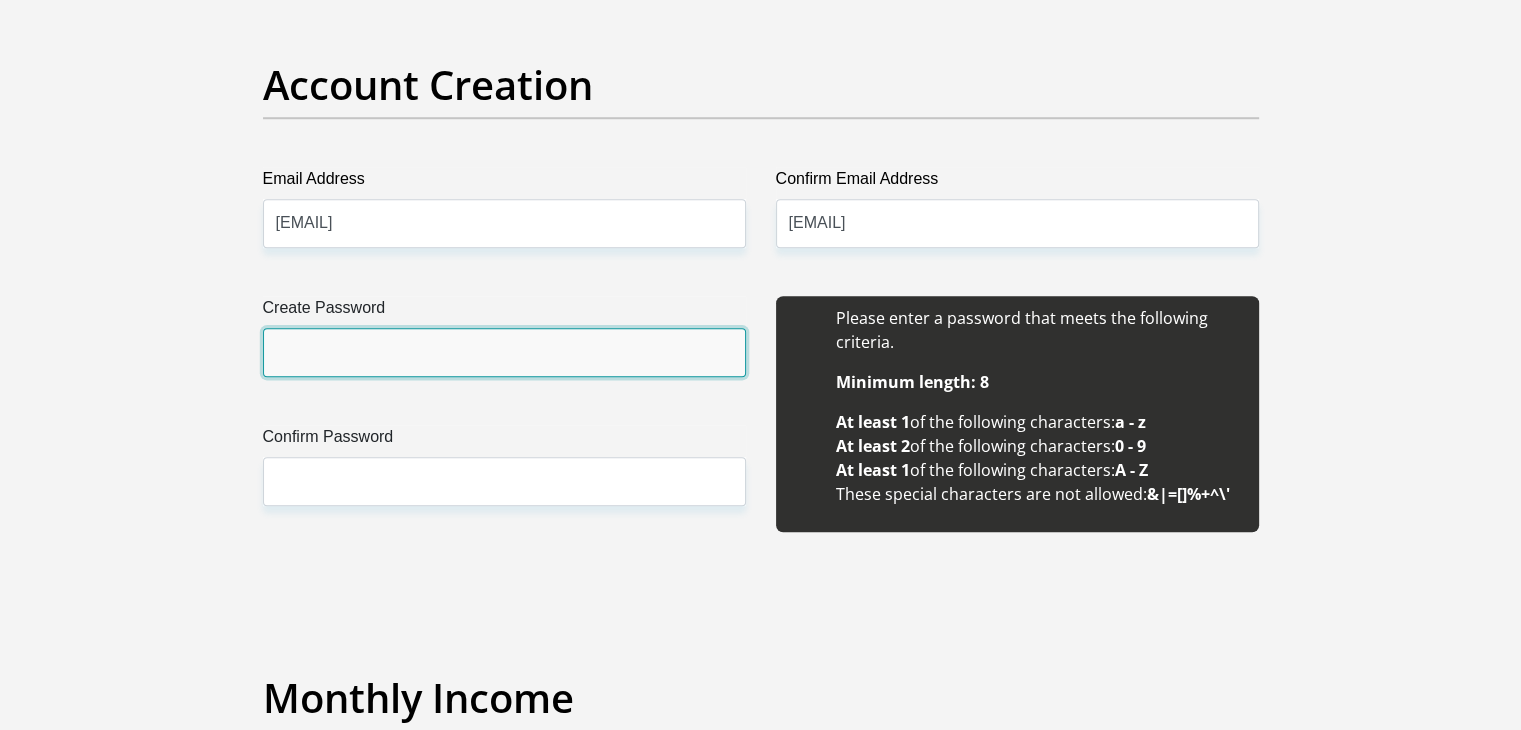 click on "Create Password" at bounding box center (504, 352) 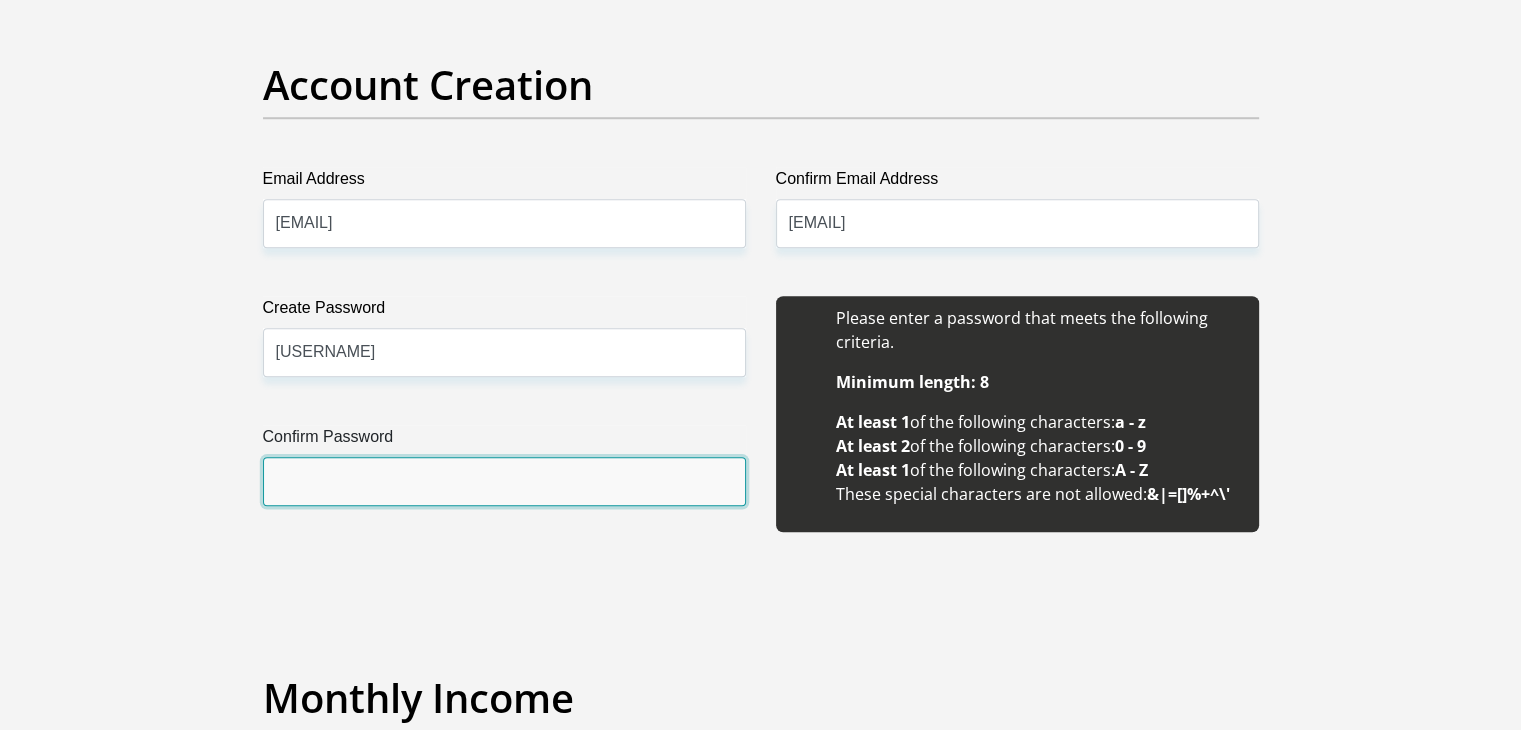 click on "Confirm Password" at bounding box center (504, 481) 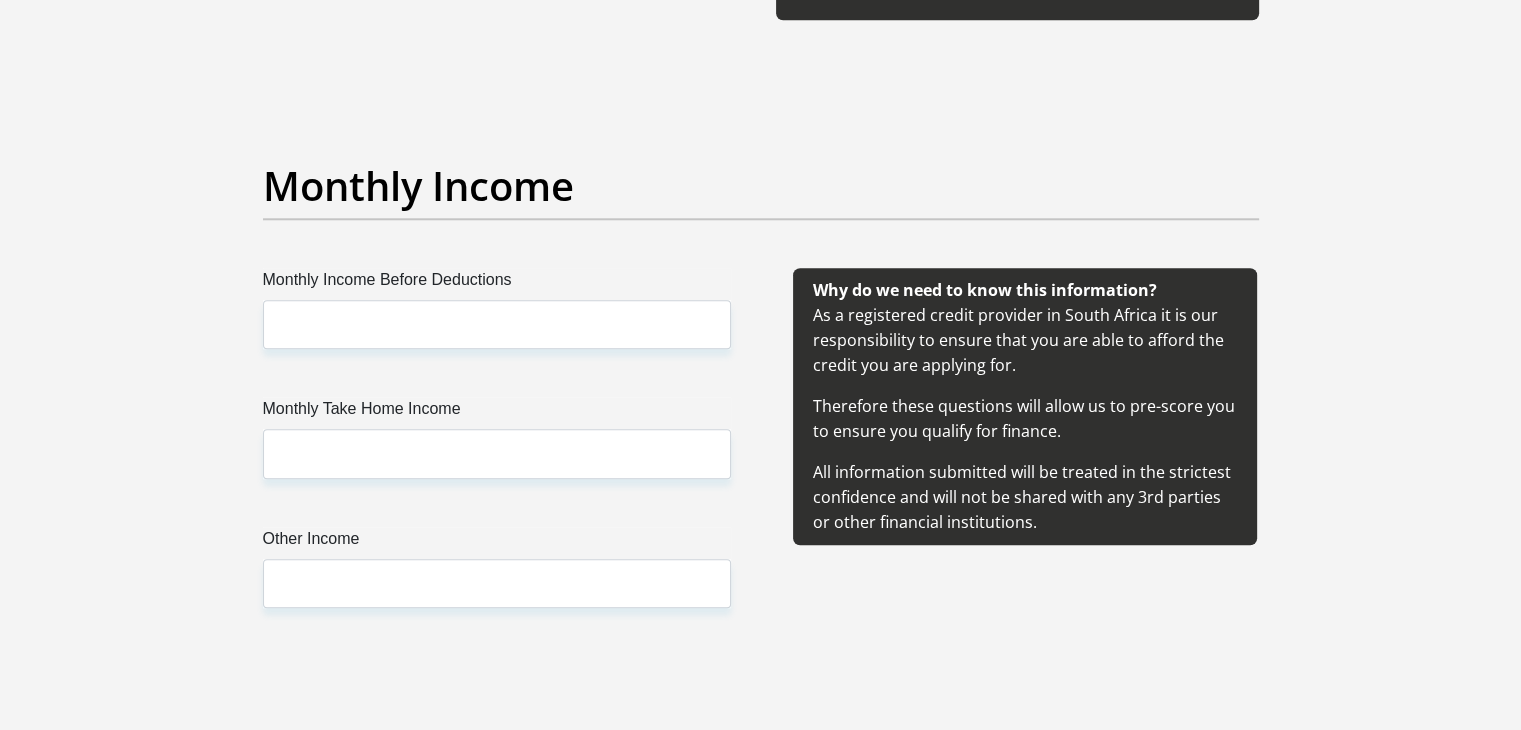 scroll, scrollTop: 2179, scrollLeft: 0, axis: vertical 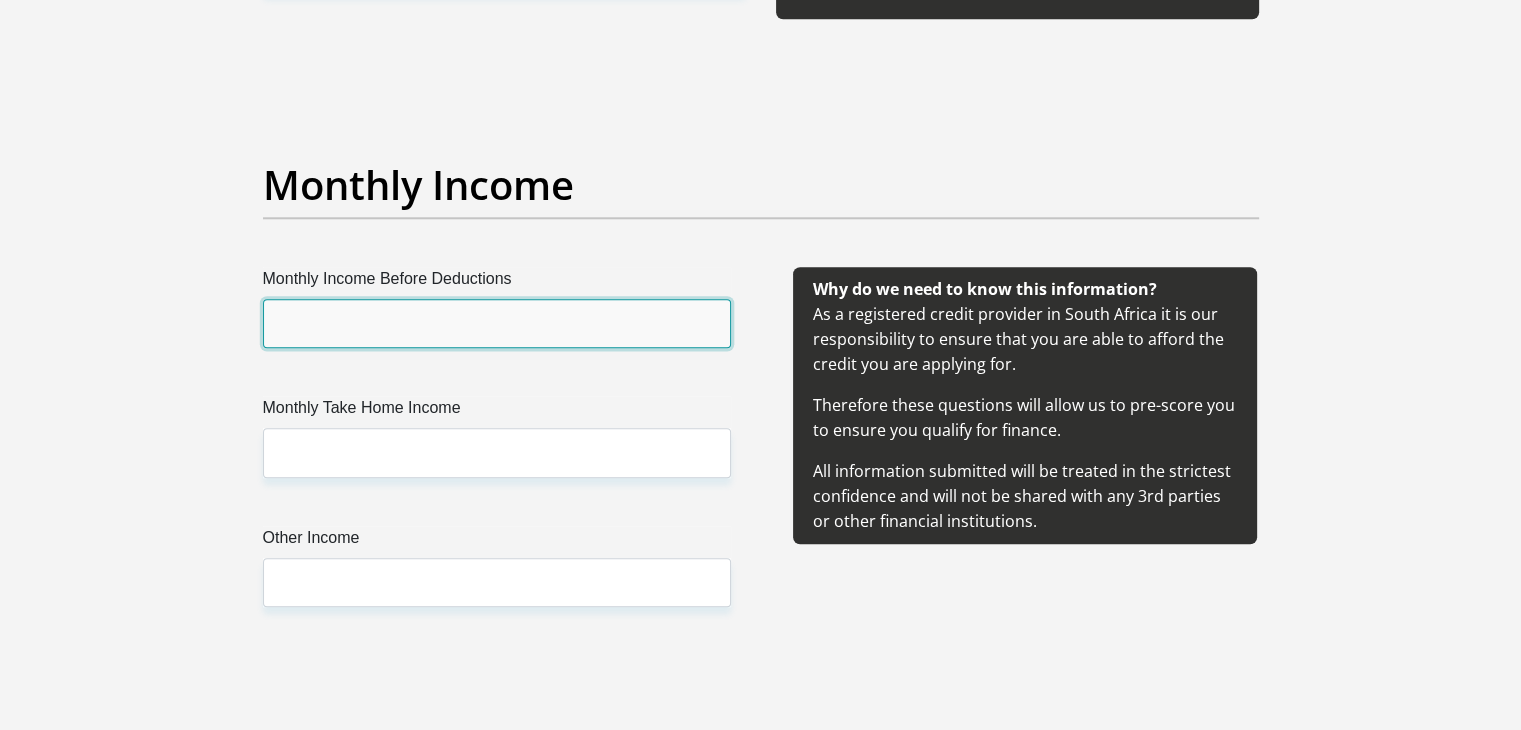 click on "Monthly Income Before Deductions" at bounding box center [497, 323] 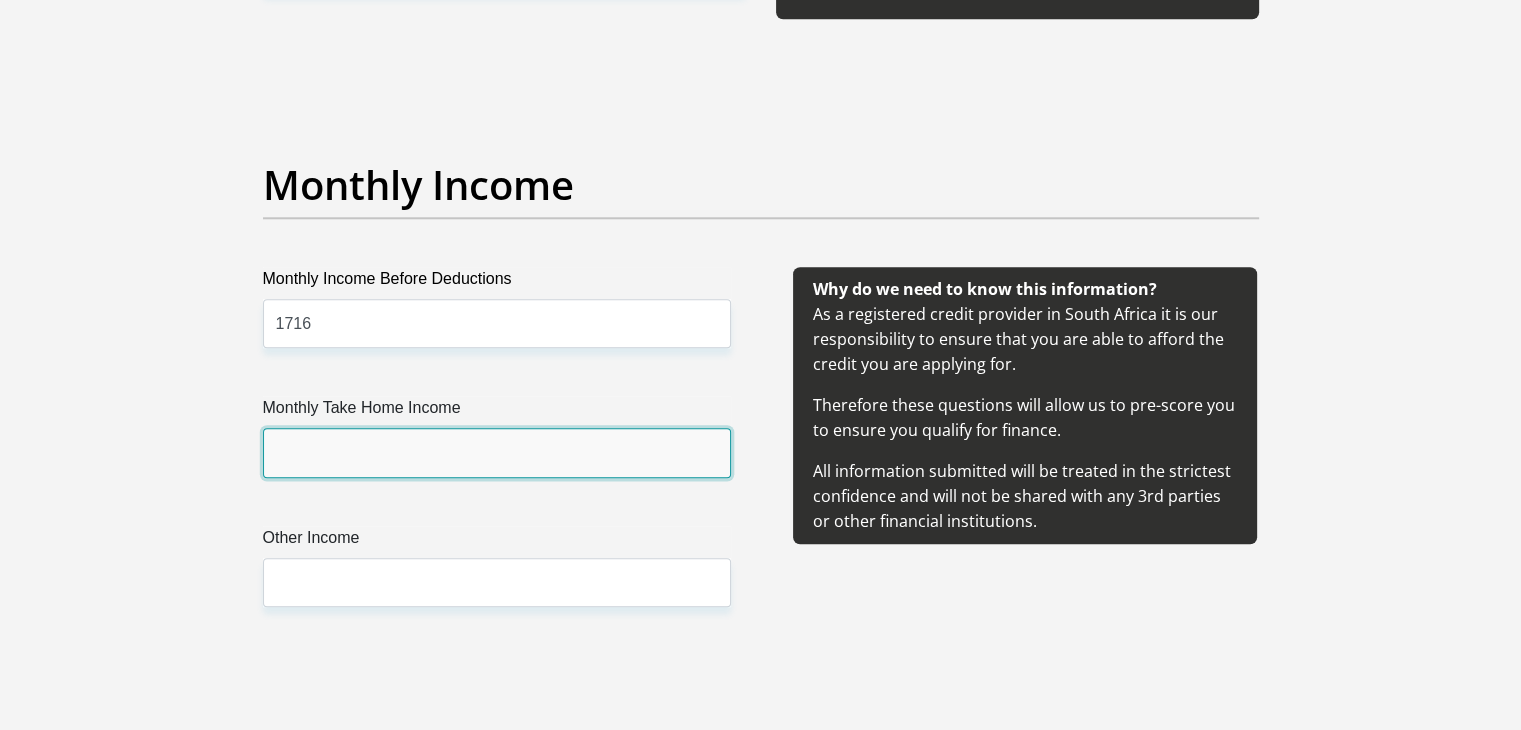 click on "Monthly Take Home Income" at bounding box center [497, 452] 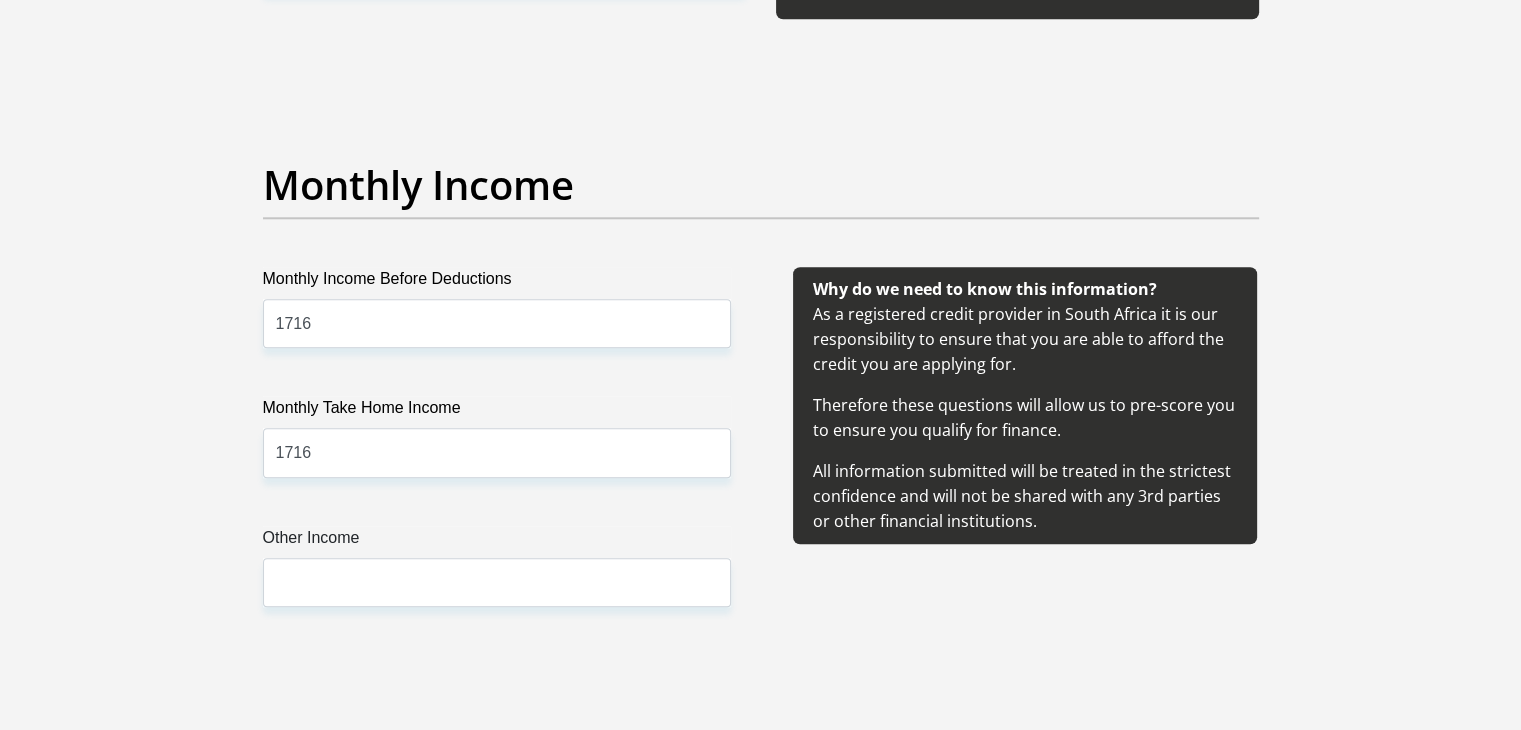 click on "Monthly Income Before Deductions
1716
Monthly Take Home Income
1716
Other Income" at bounding box center (497, 461) 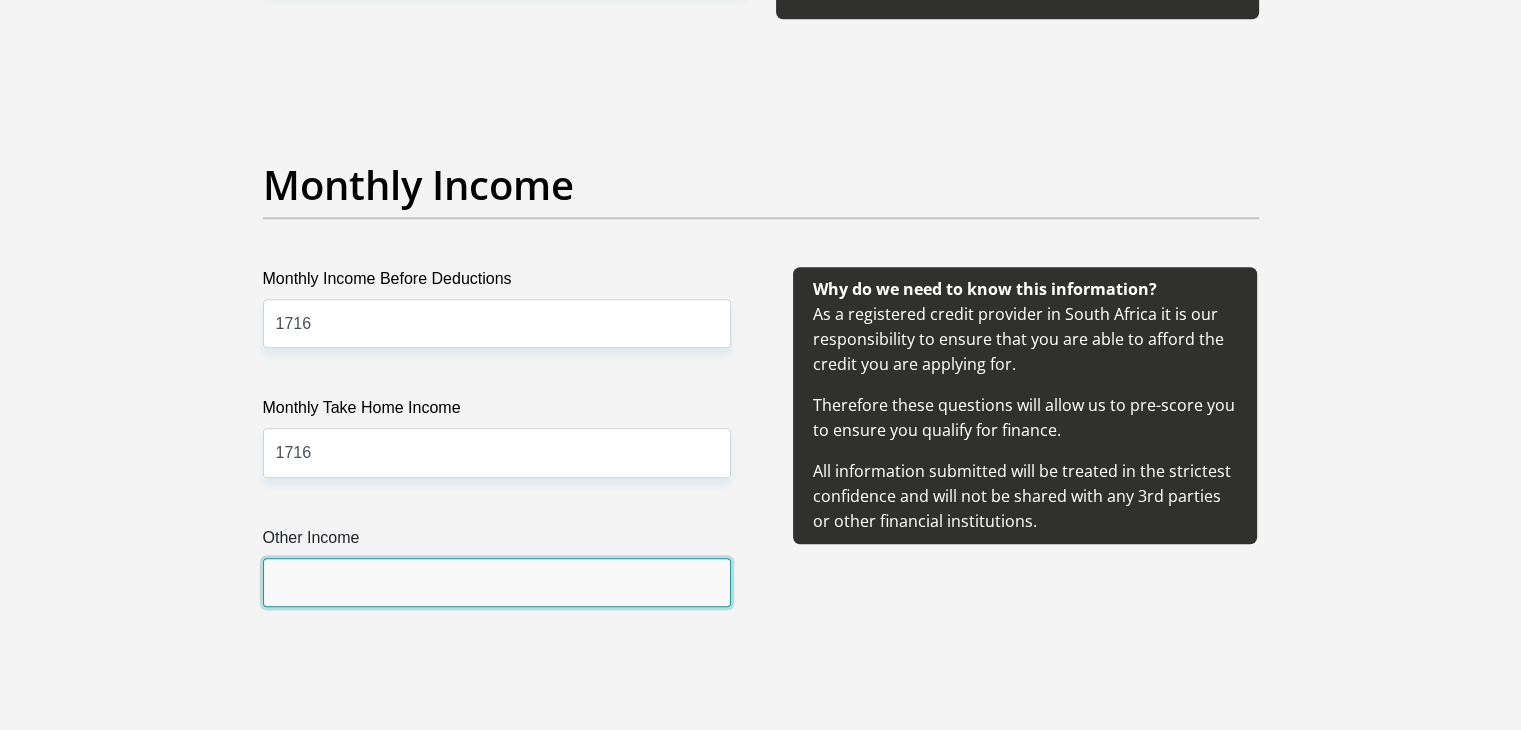 click on "Other Income" at bounding box center [497, 582] 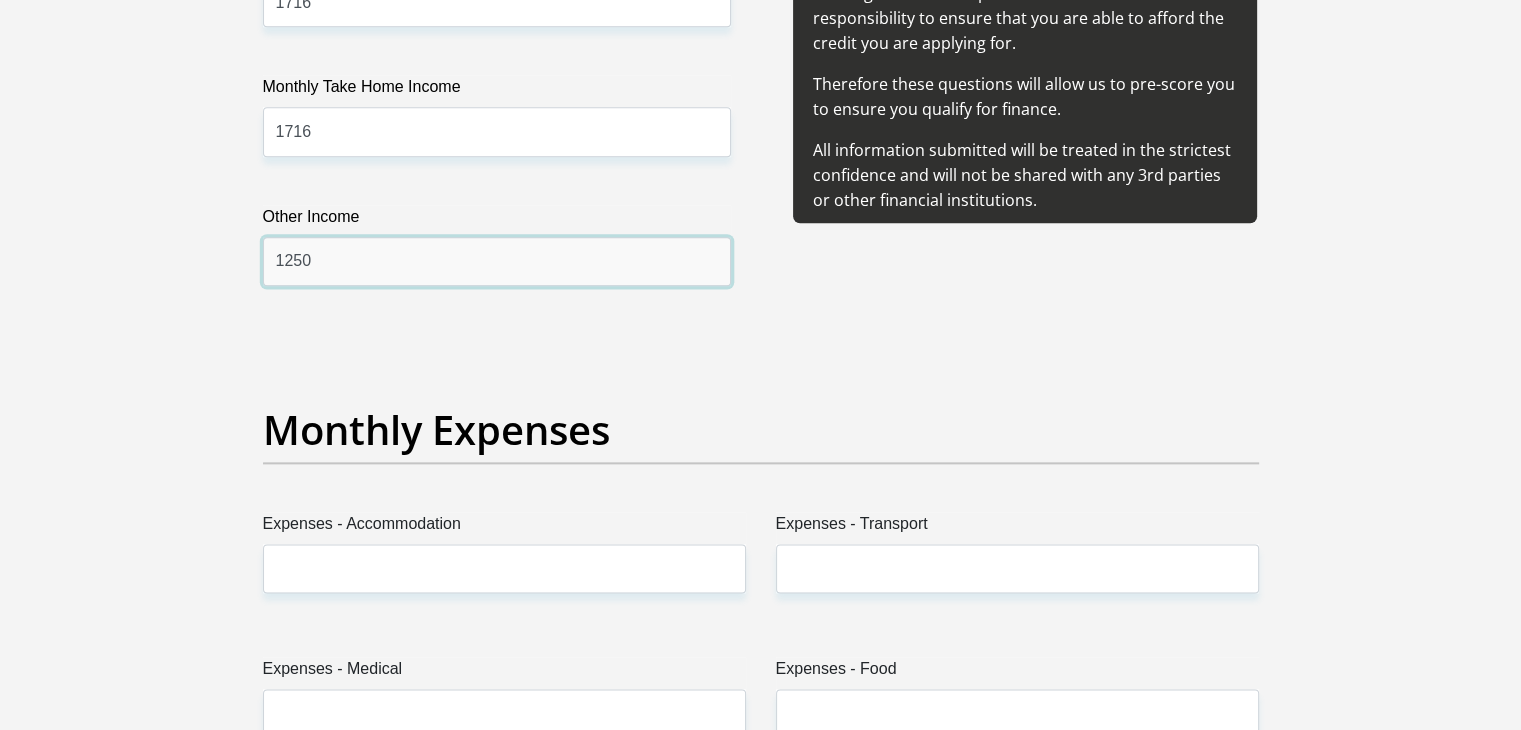 scroll, scrollTop: 2706, scrollLeft: 0, axis: vertical 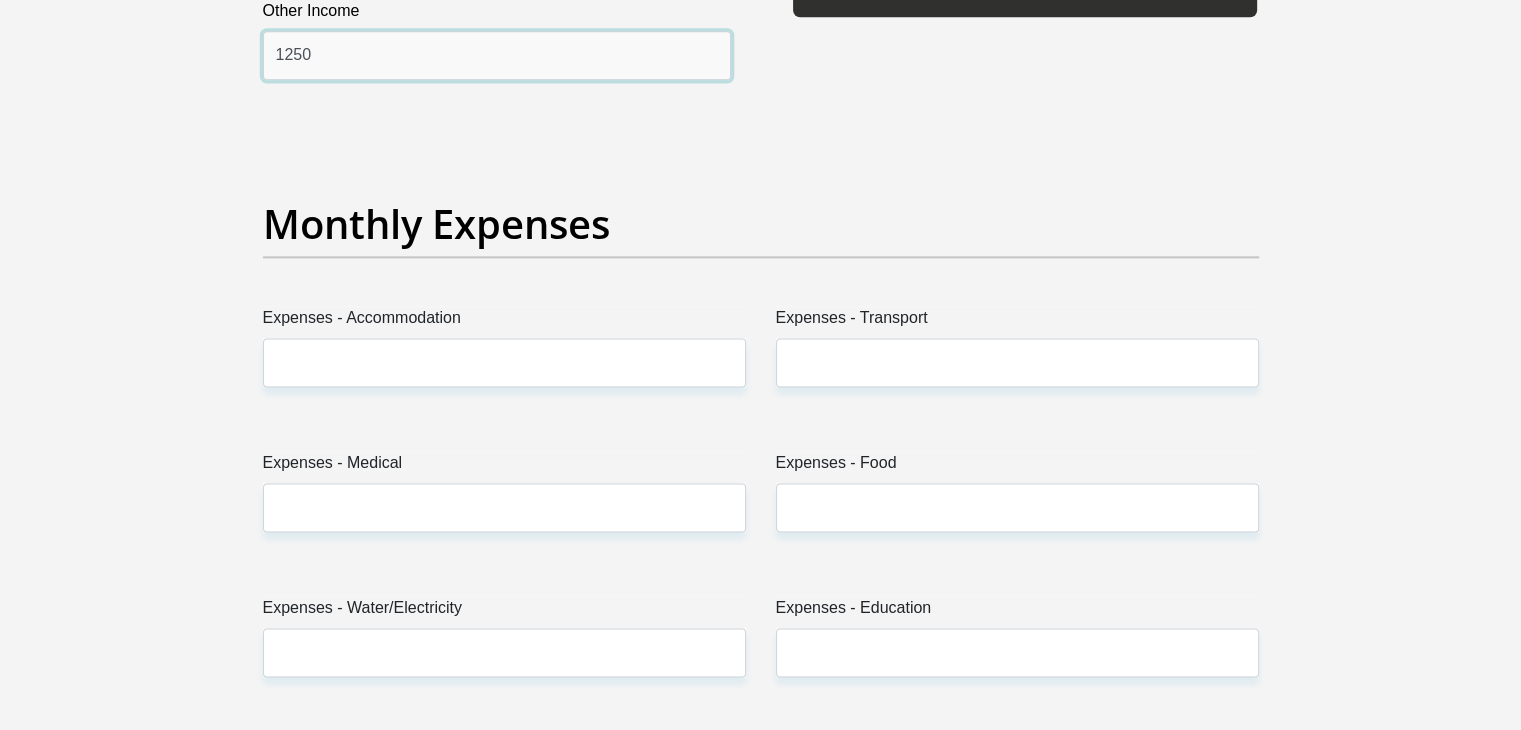 type on "1250" 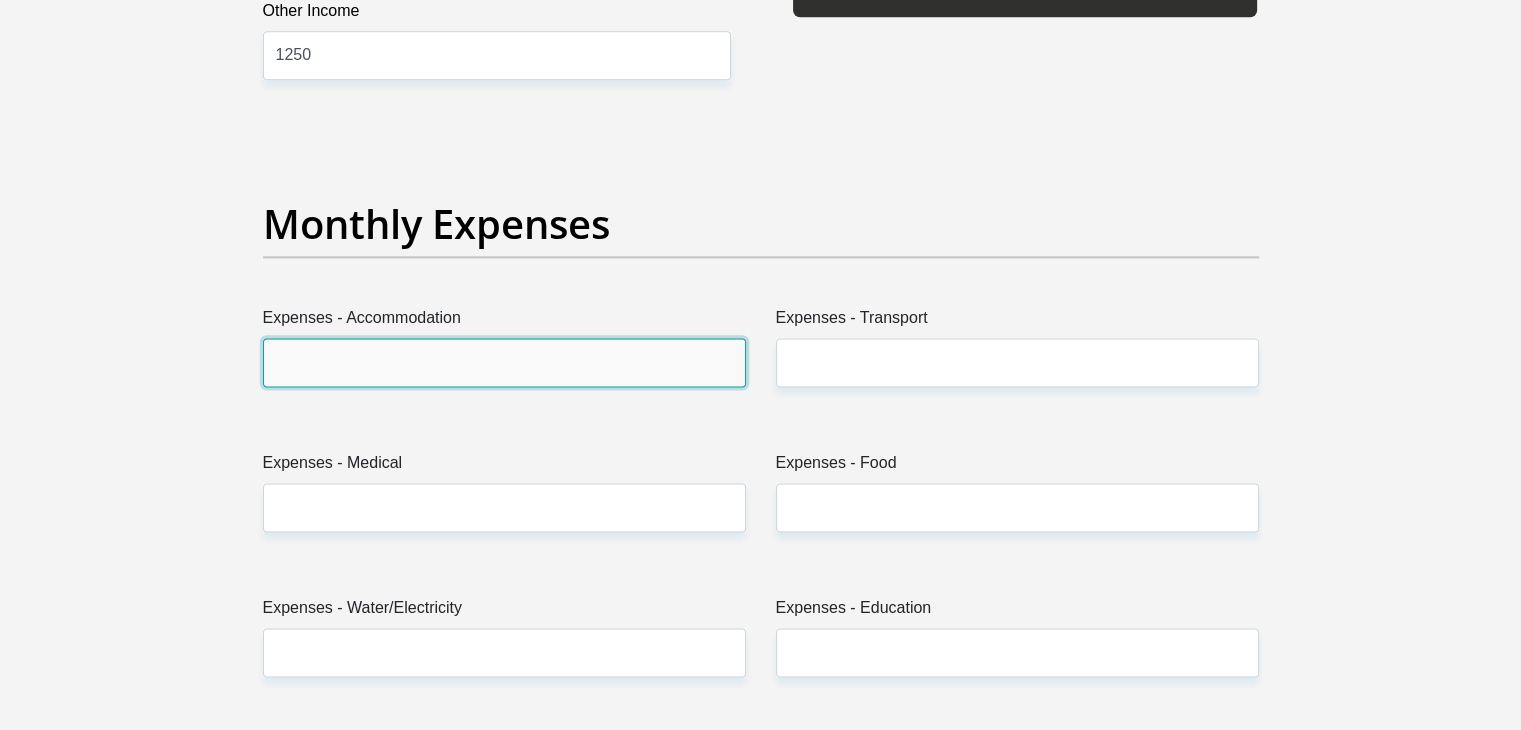 click on "Expenses - Accommodation" at bounding box center [504, 362] 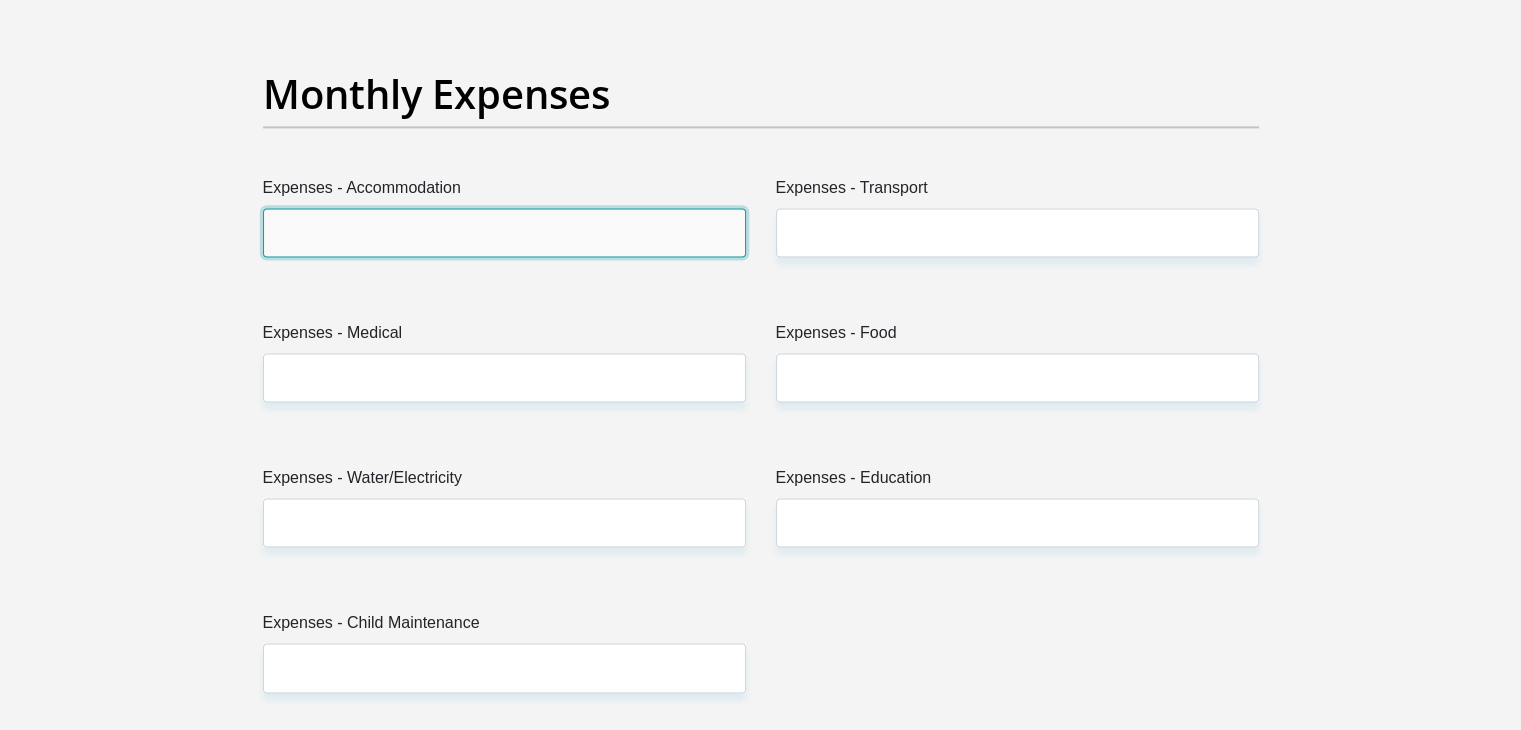 scroll, scrollTop: 2840, scrollLeft: 0, axis: vertical 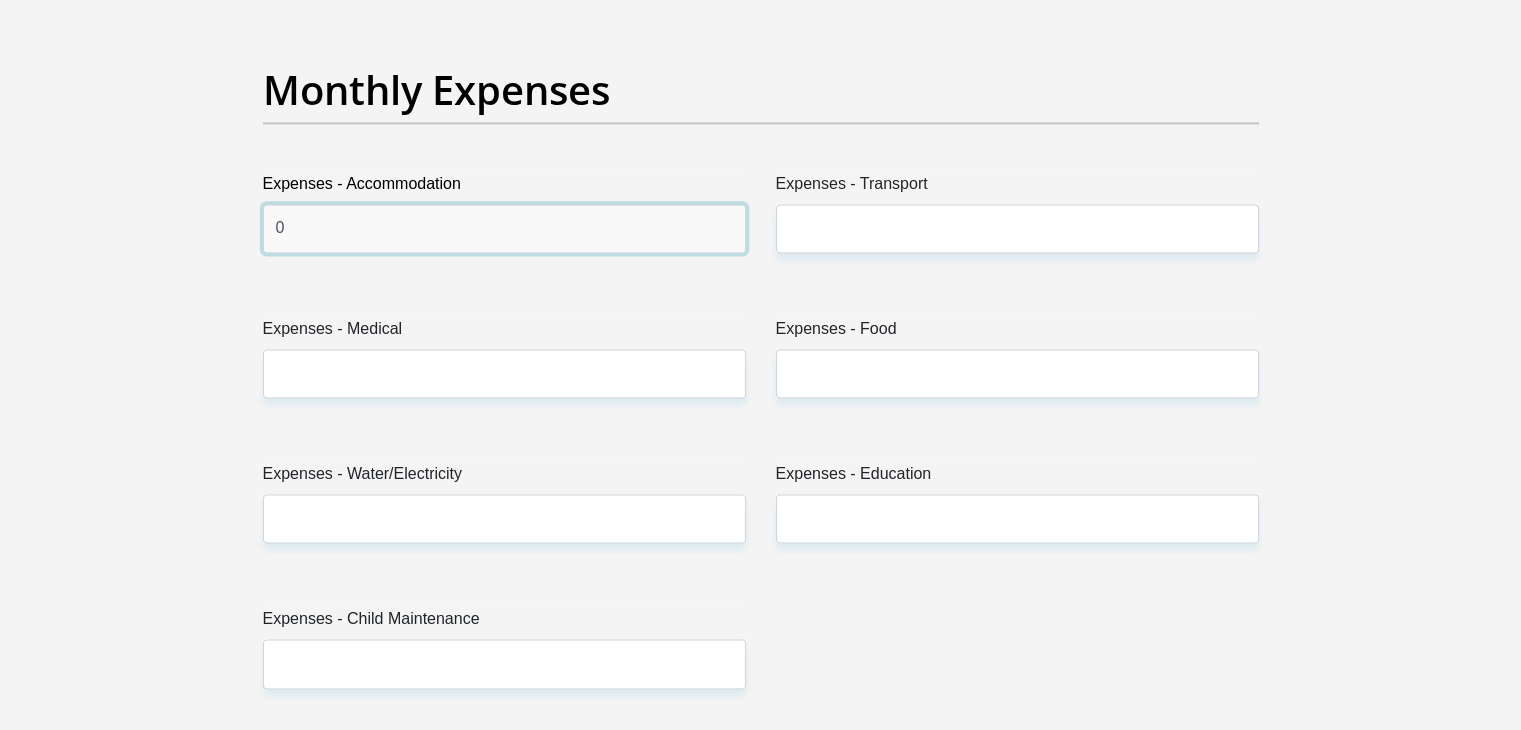 type on "0" 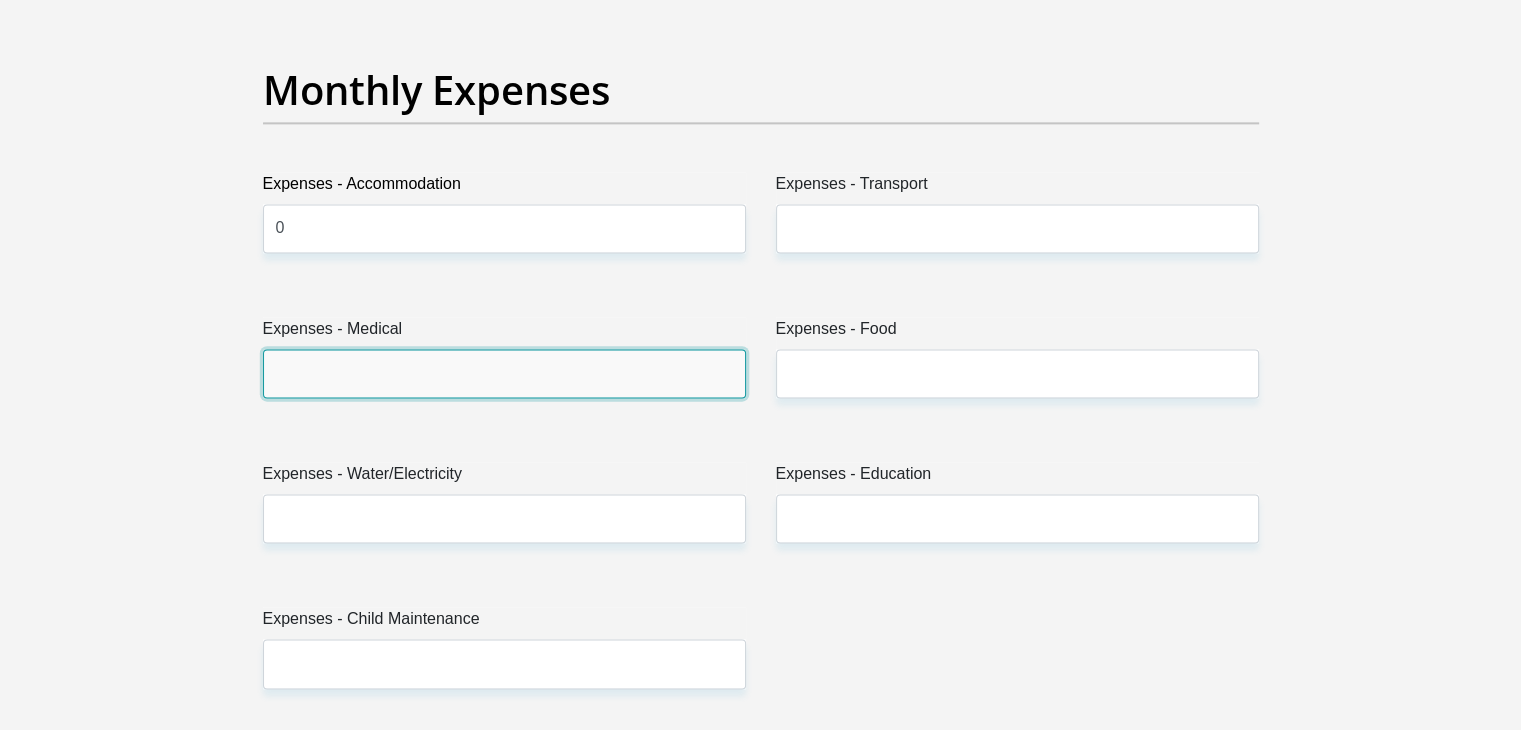 click on "Expenses - Medical" at bounding box center (504, 373) 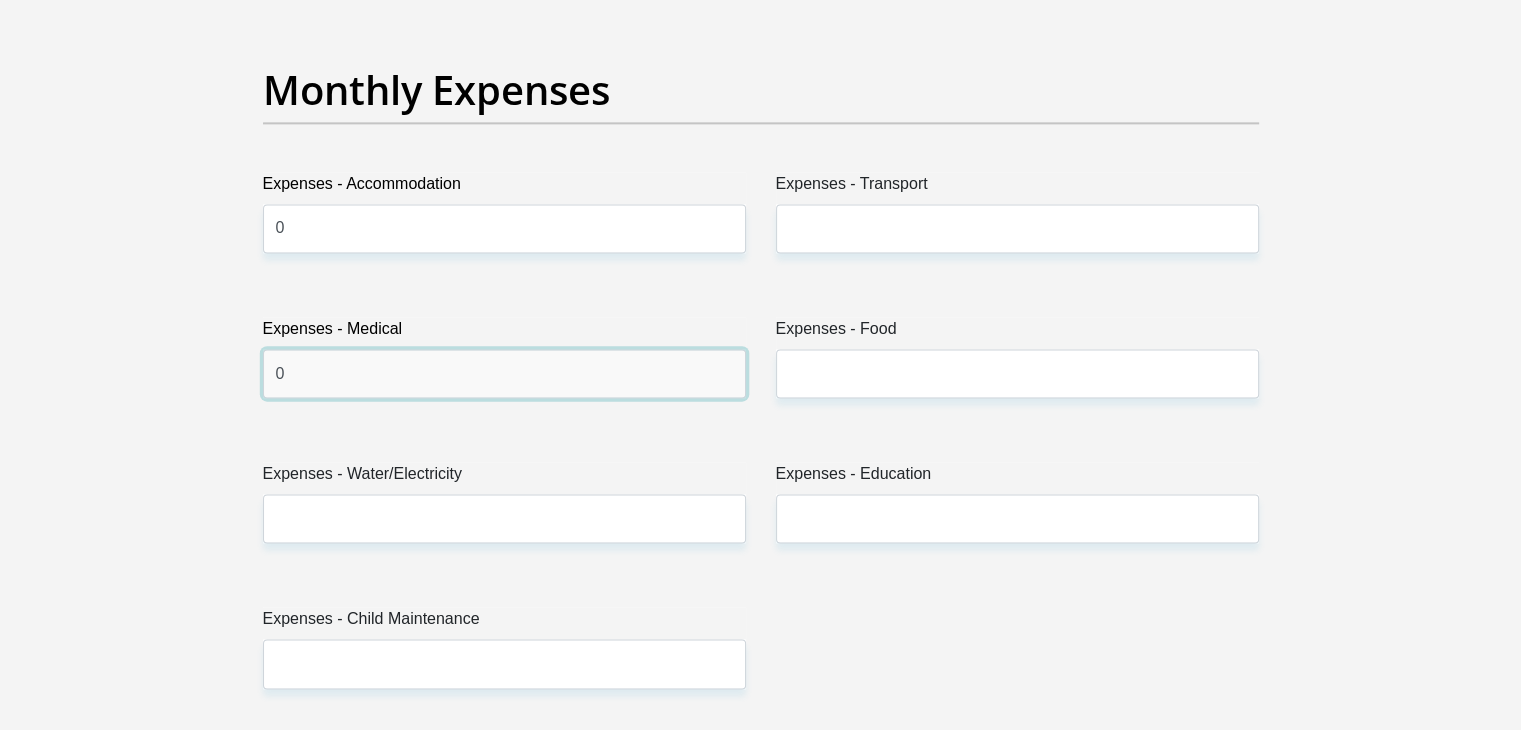 type on "0" 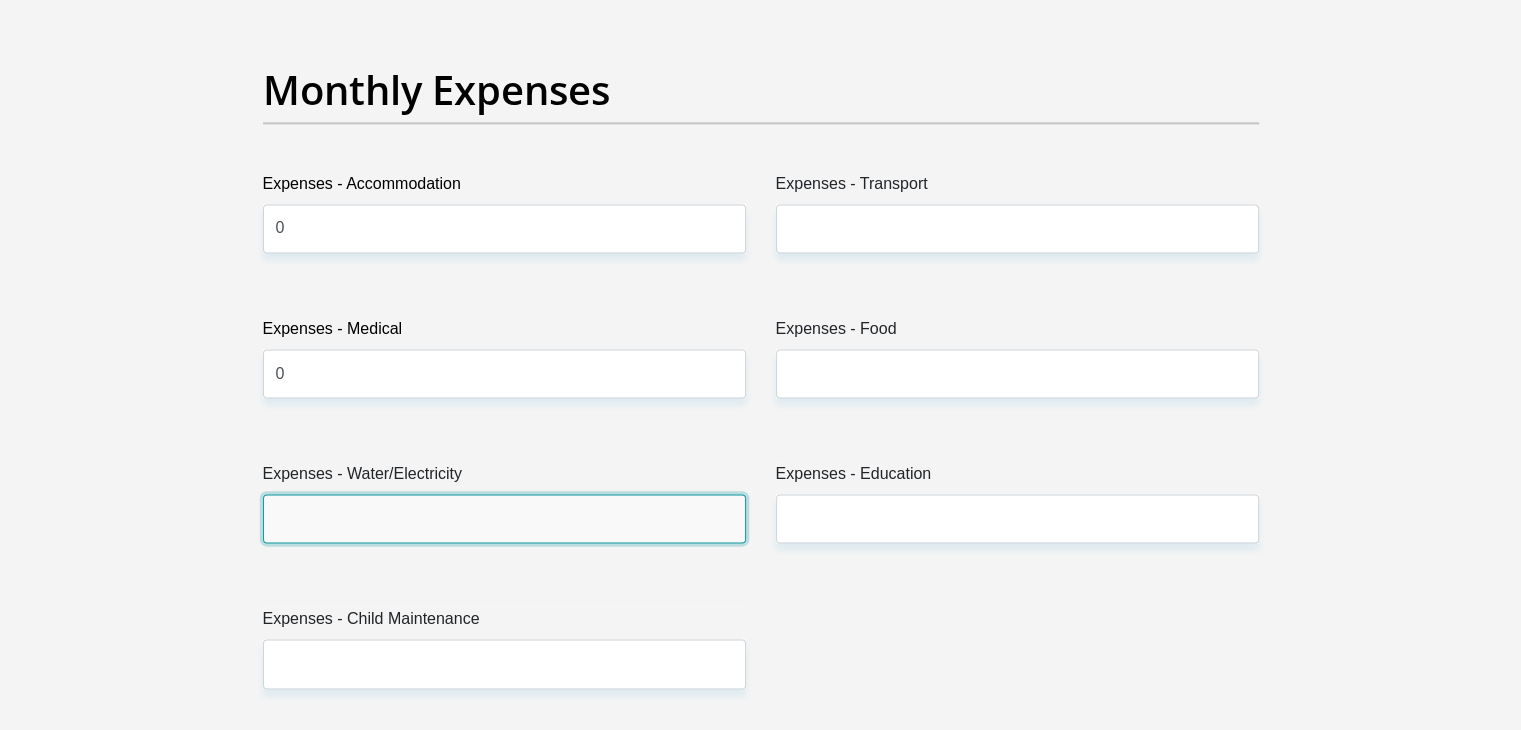 drag, startPoint x: 506, startPoint y: 493, endPoint x: 504, endPoint y: 520, distance: 27.073973 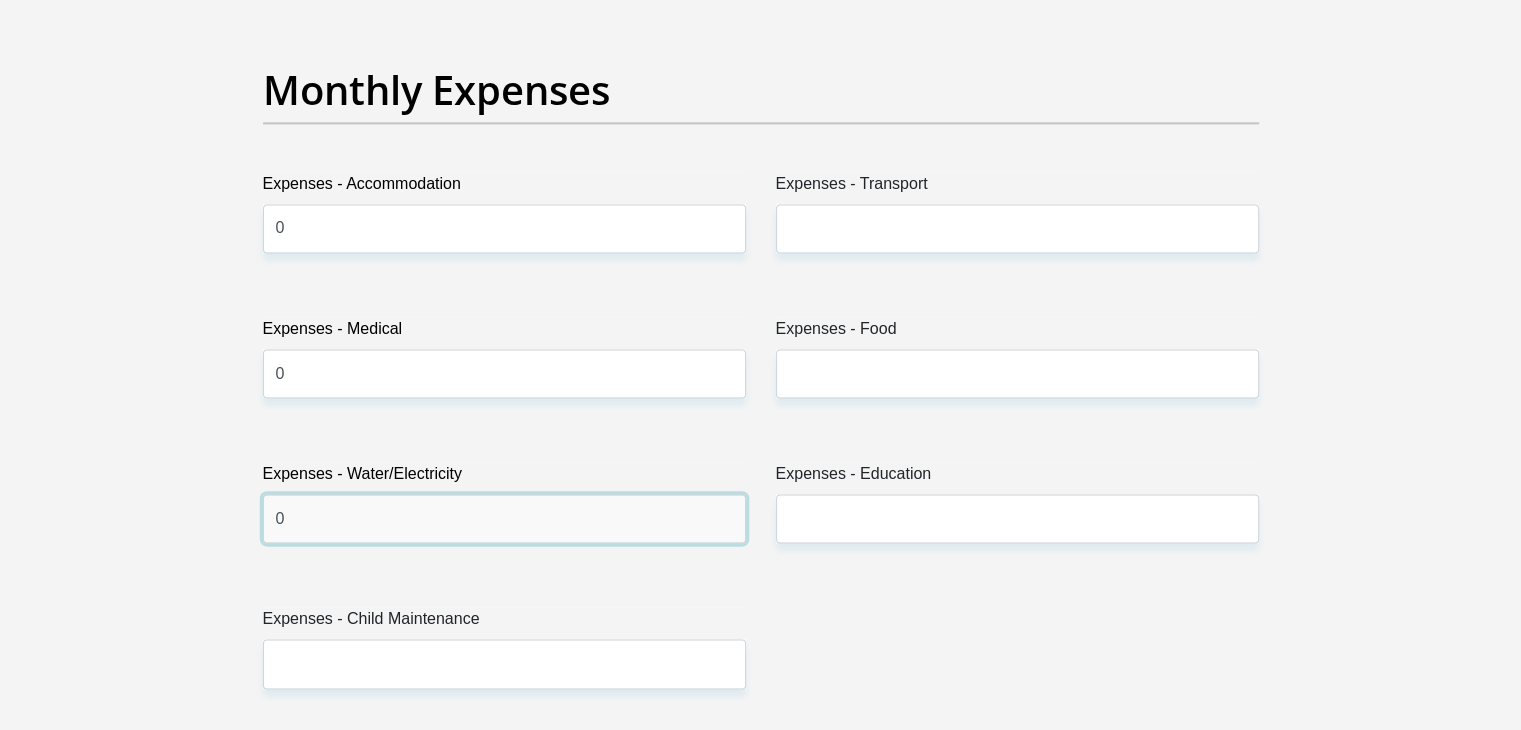 type on "0" 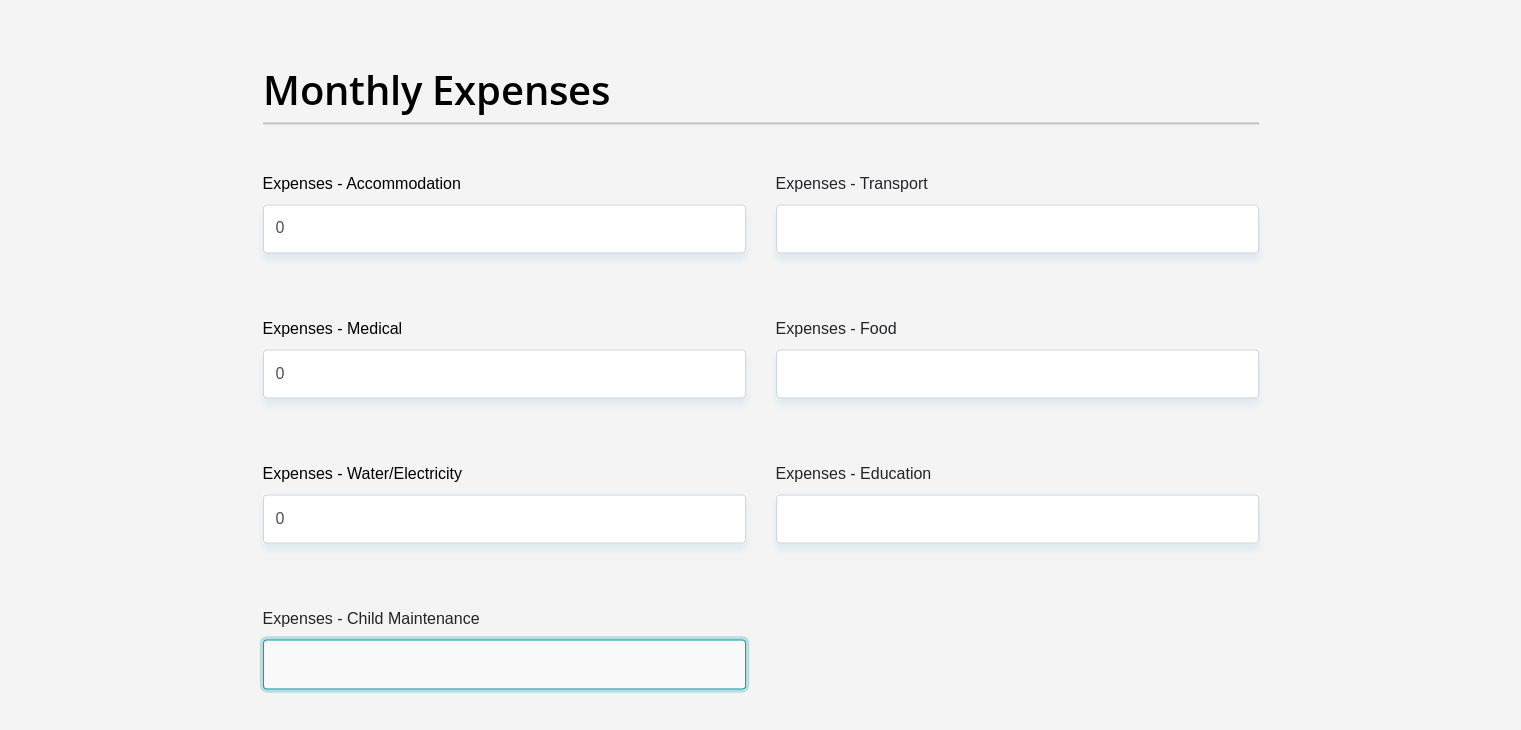 click on "Expenses - Child Maintenance" at bounding box center [504, 663] 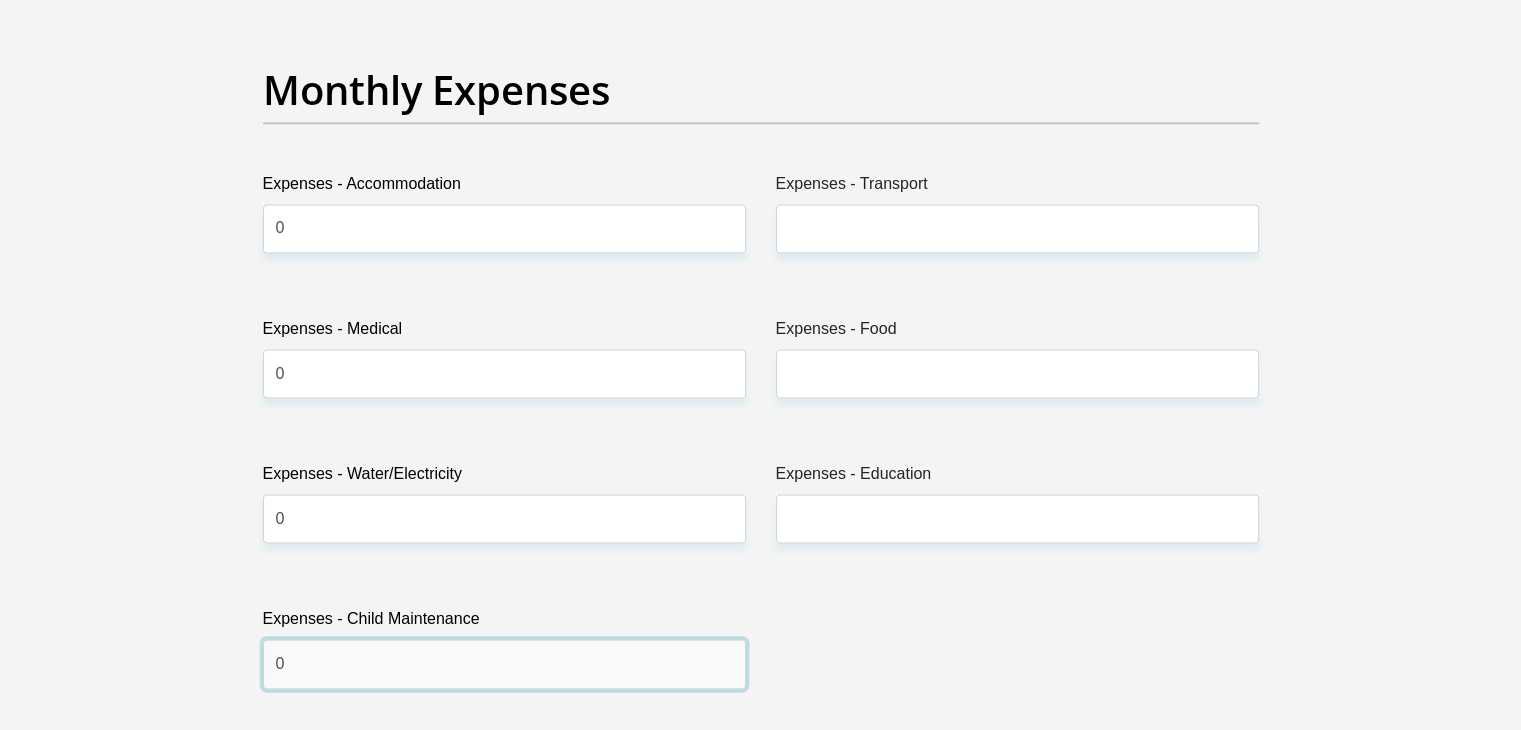 type on "0" 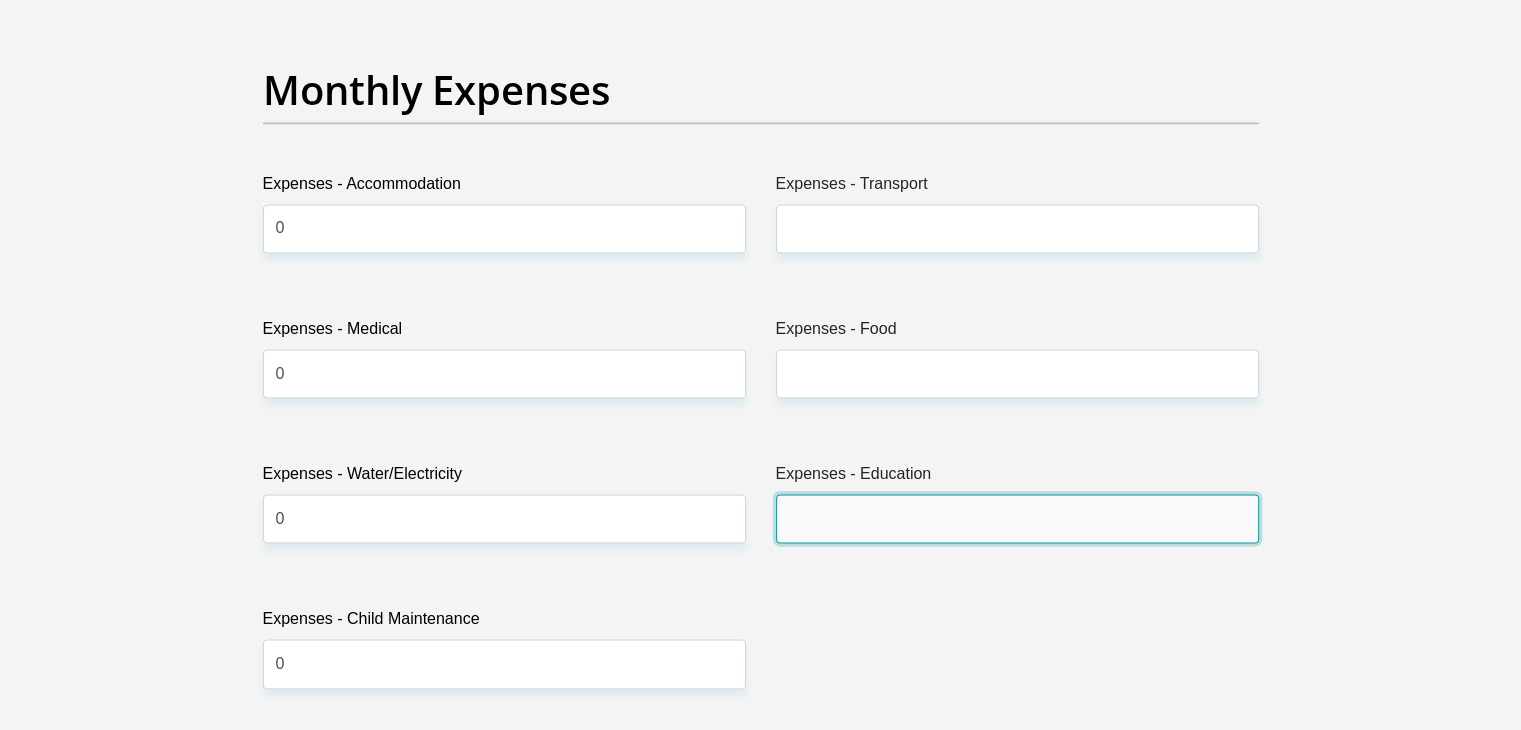 click on "Expenses - Education" at bounding box center [1017, 518] 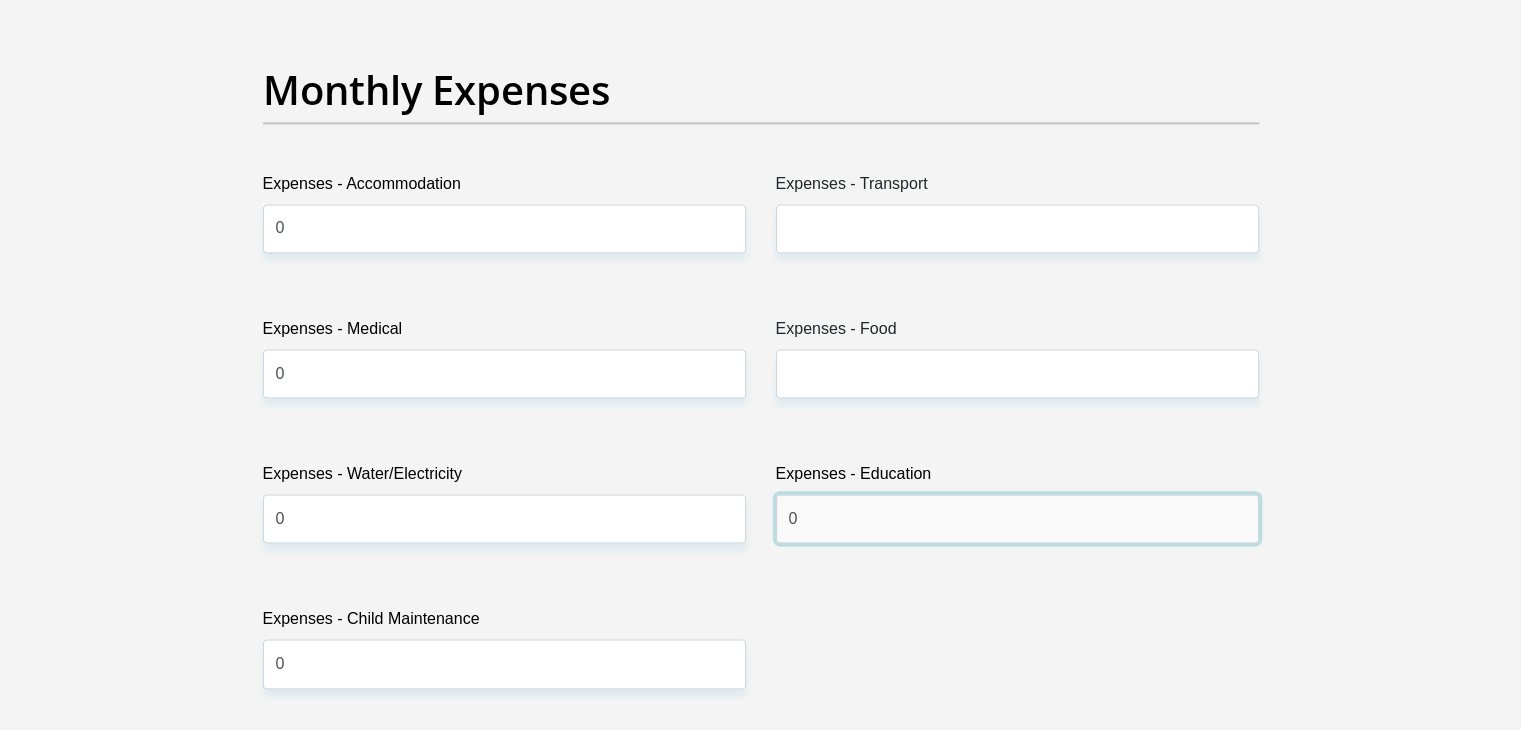 type on "0" 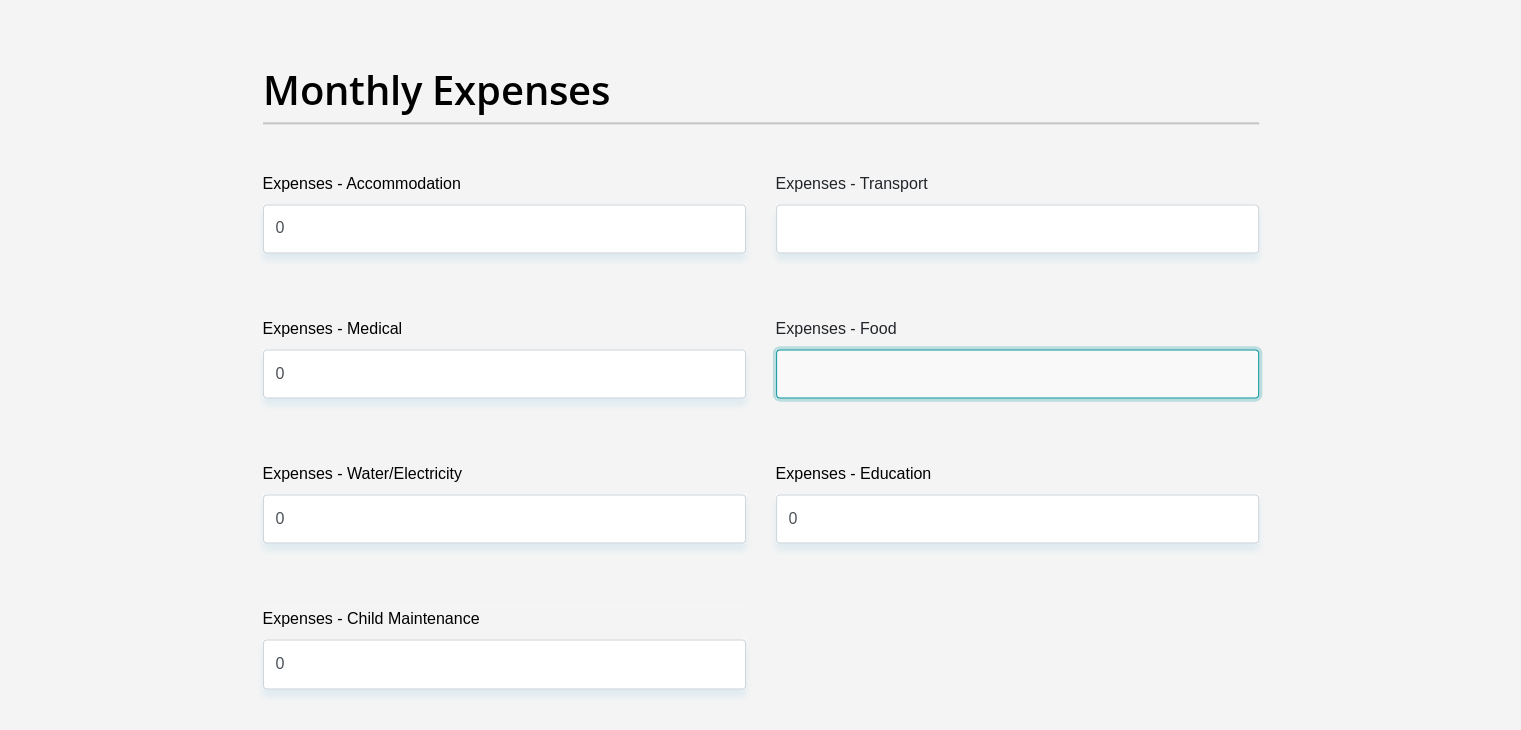 click on "Expenses - Food" at bounding box center (1017, 373) 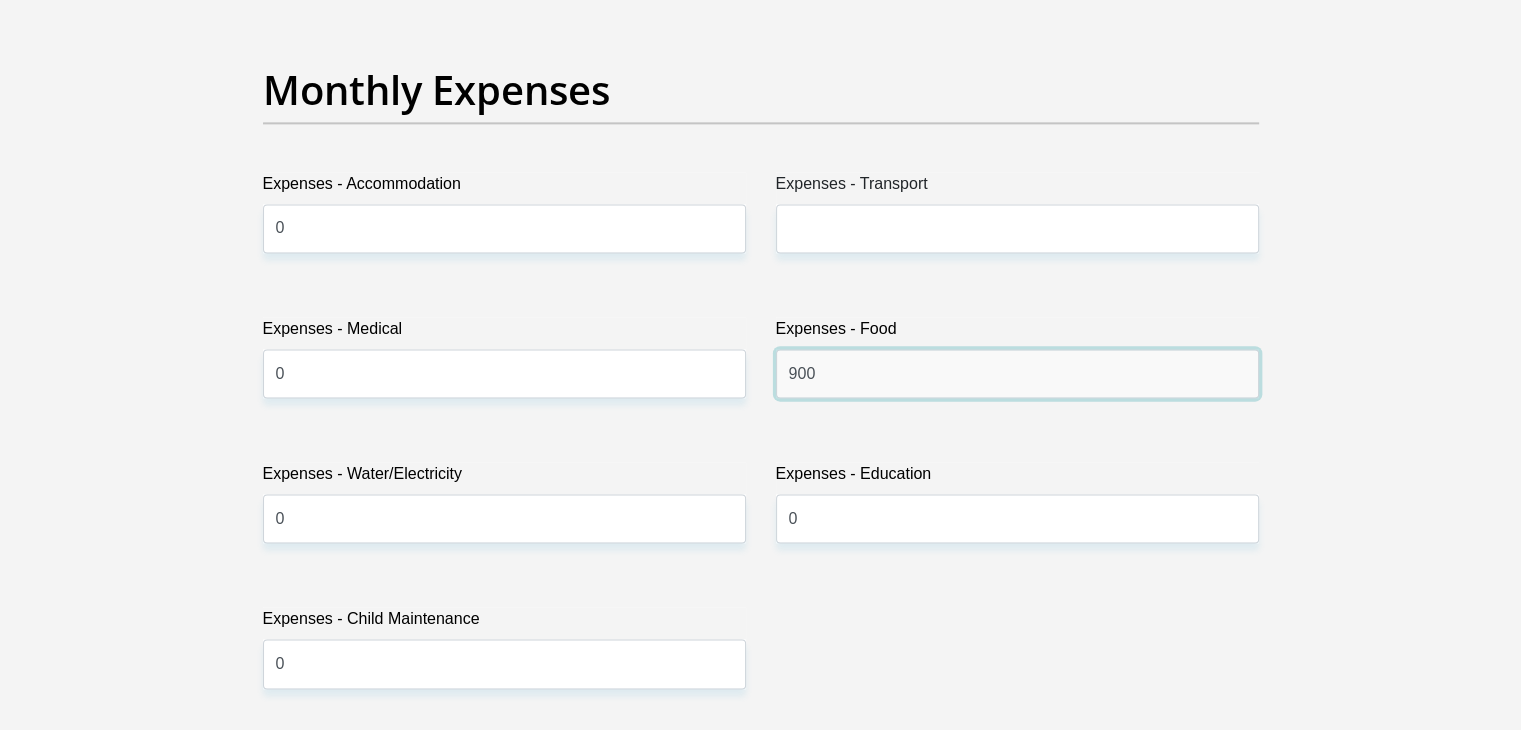 type on "900" 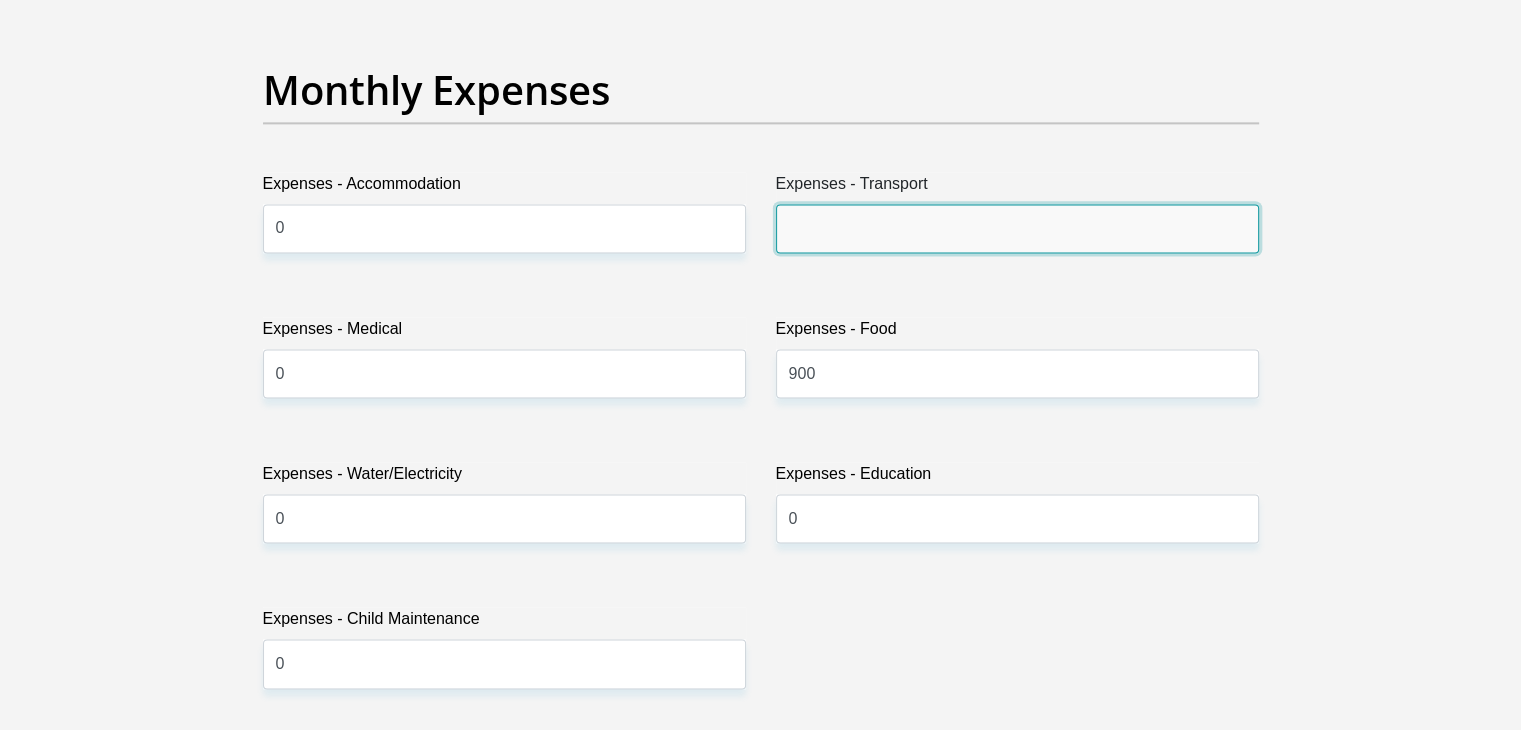 click on "Expenses - Transport" at bounding box center [1017, 228] 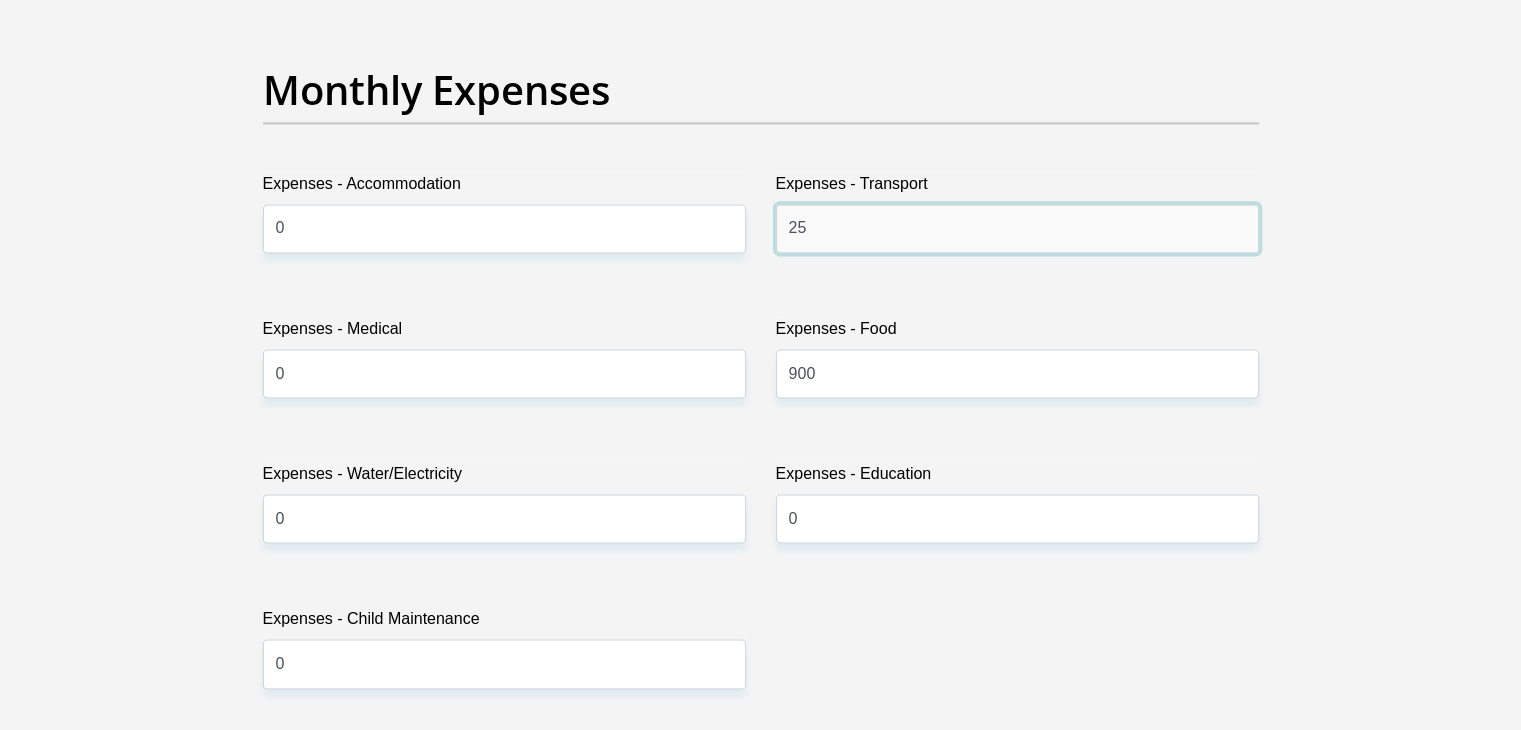 type on "2" 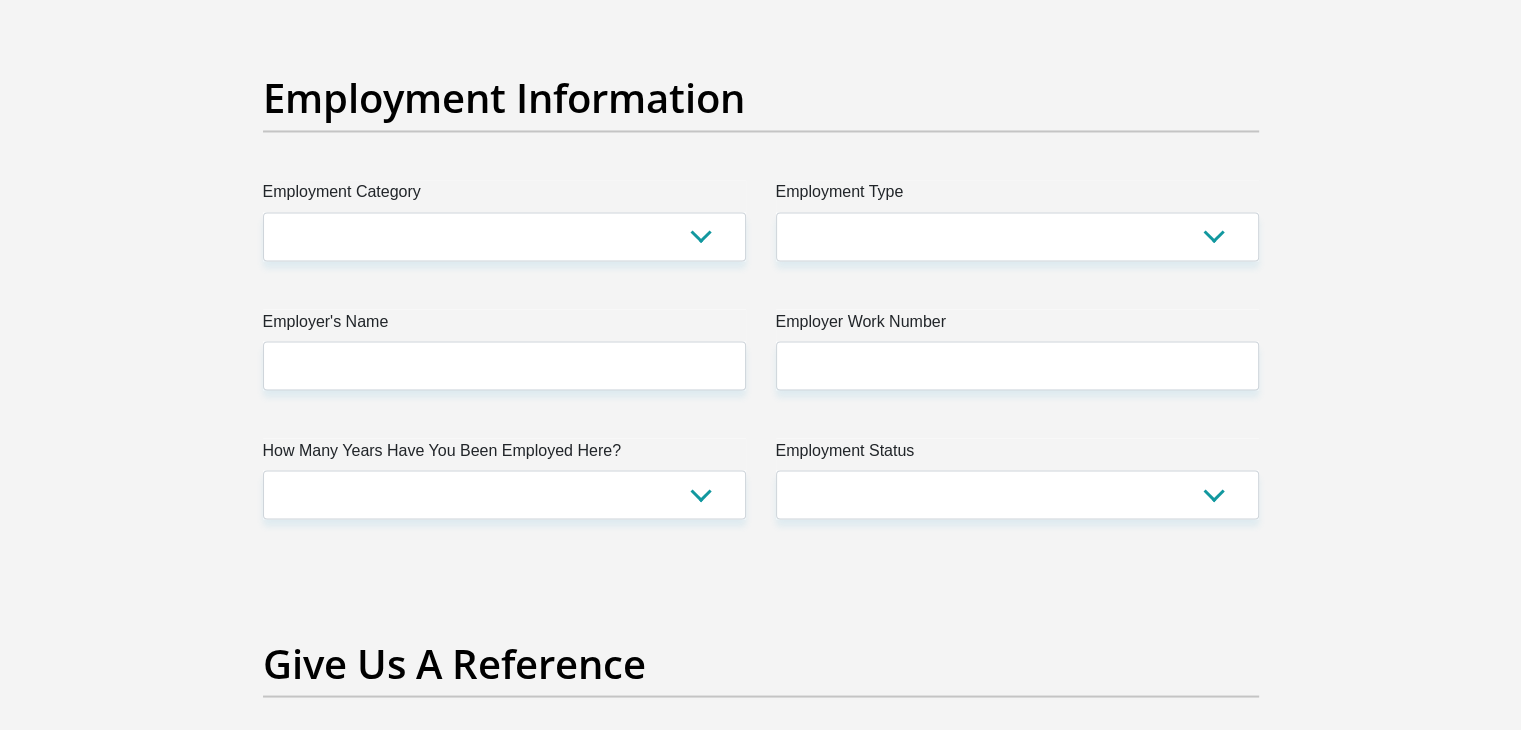 scroll, scrollTop: 3591, scrollLeft: 0, axis: vertical 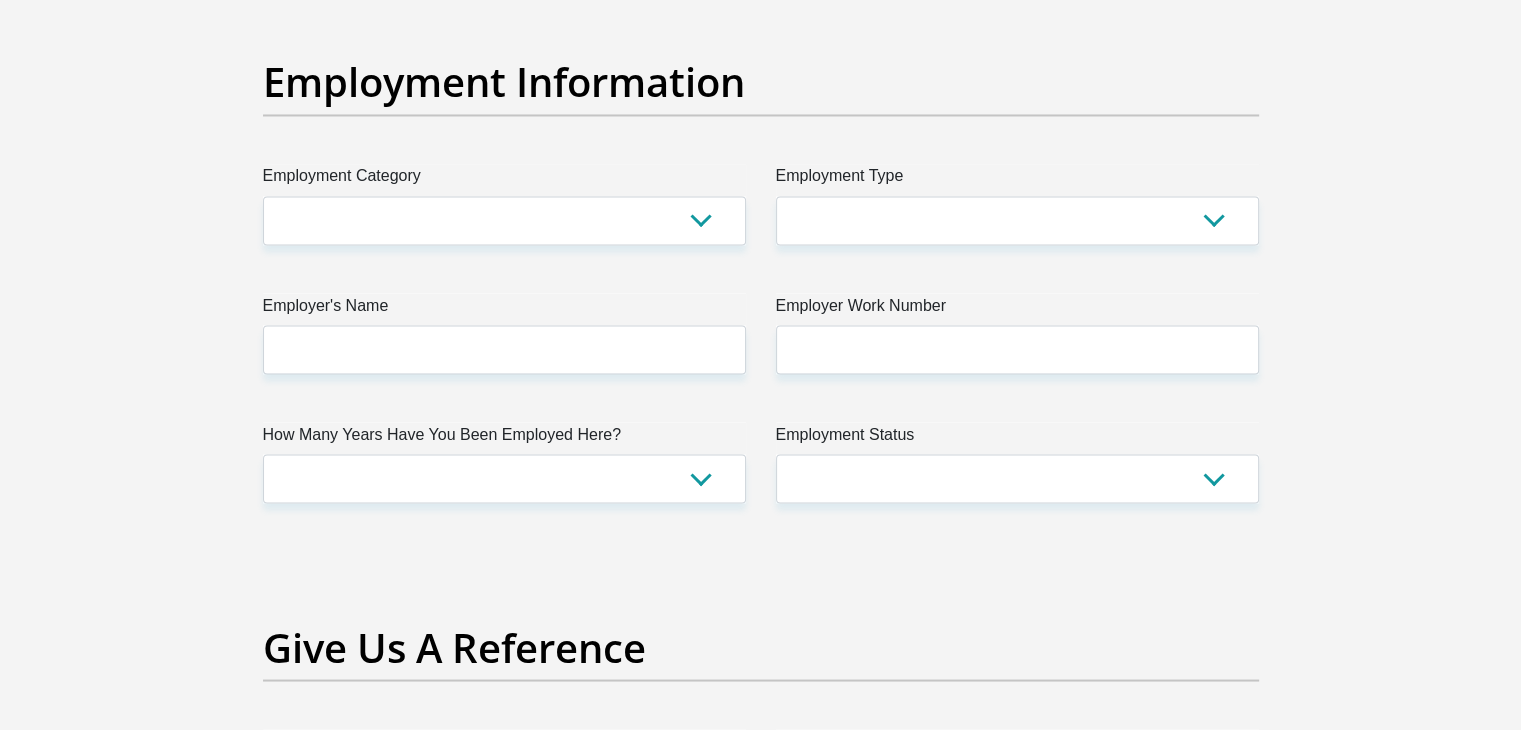type on "200" 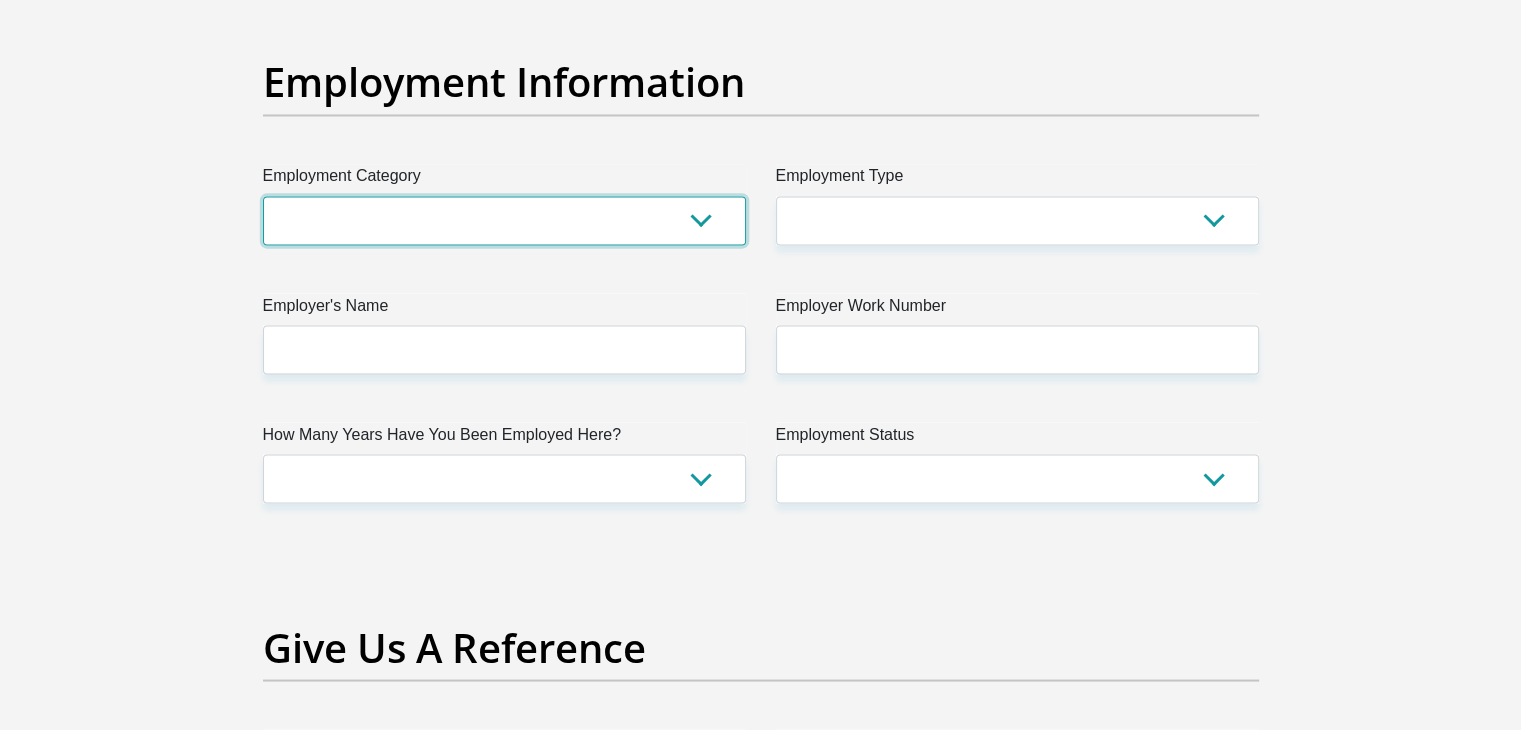 click on "AGRICULTURE
ALCOHOL & TOBACCO
CONSTRUCTION MATERIALS
METALLURGY
EQUIPMENT FOR RENEWABLE ENERGY
SPECIALIZED CONTRACTORS
CAR
GAMING (INCL. INTERNET
OTHER WHOLESALE
UNLICENSED PHARMACEUTICALS
CURRENCY EXCHANGE HOUSES
OTHER FINANCIAL INSTITUTIONS & INSURANCE
REAL ESTATE AGENTS
OIL & GAS
OTHER MATERIALS (E.G. IRON ORE)
PRECIOUS STONES & PRECIOUS METALS
POLITICAL ORGANIZATIONS
RELIGIOUS ORGANIZATIONS(NOT SECTS)
ACTI. HAVING BUSINESS DEAL WITH PUBLIC ADMINISTRATION
LAUNDROMATS" at bounding box center [504, 220] 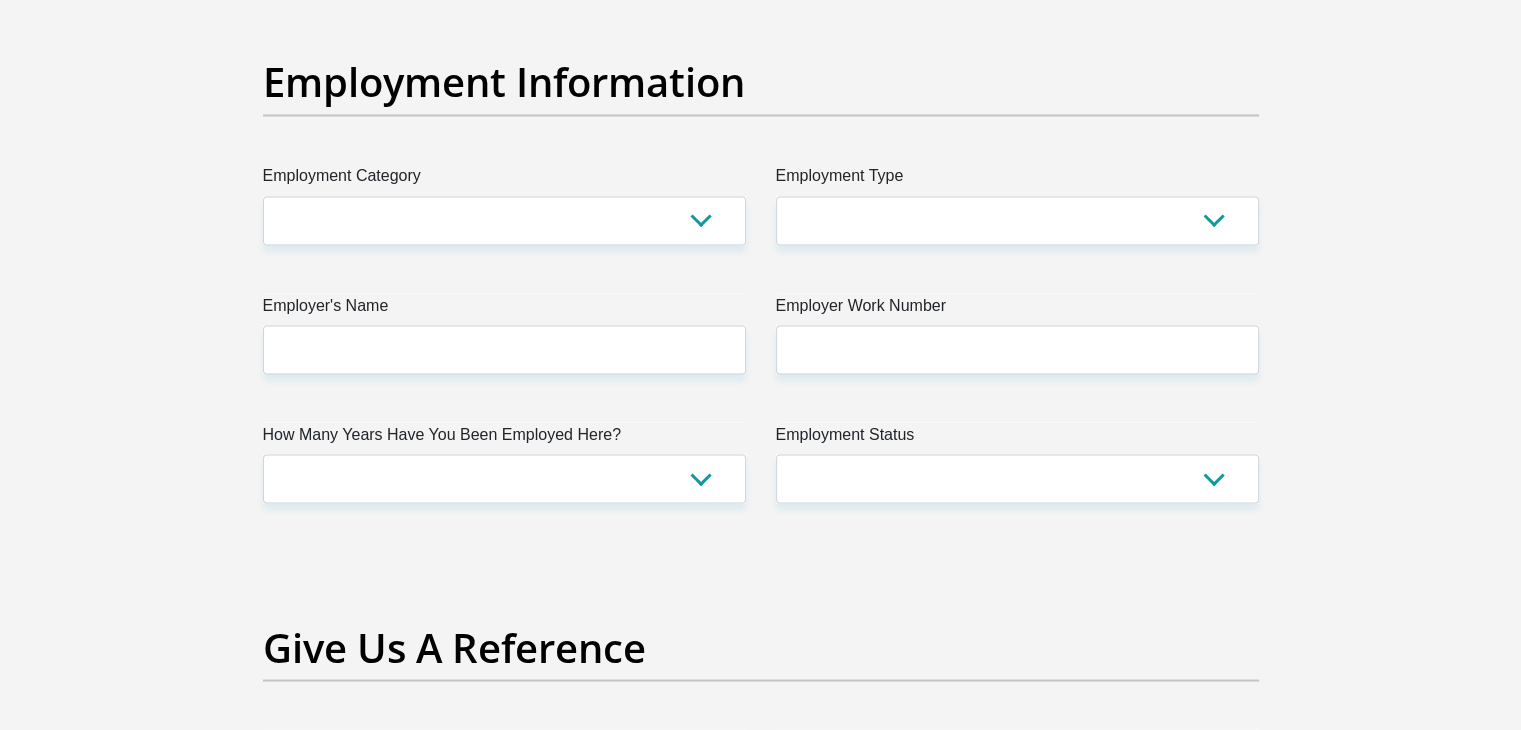 click on "Employment Type" at bounding box center [1017, 180] 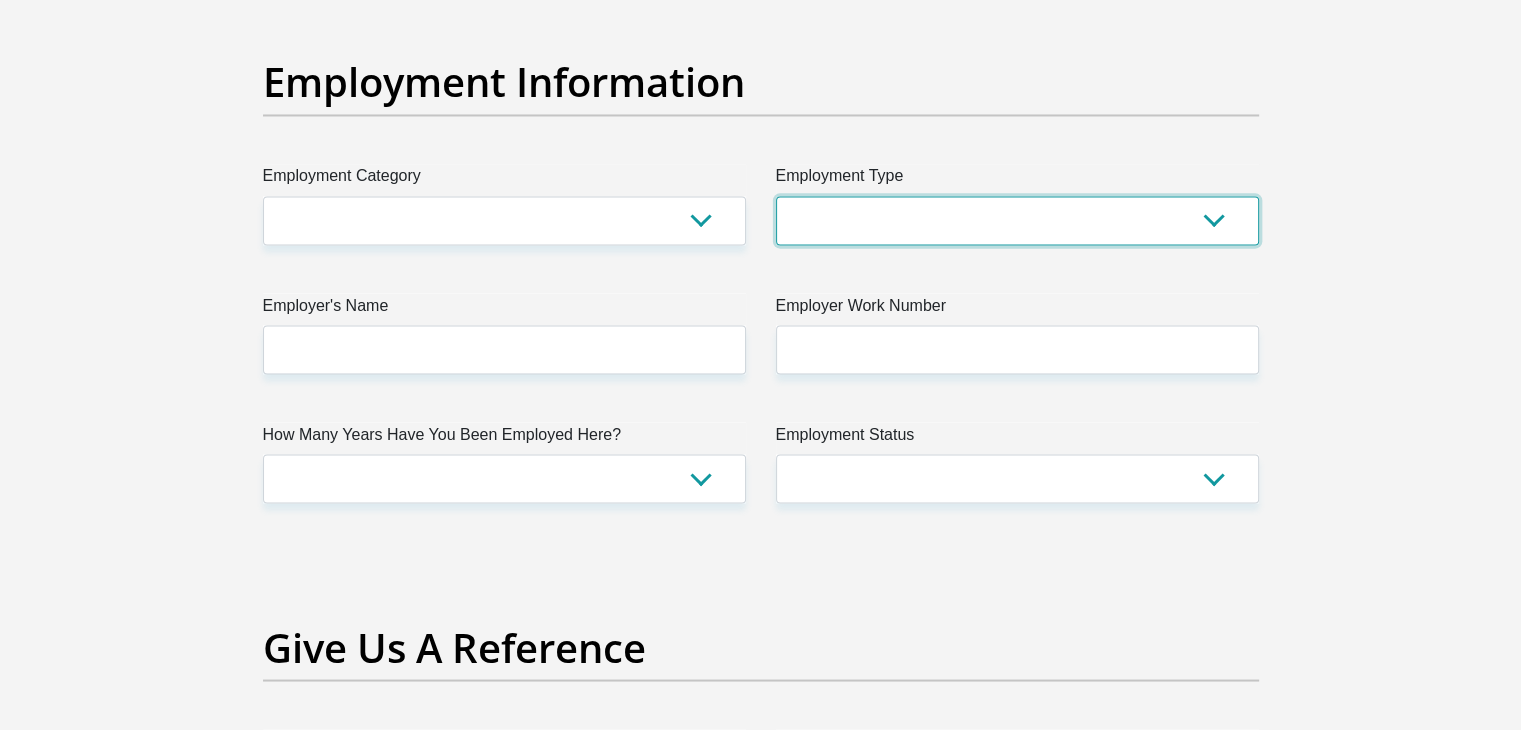 click on "College/Lecturer
Craft Seller
Creative
Driver
Executive
Farmer
Forces - Non Commissioned
Forces - Officer
Hawker
Housewife
Labourer
Licenced Professional
Manager
Miner
Non Licenced Professional
Office Staff/Clerk
Outside Worker
Pensioner
Permanent Teacher
Production/Manufacturing
Sales
Self-Employed
Semi-Professional Worker
Service Industry  Social Worker  Student" at bounding box center (1017, 220) 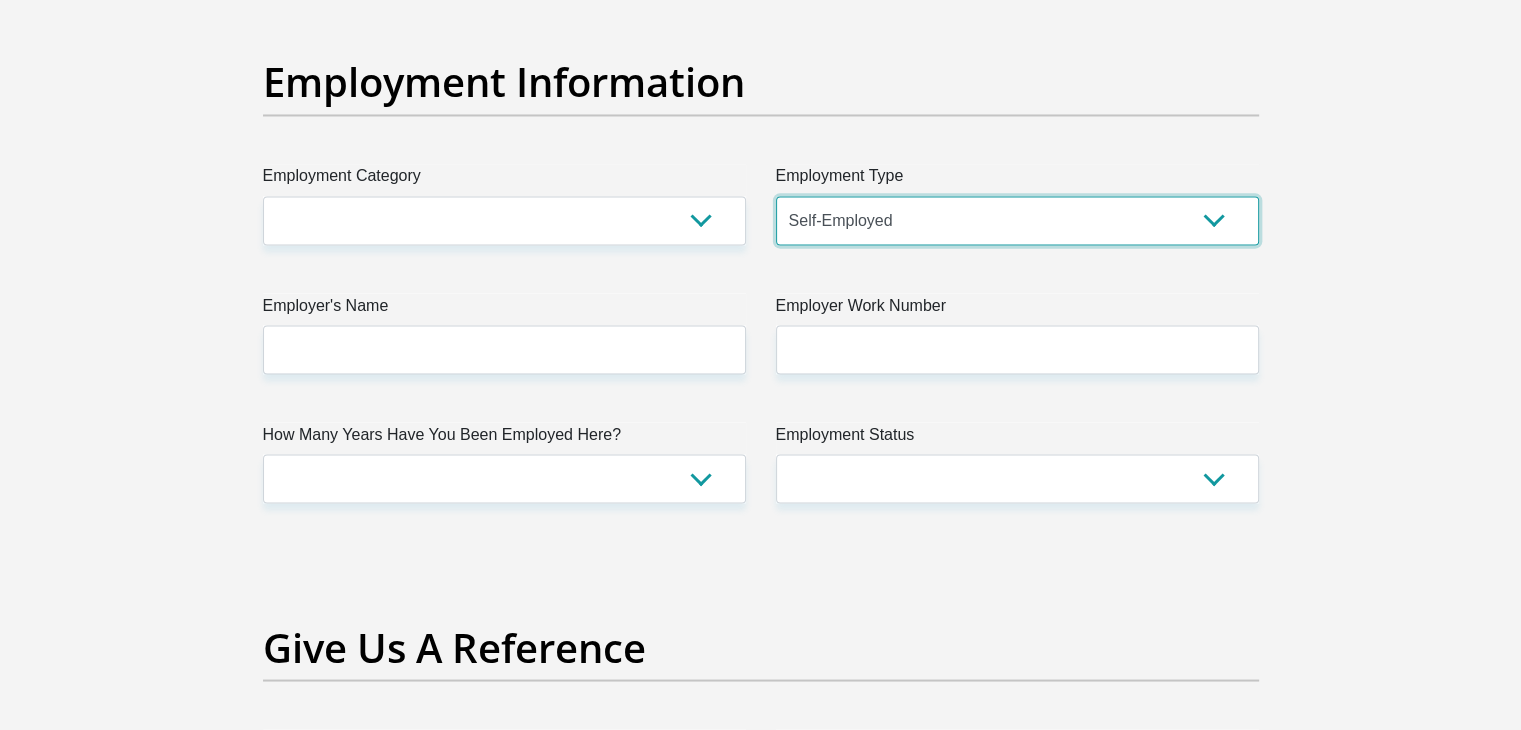 click on "College/Lecturer
Craft Seller
Creative
Driver
Executive
Farmer
Forces - Non Commissioned
Forces - Officer
Hawker
Housewife
Labourer
Licenced Professional
Manager
Miner
Non Licenced Professional
Office Staff/Clerk
Outside Worker
Pensioner
Permanent Teacher
Production/Manufacturing
Sales
Self-Employed
Semi-Professional Worker
Service Industry  Social Worker  Student" at bounding box center [1017, 220] 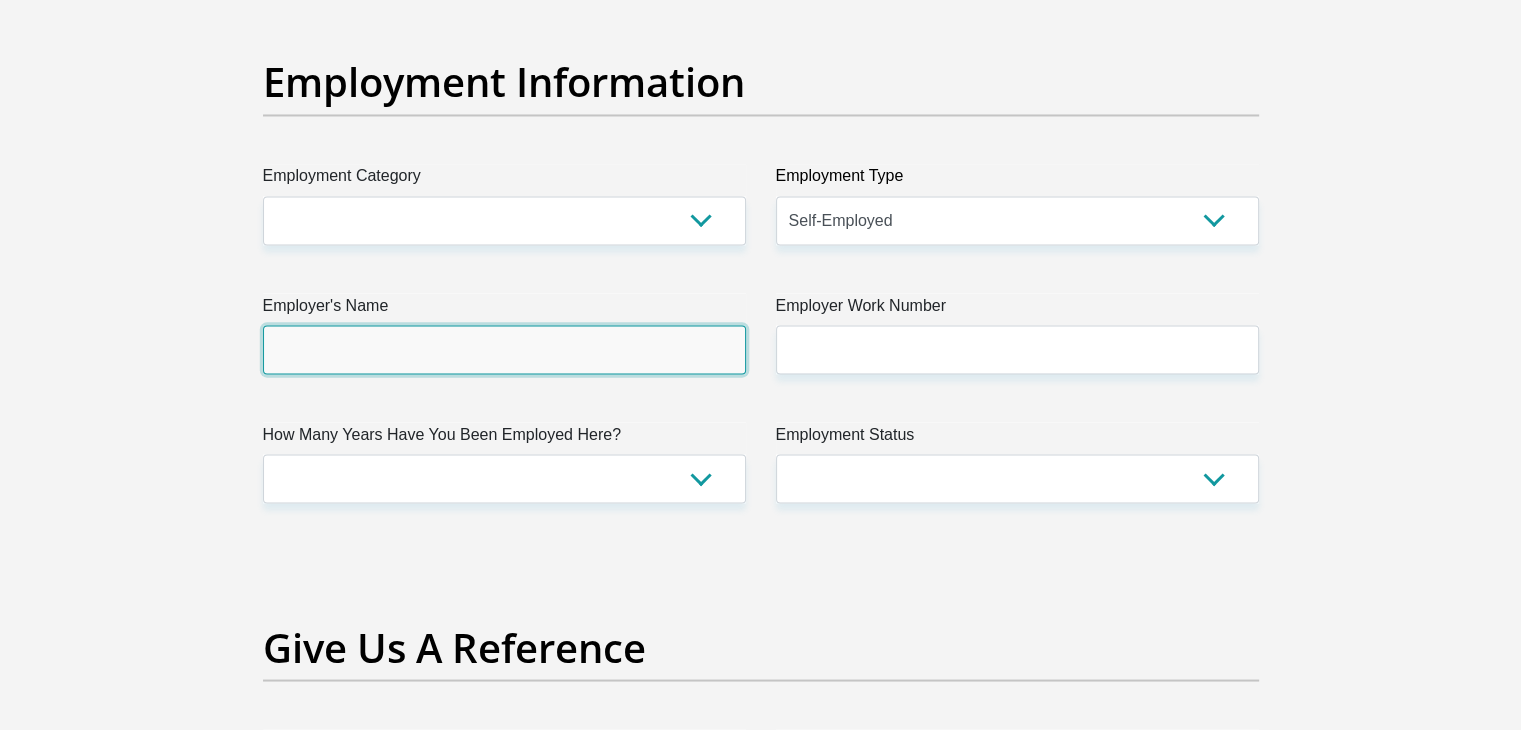 click on "Employer's Name" at bounding box center (504, 349) 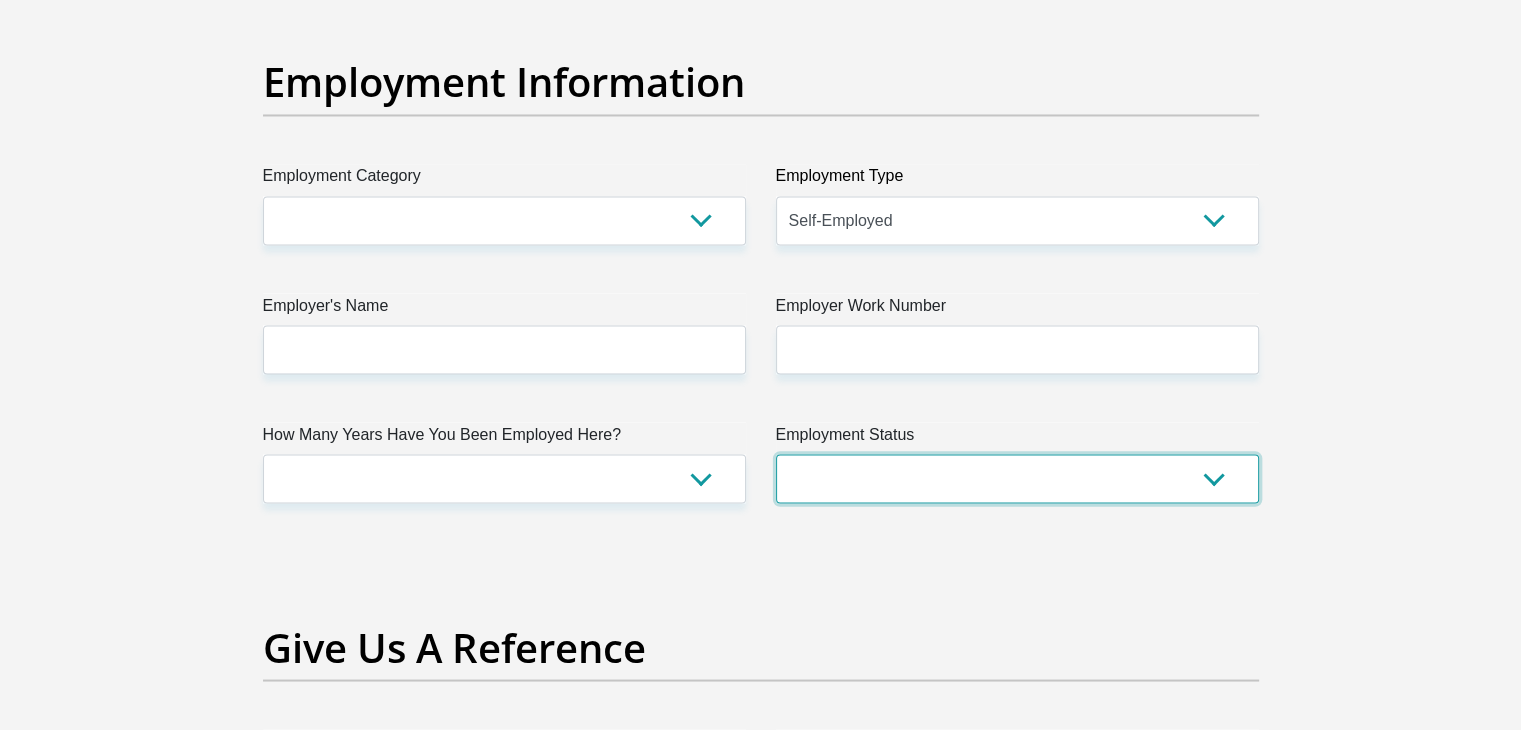 click on "Permanent/Full-time
Part-time/Casual
Contract Worker
Self-Employed
Housewife
Retired
Student
Medically Boarded
Disability
Unemployed" at bounding box center (1017, 478) 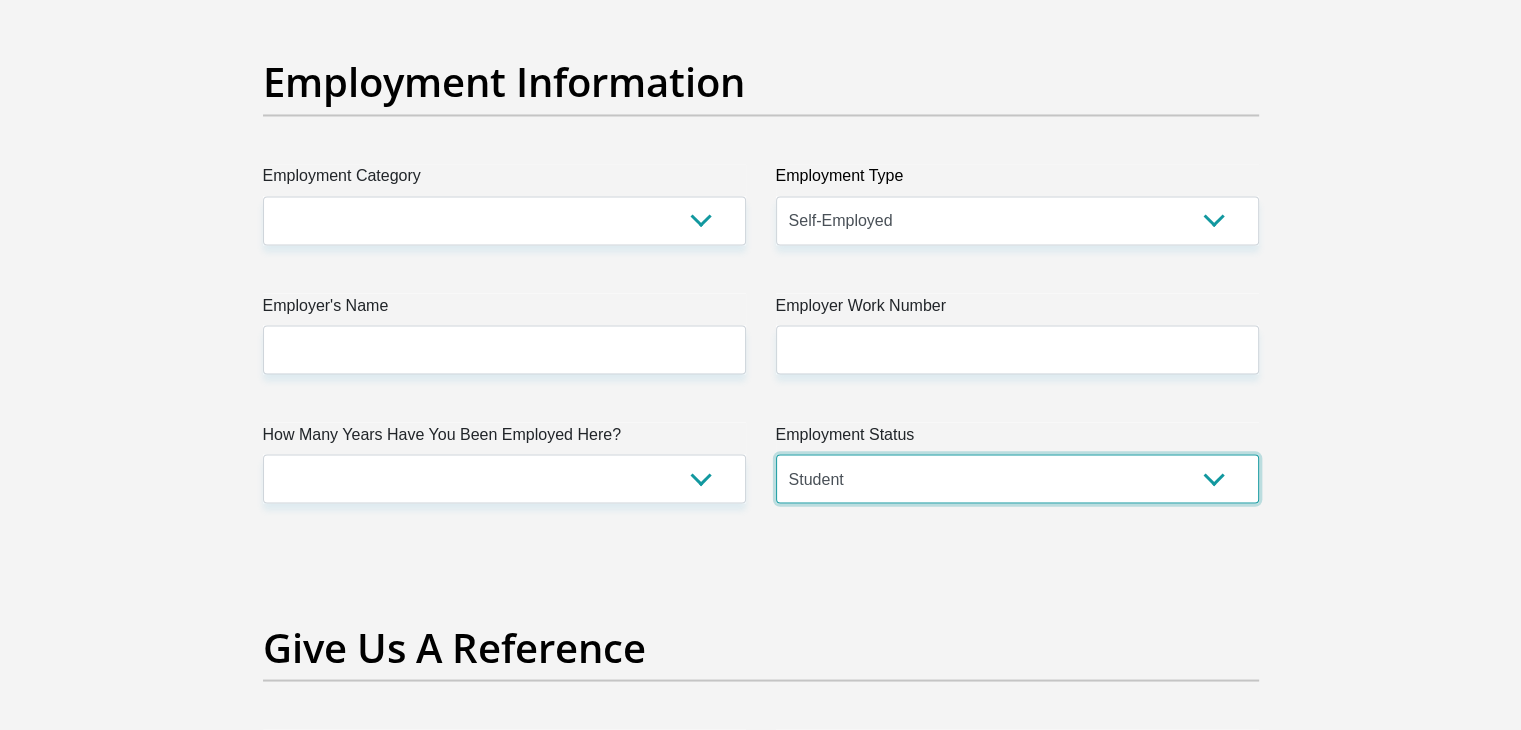 click on "Permanent/Full-time
Part-time/Casual
Contract Worker
Self-Employed
Housewife
Retired
Student
Medically Boarded
Disability
Unemployed" at bounding box center [1017, 478] 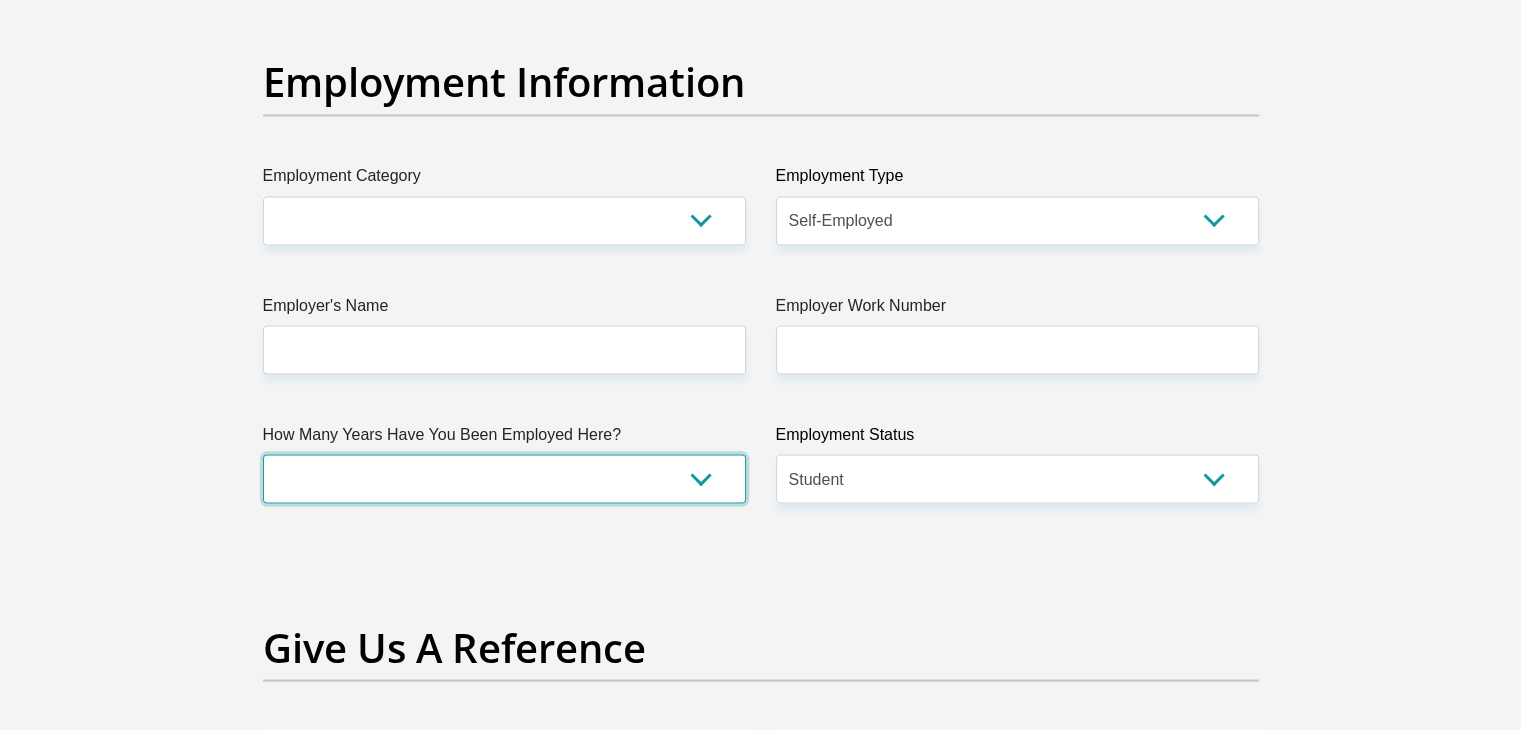 click on "less than 1 year
1-3 years
3-5 years
5+ years" at bounding box center (504, 478) 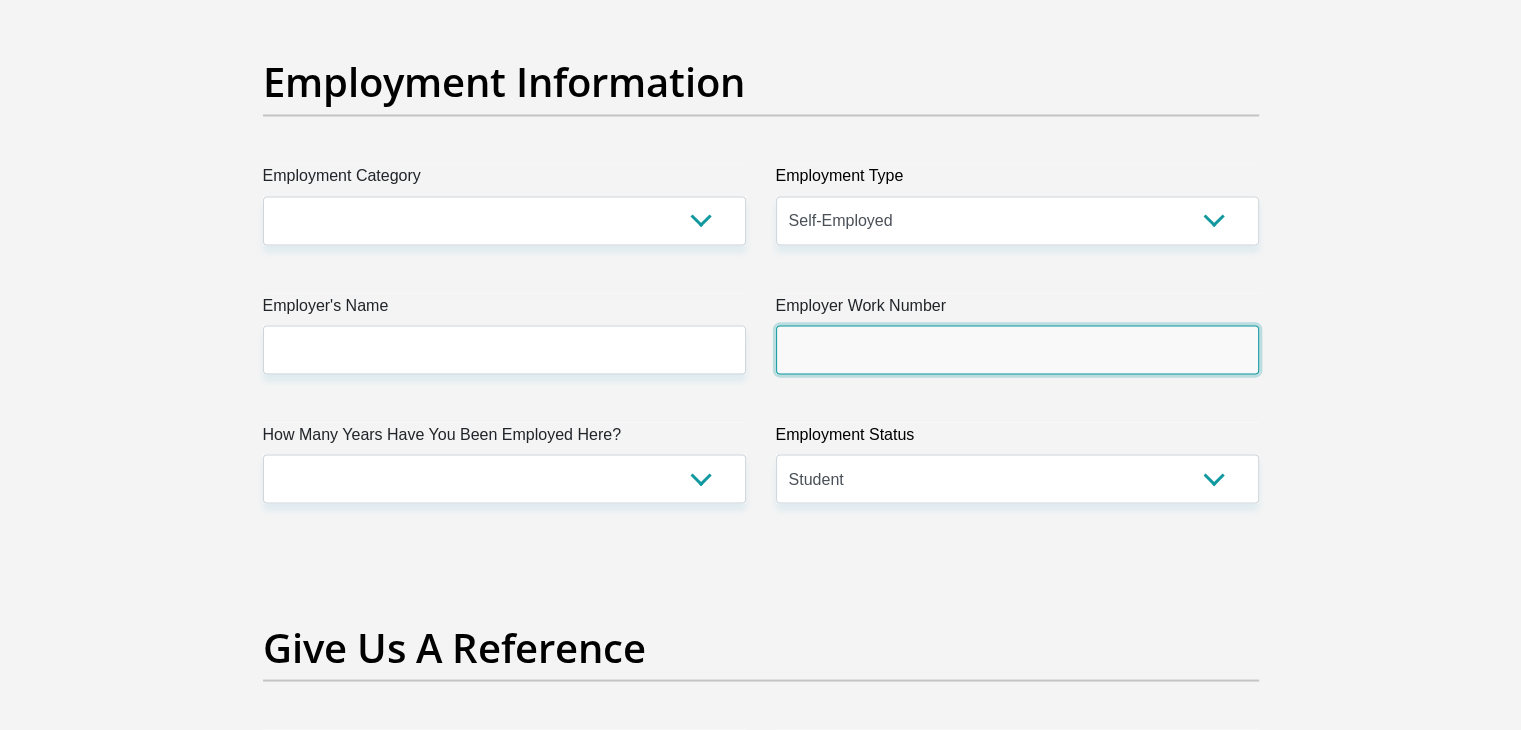 click on "Employer Work Number" at bounding box center [1017, 349] 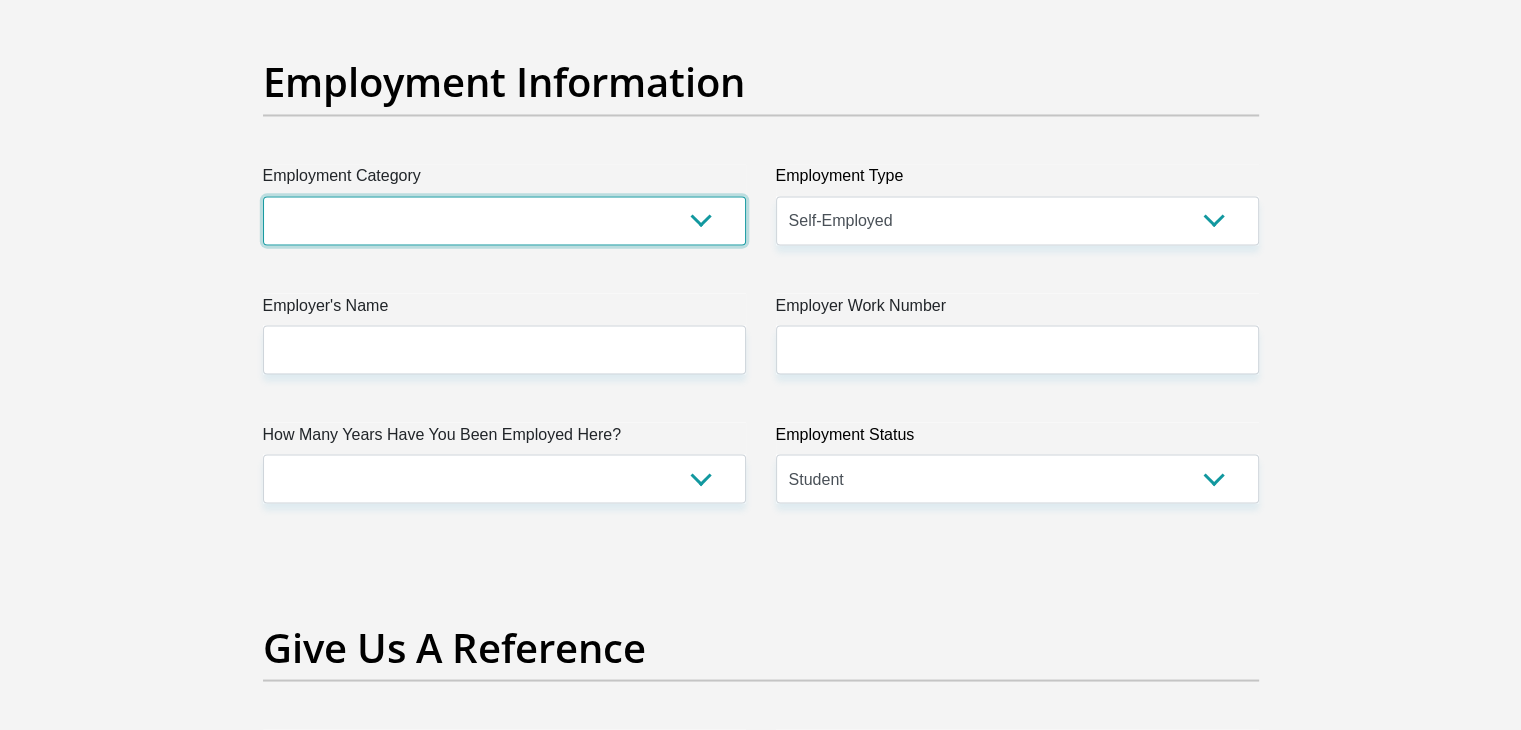 click on "AGRICULTURE
ALCOHOL & TOBACCO
CONSTRUCTION MATERIALS
METALLURGY
EQUIPMENT FOR RENEWABLE ENERGY
SPECIALIZED CONTRACTORS
CAR
GAMING (INCL. INTERNET
OTHER WHOLESALE
UNLICENSED PHARMACEUTICALS
CURRENCY EXCHANGE HOUSES
OTHER FINANCIAL INSTITUTIONS & INSURANCE
REAL ESTATE AGENTS
OIL & GAS
OTHER MATERIALS (E.G. IRON ORE)
PRECIOUS STONES & PRECIOUS METALS
POLITICAL ORGANIZATIONS
RELIGIOUS ORGANIZATIONS(NOT SECTS)
ACTI. HAVING BUSINESS DEAL WITH PUBLIC ADMINISTRATION
LAUNDROMATS" at bounding box center [504, 220] 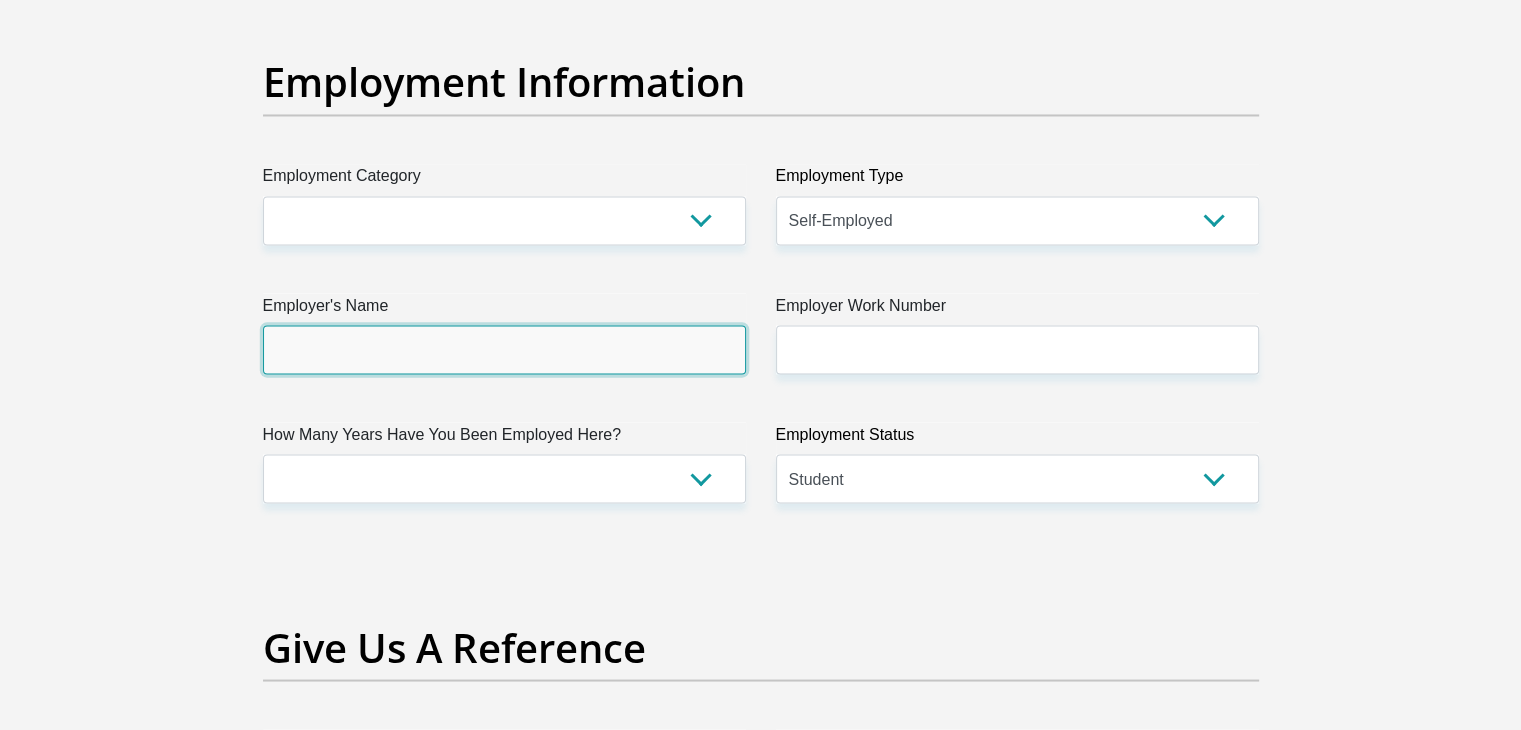 click on "Employer's Name" at bounding box center (504, 349) 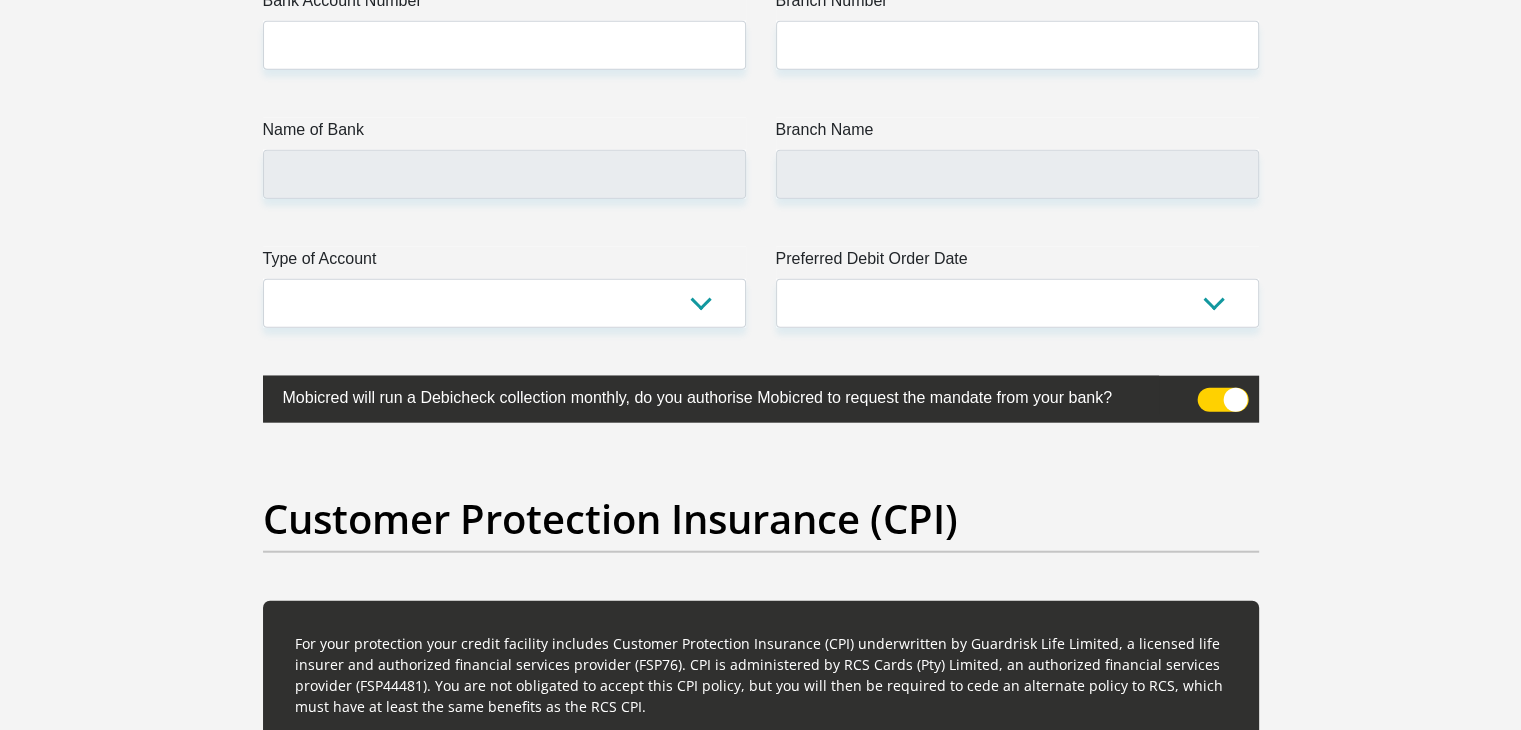 scroll, scrollTop: 4771, scrollLeft: 0, axis: vertical 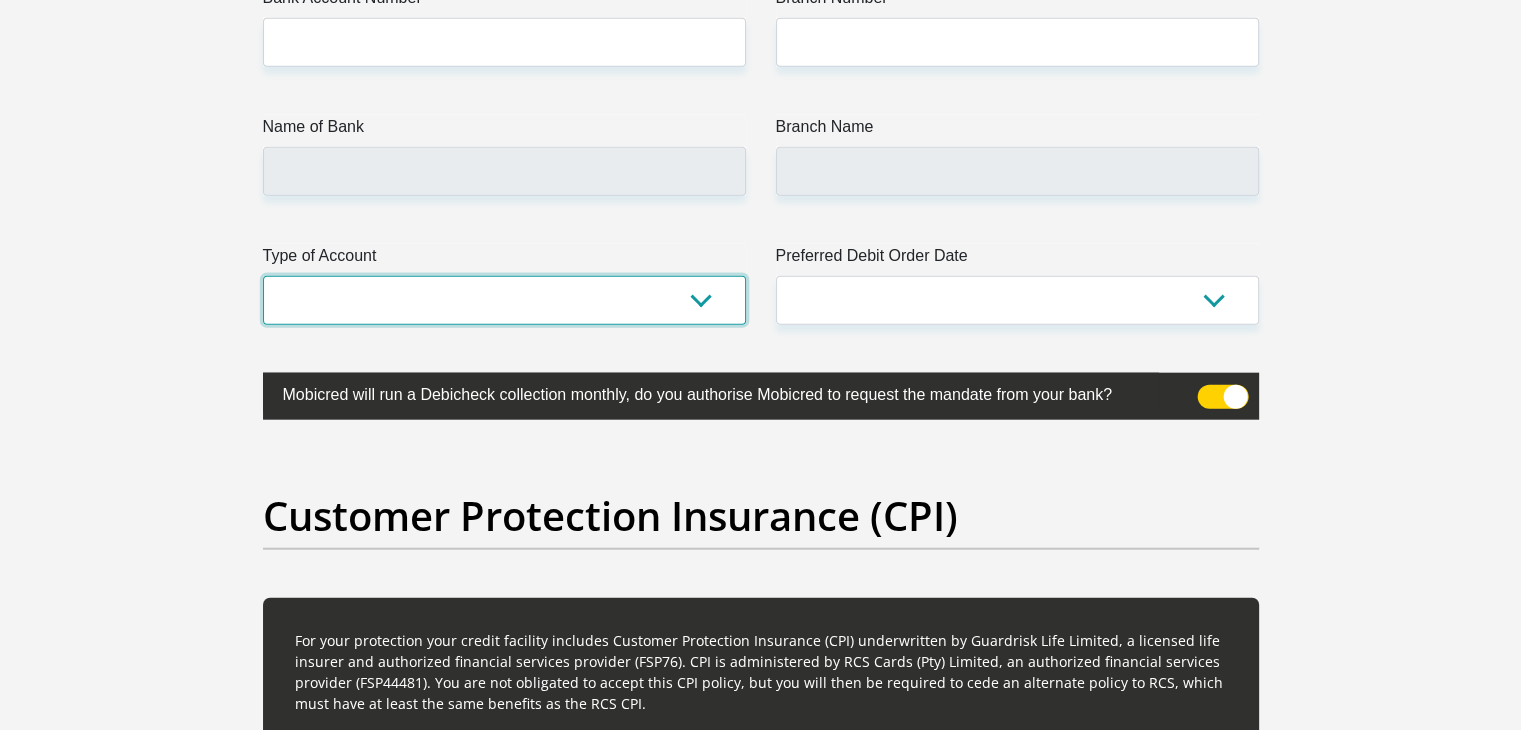 click on "Cheque
Savings" at bounding box center [504, 300] 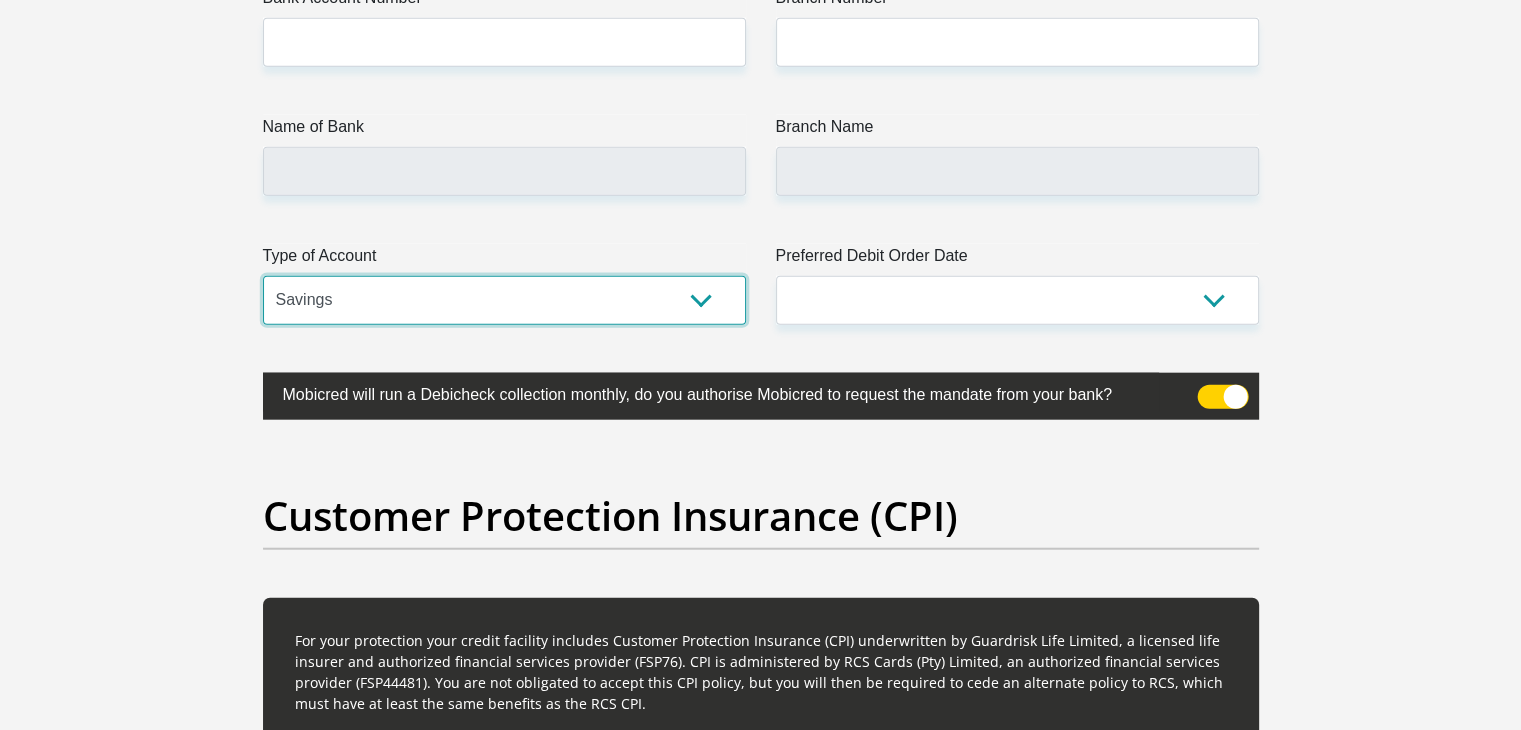 click on "Cheque
Savings" at bounding box center (504, 300) 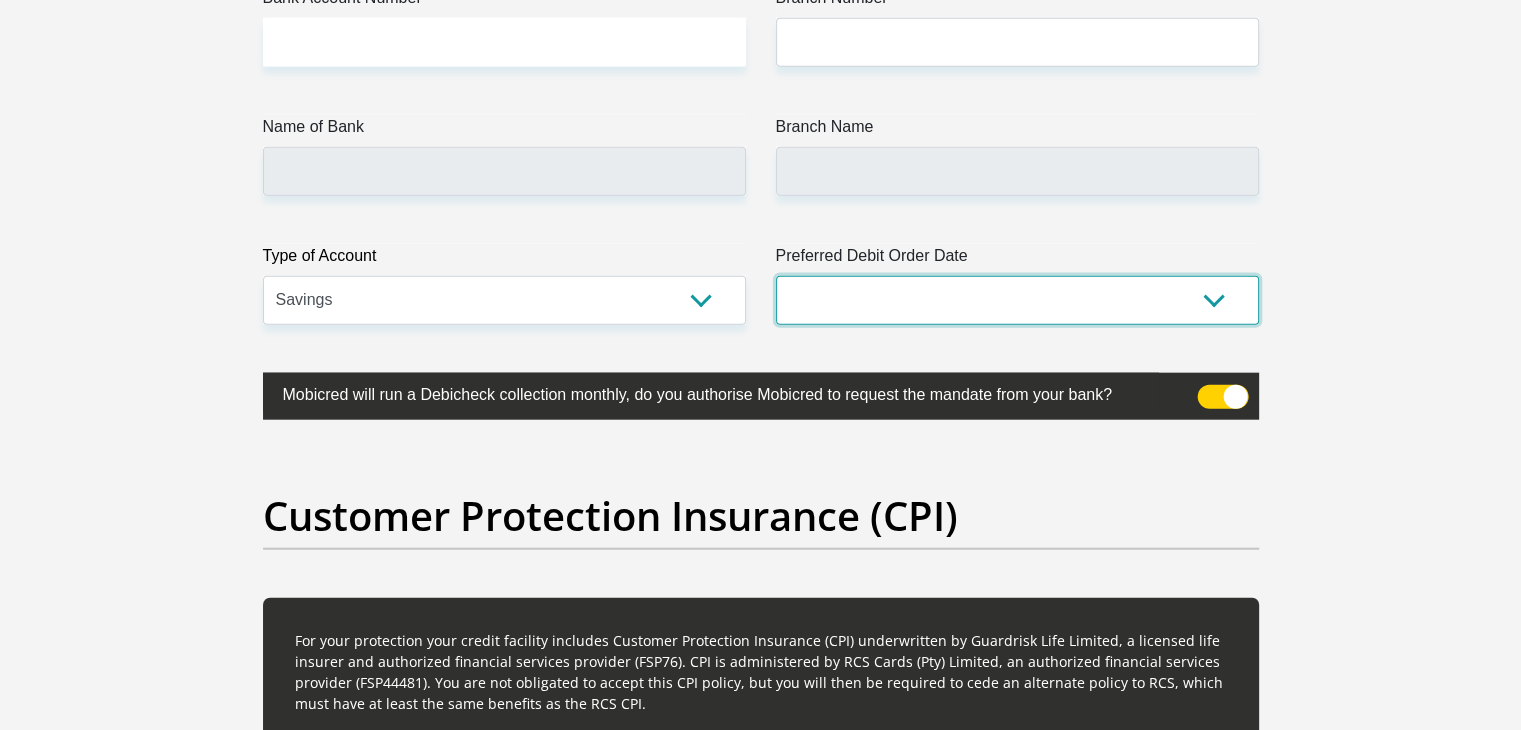 click on "1st
2nd
3rd
4th
5th
7th
18th
19th
20th
21st
22nd
23rd
24th
25th
26th
27th
28th
29th
30th" at bounding box center (1017, 300) 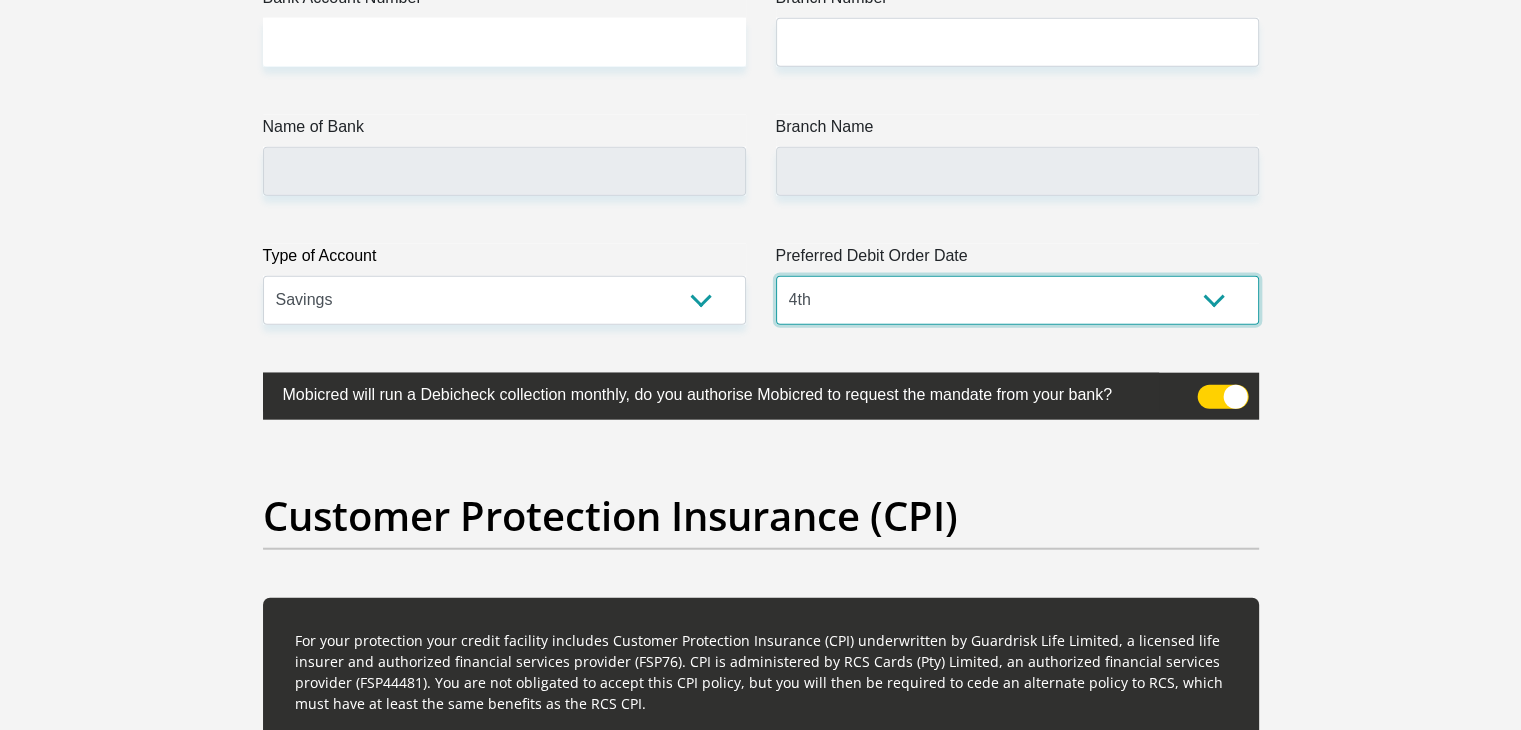 click on "1st
2nd
3rd
4th
5th
7th
18th
19th
20th
21st
22nd
23rd
24th
25th
26th
27th
28th
29th
30th" at bounding box center [1017, 300] 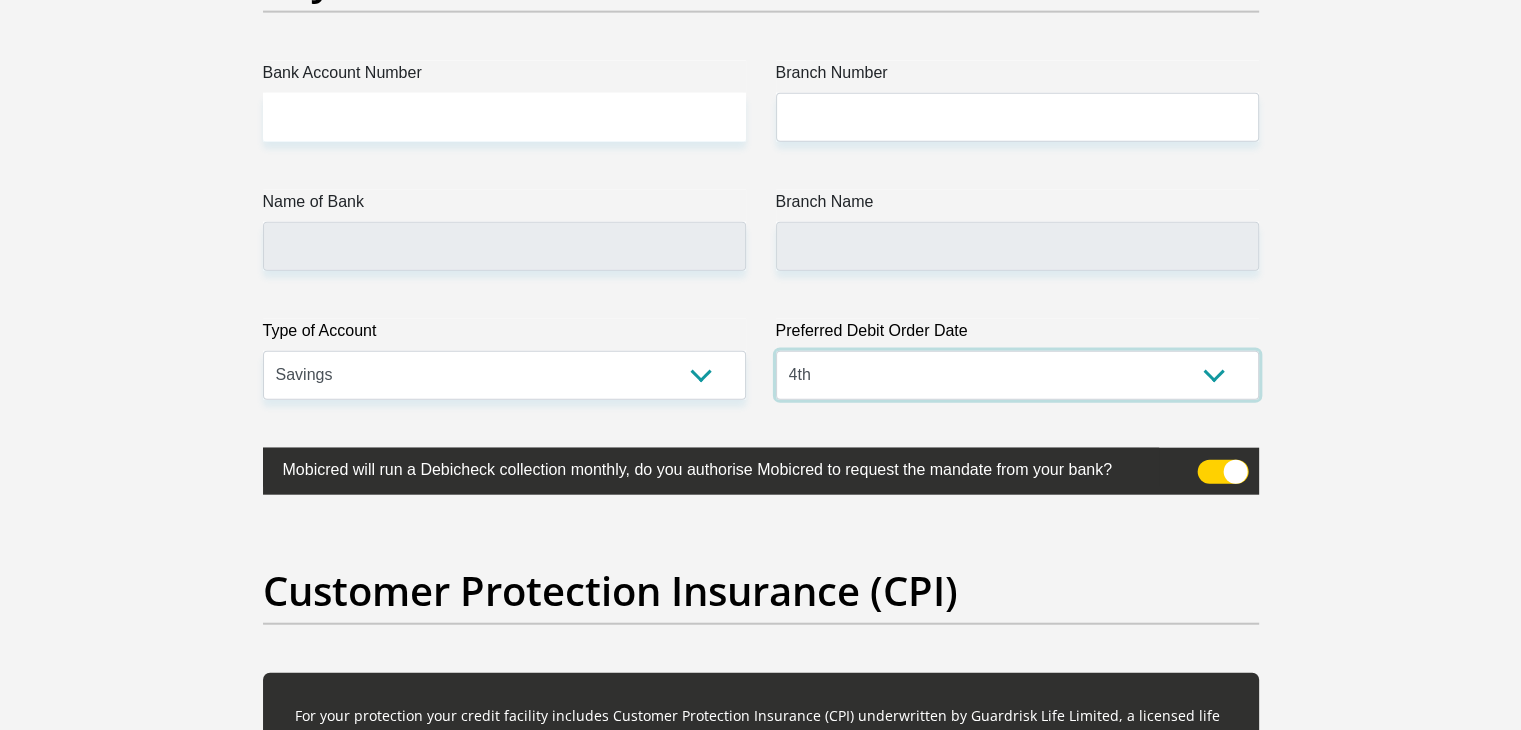scroll, scrollTop: 4695, scrollLeft: 0, axis: vertical 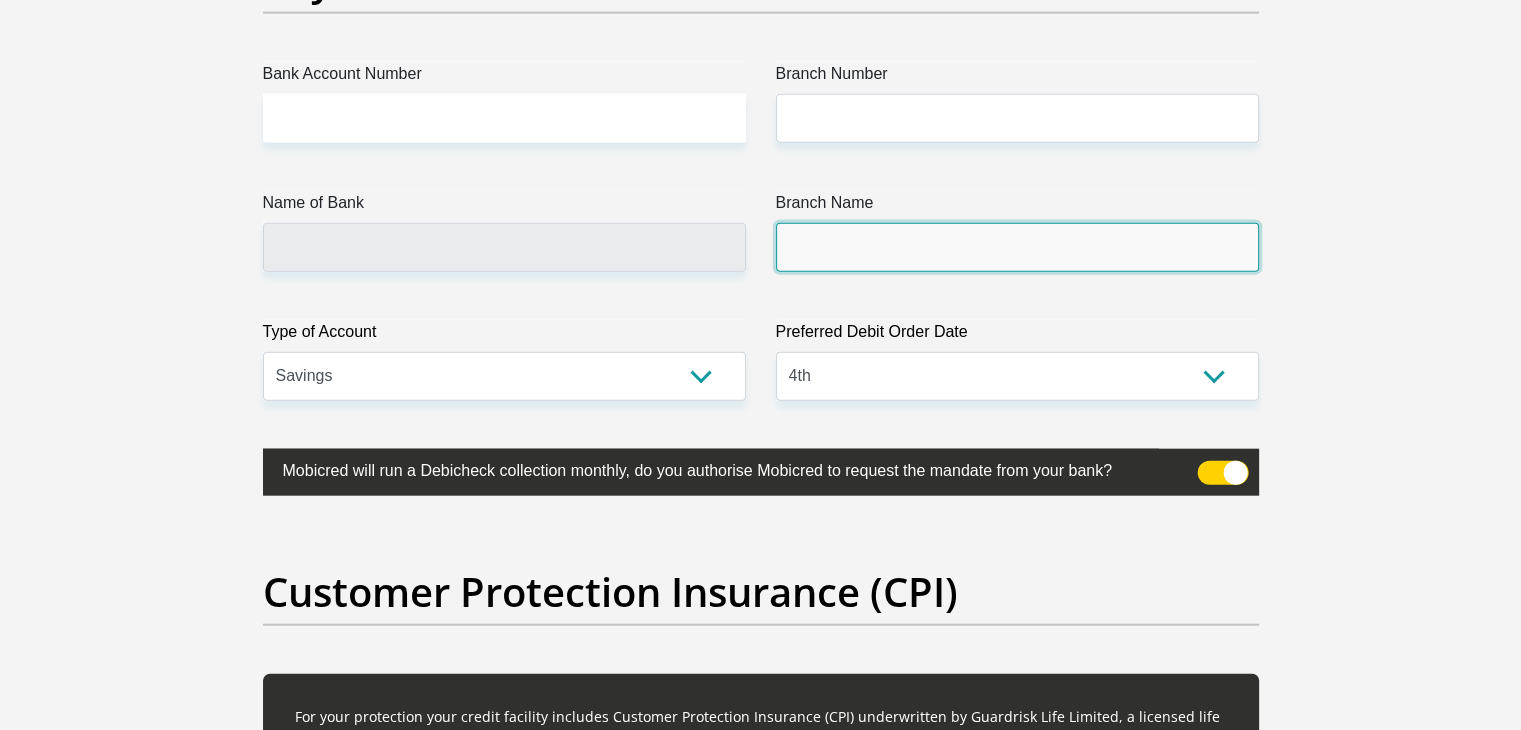 click on "Branch Name" at bounding box center [1017, 247] 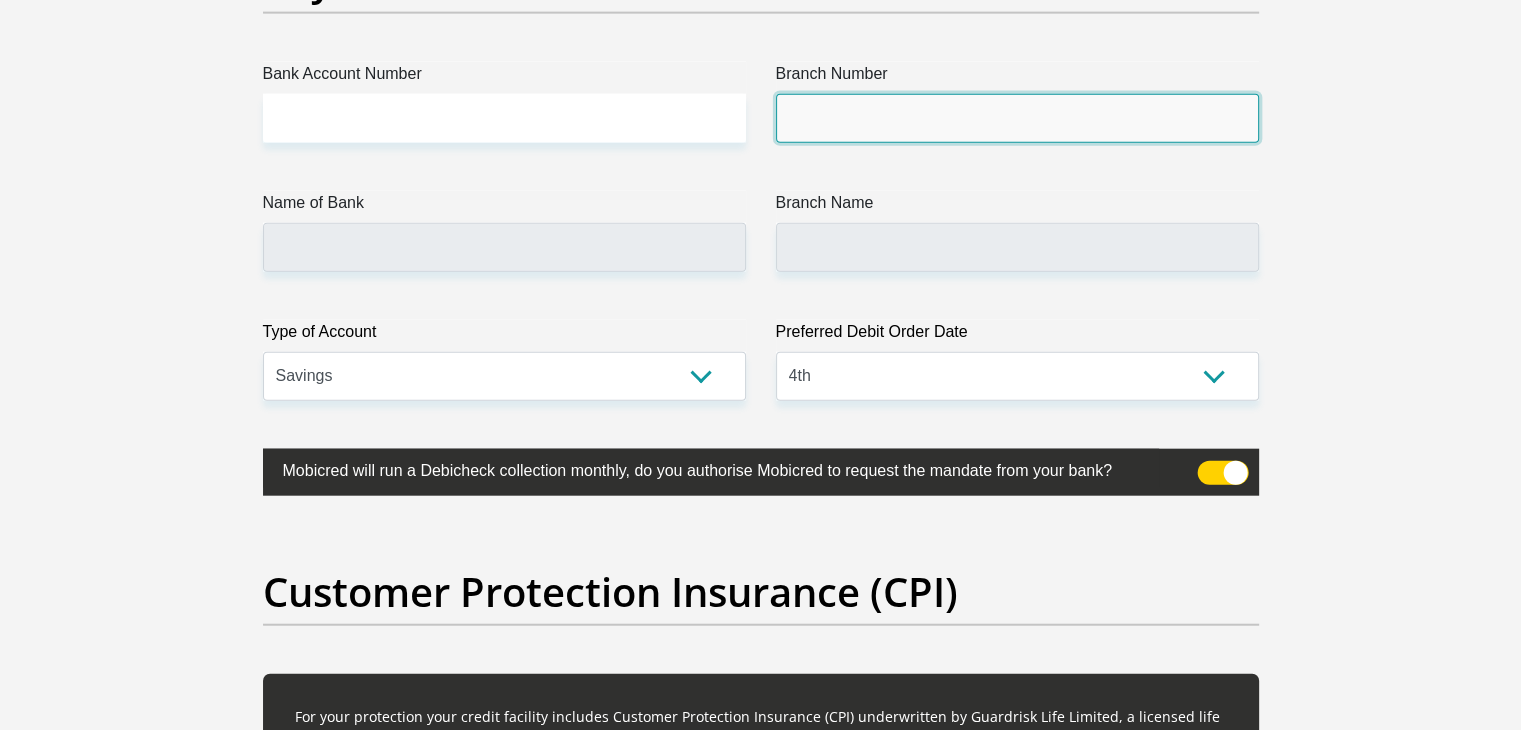 click on "Branch Number" at bounding box center [1017, 118] 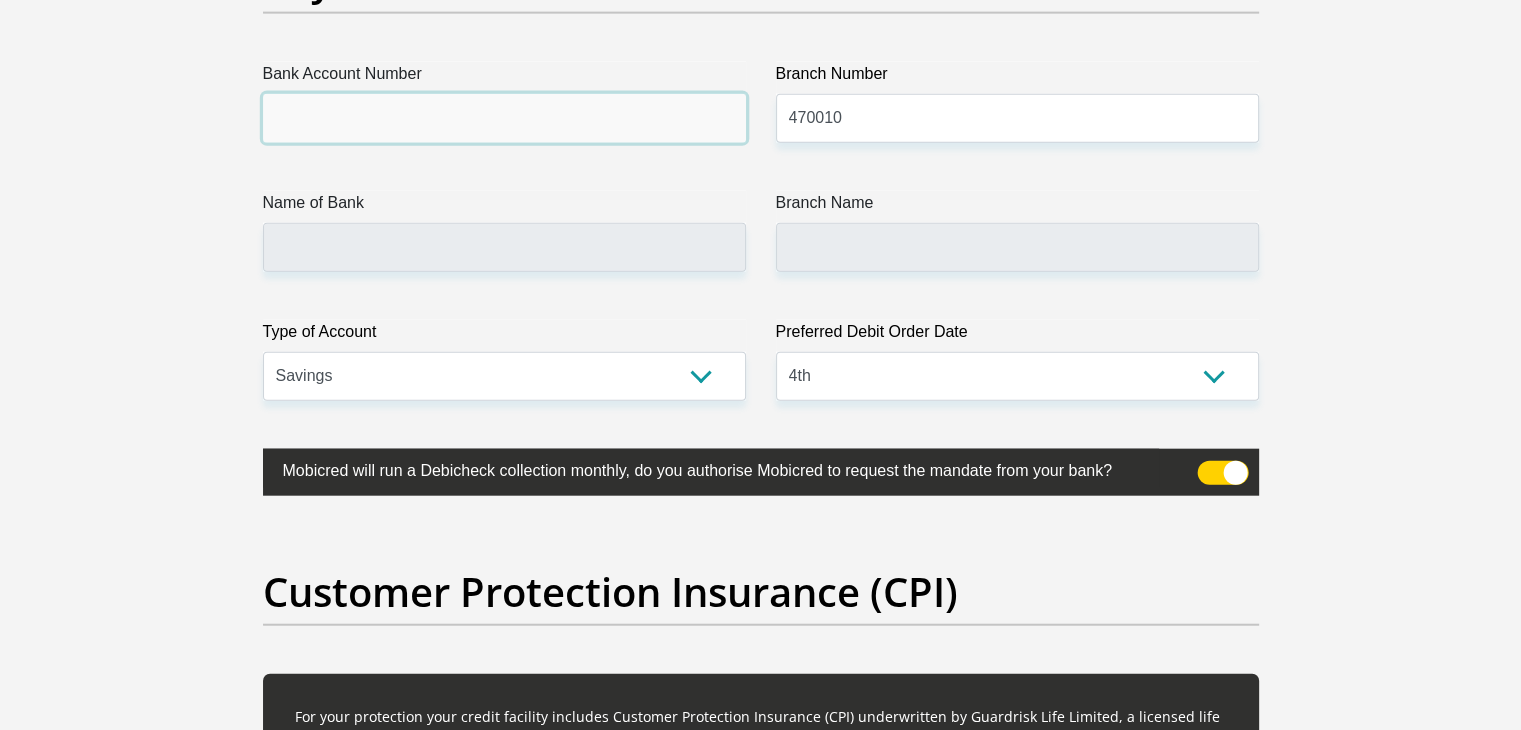 click on "Bank Account Number" at bounding box center [504, 118] 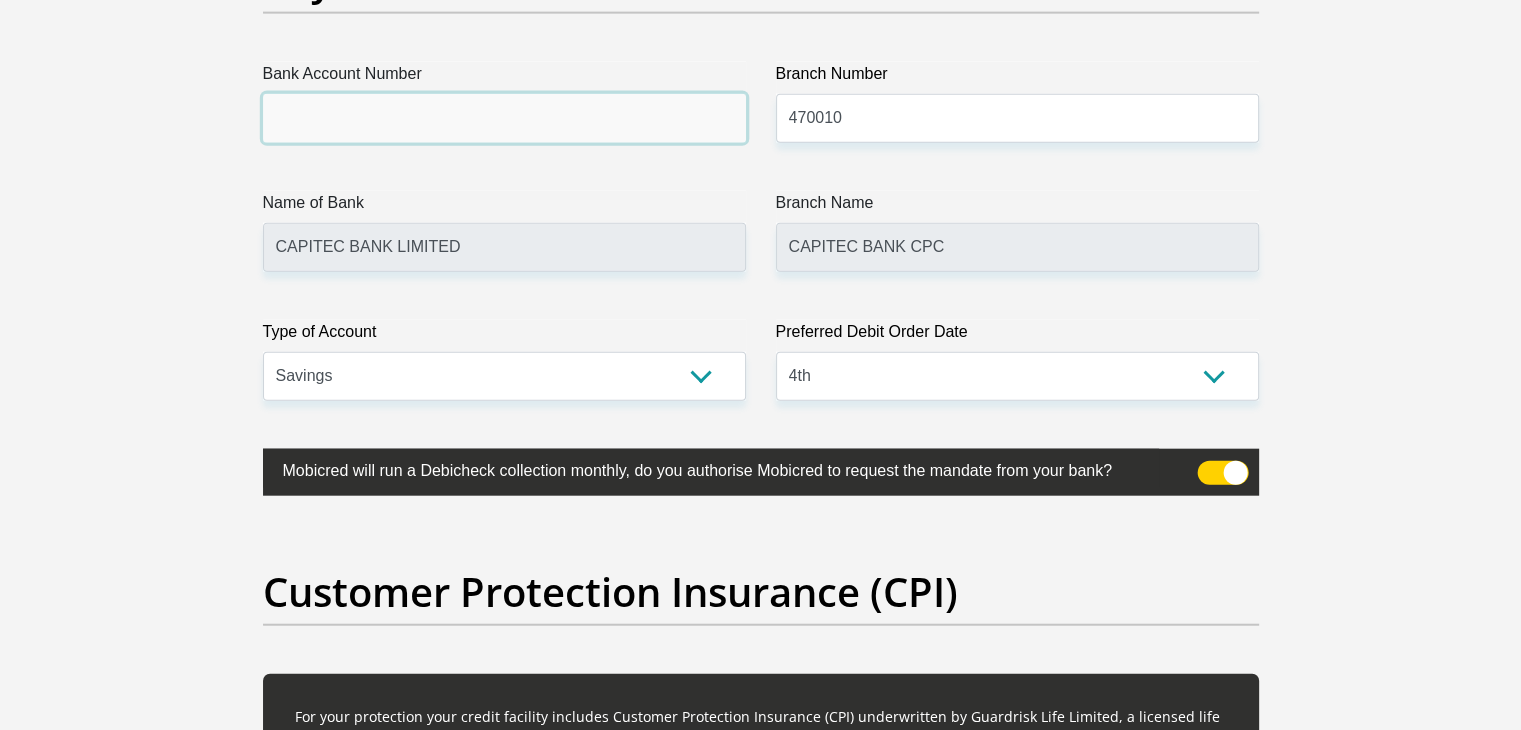 type on "2146621814" 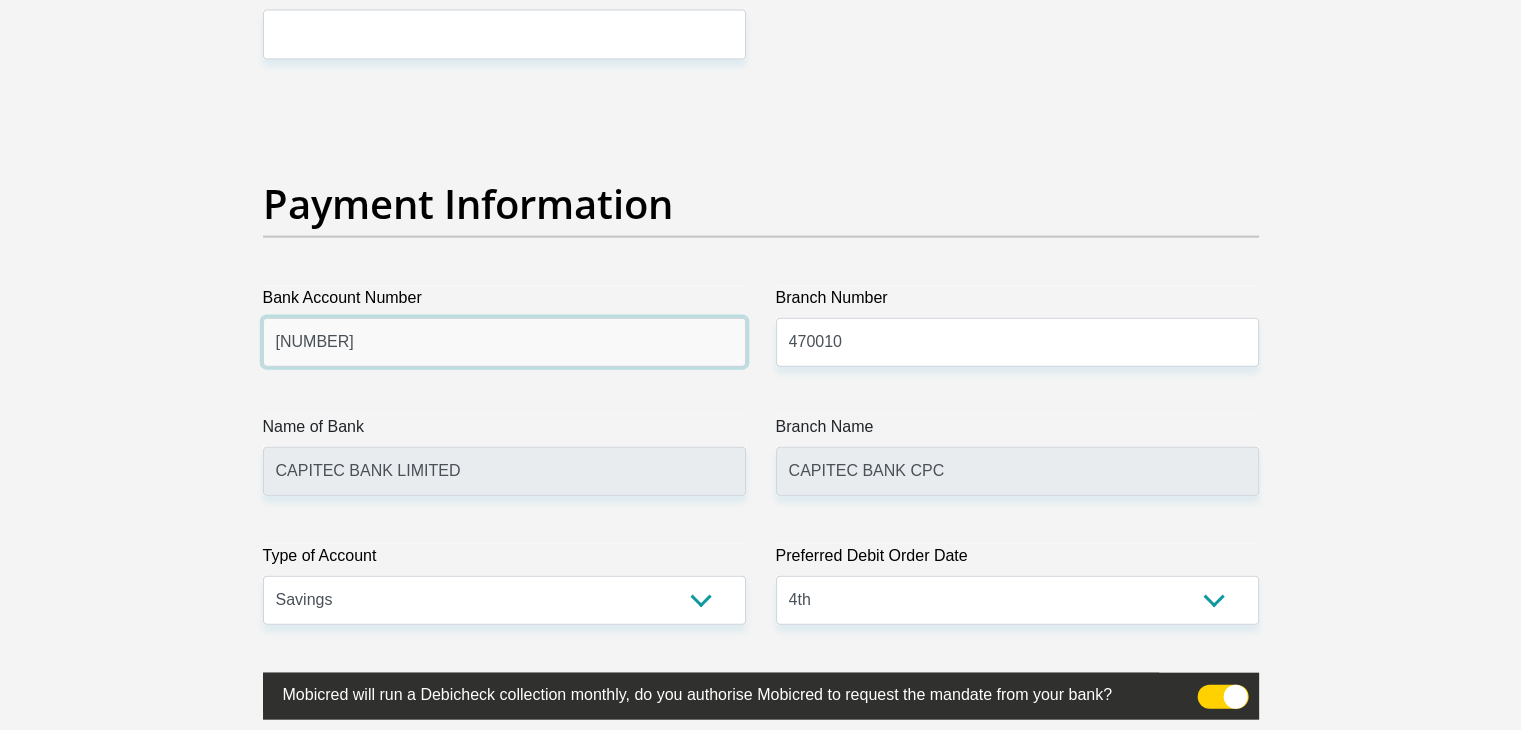 scroll, scrollTop: 4440, scrollLeft: 0, axis: vertical 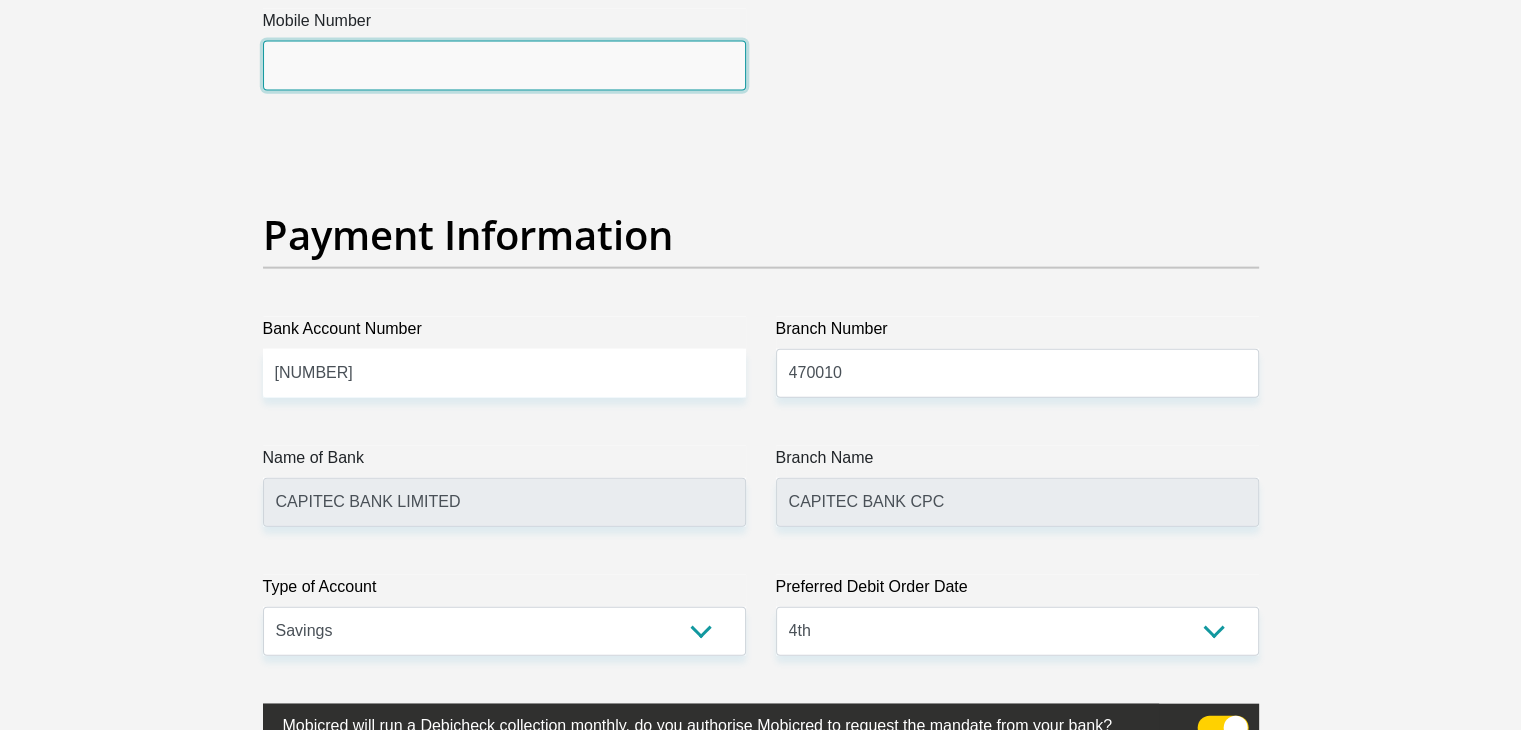 click on "Mobile Number" at bounding box center (504, 65) 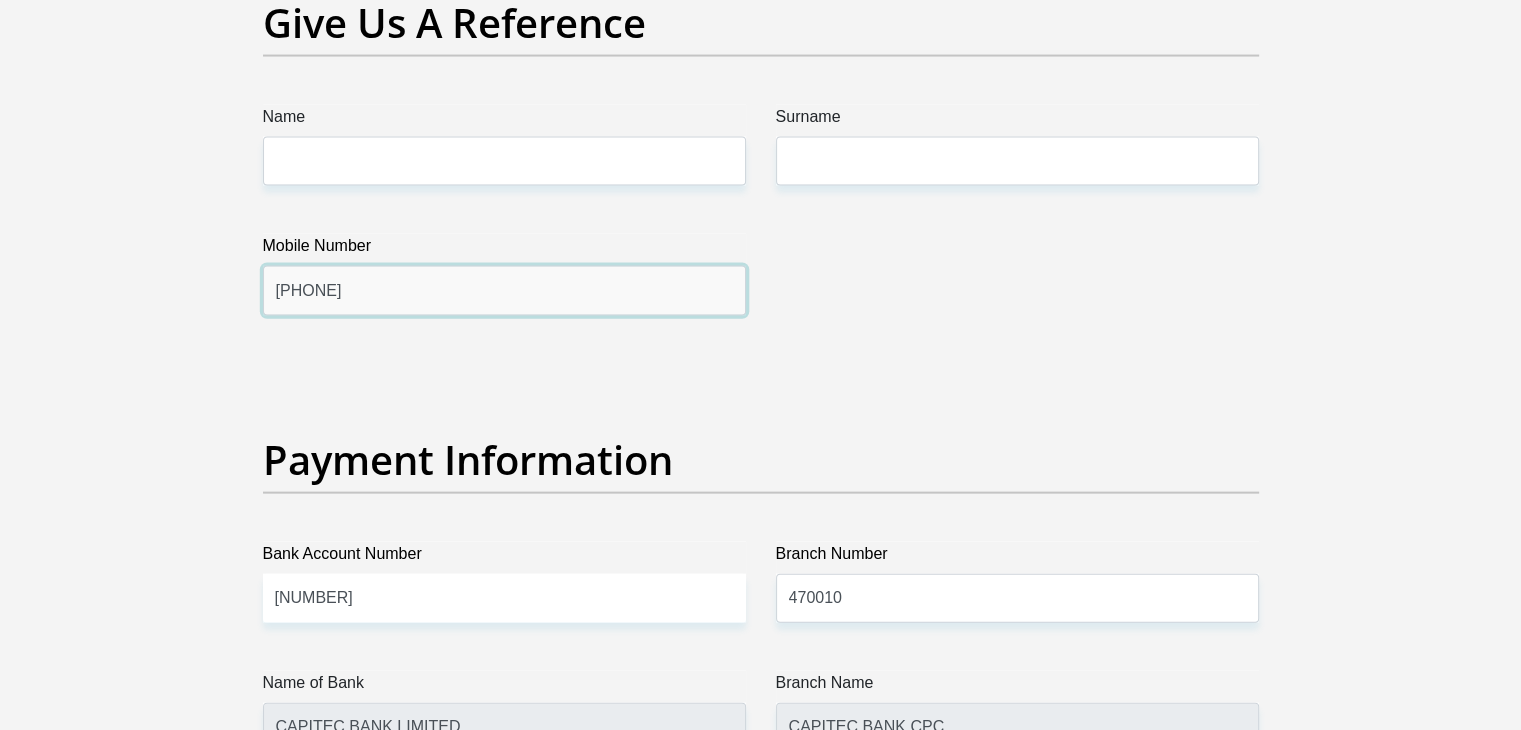 scroll, scrollTop: 4212, scrollLeft: 0, axis: vertical 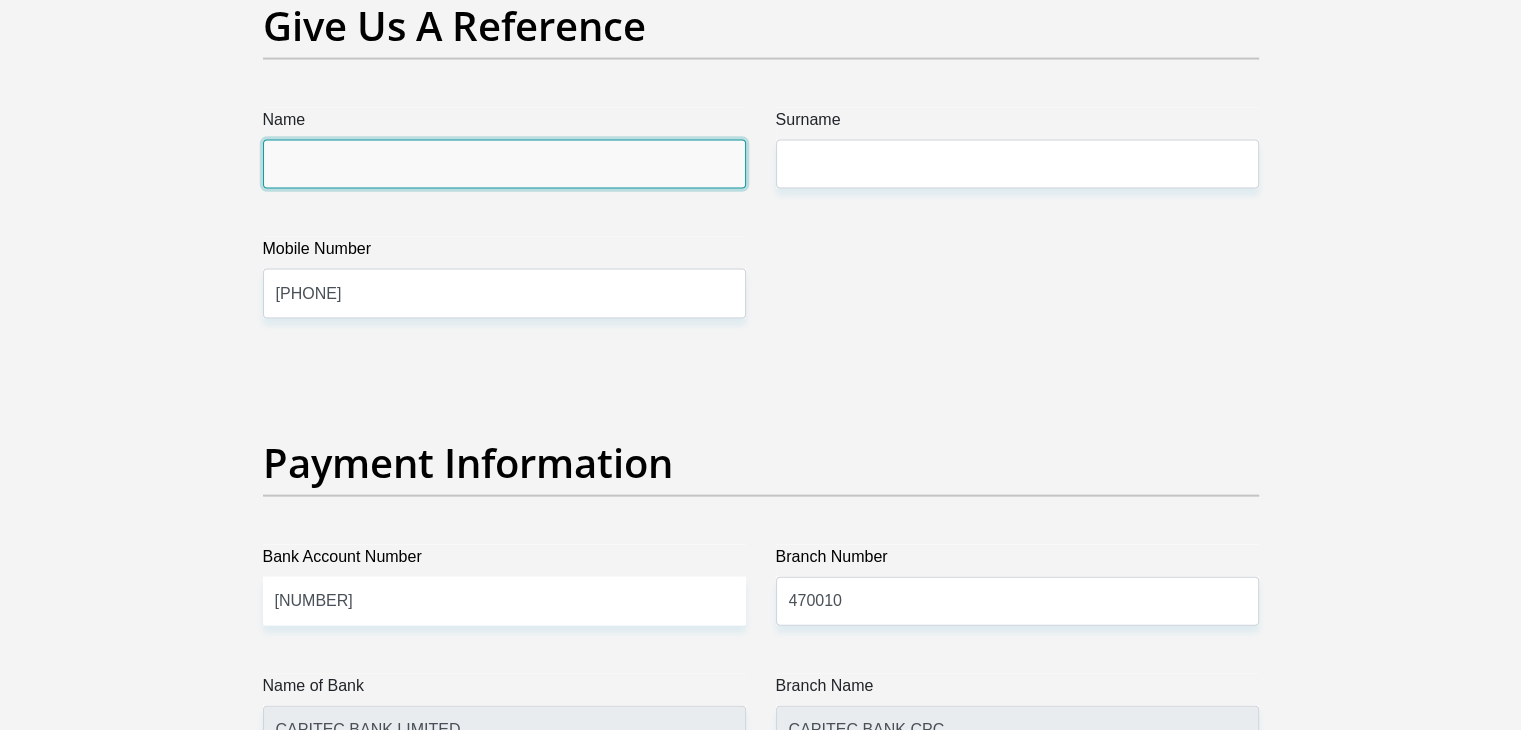 click on "Name" at bounding box center (504, 164) 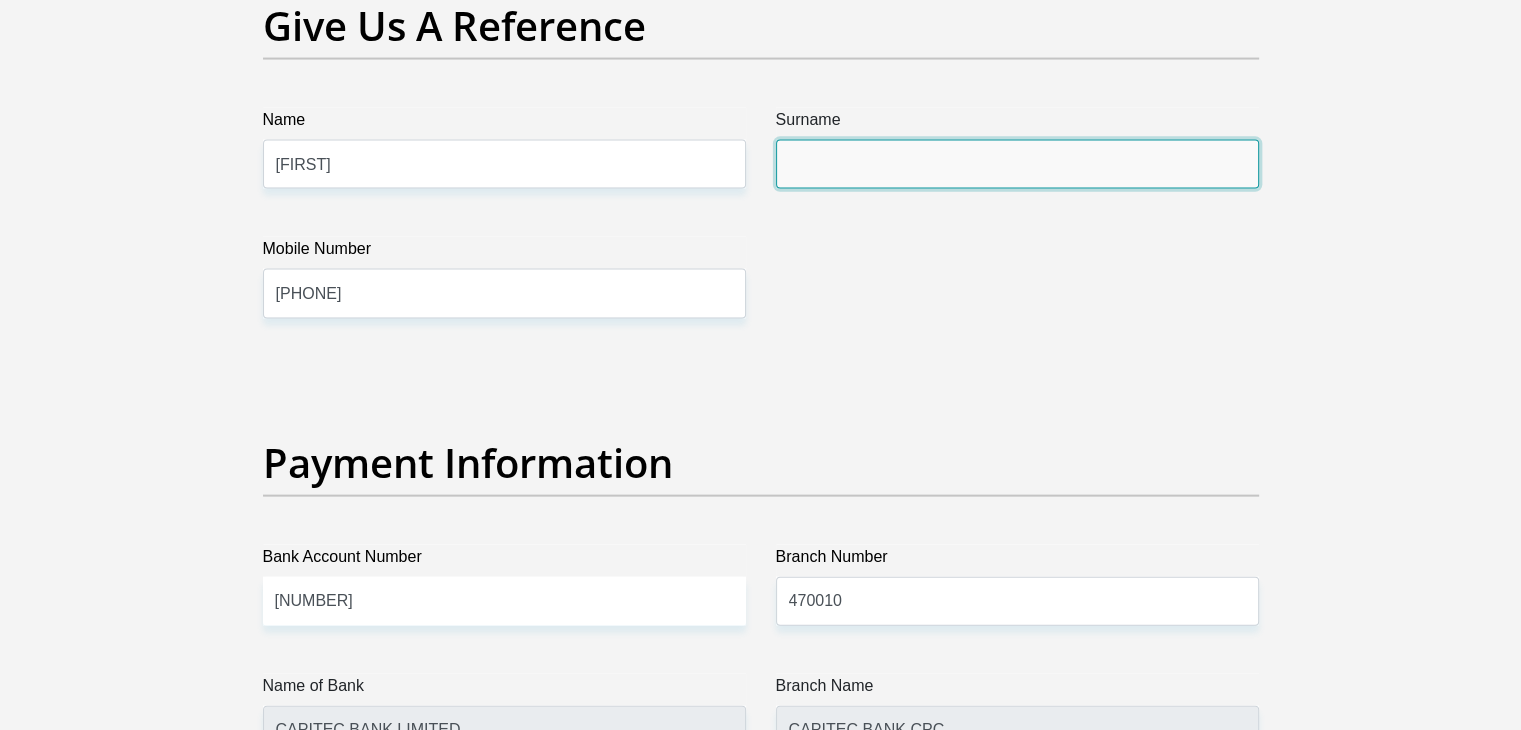 click on "Surname" at bounding box center (1017, 164) 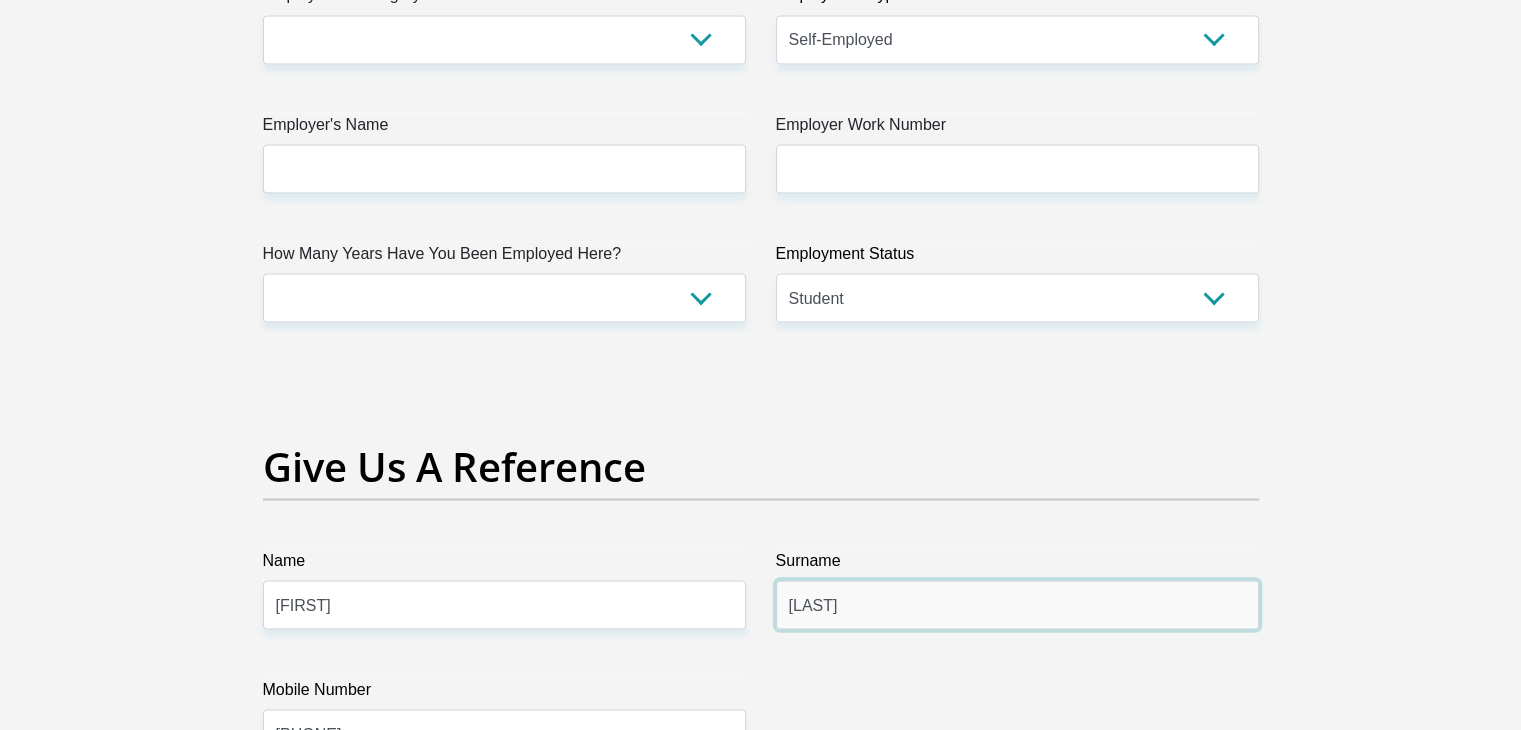 scroll, scrollTop: 3767, scrollLeft: 0, axis: vertical 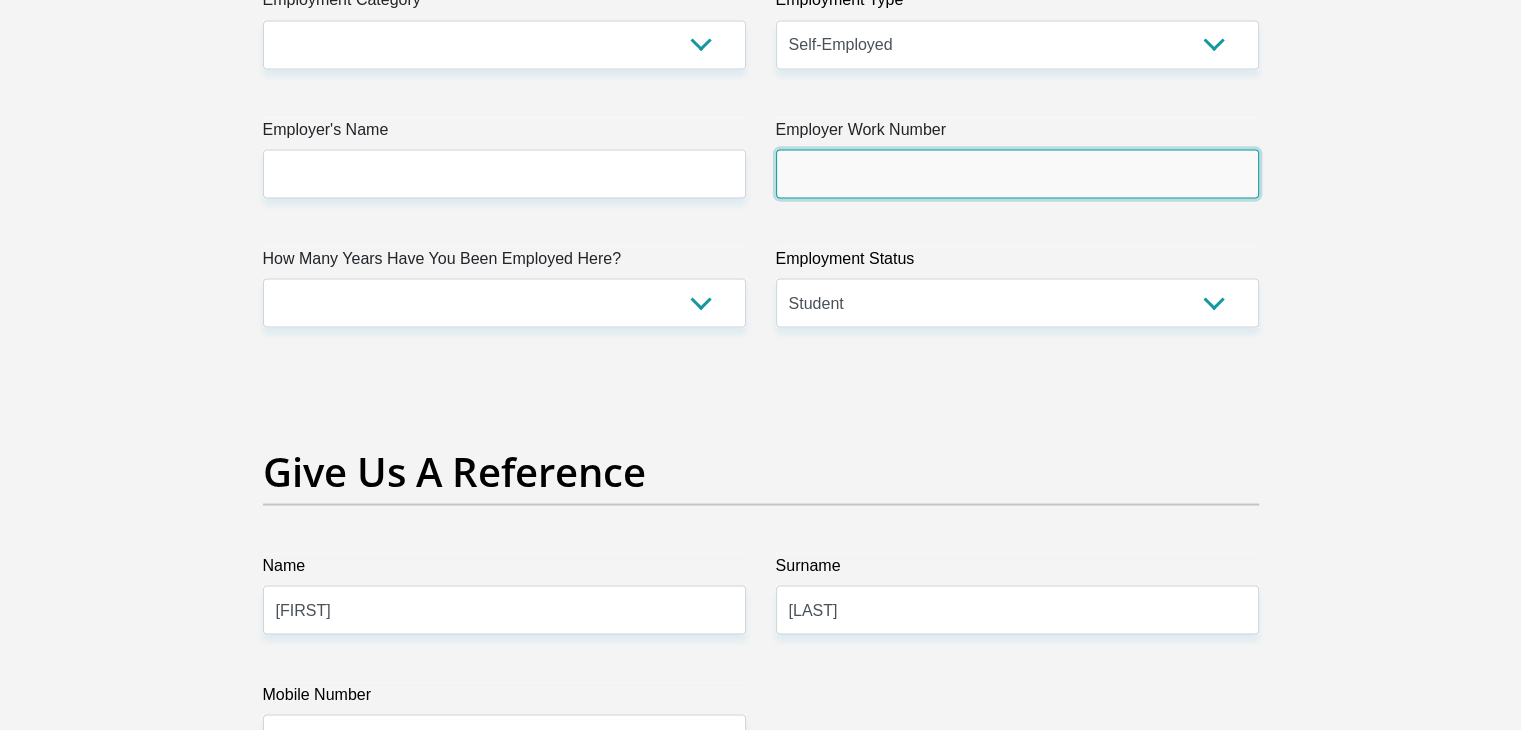 click on "Employer Work Number" at bounding box center [1017, 173] 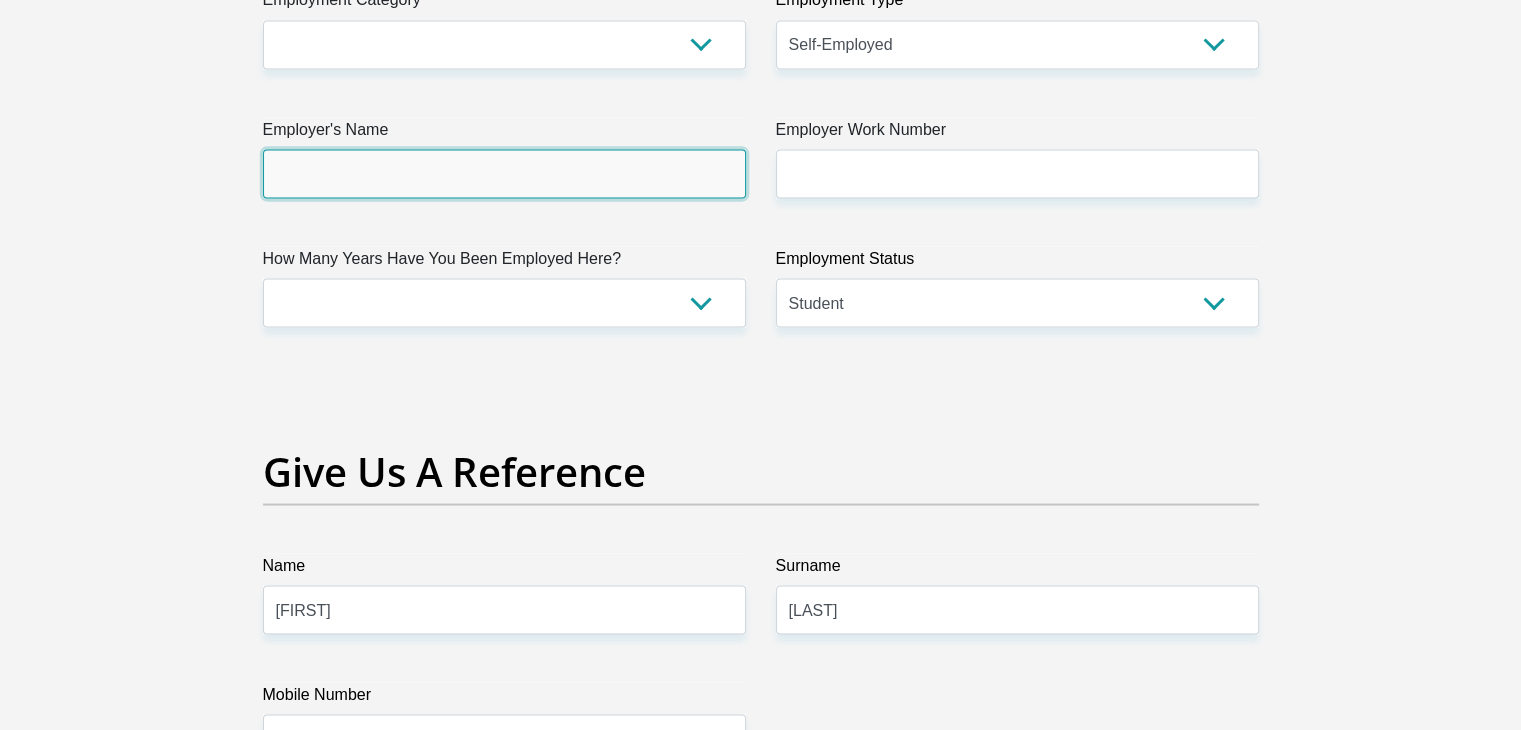 click on "Employer's Name" at bounding box center (504, 173) 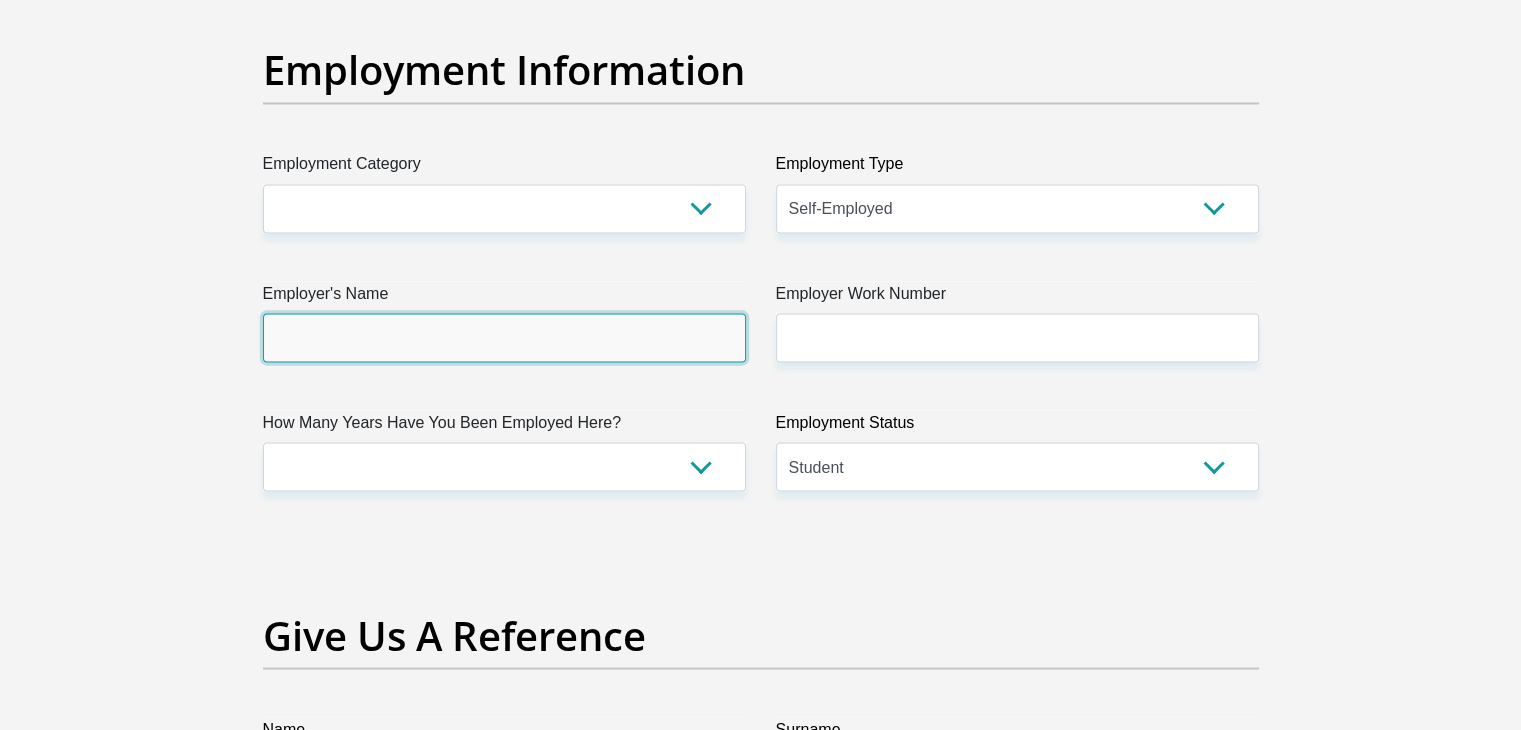 scroll, scrollTop: 3599, scrollLeft: 0, axis: vertical 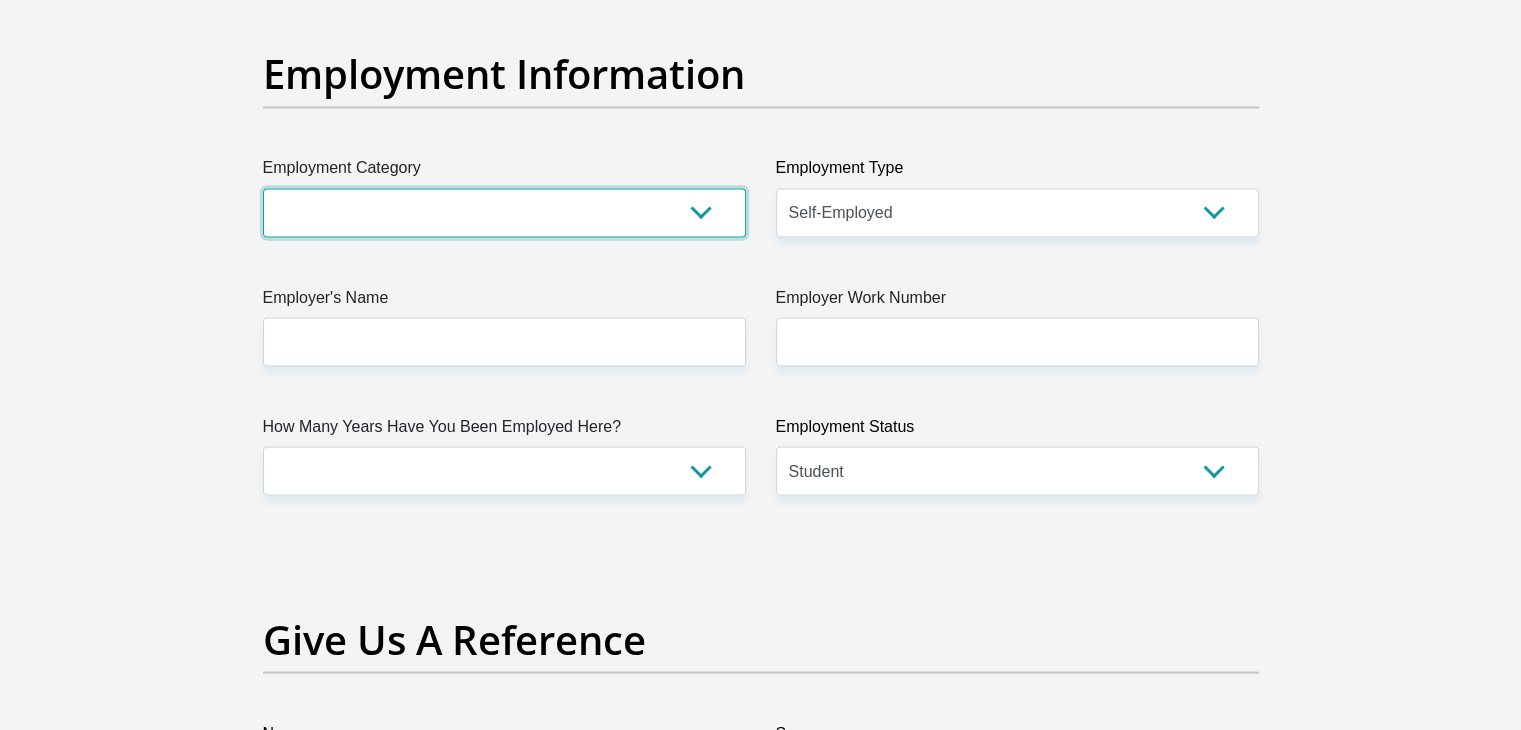 click on "AGRICULTURE
ALCOHOL & TOBACCO
CONSTRUCTION MATERIALS
METALLURGY
EQUIPMENT FOR RENEWABLE ENERGY
SPECIALIZED CONTRACTORS
CAR
GAMING (INCL. INTERNET
OTHER WHOLESALE
UNLICENSED PHARMACEUTICALS
CURRENCY EXCHANGE HOUSES
OTHER FINANCIAL INSTITUTIONS & INSURANCE
REAL ESTATE AGENTS
OIL & GAS
OTHER MATERIALS (E.G. IRON ORE)
PRECIOUS STONES & PRECIOUS METALS
POLITICAL ORGANIZATIONS
RELIGIOUS ORGANIZATIONS(NOT SECTS)
ACTI. HAVING BUSINESS DEAL WITH PUBLIC ADMINISTRATION
LAUNDROMATS" at bounding box center [504, 212] 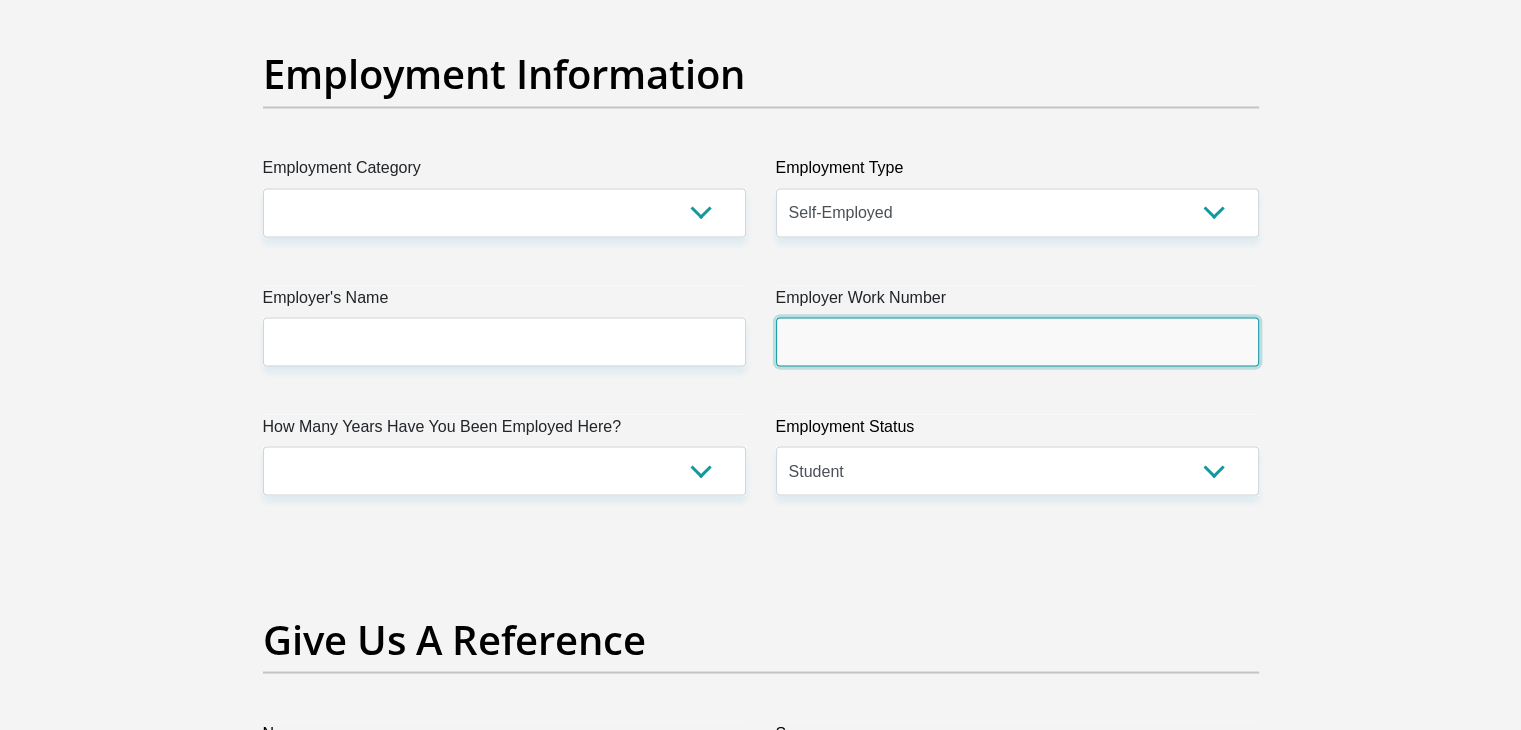 click on "Employer Work Number" at bounding box center [1017, 341] 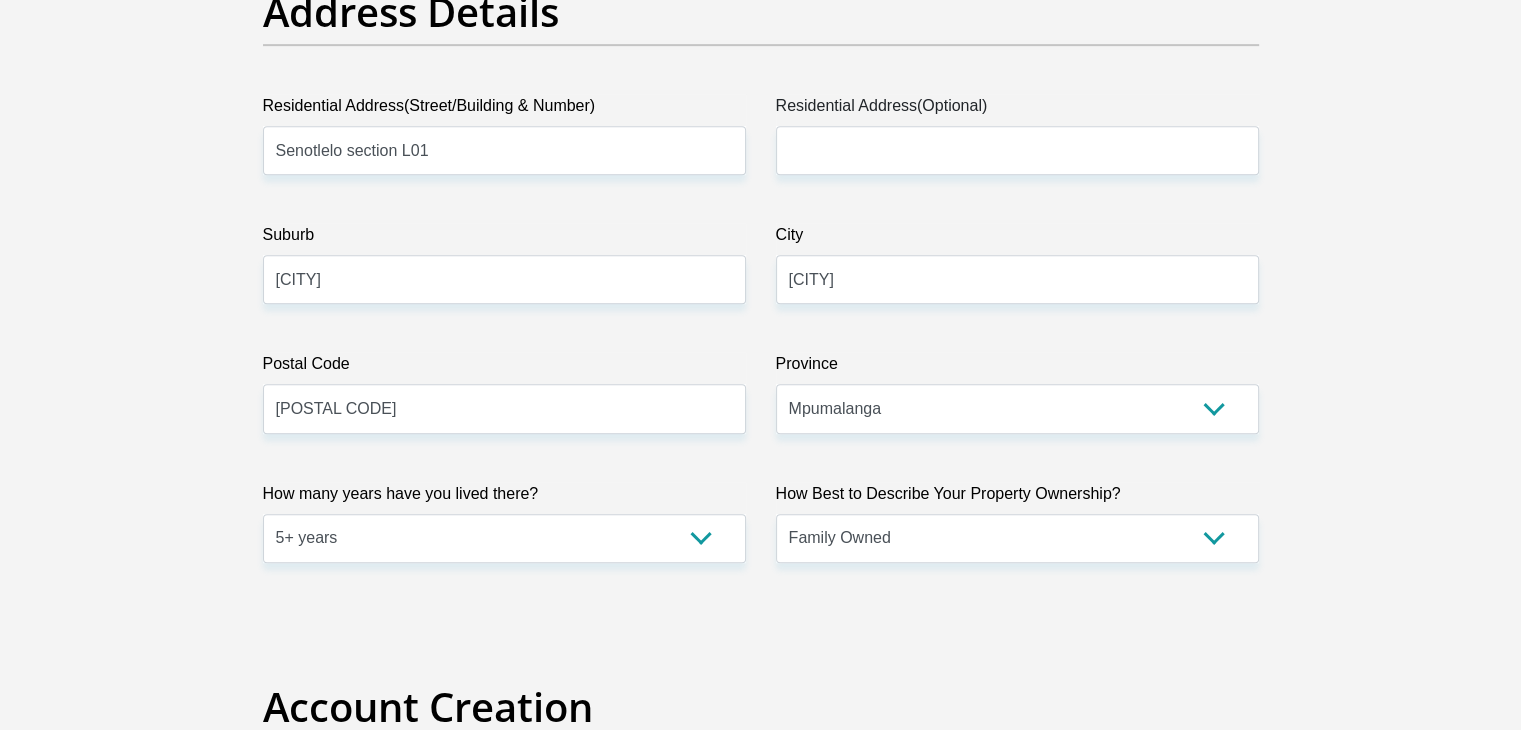 scroll, scrollTop: 890, scrollLeft: 0, axis: vertical 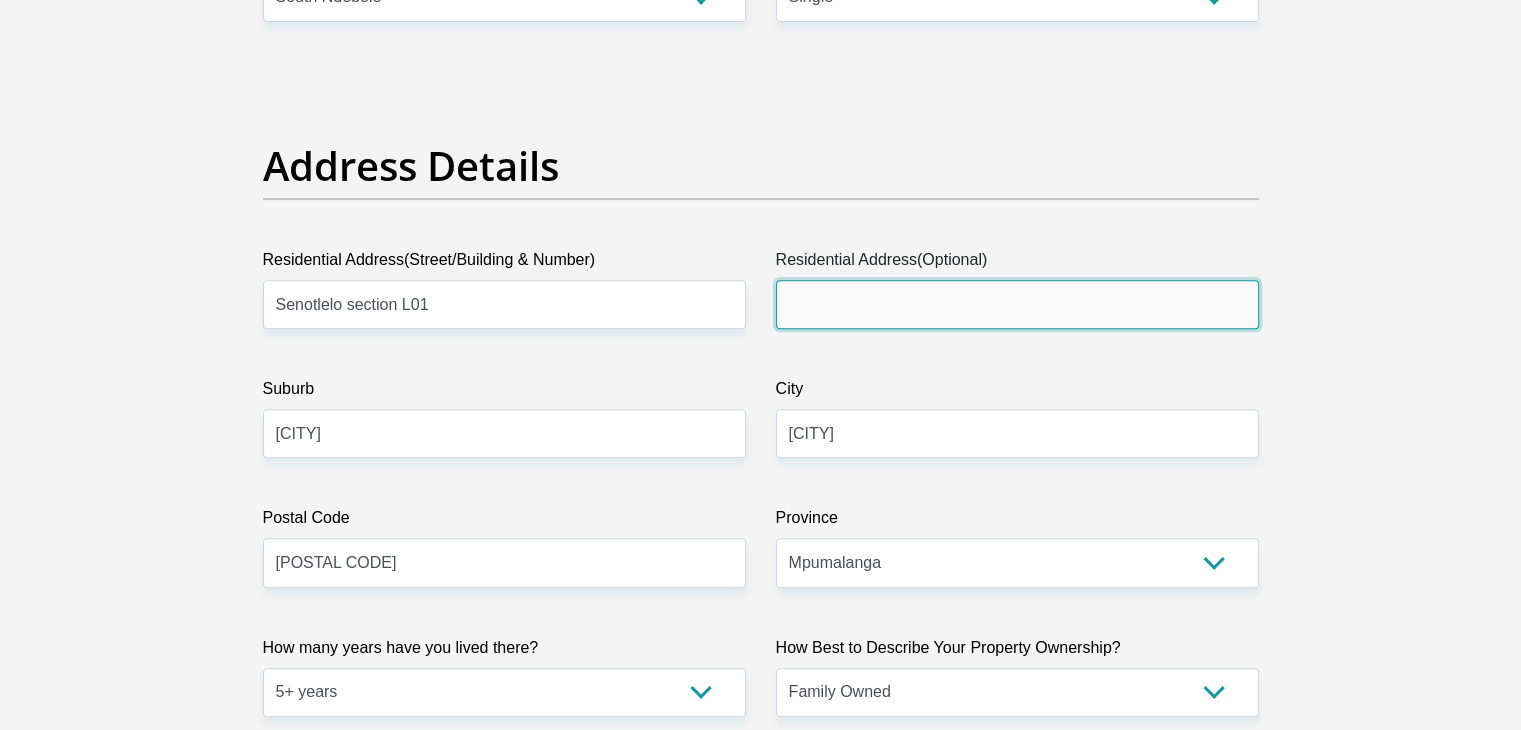 click on "Residential Address(Optional)" at bounding box center (1017, 304) 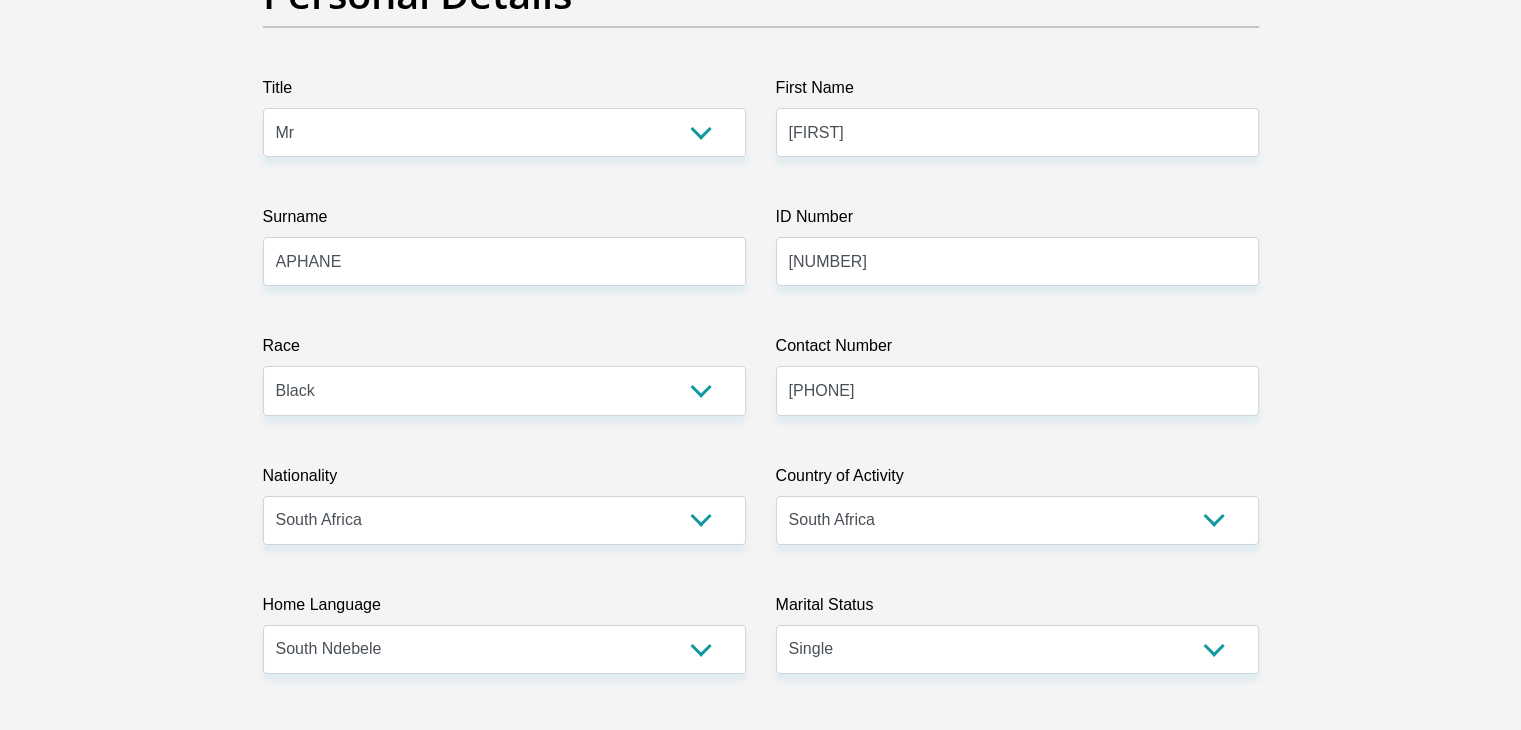 scroll, scrollTop: 0, scrollLeft: 0, axis: both 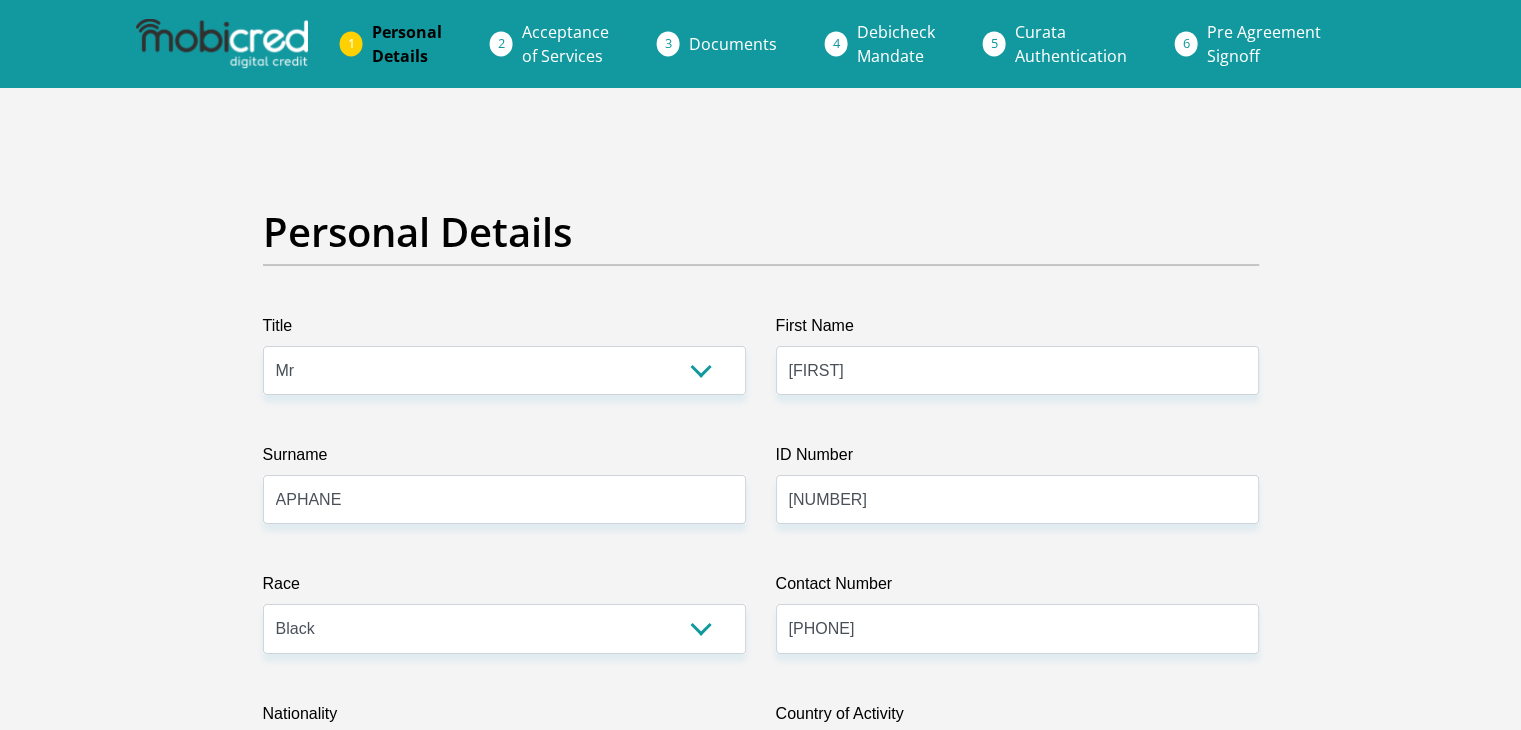 click on "Acceptance  of Services" at bounding box center (565, 44) 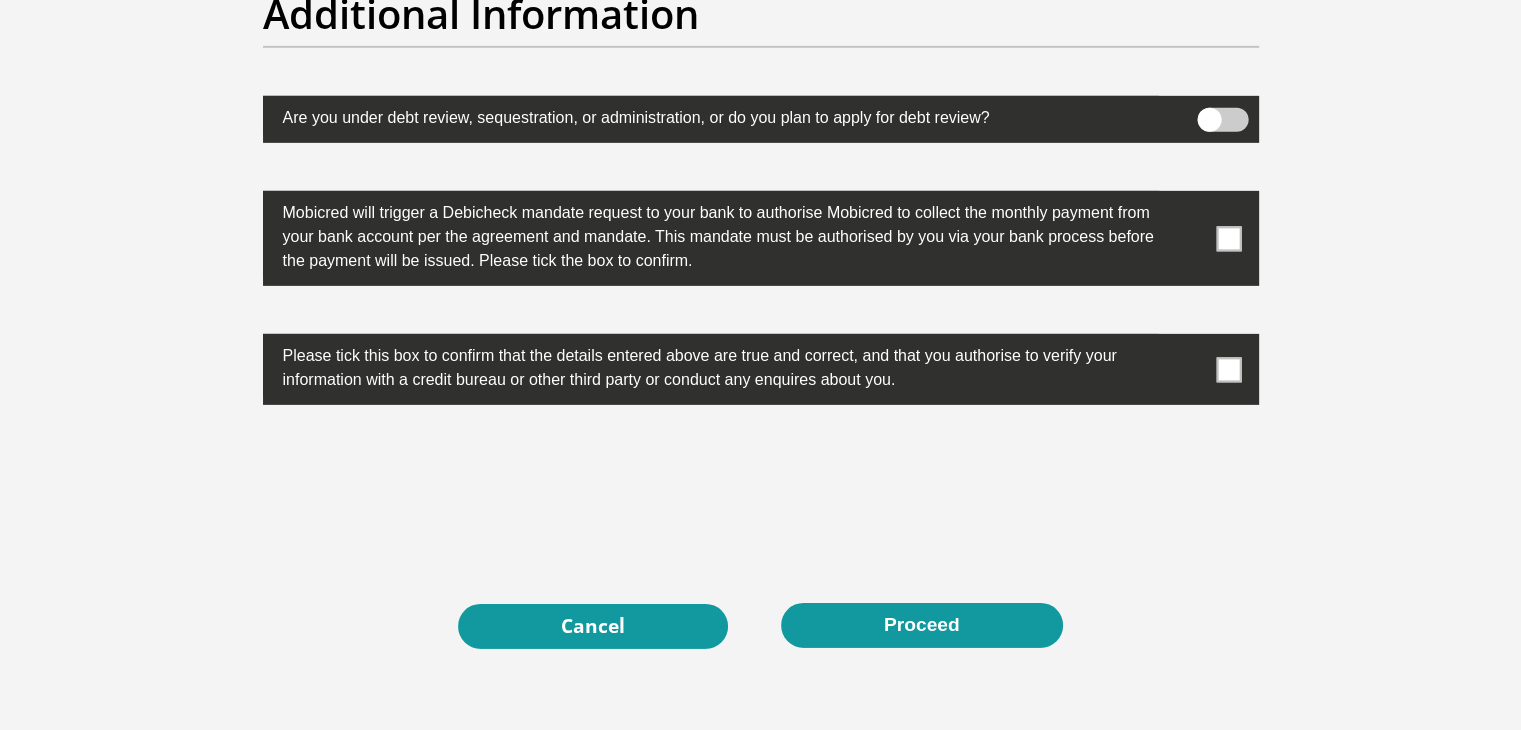 scroll, scrollTop: 6320, scrollLeft: 0, axis: vertical 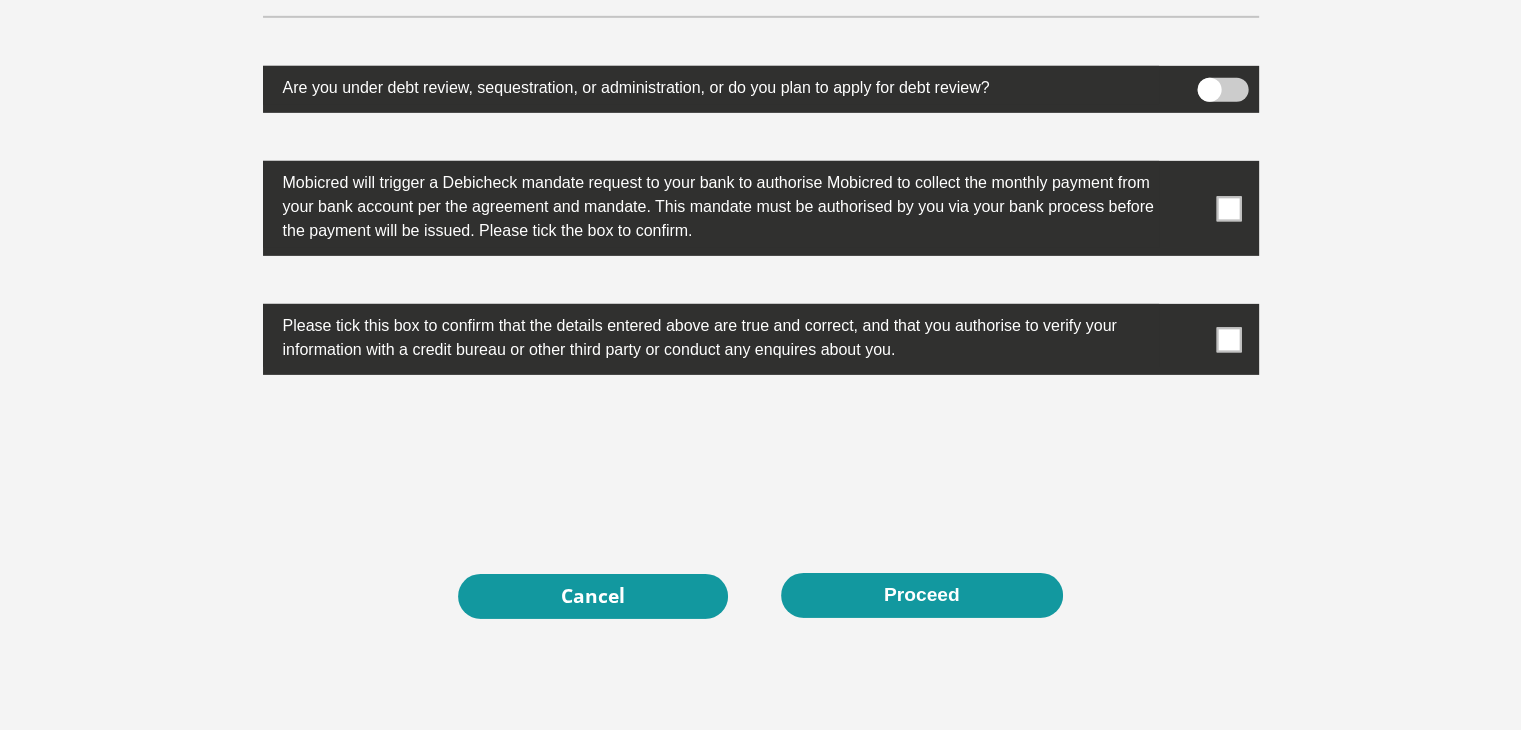 click at bounding box center [1228, 208] 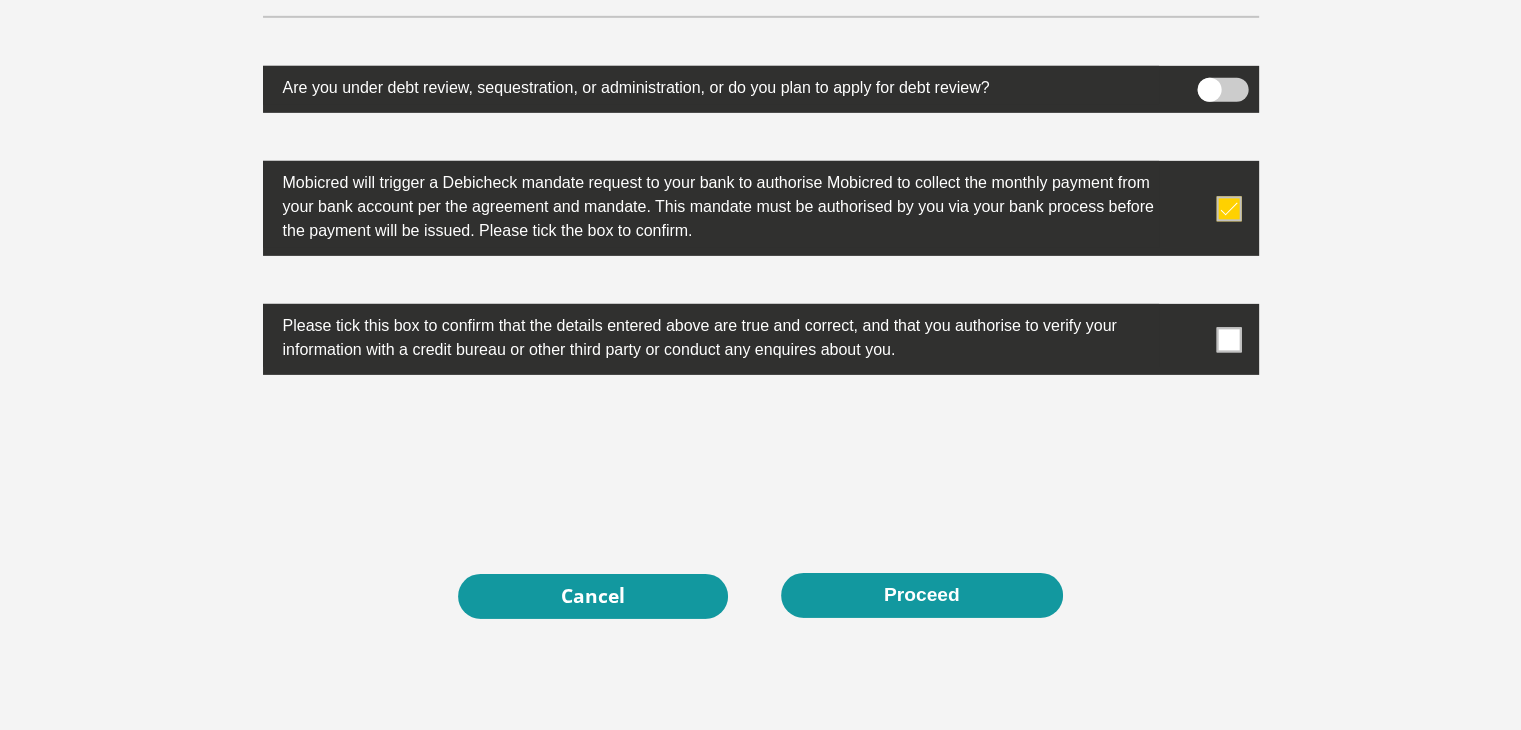 click at bounding box center (1228, 339) 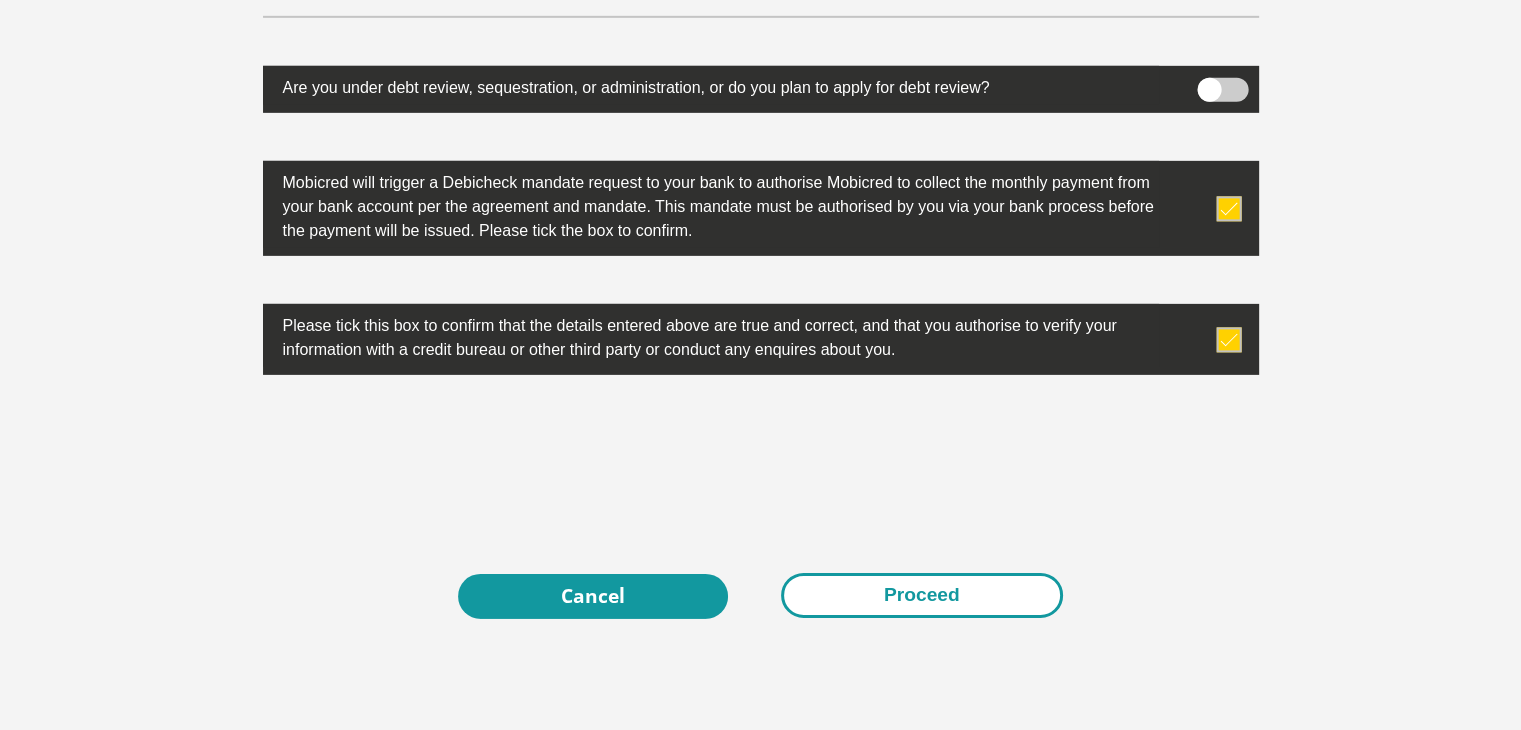 click on "Proceed" at bounding box center (922, 595) 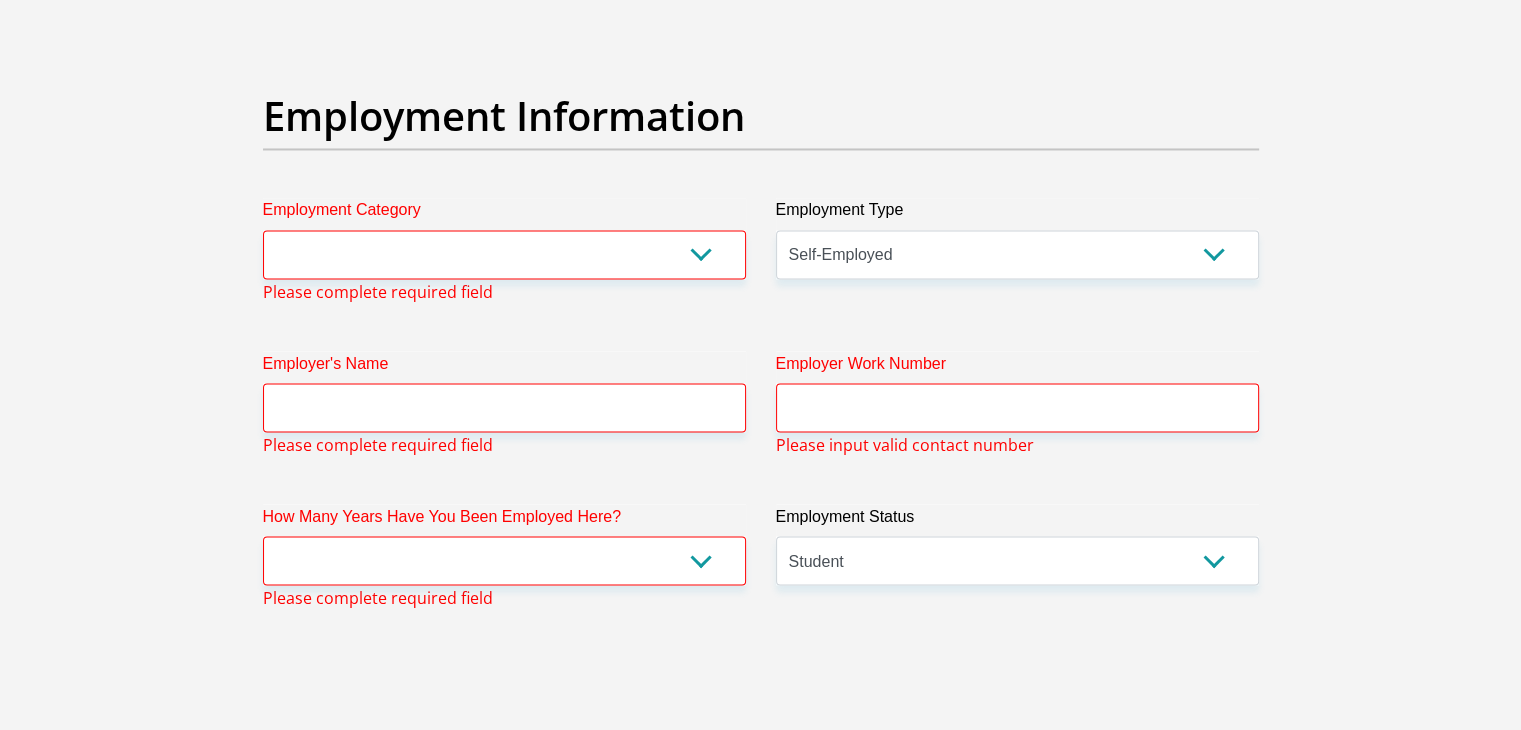 scroll, scrollTop: 3533, scrollLeft: 0, axis: vertical 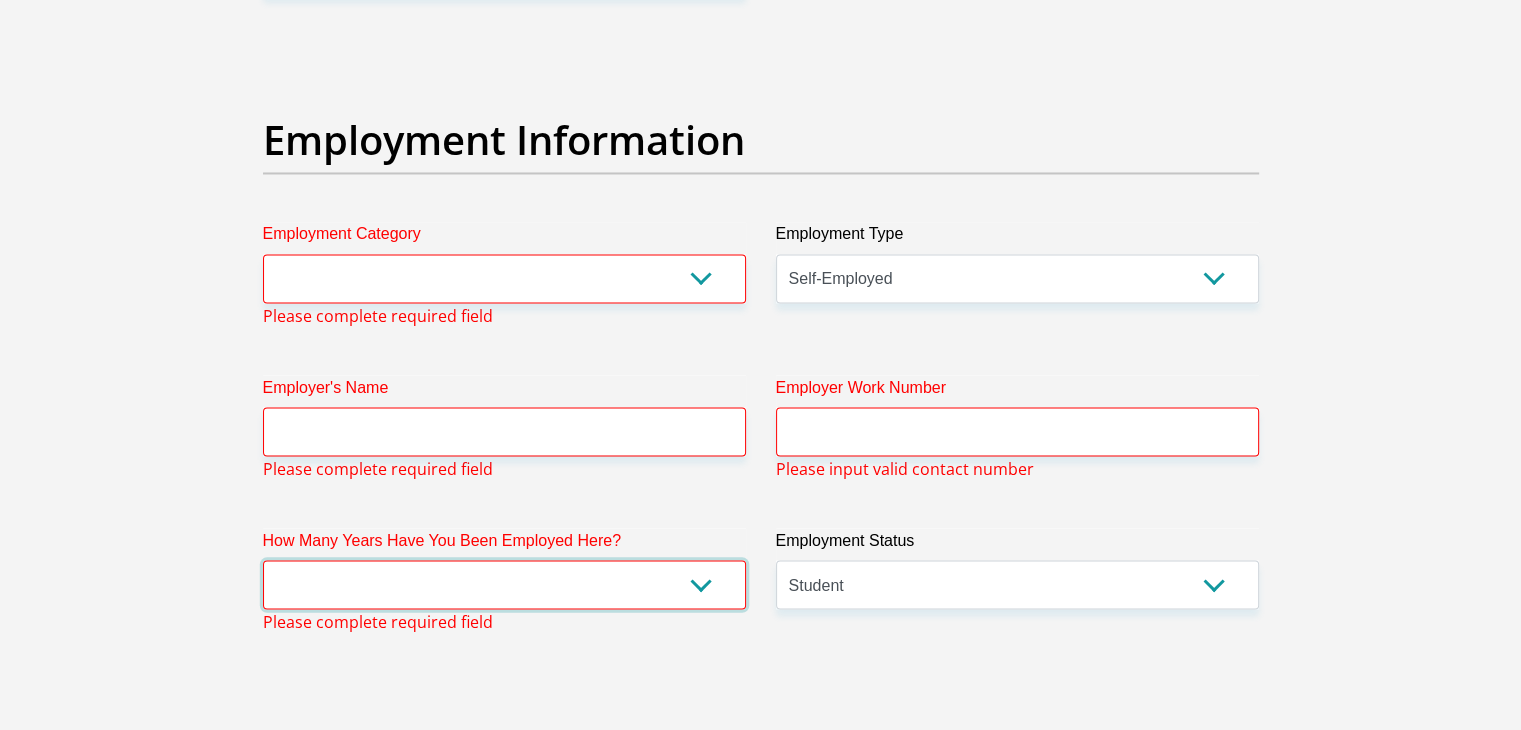 click on "less than 1 year
1-3 years
3-5 years
5+ years" at bounding box center (504, 584) 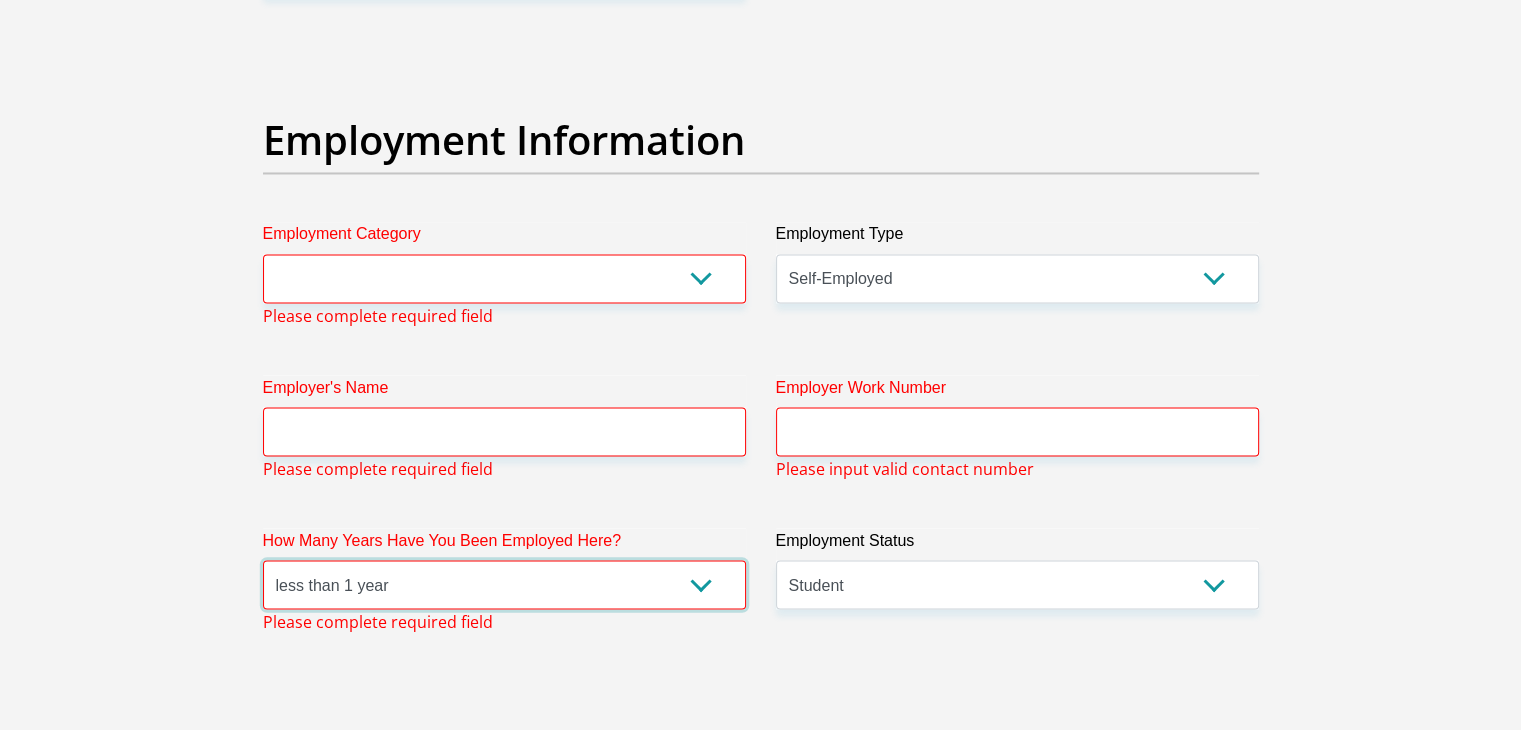 click on "less than 1 year
1-3 years
3-5 years
5+ years" at bounding box center [504, 584] 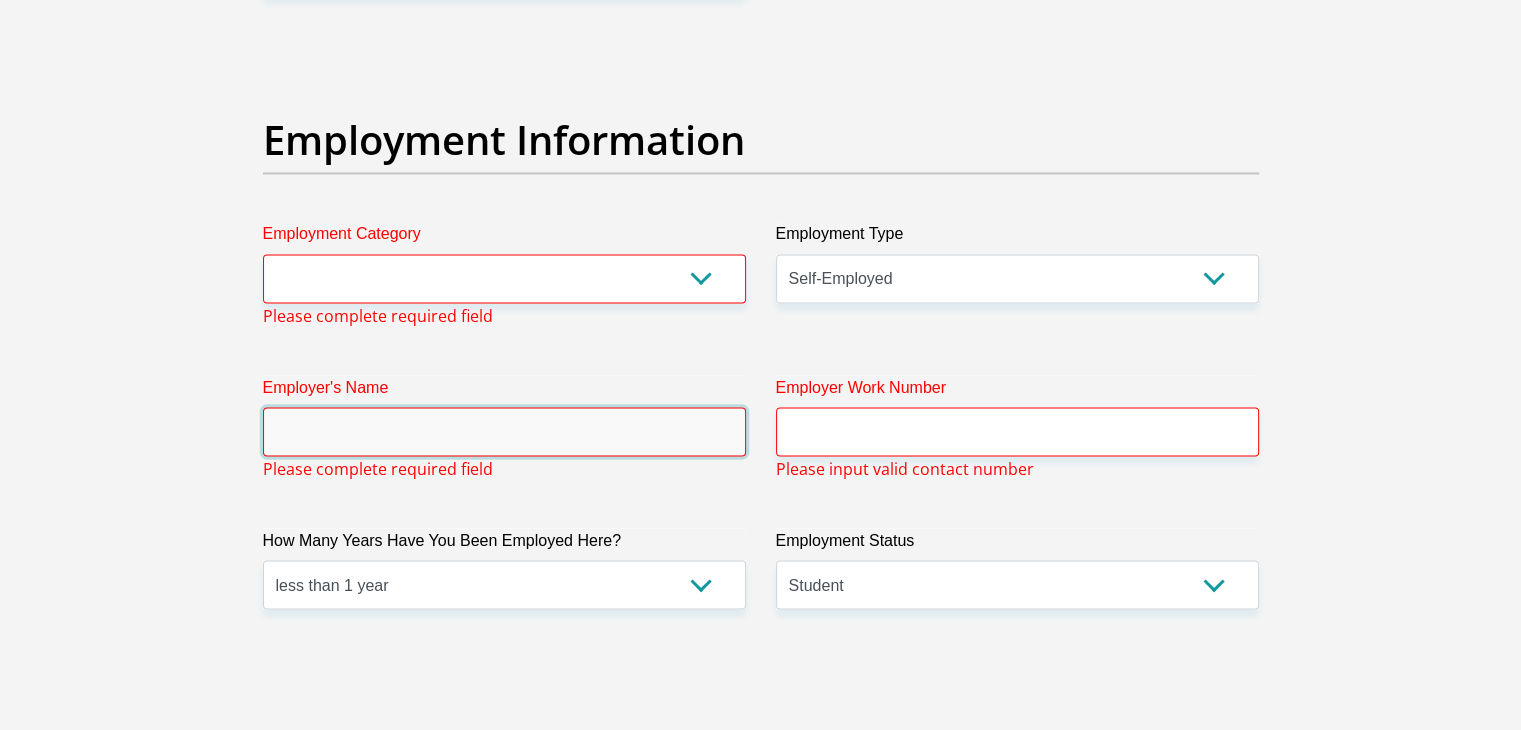 click on "Employer's Name" at bounding box center (504, 431) 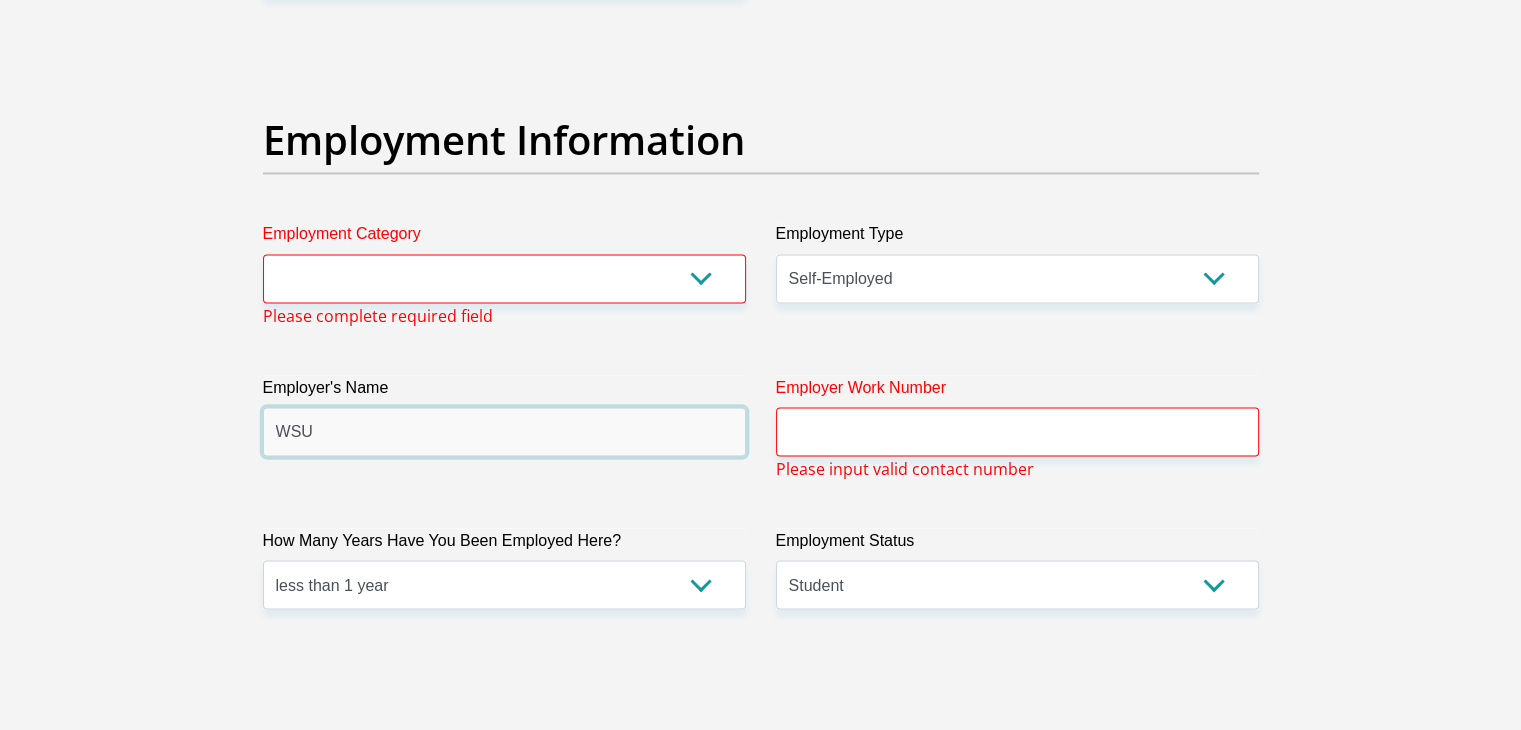 type on "WSU" 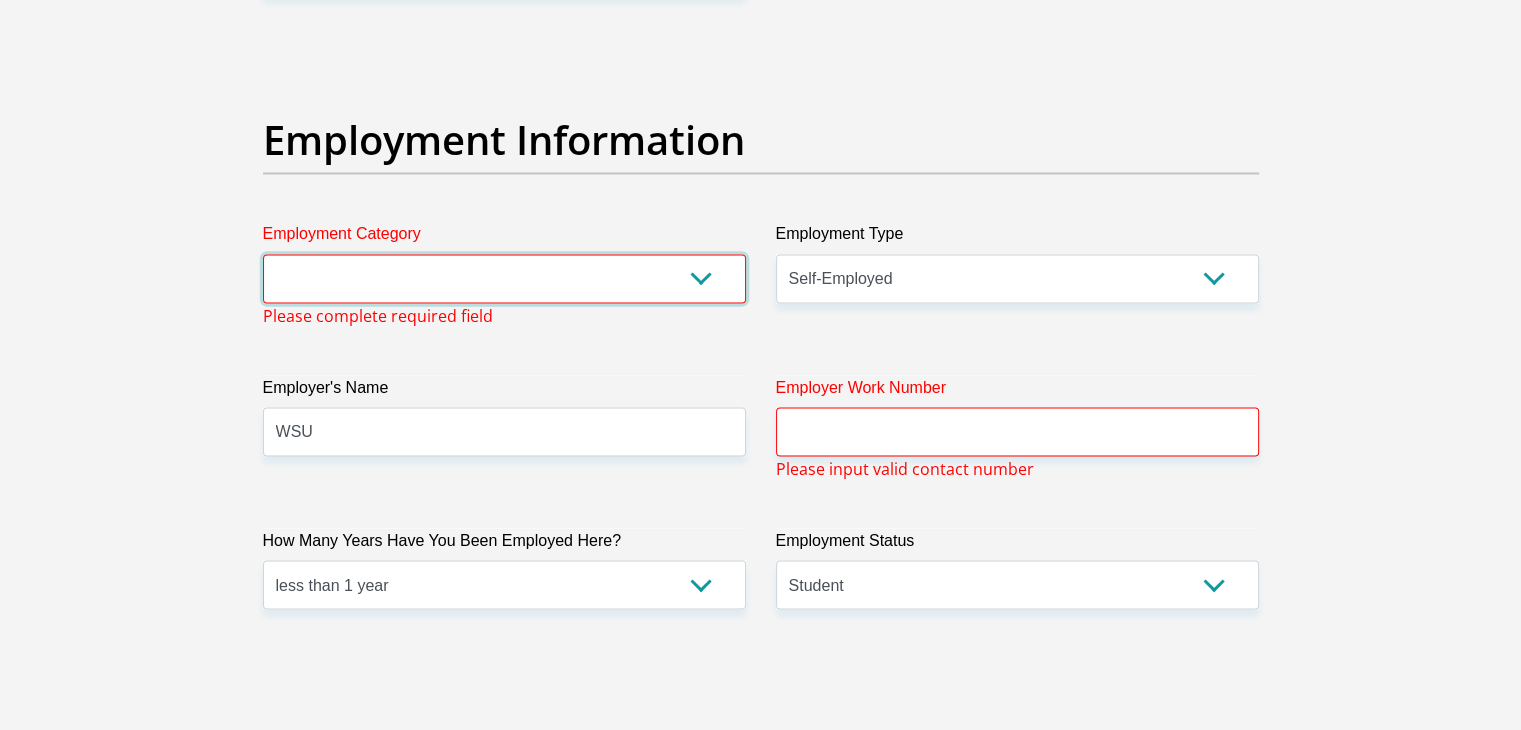 click on "AGRICULTURE
ALCOHOL & TOBACCO
CONSTRUCTION MATERIALS
METALLURGY
EQUIPMENT FOR RENEWABLE ENERGY
SPECIALIZED CONTRACTORS
CAR
GAMING (INCL. INTERNET
OTHER WHOLESALE
UNLICENSED PHARMACEUTICALS
CURRENCY EXCHANGE HOUSES
OTHER FINANCIAL INSTITUTIONS & INSURANCE
REAL ESTATE AGENTS
OIL & GAS
OTHER MATERIALS (E.G. IRON ORE)
PRECIOUS STONES & PRECIOUS METALS
POLITICAL ORGANIZATIONS
RELIGIOUS ORGANIZATIONS(NOT SECTS)
ACTI. HAVING BUSINESS DEAL WITH PUBLIC ADMINISTRATION
LAUNDROMATS" at bounding box center [504, 278] 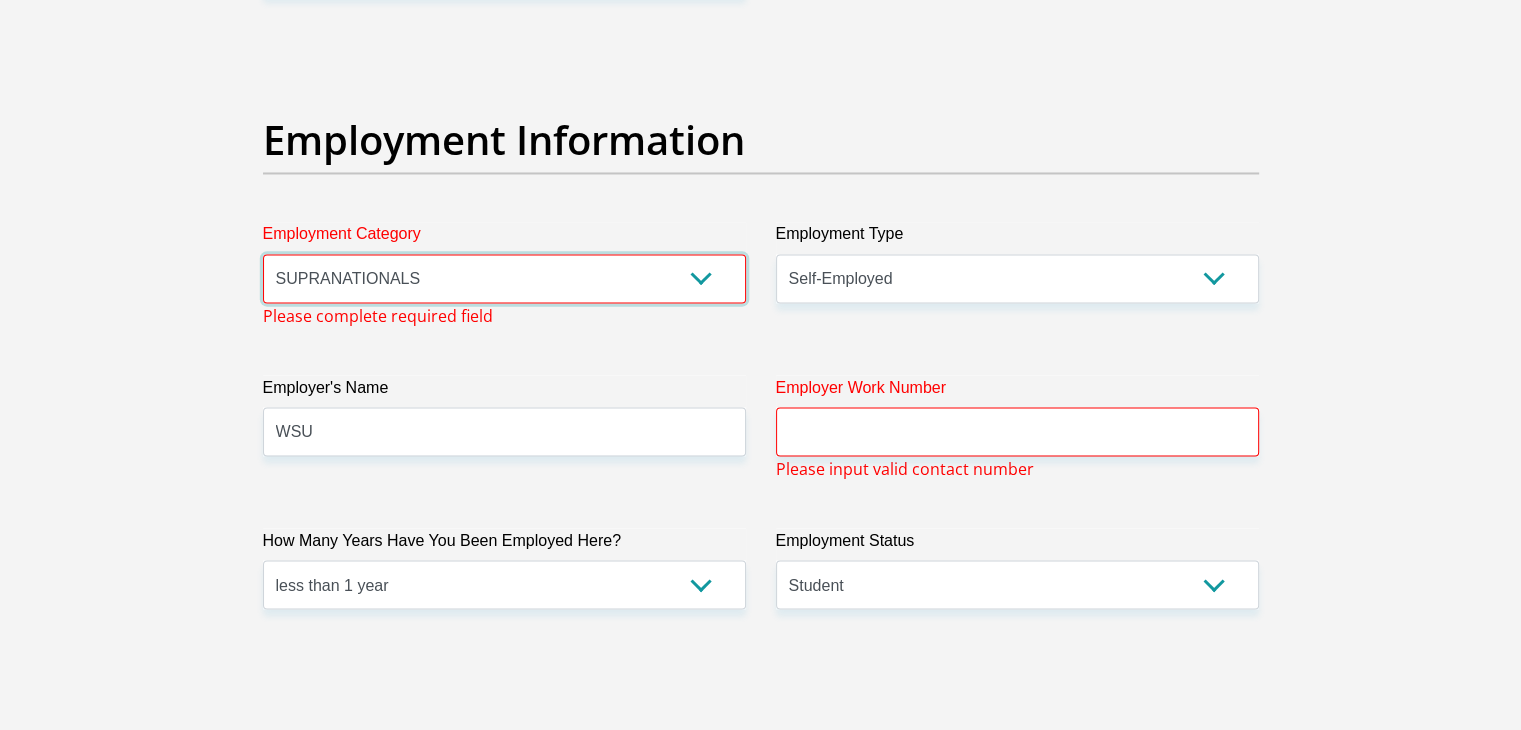 click on "AGRICULTURE
ALCOHOL & TOBACCO
CONSTRUCTION MATERIALS
METALLURGY
EQUIPMENT FOR RENEWABLE ENERGY
SPECIALIZED CONTRACTORS
CAR
GAMING (INCL. INTERNET
OTHER WHOLESALE
UNLICENSED PHARMACEUTICALS
CURRENCY EXCHANGE HOUSES
OTHER FINANCIAL INSTITUTIONS & INSURANCE
REAL ESTATE AGENTS
OIL & GAS
OTHER MATERIALS (E.G. IRON ORE)
PRECIOUS STONES & PRECIOUS METALS
POLITICAL ORGANIZATIONS
RELIGIOUS ORGANIZATIONS(NOT SECTS)
ACTI. HAVING BUSINESS DEAL WITH PUBLIC ADMINISTRATION
LAUNDROMATS" at bounding box center (504, 278) 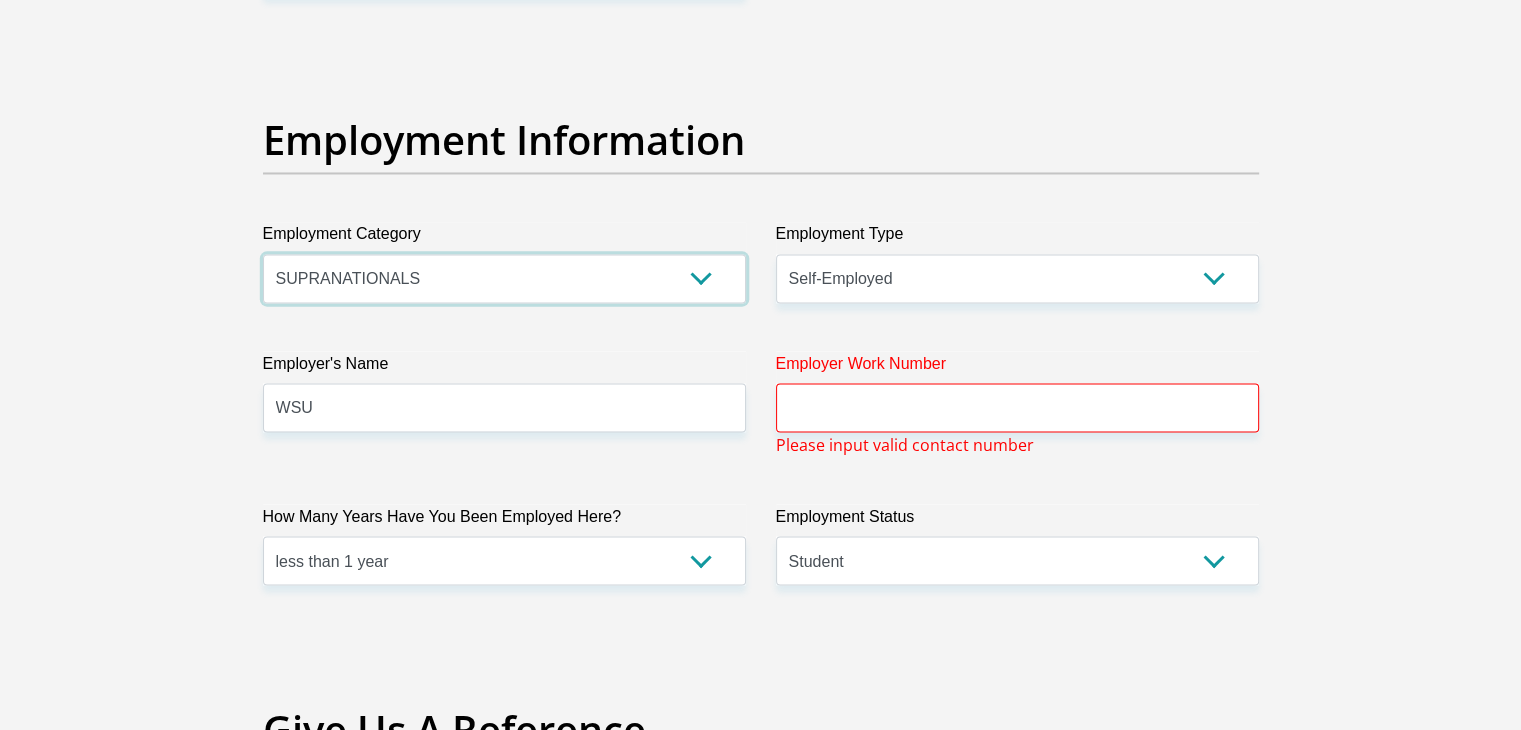 click on "AGRICULTURE
ALCOHOL & TOBACCO
CONSTRUCTION MATERIALS
METALLURGY
EQUIPMENT FOR RENEWABLE ENERGY
SPECIALIZED CONTRACTORS
CAR
GAMING (INCL. INTERNET
OTHER WHOLESALE
UNLICENSED PHARMACEUTICALS
CURRENCY EXCHANGE HOUSES
OTHER FINANCIAL INSTITUTIONS & INSURANCE
REAL ESTATE AGENTS
OIL & GAS
OTHER MATERIALS (E.G. IRON ORE)
PRECIOUS STONES & PRECIOUS METALS
POLITICAL ORGANIZATIONS
RELIGIOUS ORGANIZATIONS(NOT SECTS)
ACTI. HAVING BUSINESS DEAL WITH PUBLIC ADMINISTRATION
LAUNDROMATS" at bounding box center (504, 278) 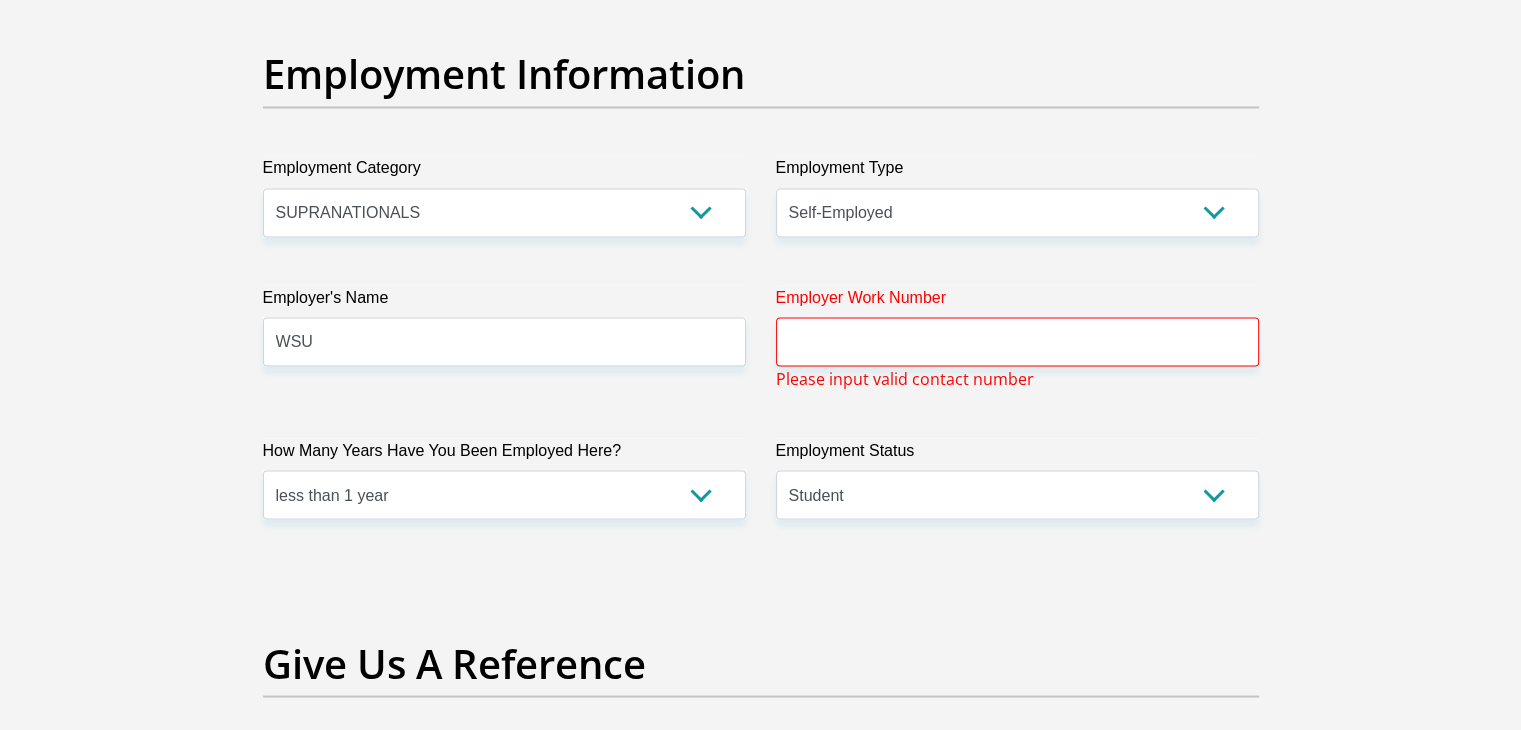 scroll, scrollTop: 3598, scrollLeft: 0, axis: vertical 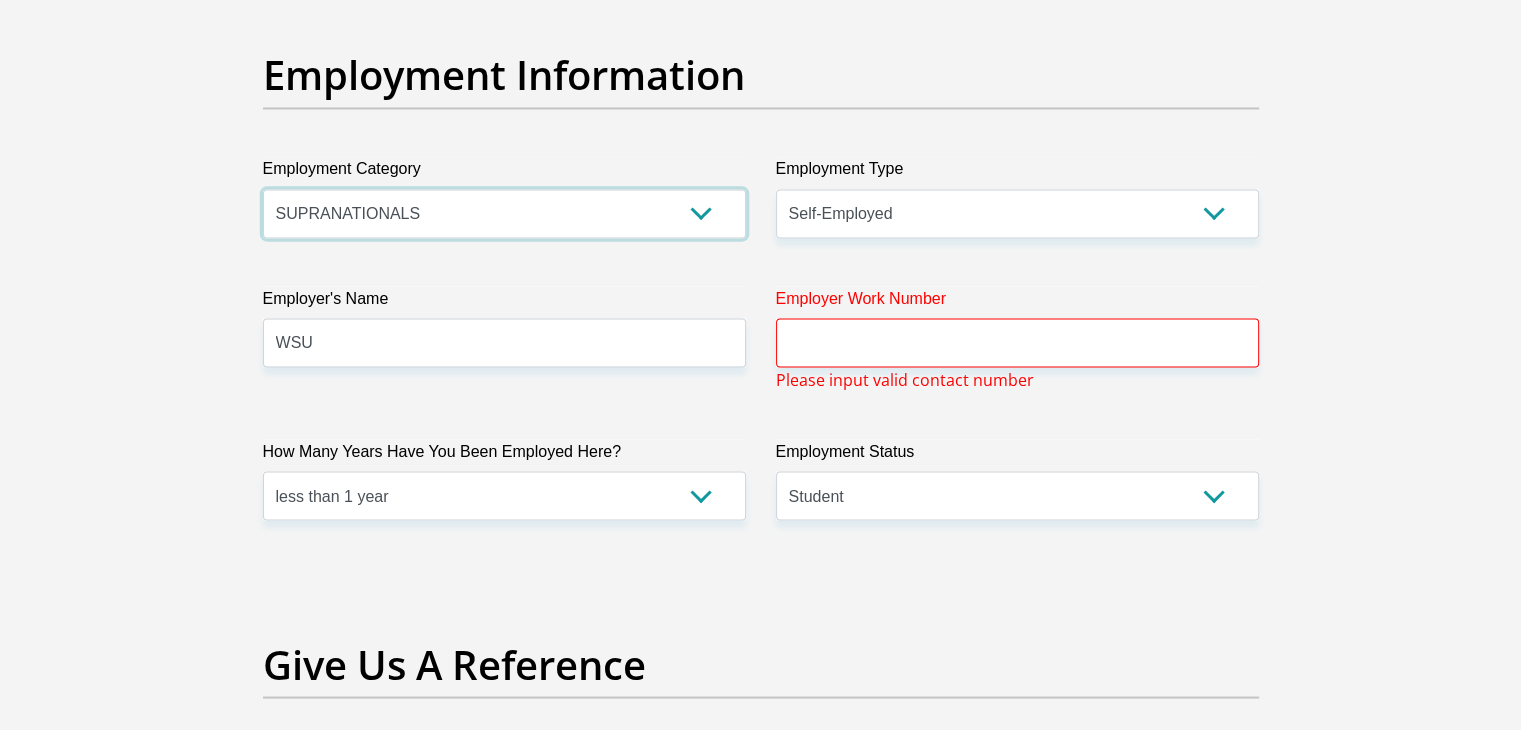 click on "AGRICULTURE
ALCOHOL & TOBACCO
CONSTRUCTION MATERIALS
METALLURGY
EQUIPMENT FOR RENEWABLE ENERGY
SPECIALIZED CONTRACTORS
CAR
GAMING (INCL. INTERNET
OTHER WHOLESALE
UNLICENSED PHARMACEUTICALS
CURRENCY EXCHANGE HOUSES
OTHER FINANCIAL INSTITUTIONS & INSURANCE
REAL ESTATE AGENTS
OIL & GAS
OTHER MATERIALS (E.G. IRON ORE)
PRECIOUS STONES & PRECIOUS METALS
POLITICAL ORGANIZATIONS
RELIGIOUS ORGANIZATIONS(NOT SECTS)
ACTI. HAVING BUSINESS DEAL WITH PUBLIC ADMINISTRATION
LAUNDROMATS" at bounding box center [504, 213] 